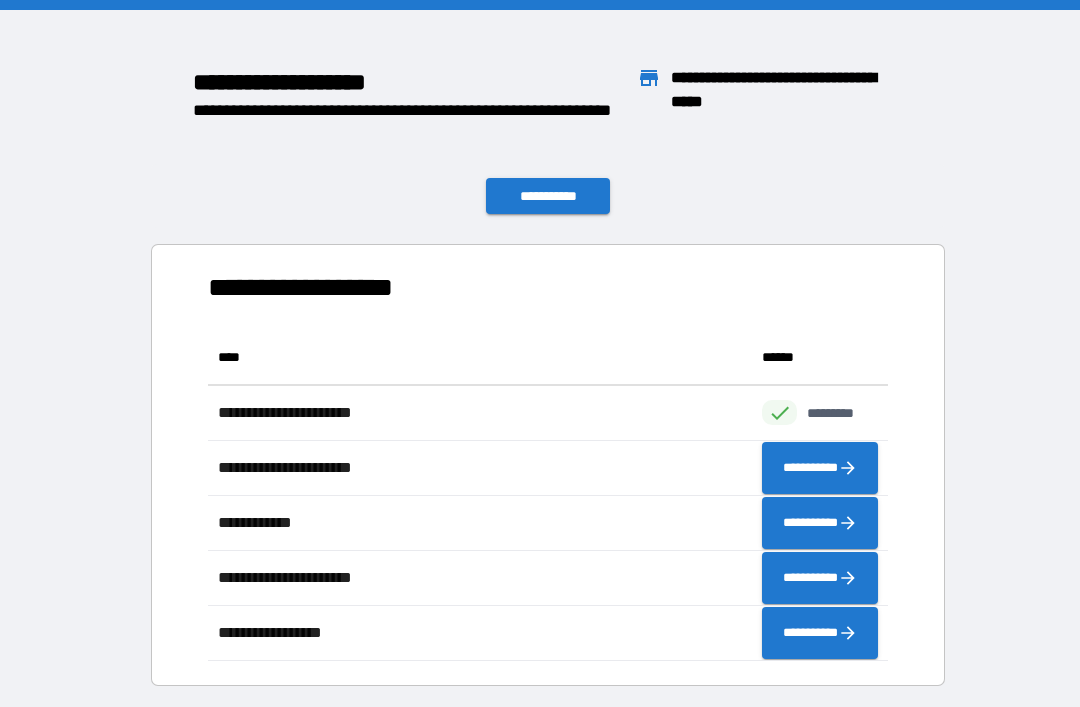 scroll, scrollTop: 64, scrollLeft: 0, axis: vertical 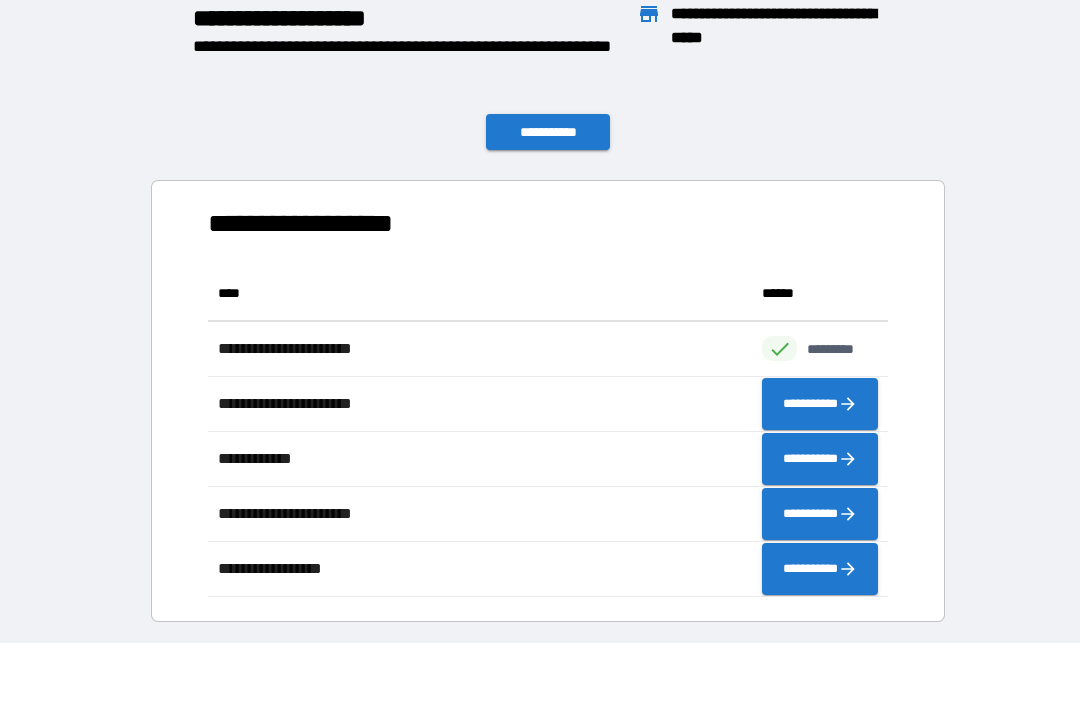 click on "**********" at bounding box center (548, 132) 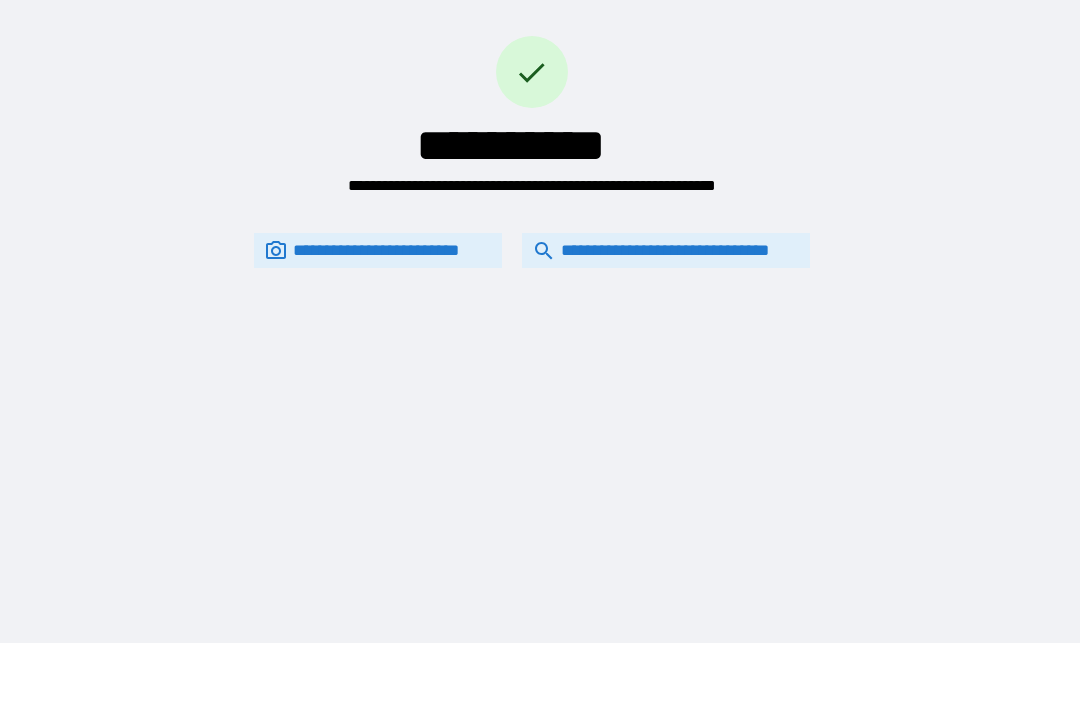 click on "**********" at bounding box center (666, 250) 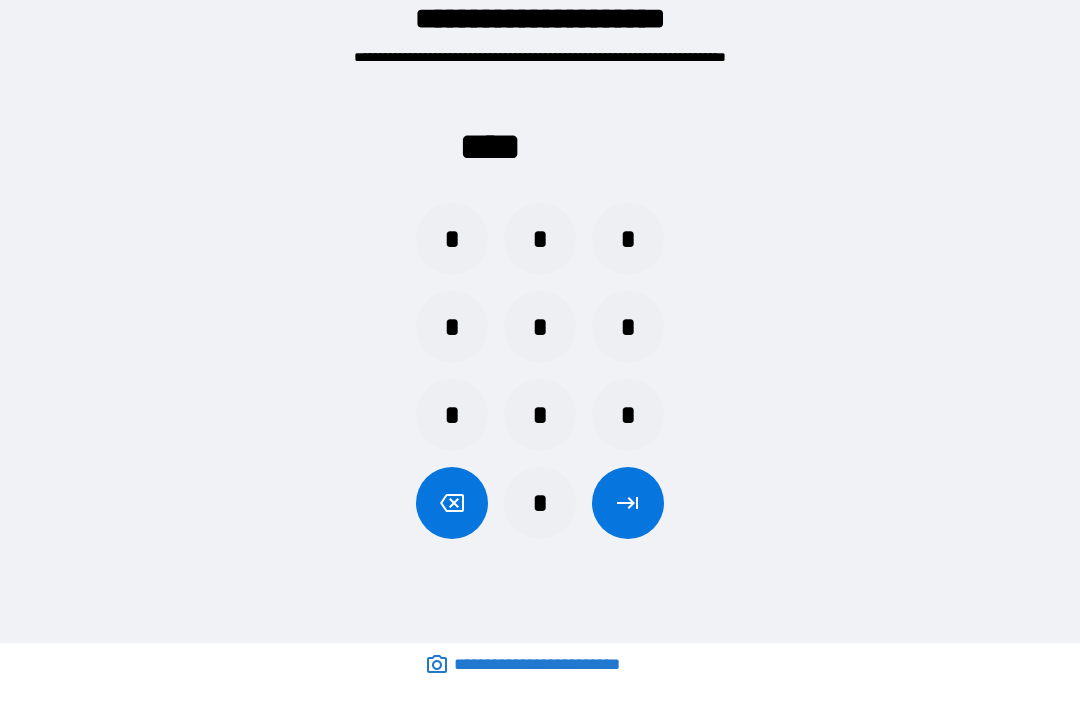 click on "*" at bounding box center (540, 503) 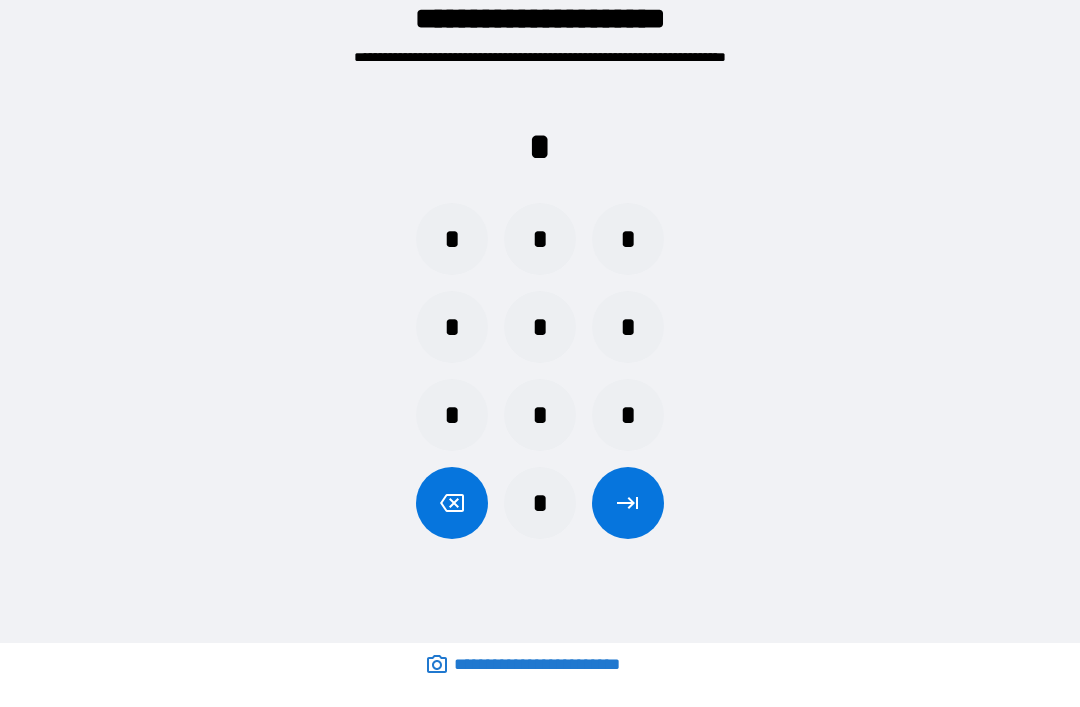 click on "*" at bounding box center (540, 415) 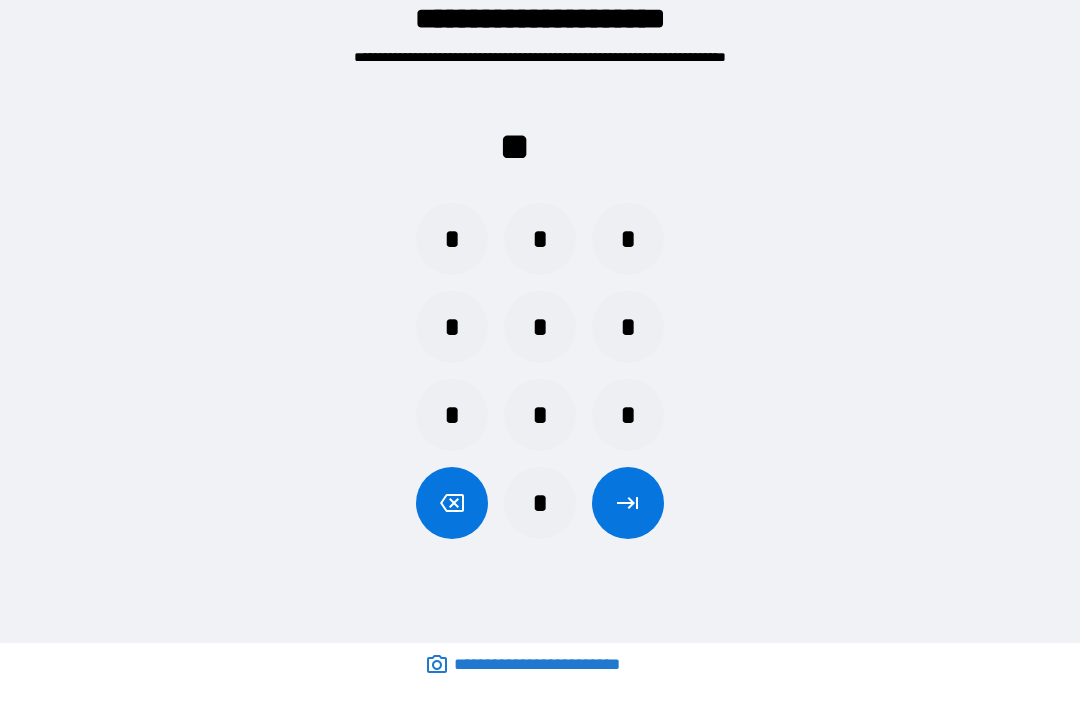 click on "*" at bounding box center (452, 327) 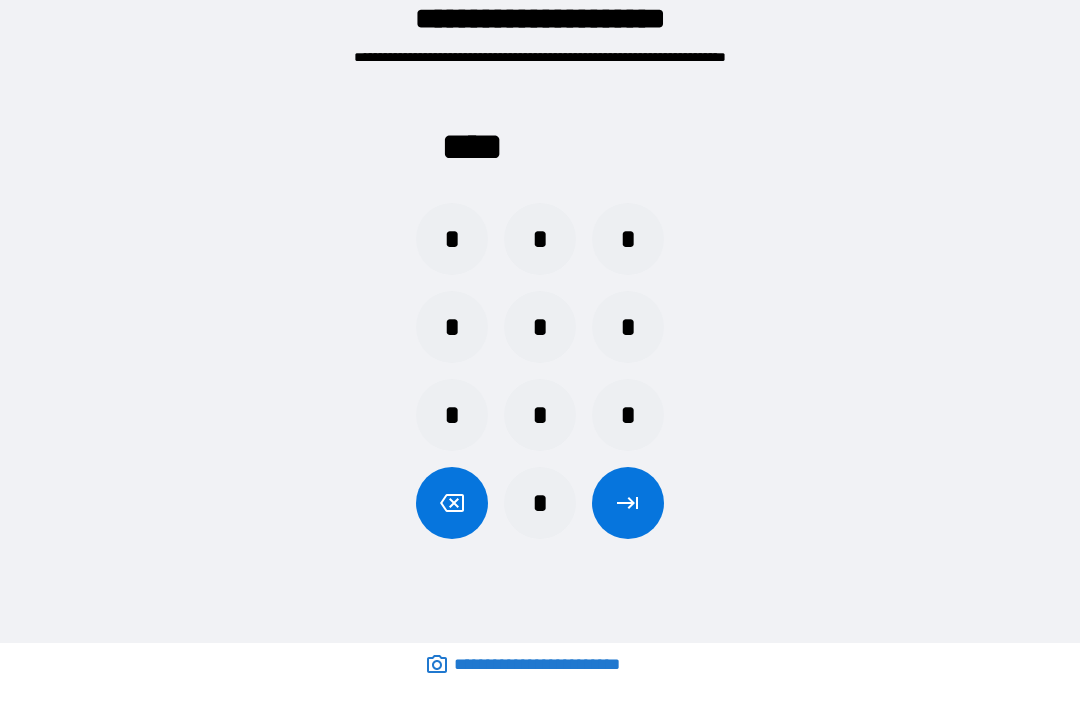 click at bounding box center [628, 503] 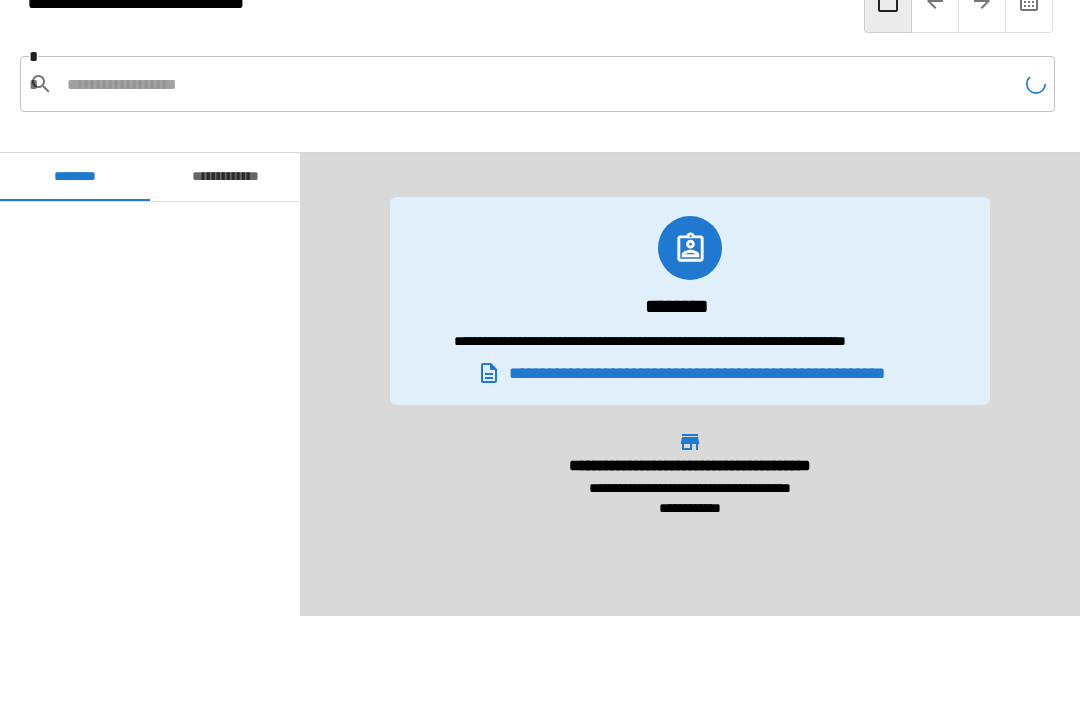scroll, scrollTop: 240, scrollLeft: 0, axis: vertical 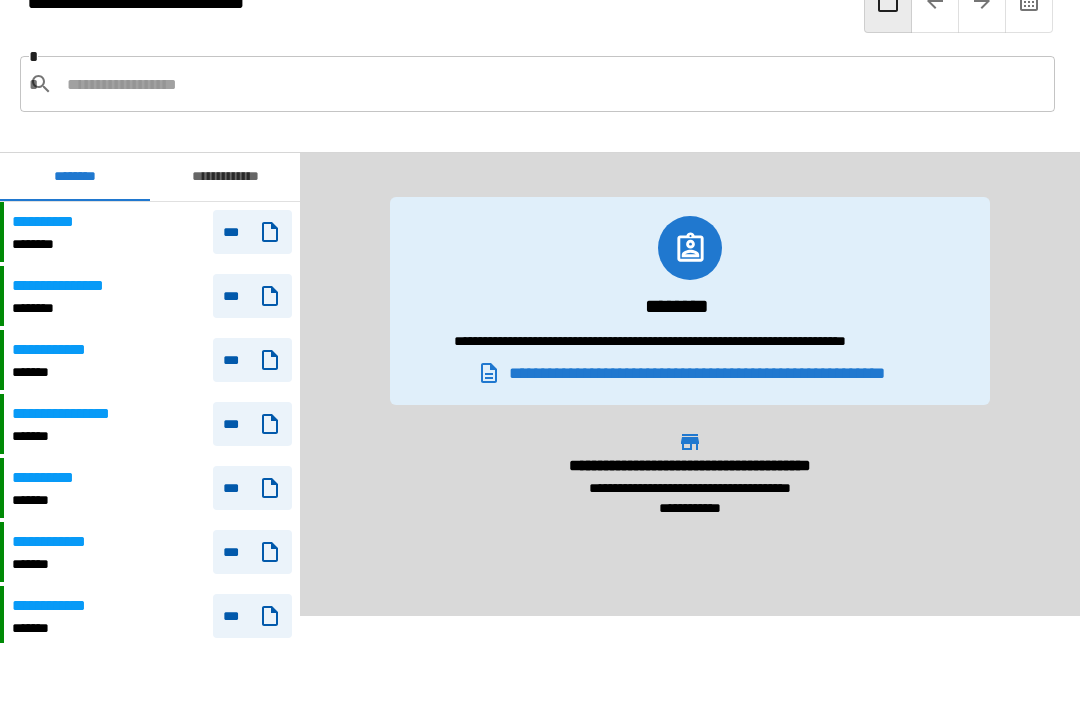 click on "***" at bounding box center (252, 232) 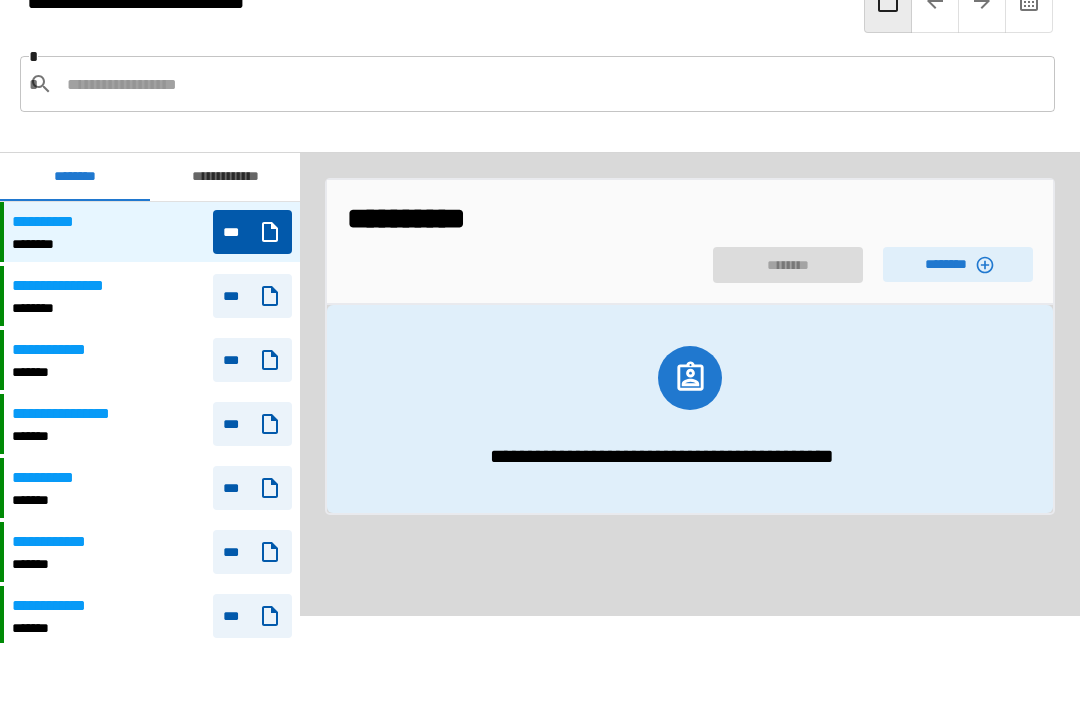 click on "********" at bounding box center [958, 264] 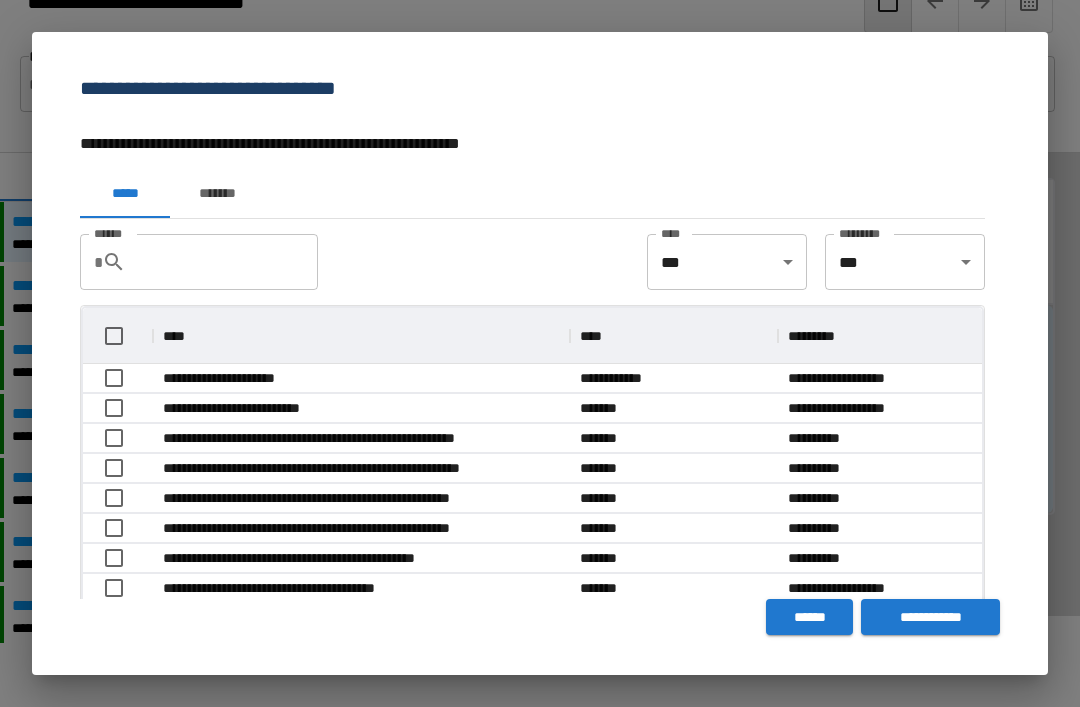 scroll, scrollTop: 356, scrollLeft: 899, axis: both 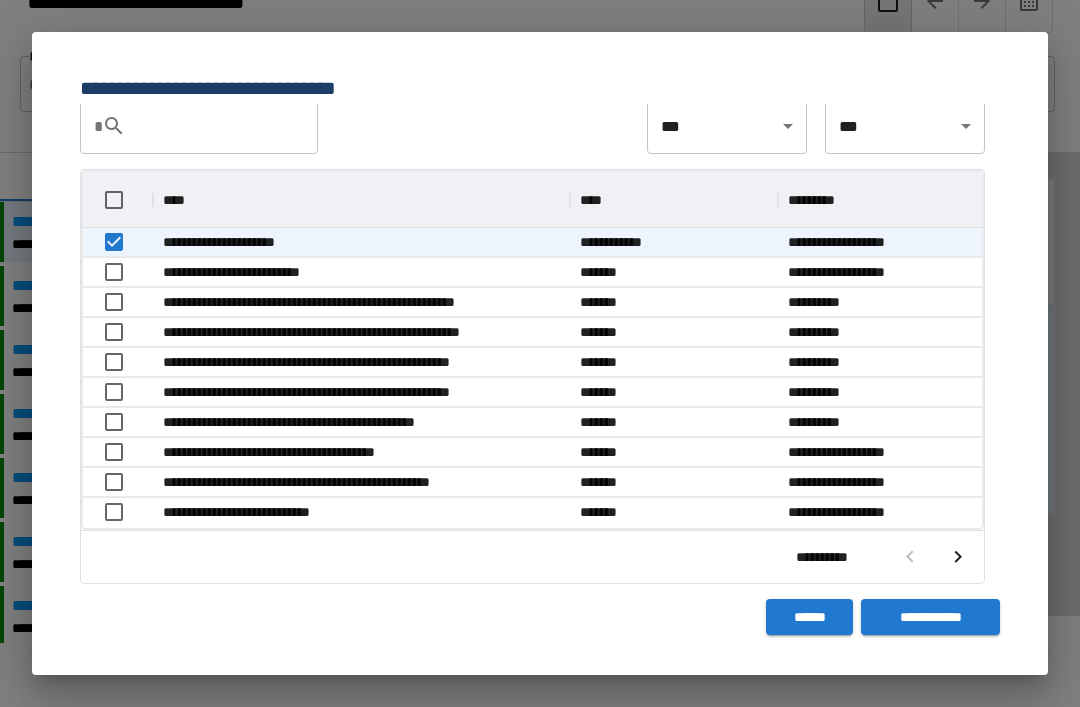 click 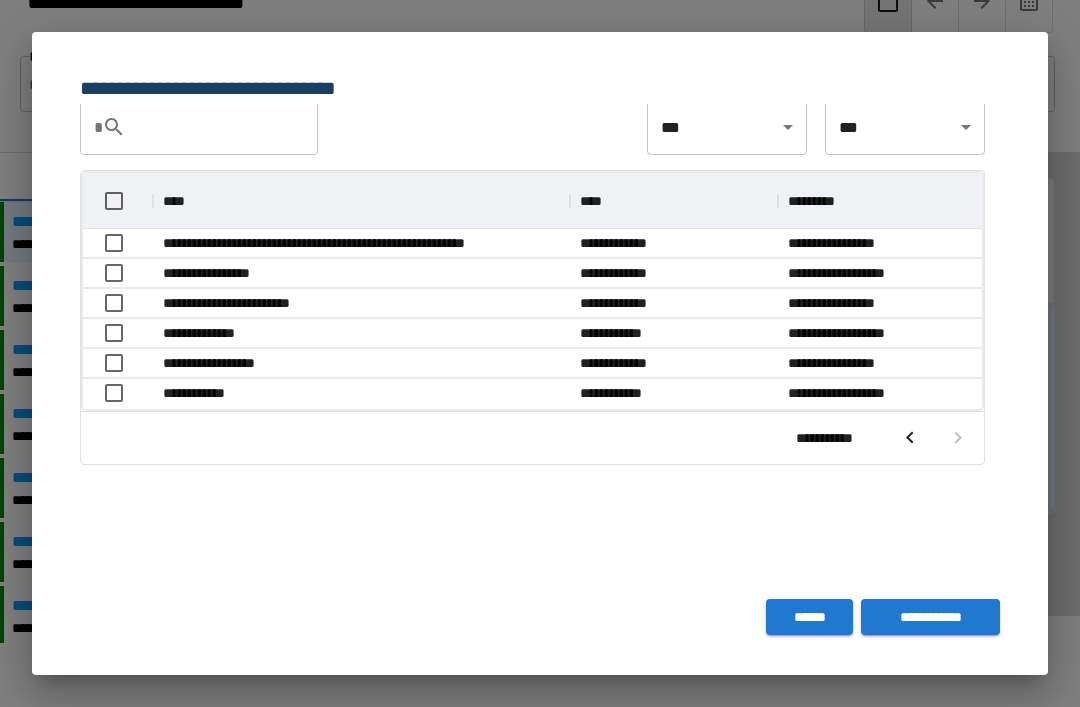 scroll, scrollTop: 116, scrollLeft: 899, axis: both 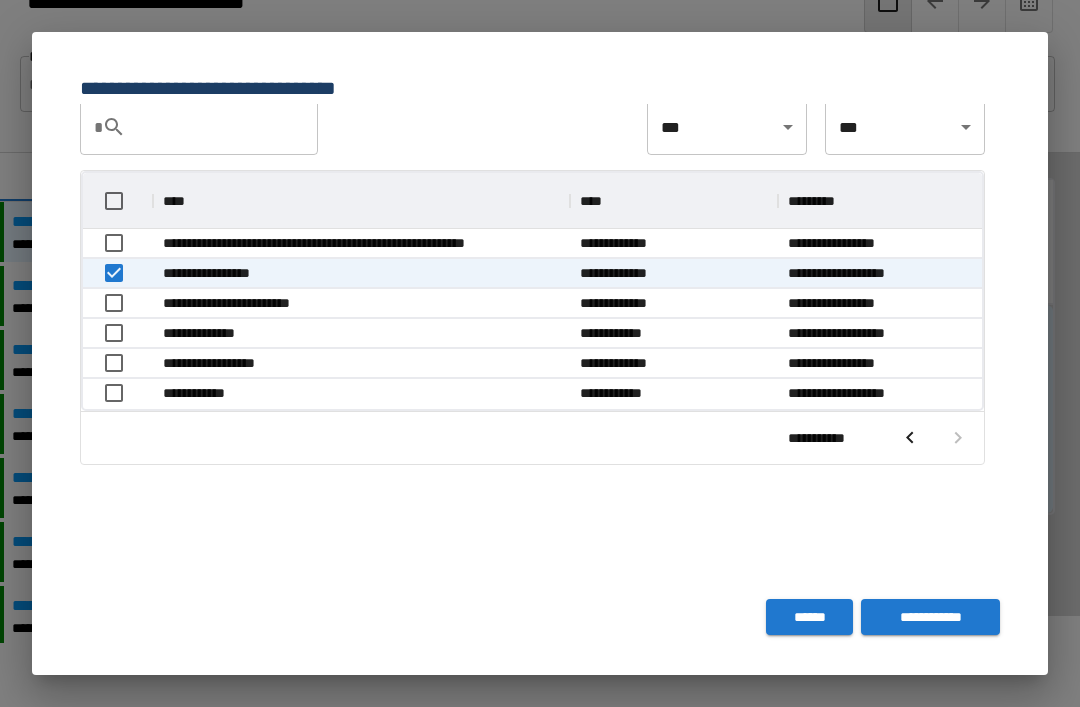 click on "**********" at bounding box center (930, 617) 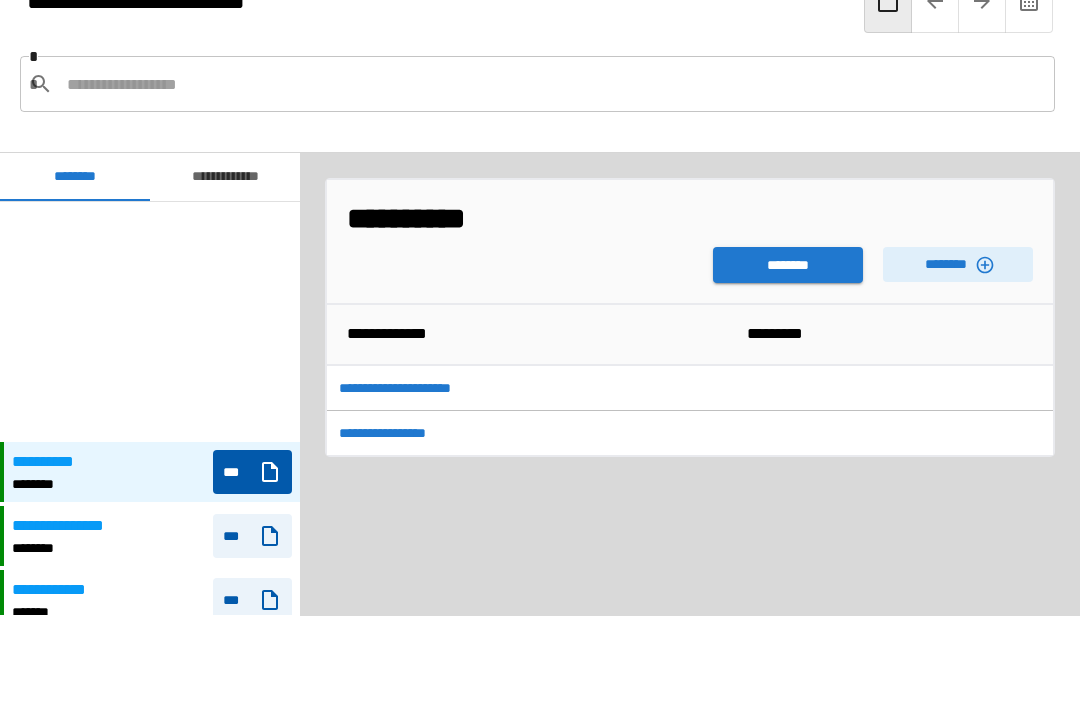 scroll, scrollTop: 240, scrollLeft: 0, axis: vertical 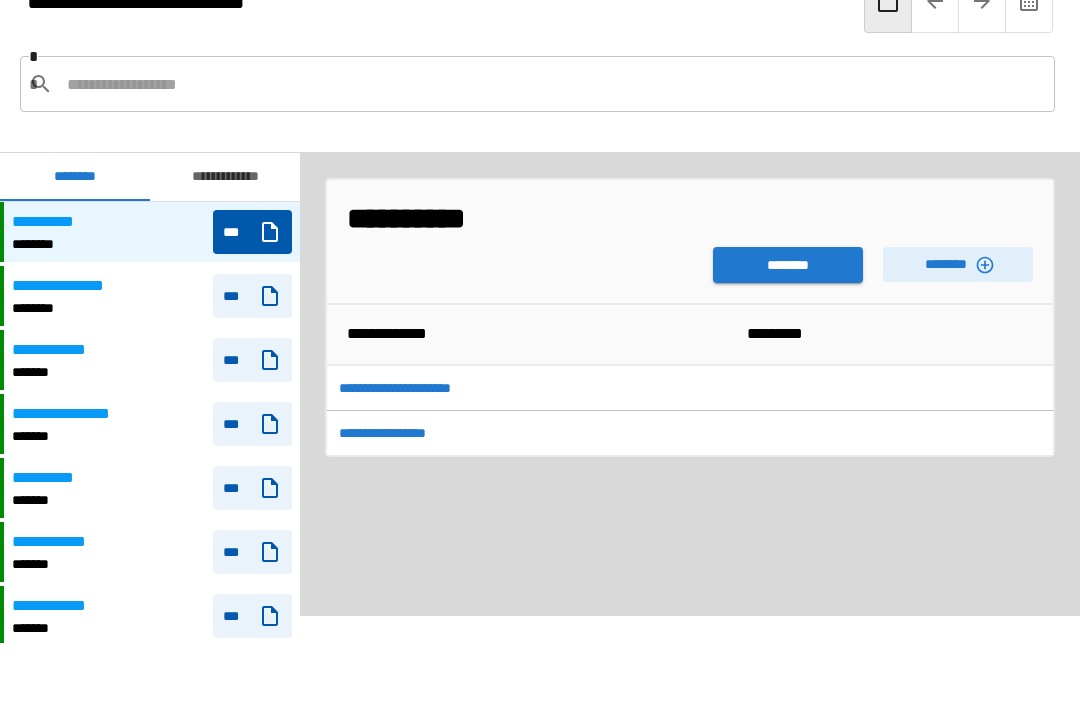 click on "********" at bounding box center [788, 265] 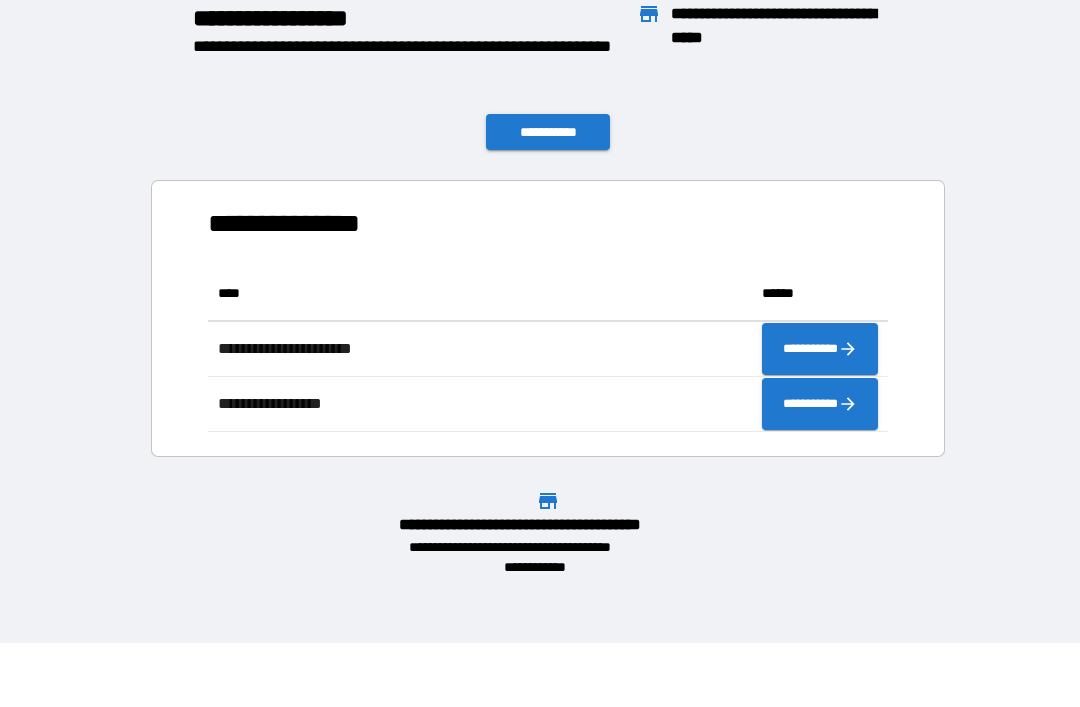 scroll, scrollTop: 166, scrollLeft: 680, axis: both 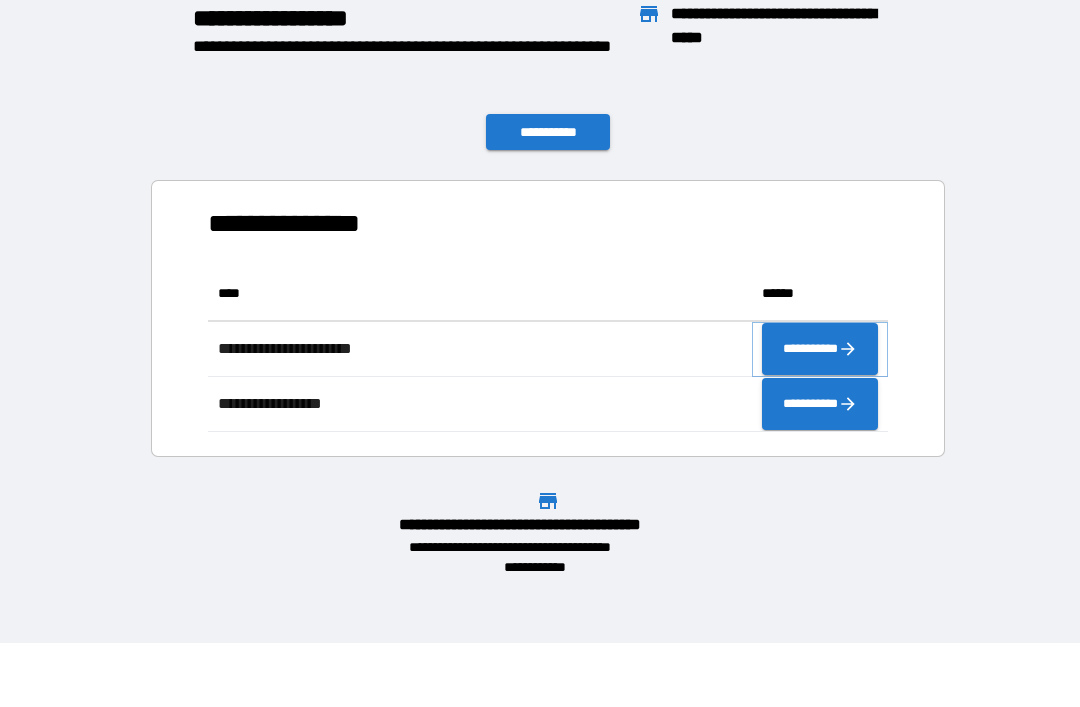 click on "**********" at bounding box center [820, 349] 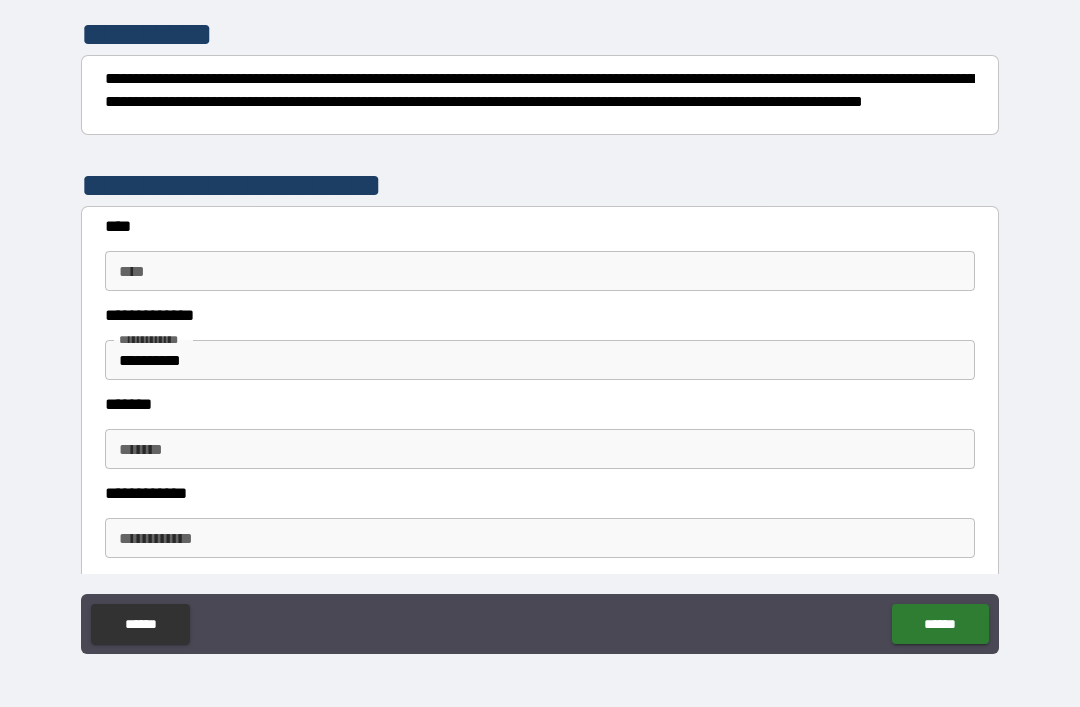 scroll, scrollTop: 249, scrollLeft: 0, axis: vertical 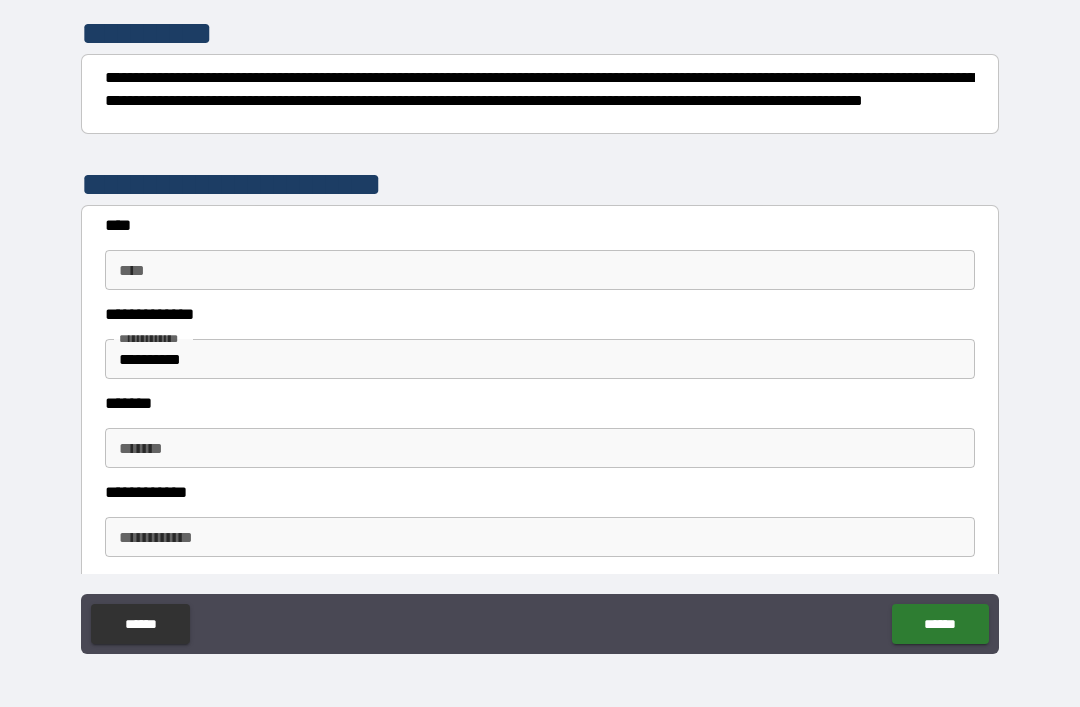 click on "****" at bounding box center (540, 270) 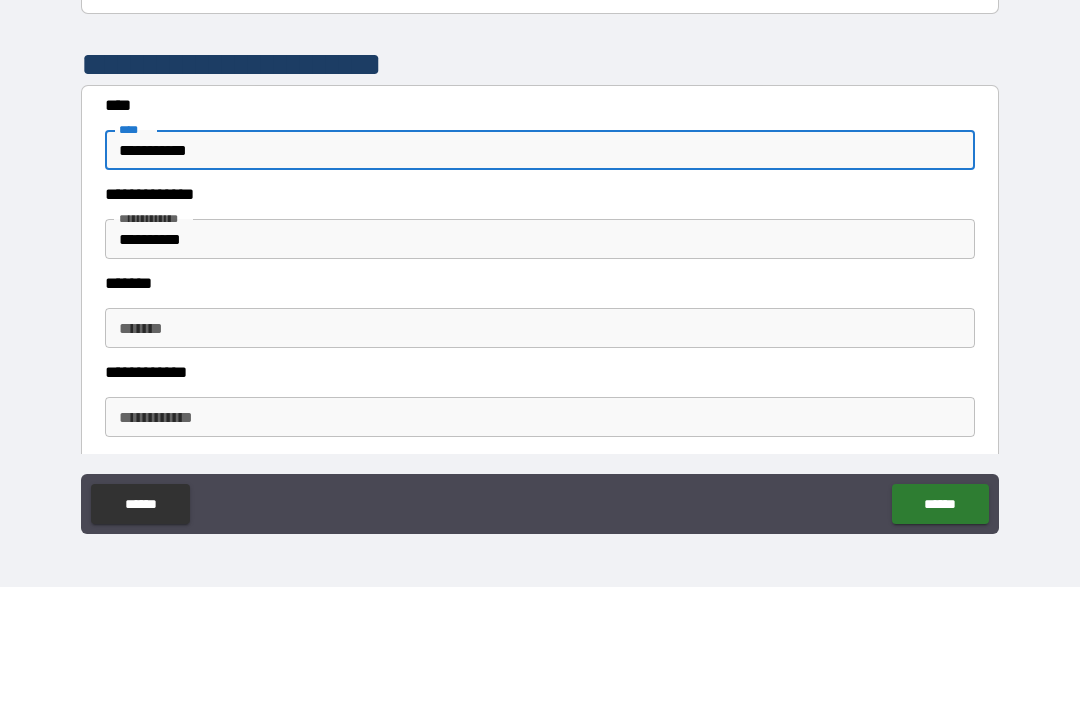 type on "**********" 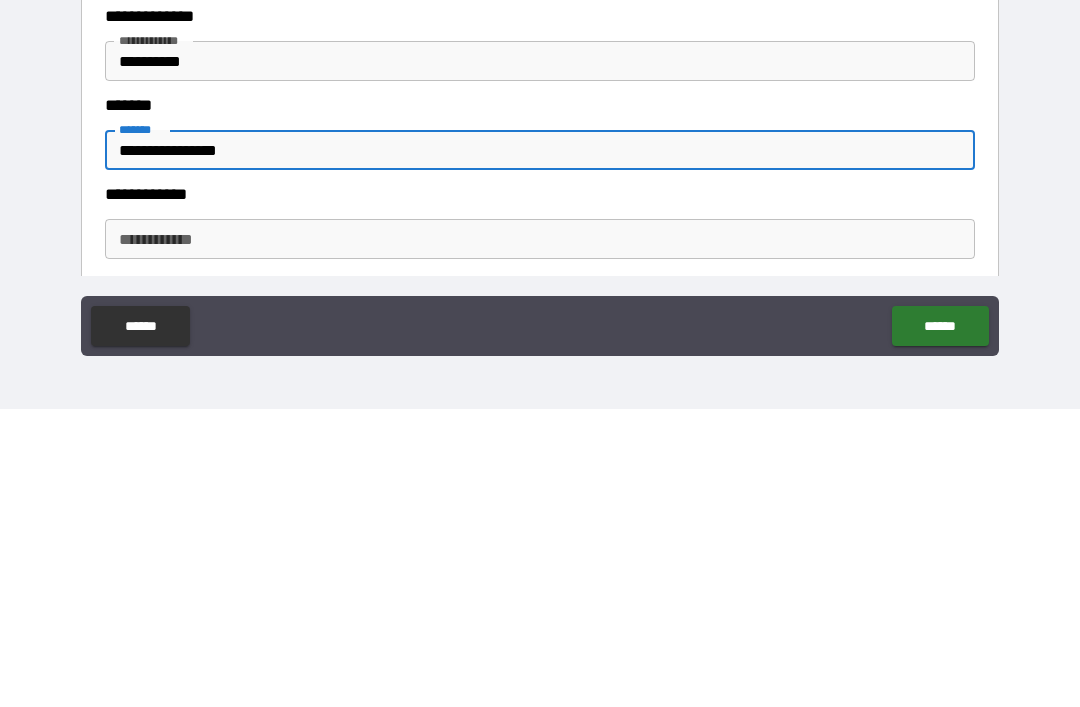 type on "**********" 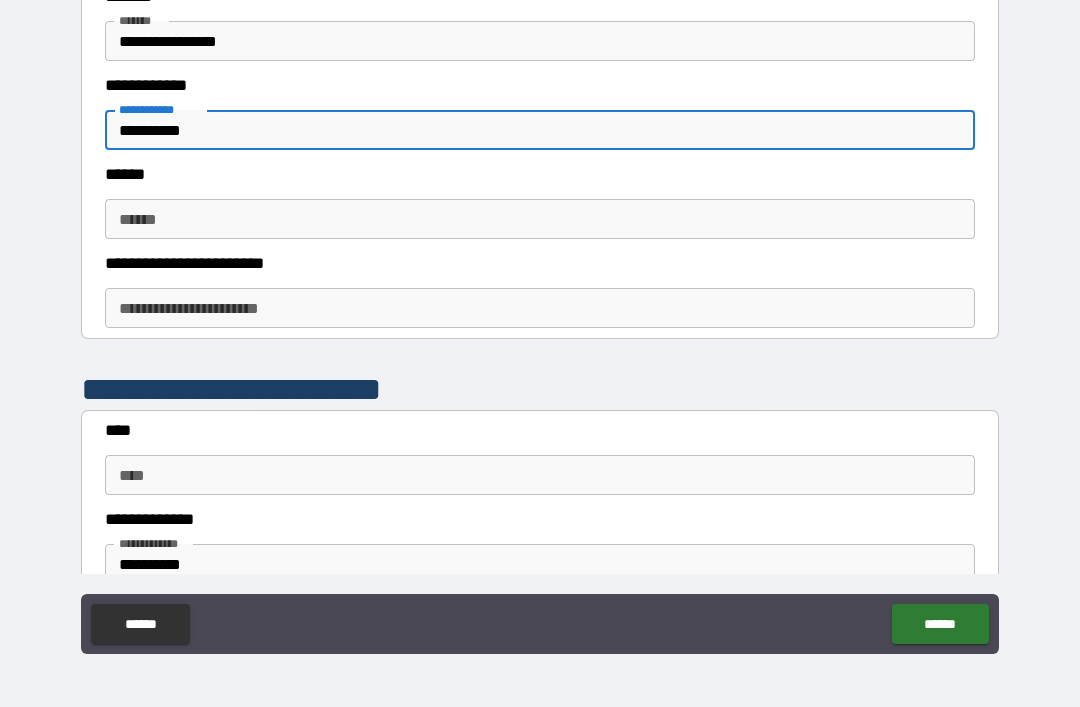 scroll, scrollTop: 660, scrollLeft: 0, axis: vertical 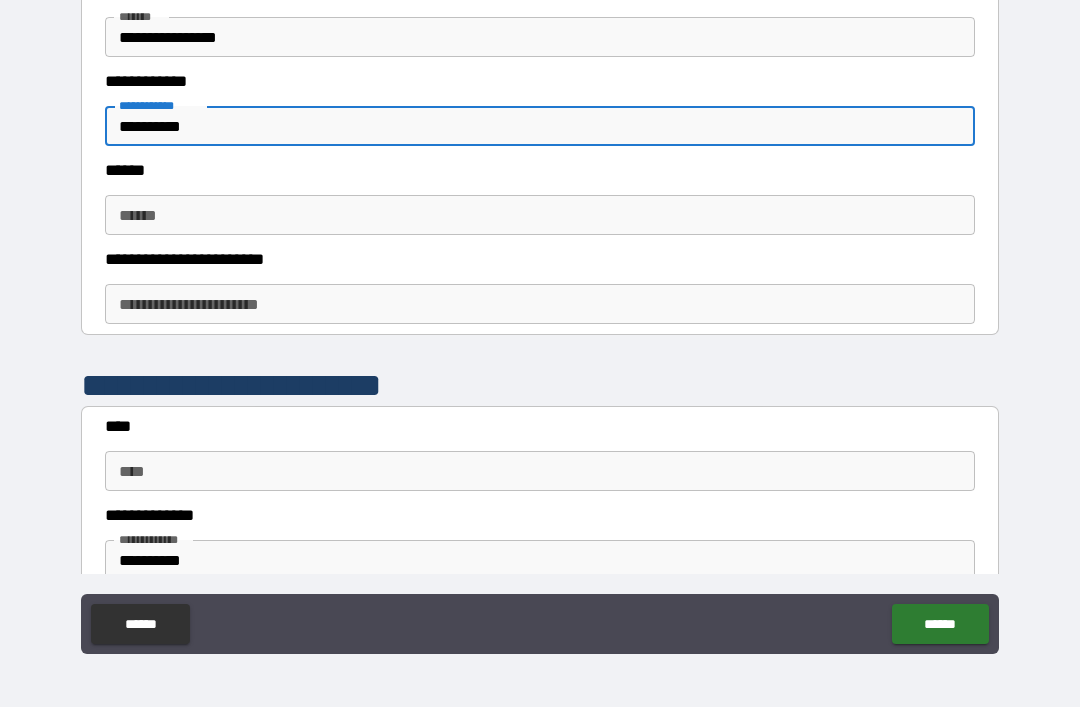 type on "**********" 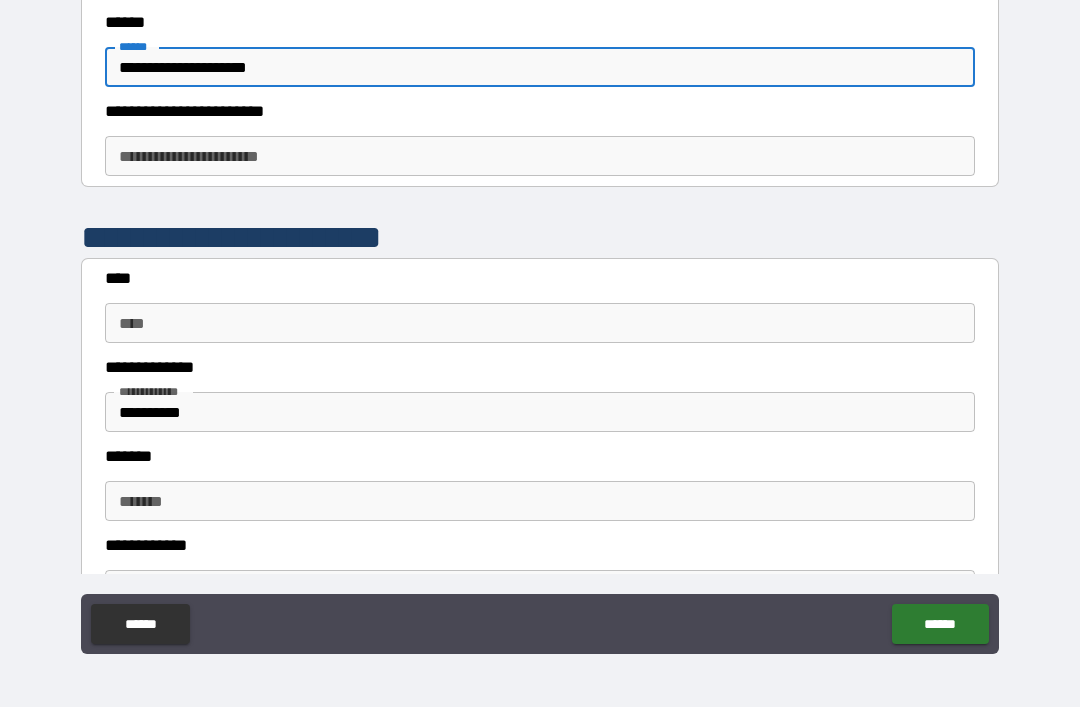 scroll, scrollTop: 816, scrollLeft: 0, axis: vertical 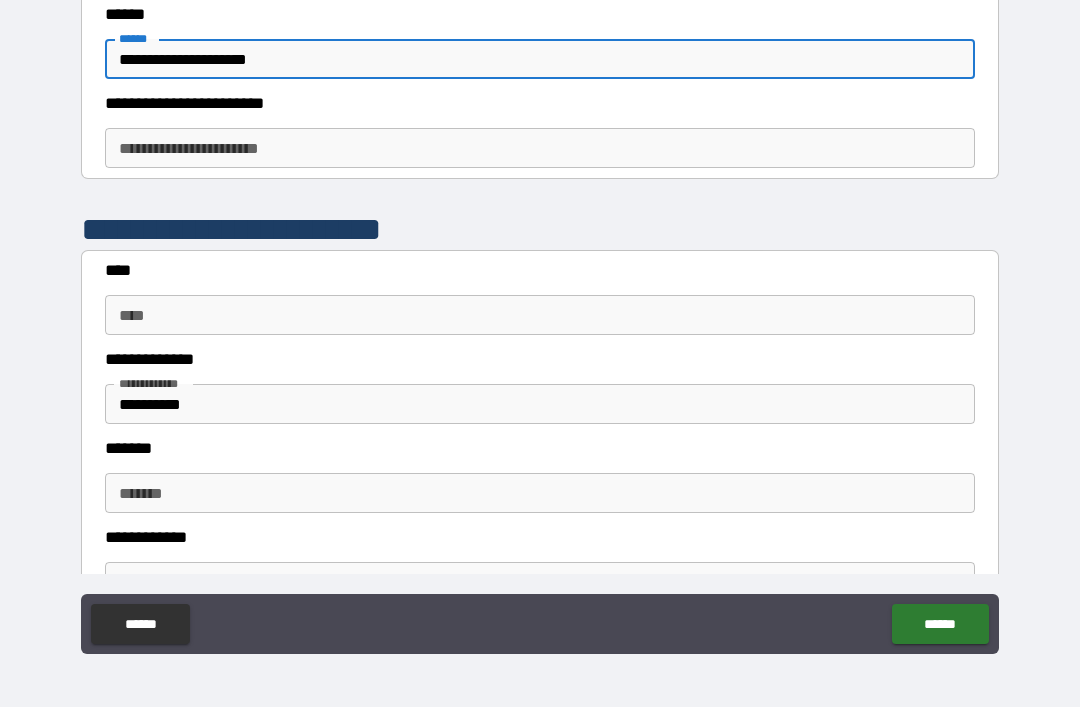 type on "**********" 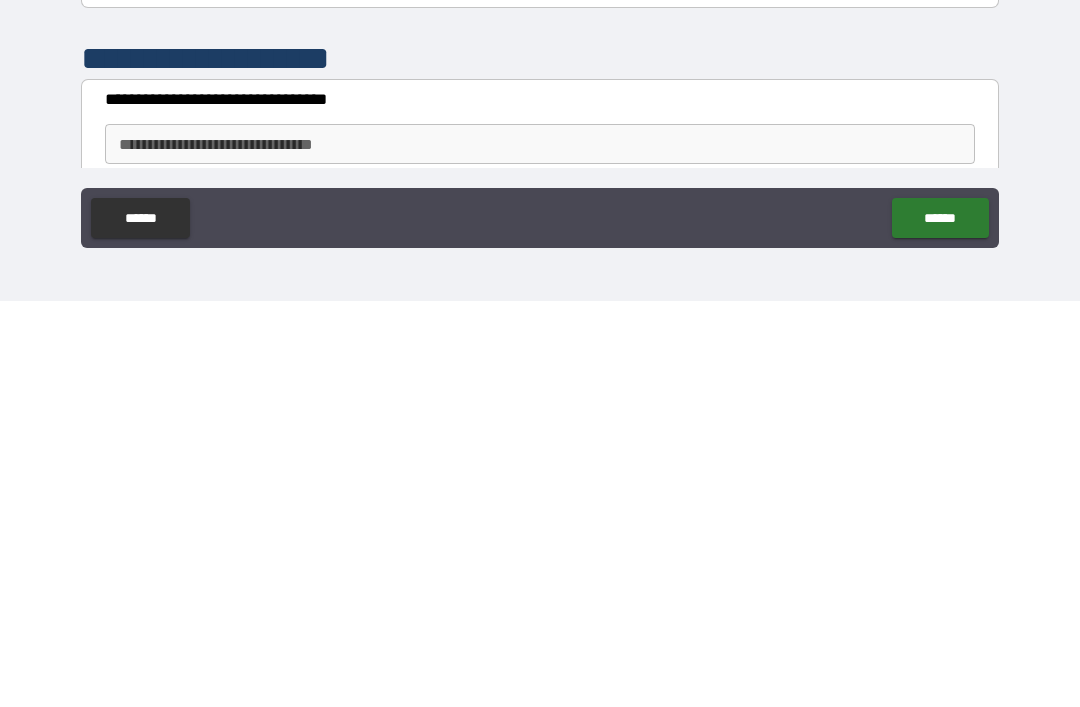 scroll, scrollTop: 1194, scrollLeft: 0, axis: vertical 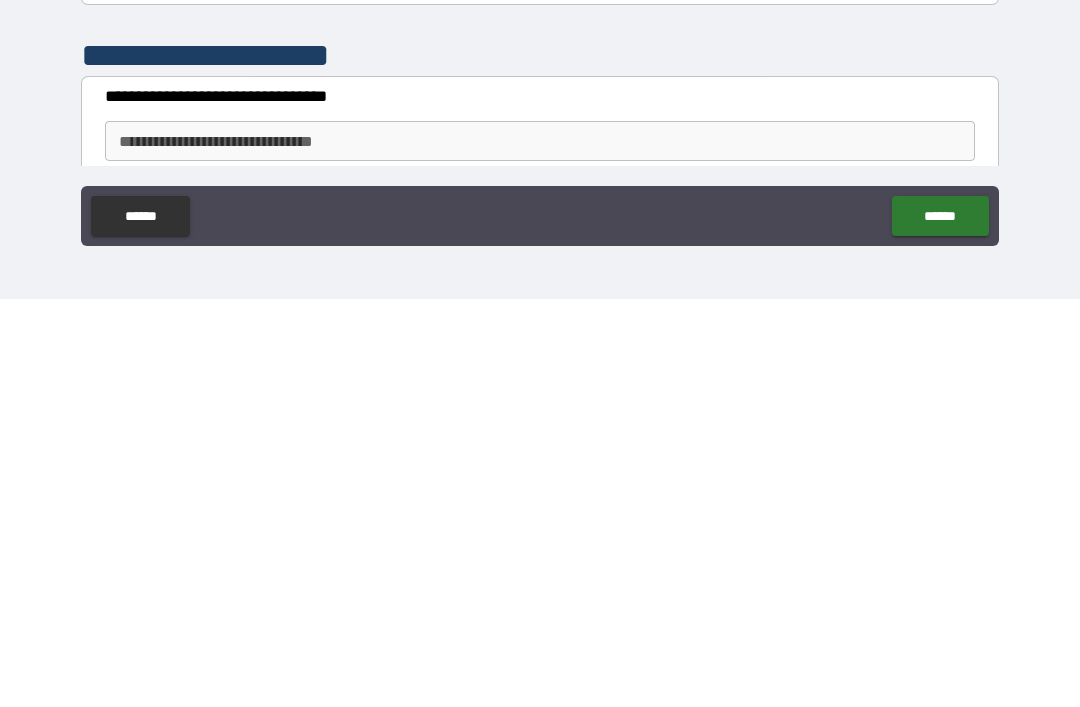 type on "******" 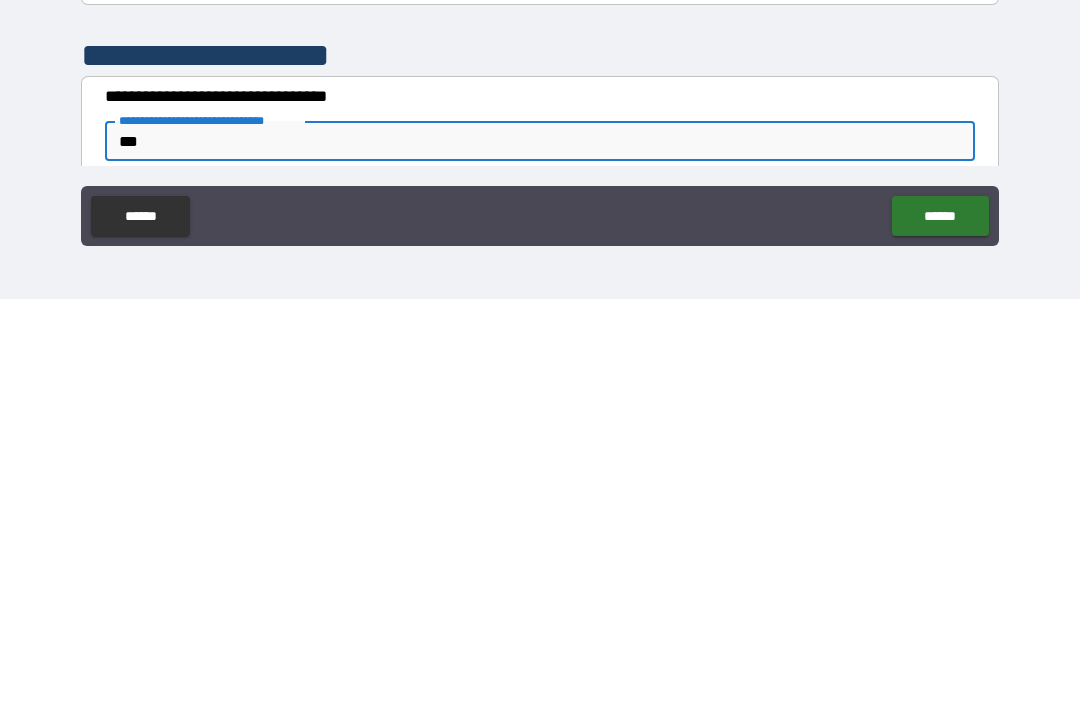 type on "***" 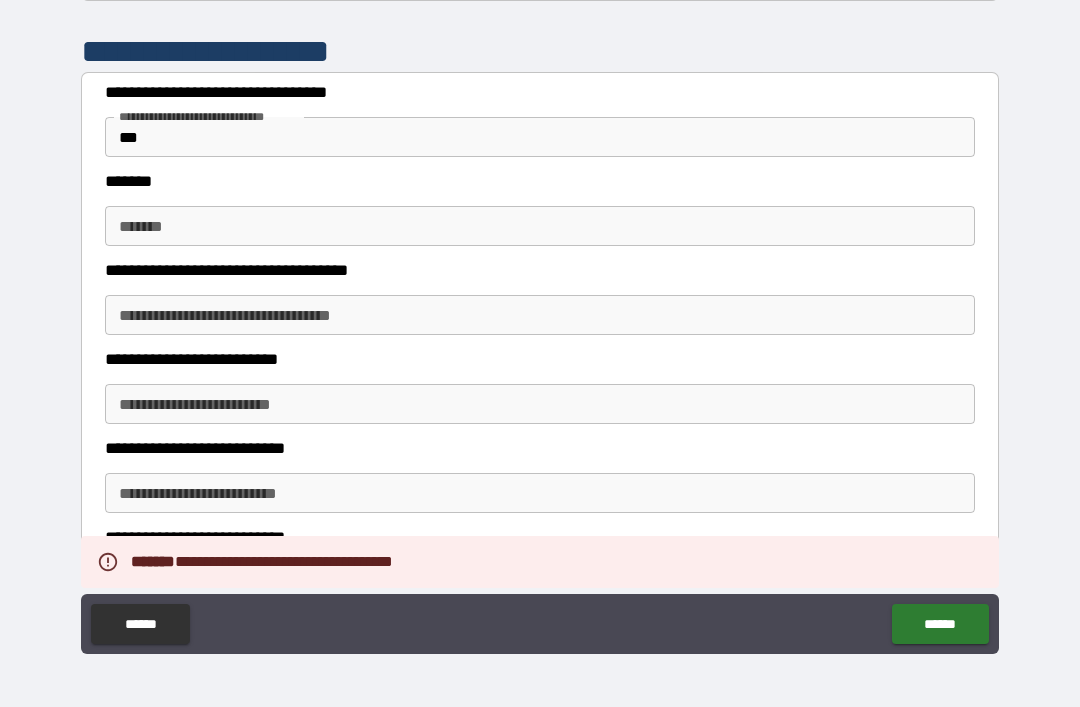 scroll, scrollTop: 1607, scrollLeft: 0, axis: vertical 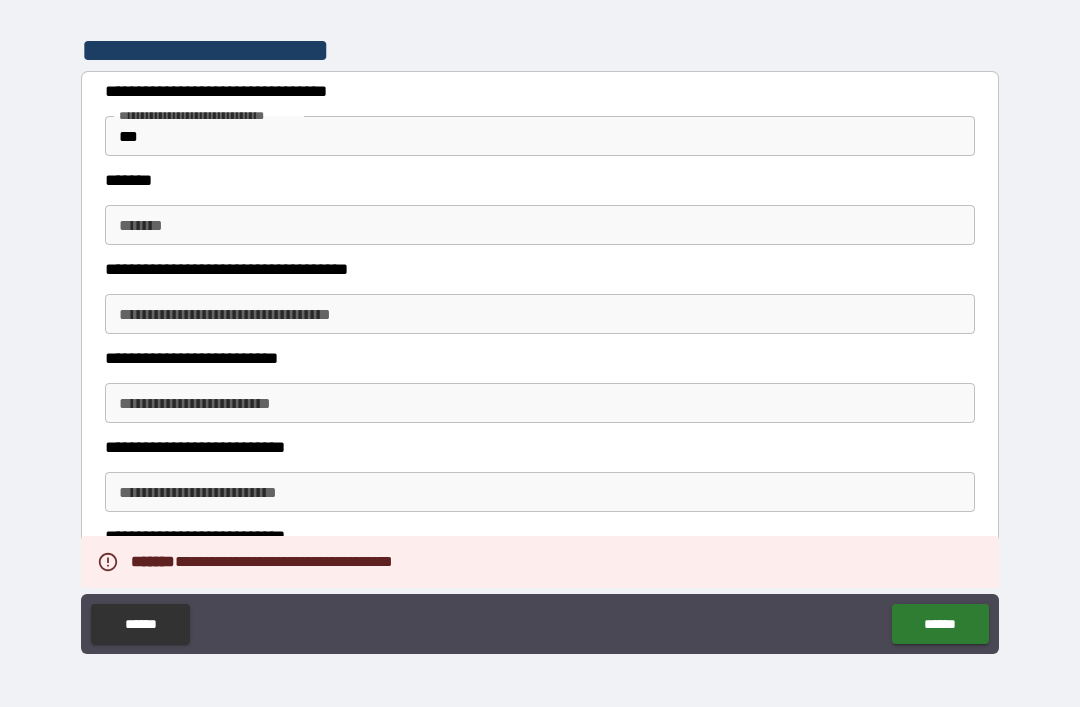 click on "*******" at bounding box center [540, 225] 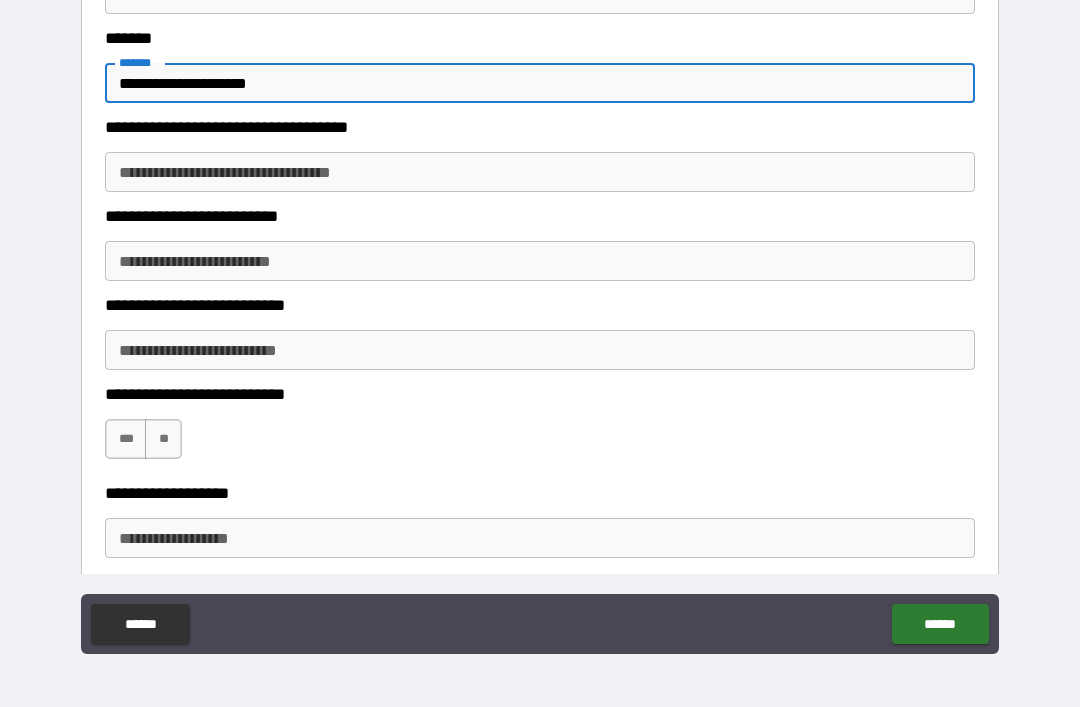 scroll, scrollTop: 1756, scrollLeft: 0, axis: vertical 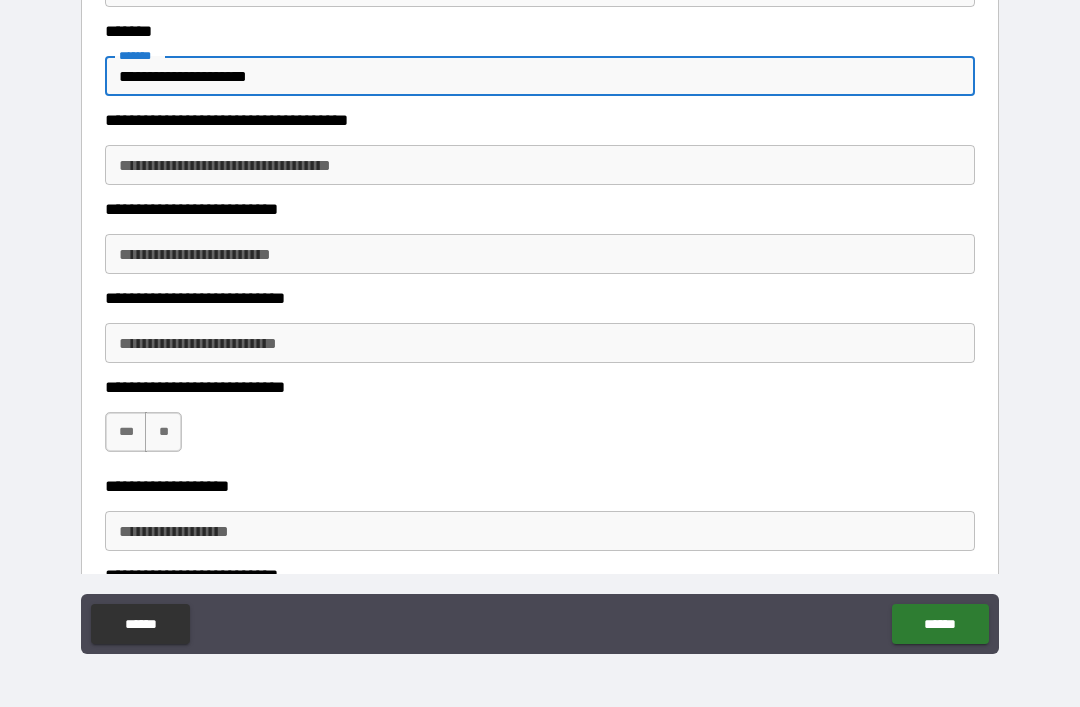 type on "**********" 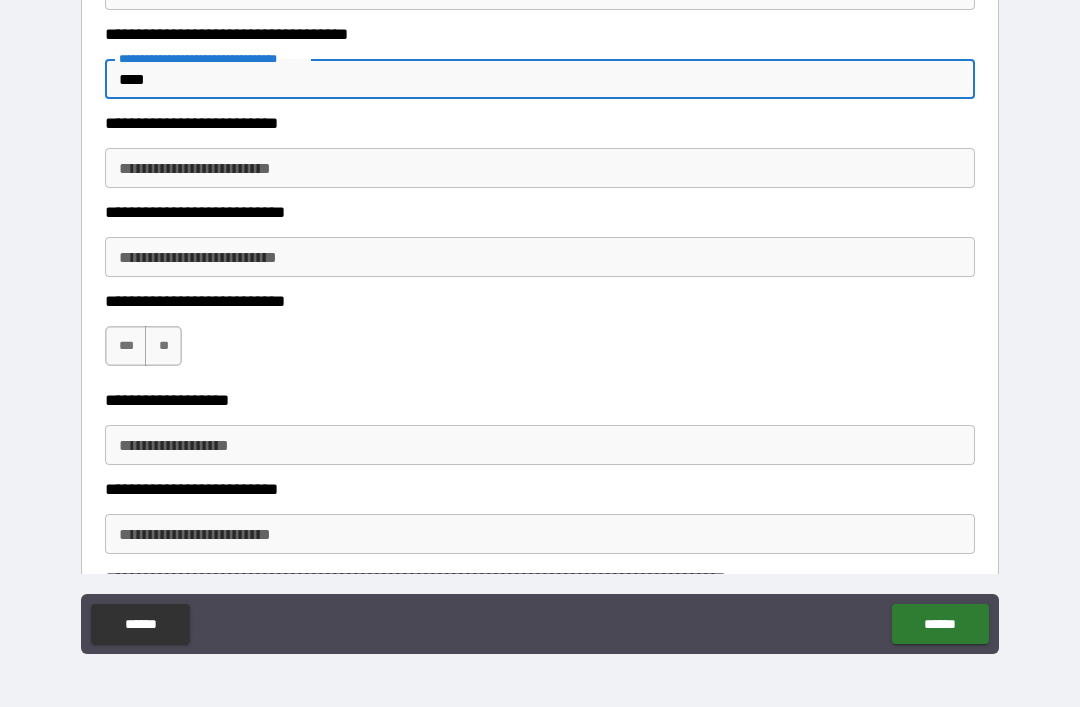 scroll, scrollTop: 1865, scrollLeft: 0, axis: vertical 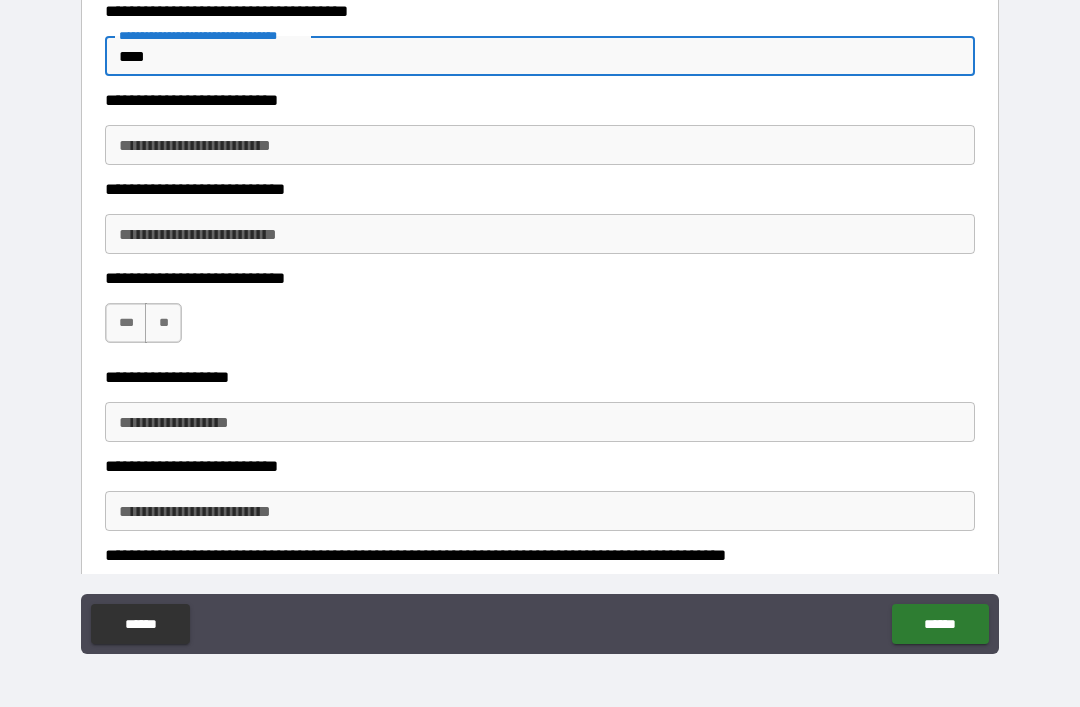type on "****" 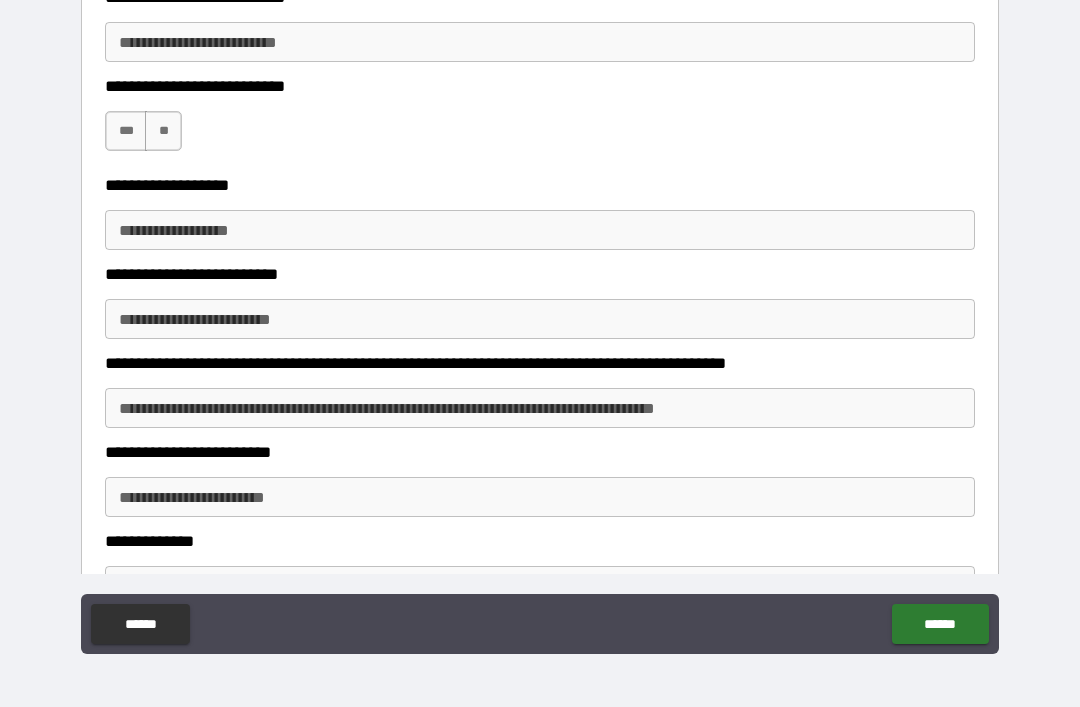scroll, scrollTop: 2058, scrollLeft: 0, axis: vertical 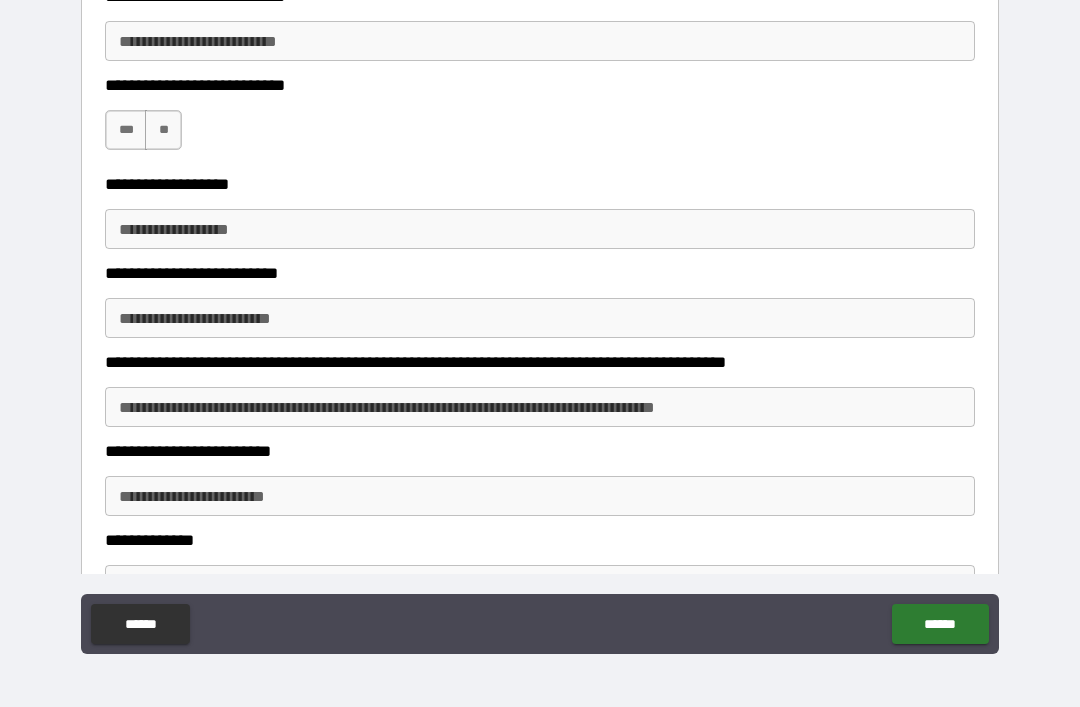 type on "********" 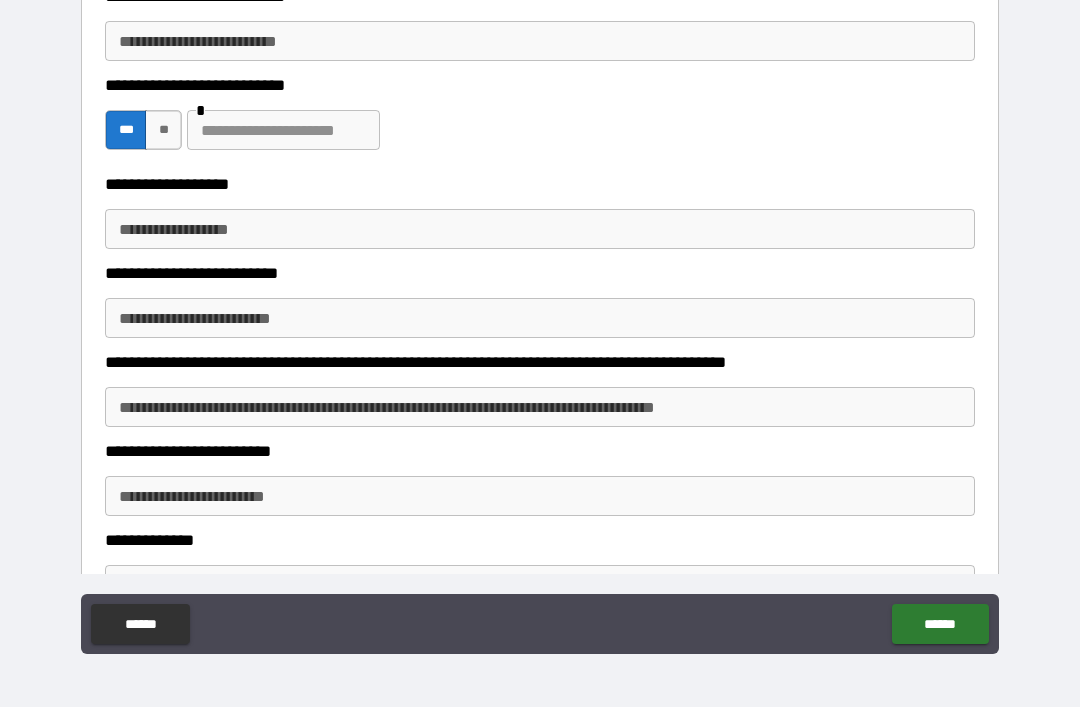 click at bounding box center [283, 130] 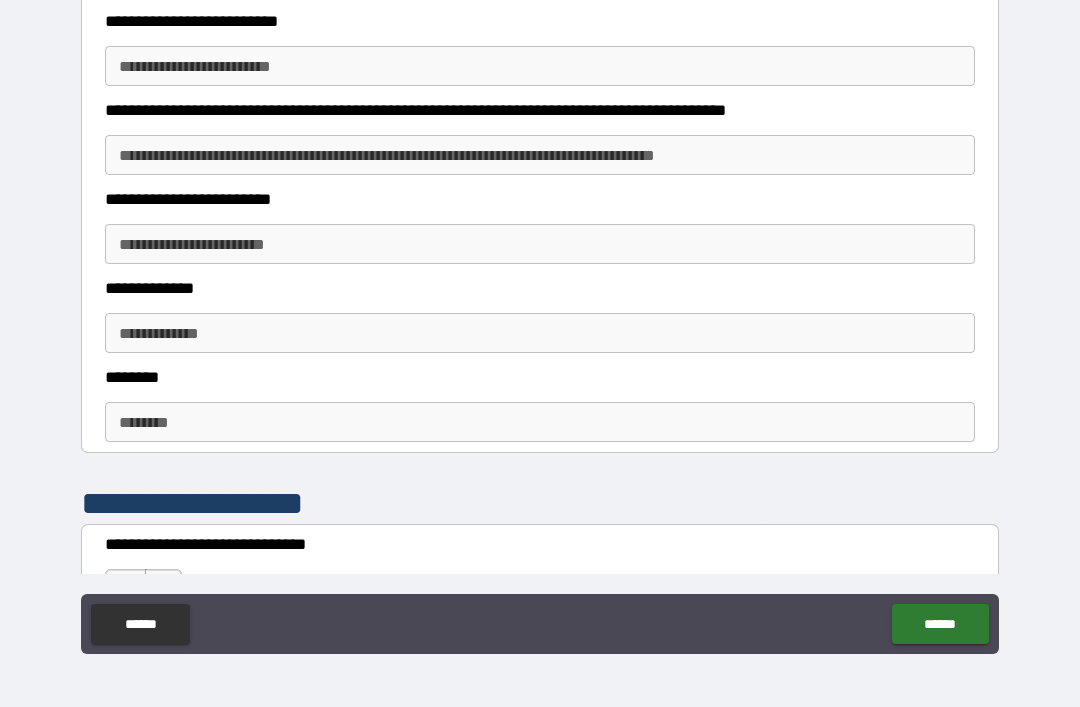 scroll, scrollTop: 2338, scrollLeft: 0, axis: vertical 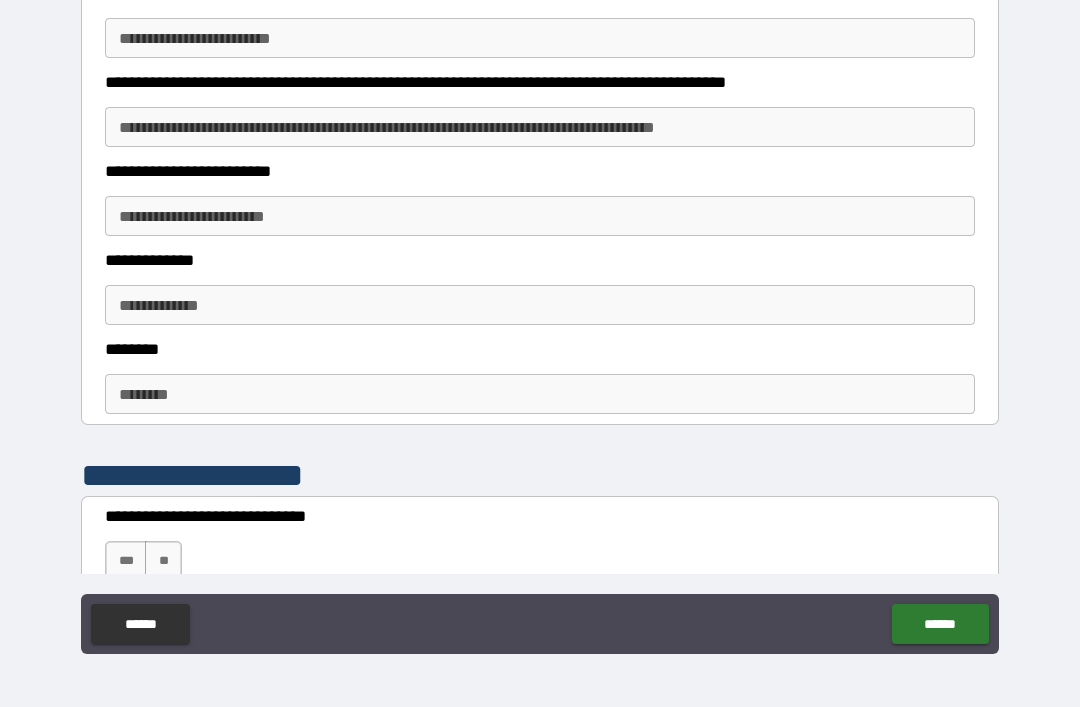 type on "**********" 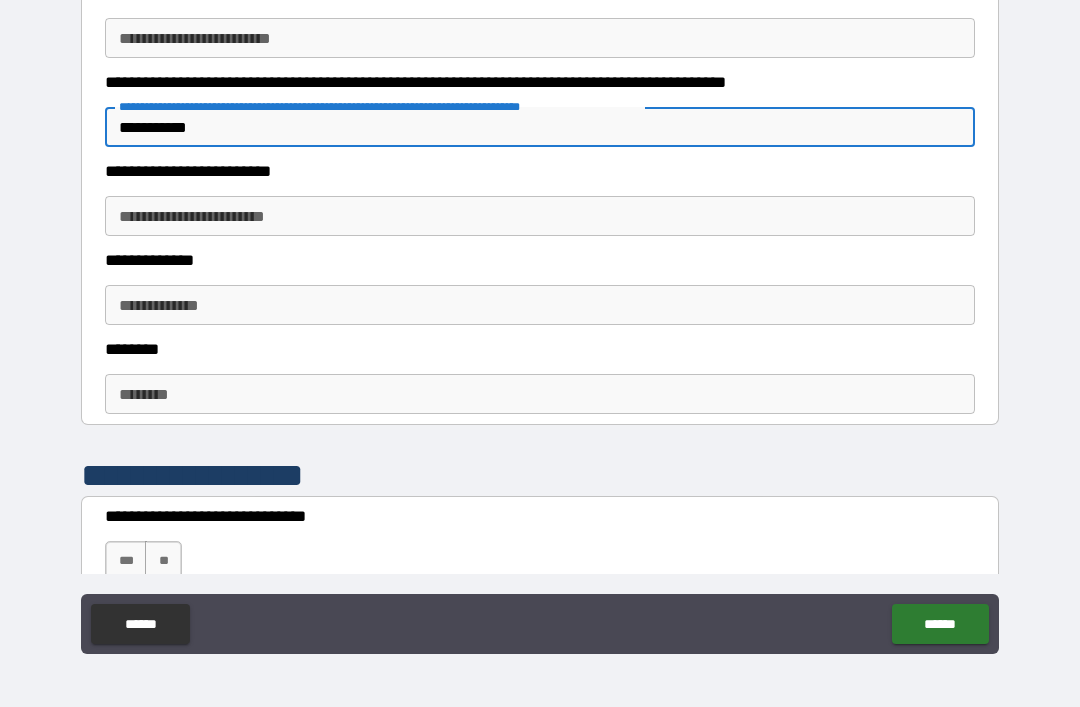type on "**********" 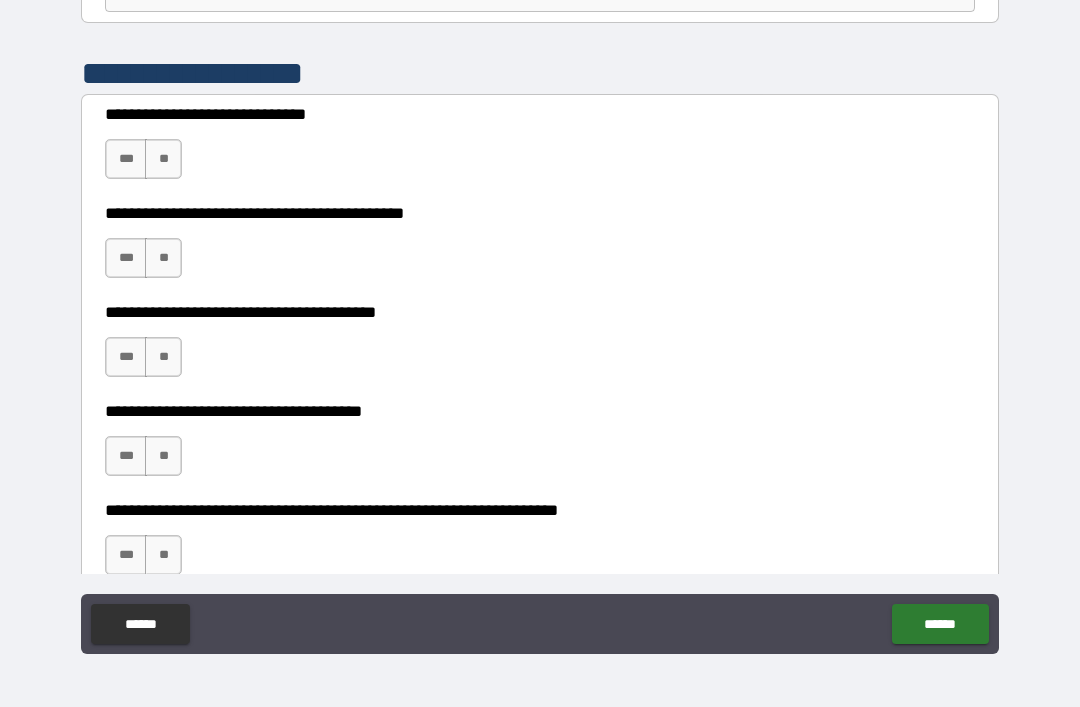 scroll, scrollTop: 2760, scrollLeft: 0, axis: vertical 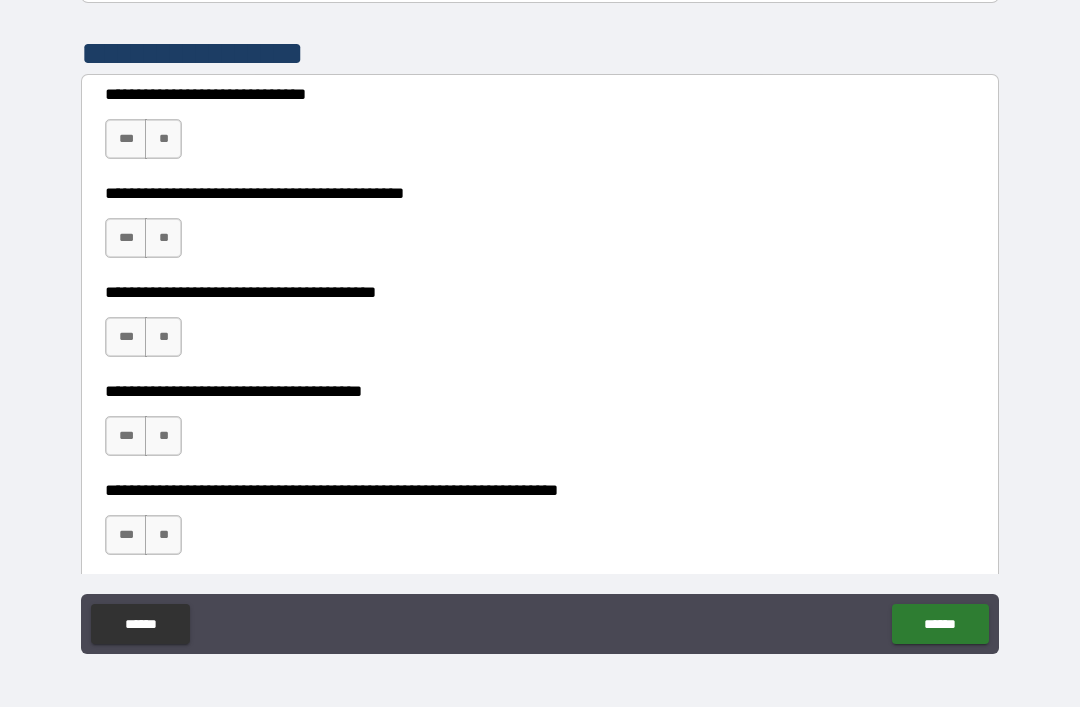 type on "******" 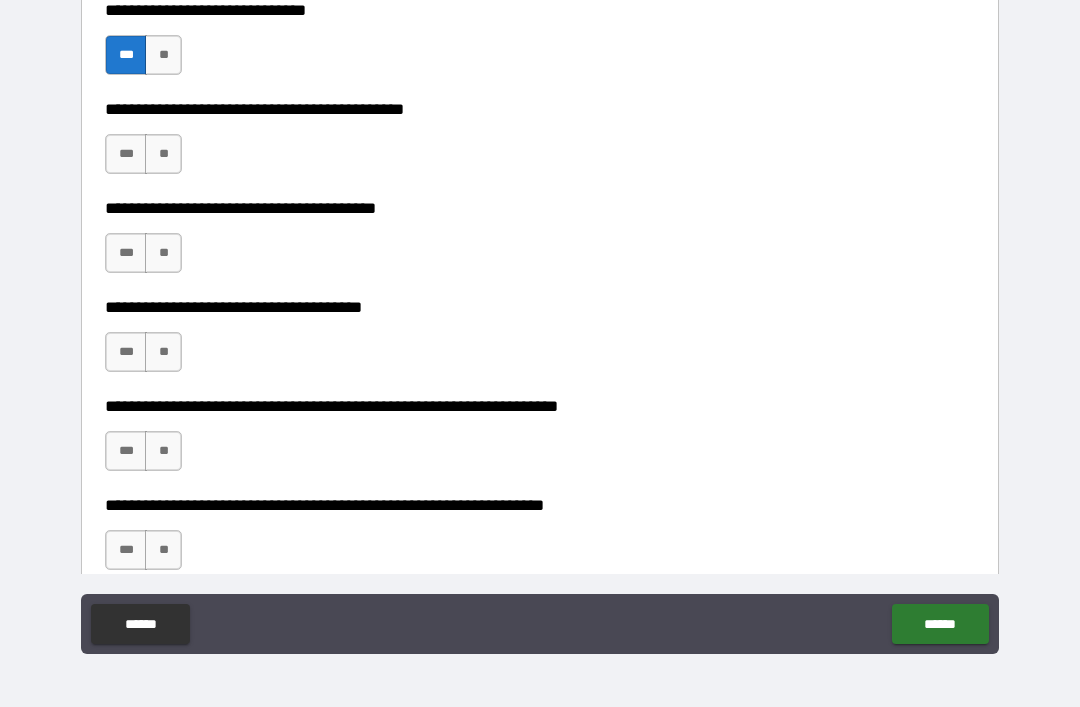 scroll, scrollTop: 2860, scrollLeft: 0, axis: vertical 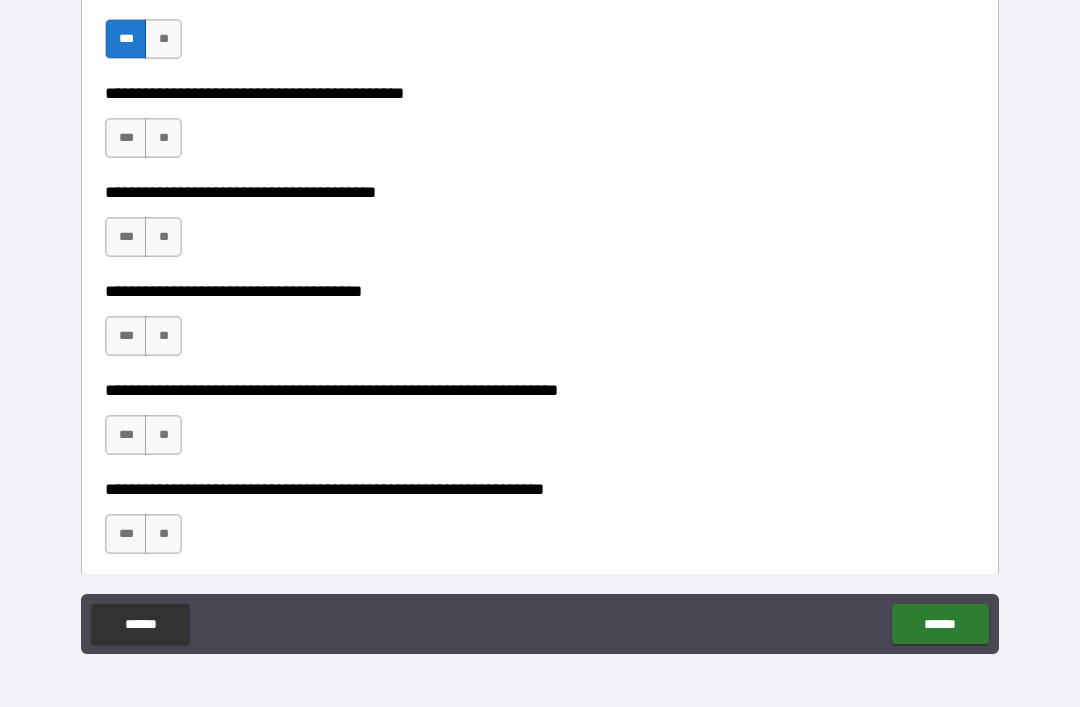 click on "***" at bounding box center [126, 138] 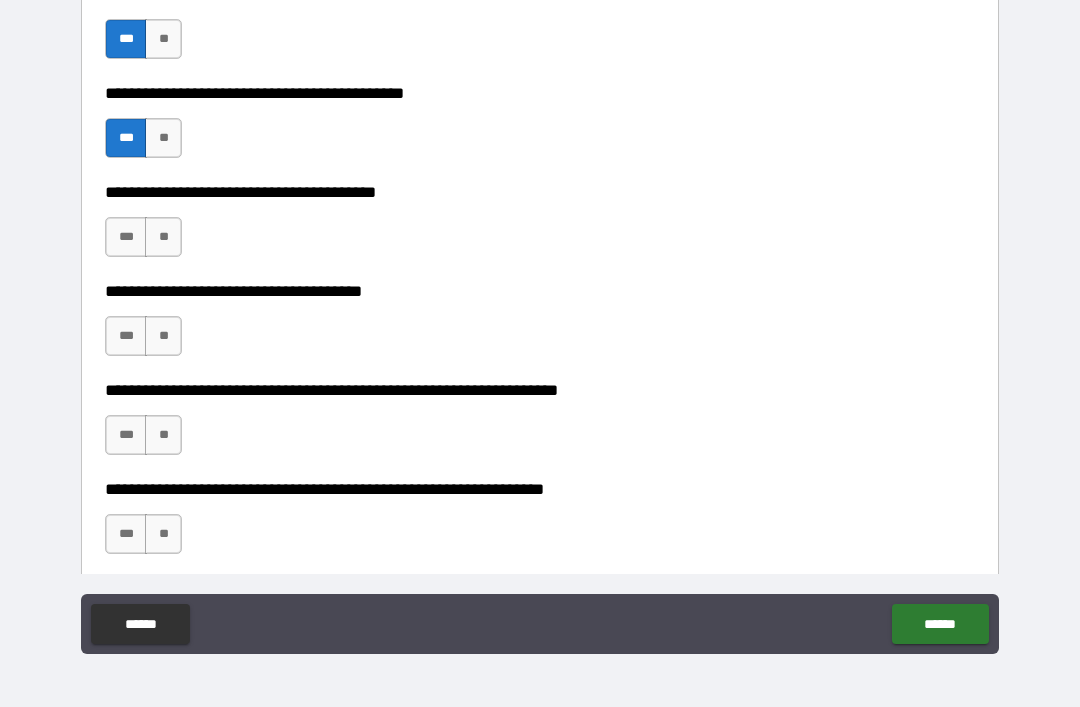 click on "***" at bounding box center [126, 237] 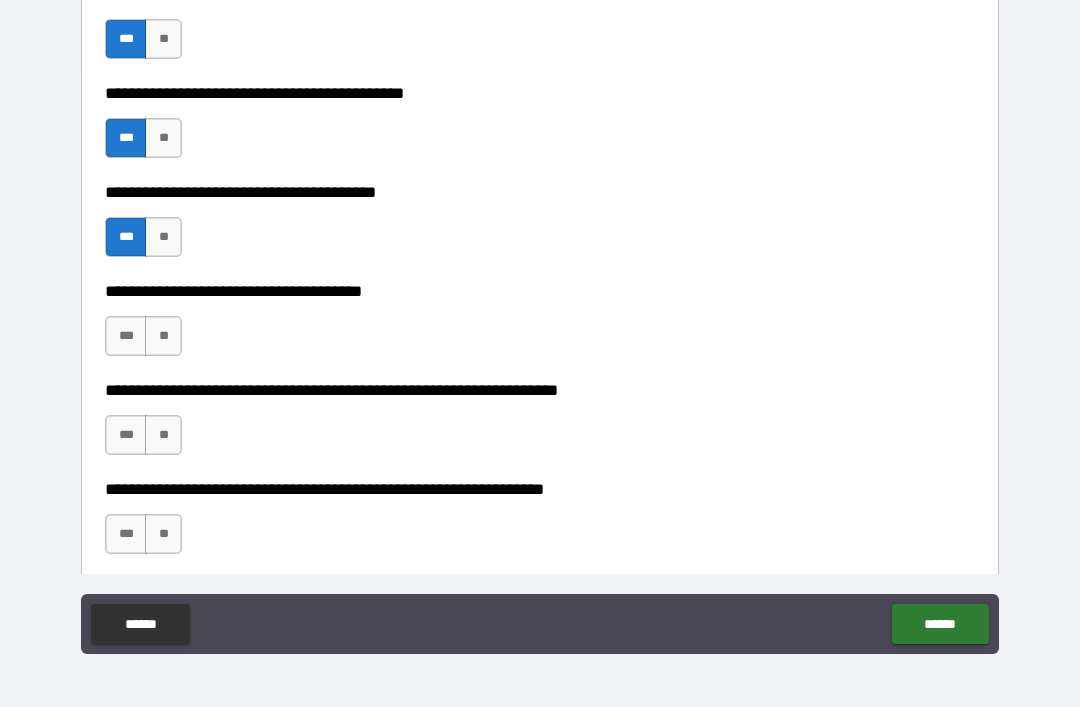 click on "**" at bounding box center [163, 336] 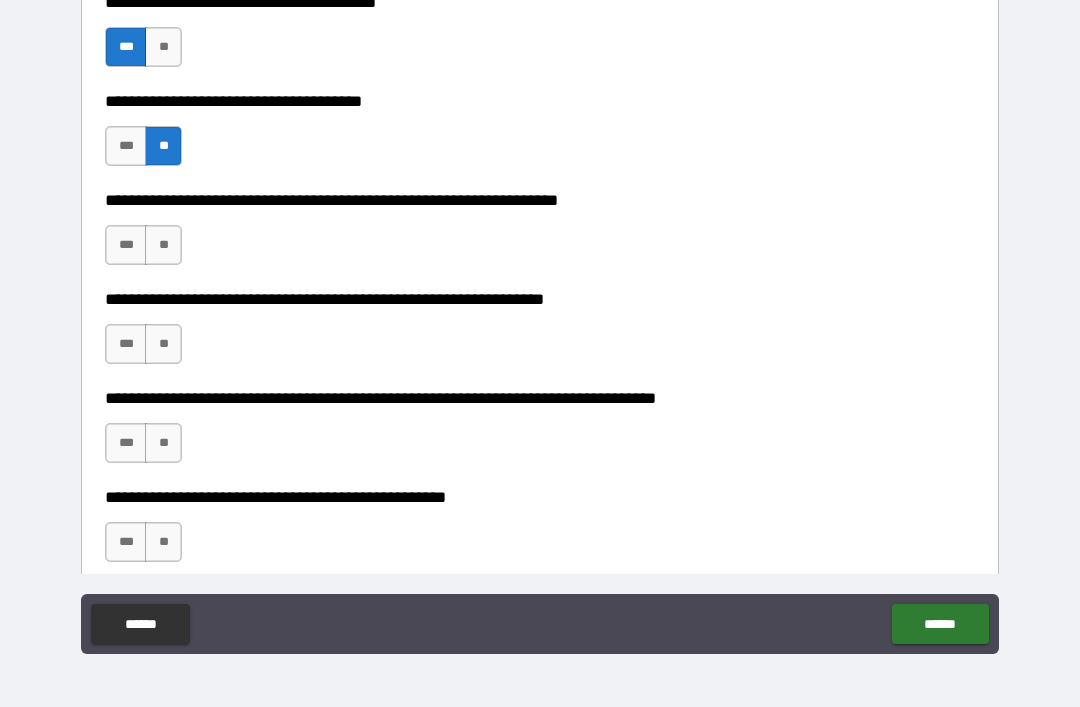 scroll, scrollTop: 3053, scrollLeft: 0, axis: vertical 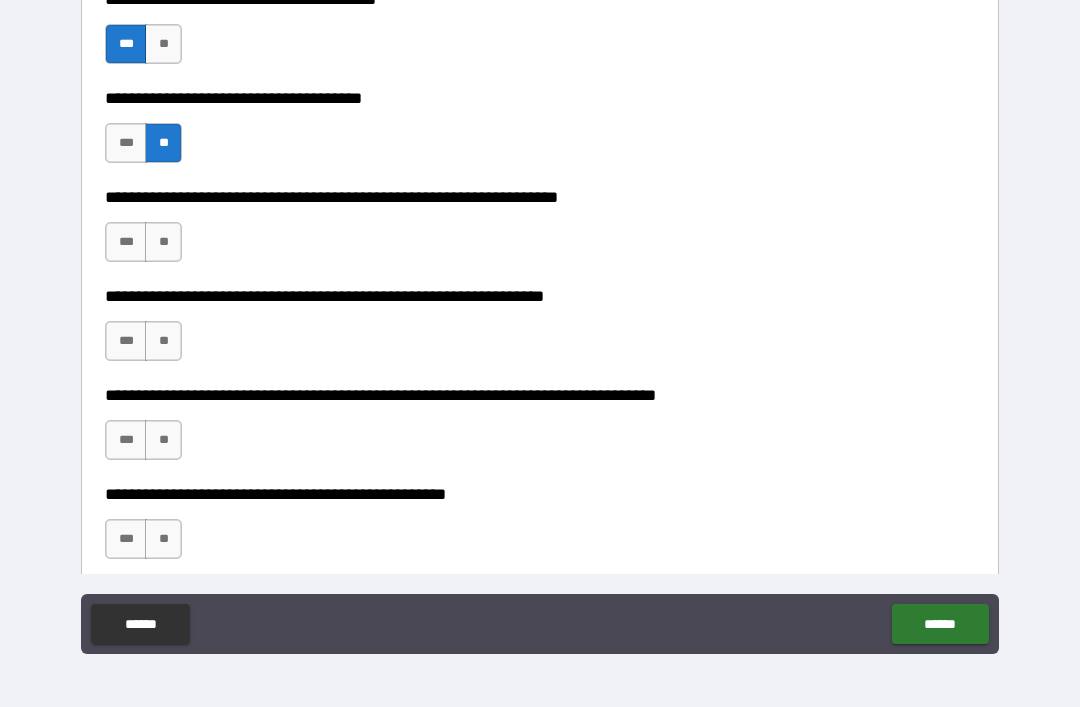 click on "**" at bounding box center (163, 242) 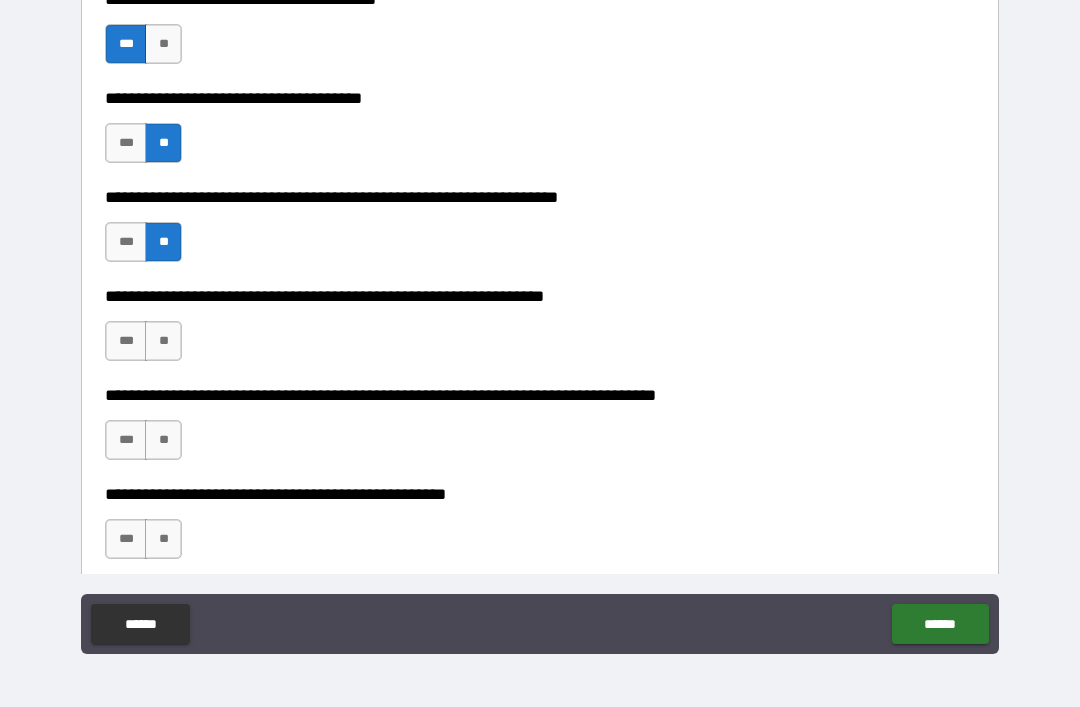 click on "**" at bounding box center [163, 341] 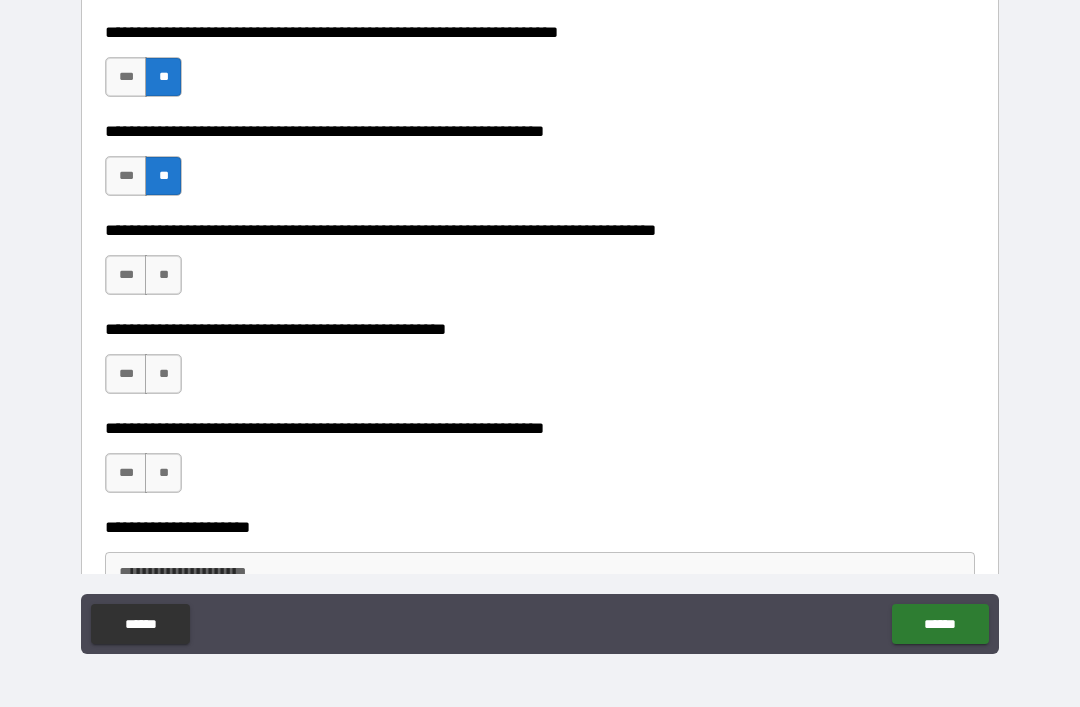 scroll, scrollTop: 3222, scrollLeft: 0, axis: vertical 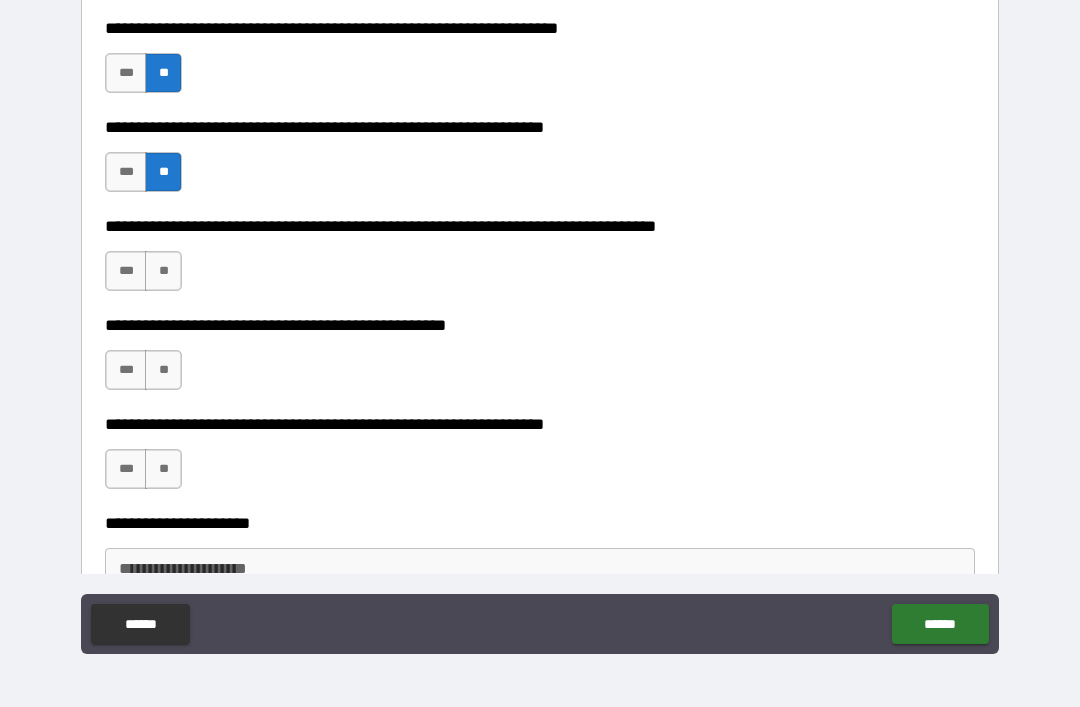 click on "**" at bounding box center (163, 271) 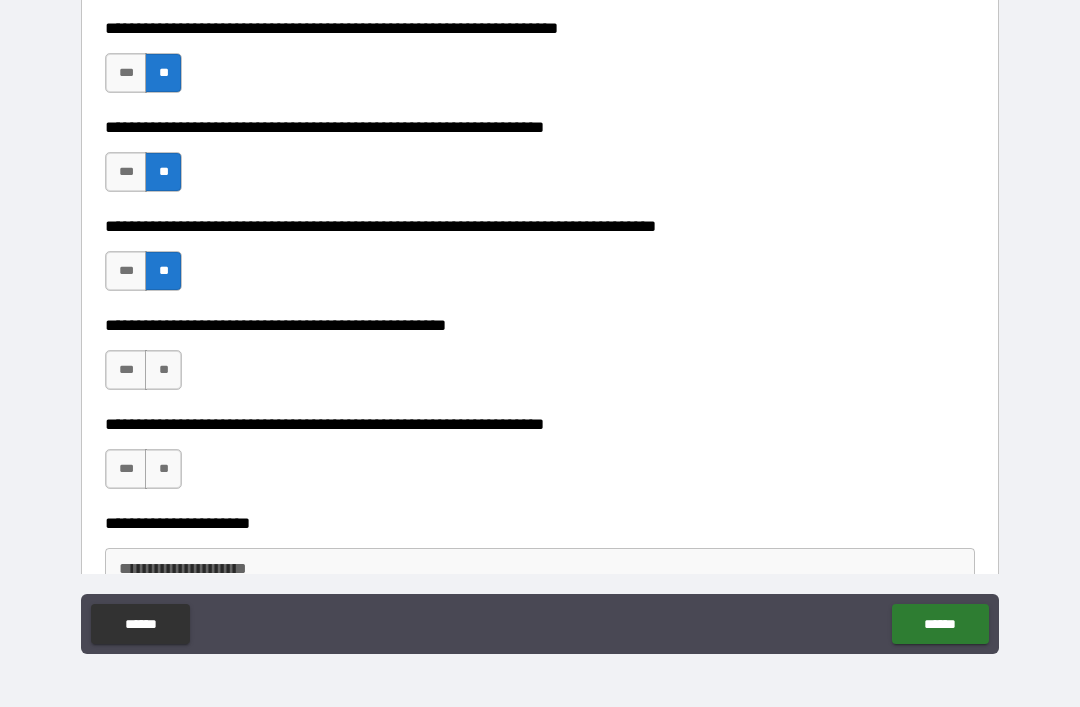 click on "**" at bounding box center [163, 370] 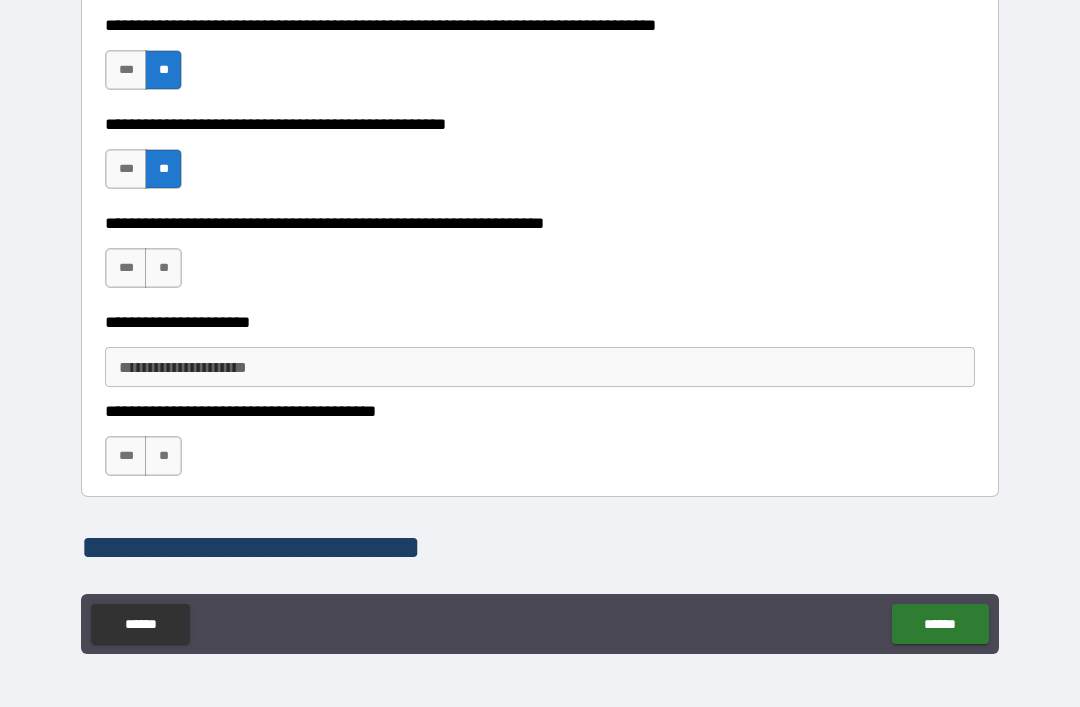 scroll, scrollTop: 3435, scrollLeft: 0, axis: vertical 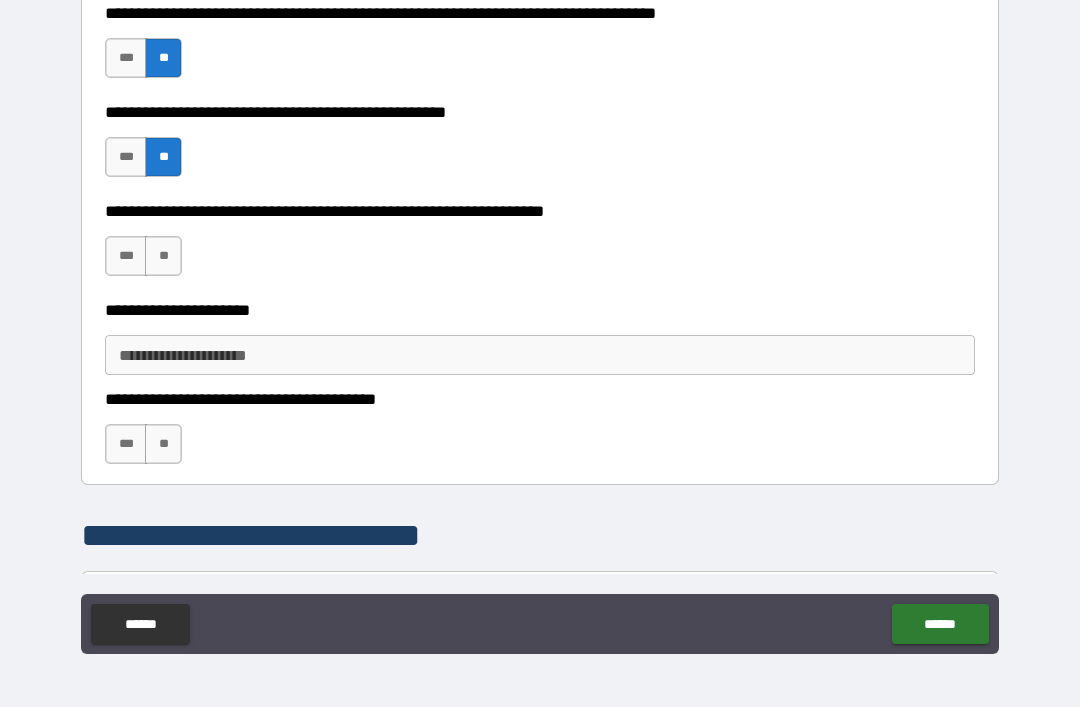 click on "***" at bounding box center [126, 256] 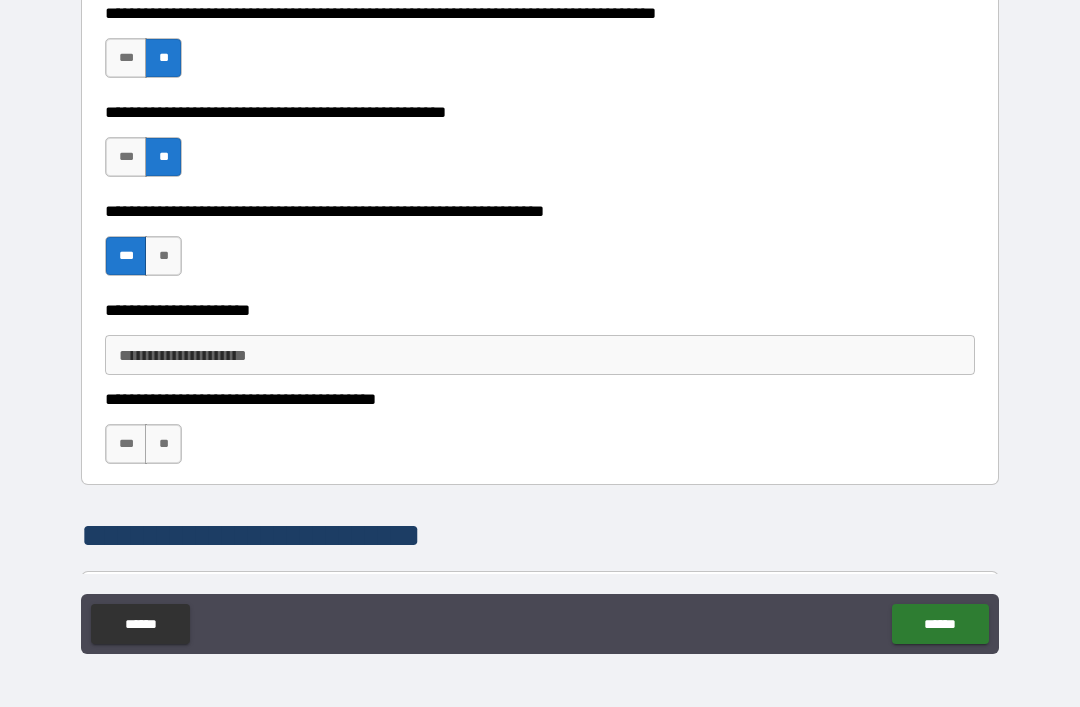 click on "**********" at bounding box center (540, 355) 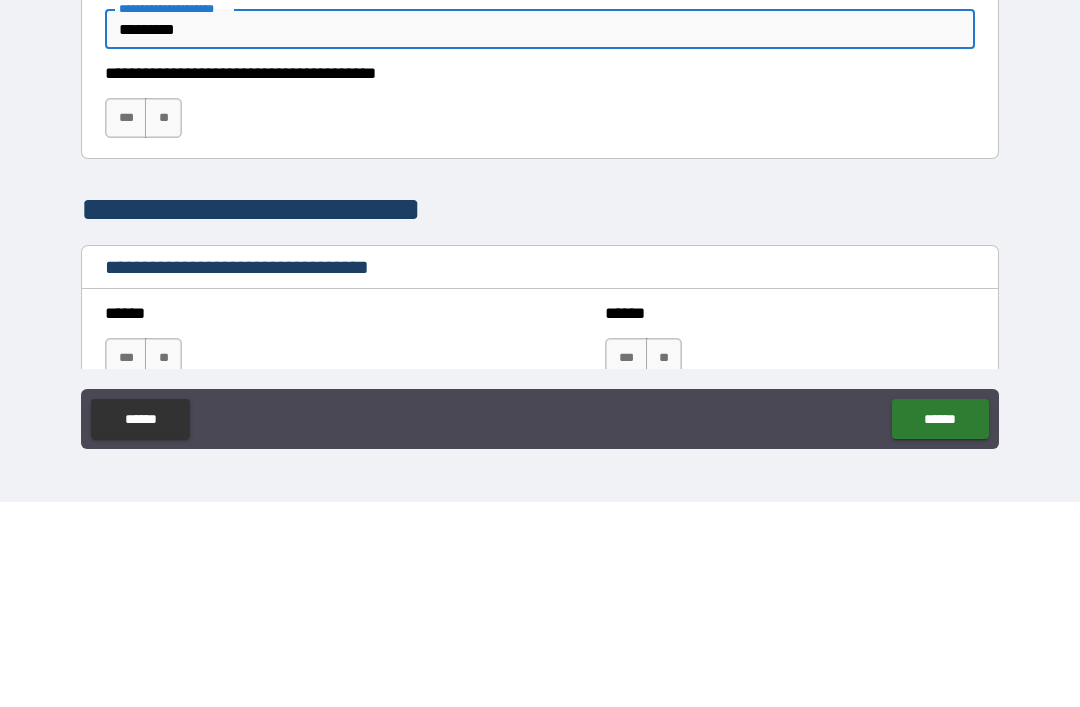 scroll, scrollTop: 3561, scrollLeft: 0, axis: vertical 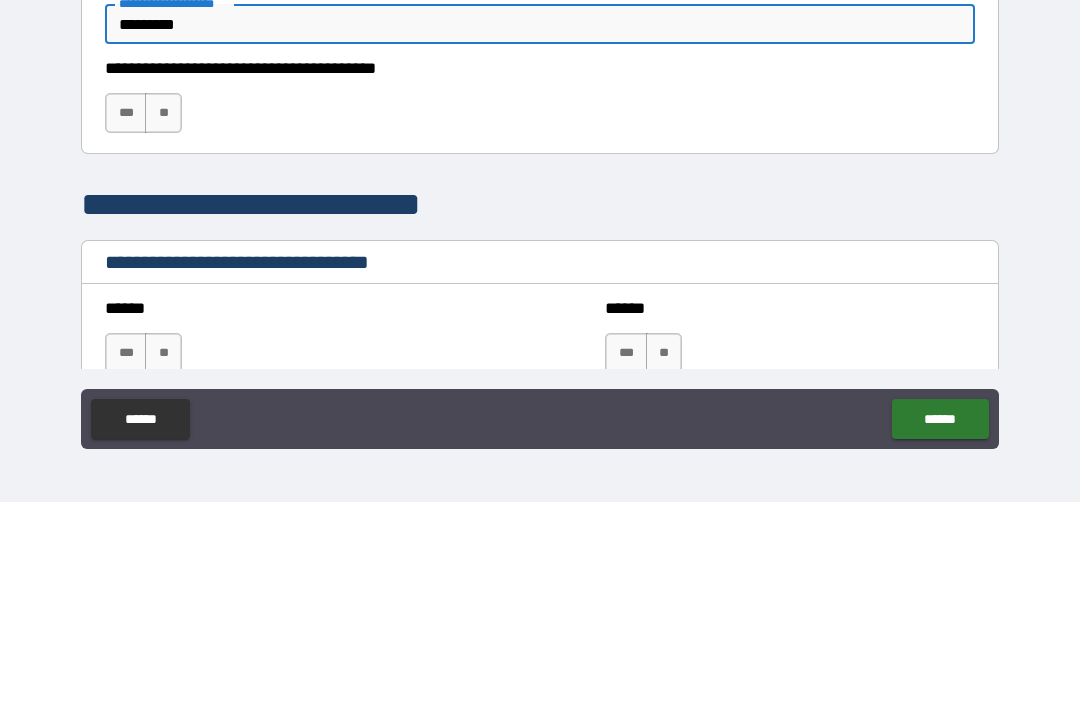 type on "*********" 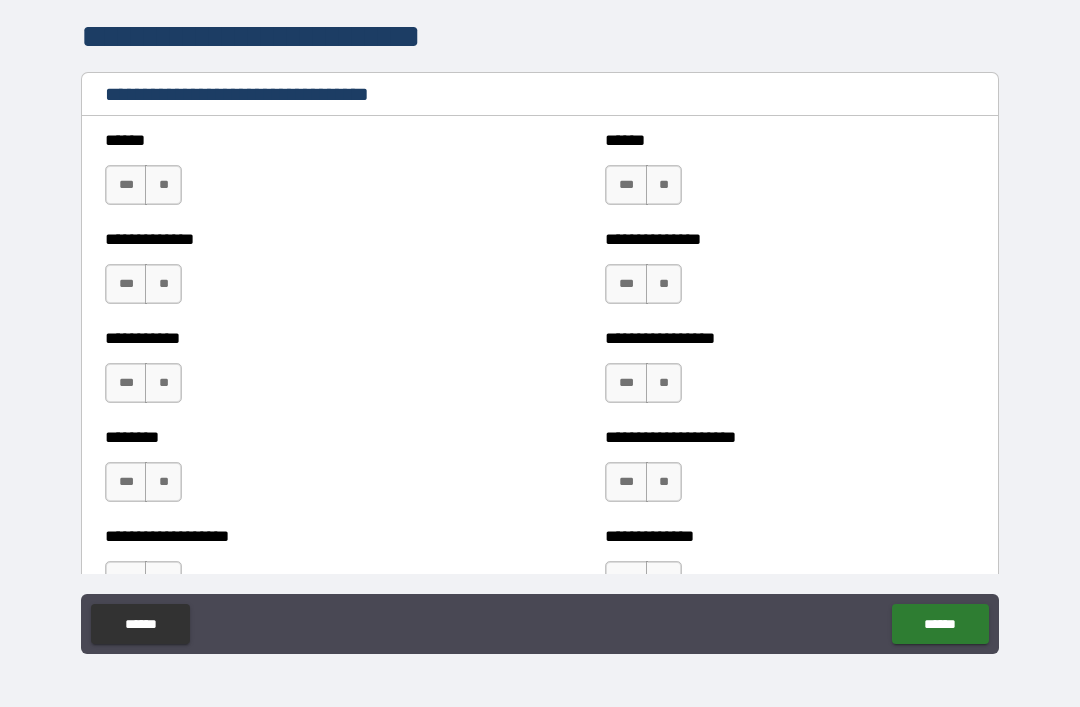 scroll, scrollTop: 3961, scrollLeft: 0, axis: vertical 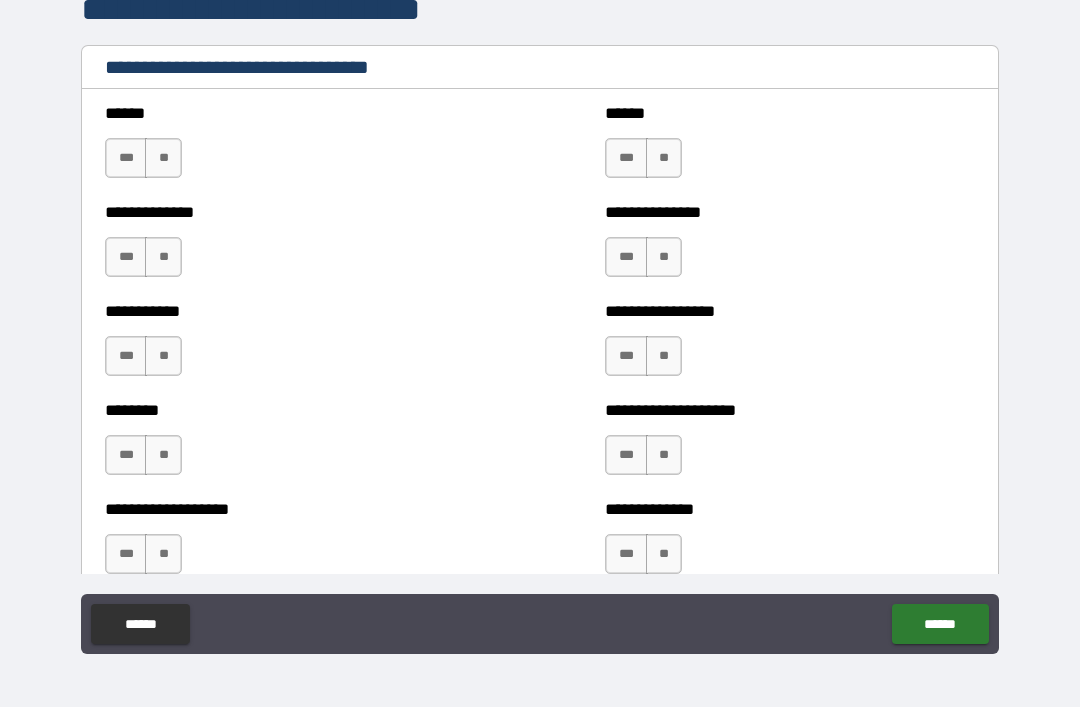 click on "**" at bounding box center [163, 158] 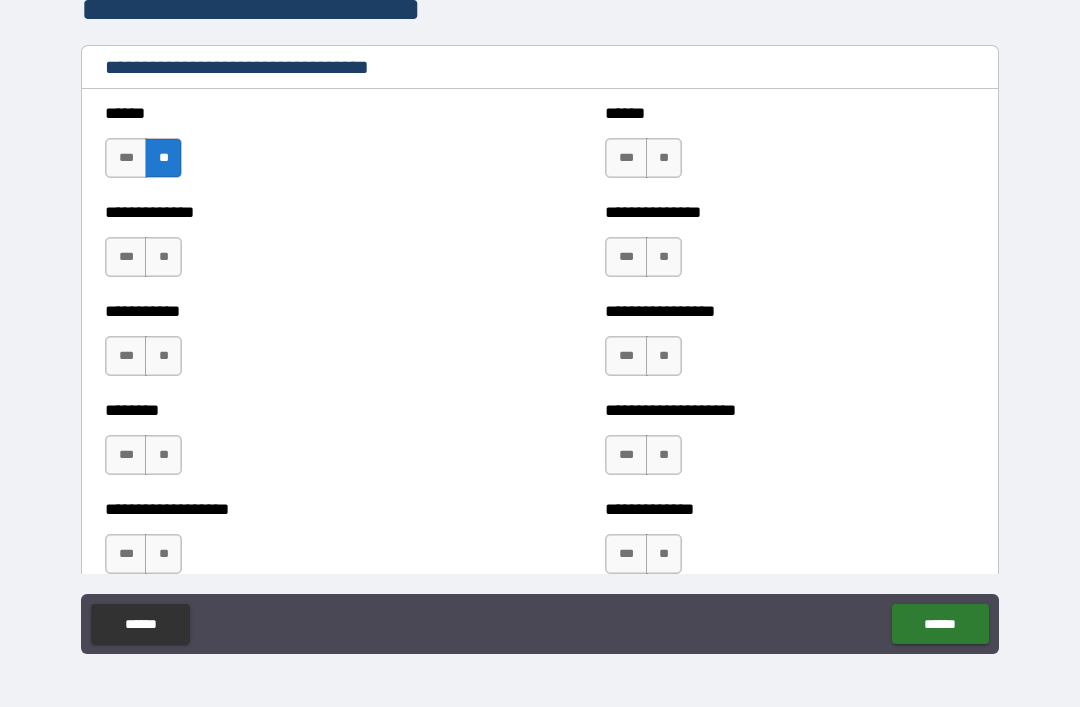 click on "**" at bounding box center [163, 257] 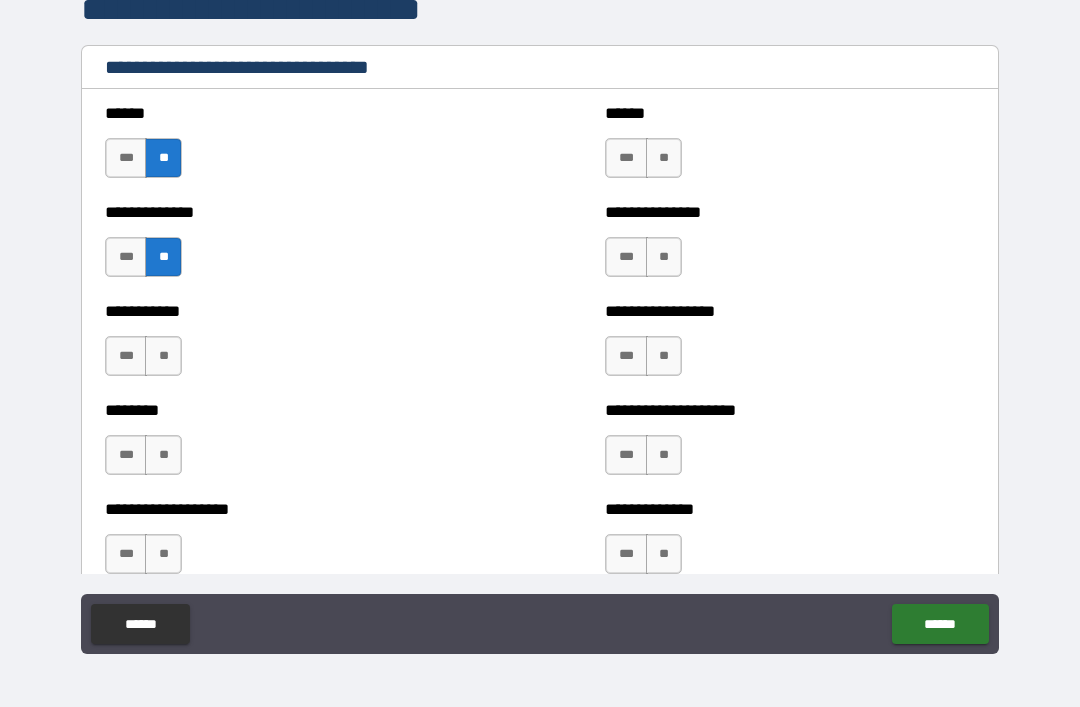 click on "**" at bounding box center [163, 356] 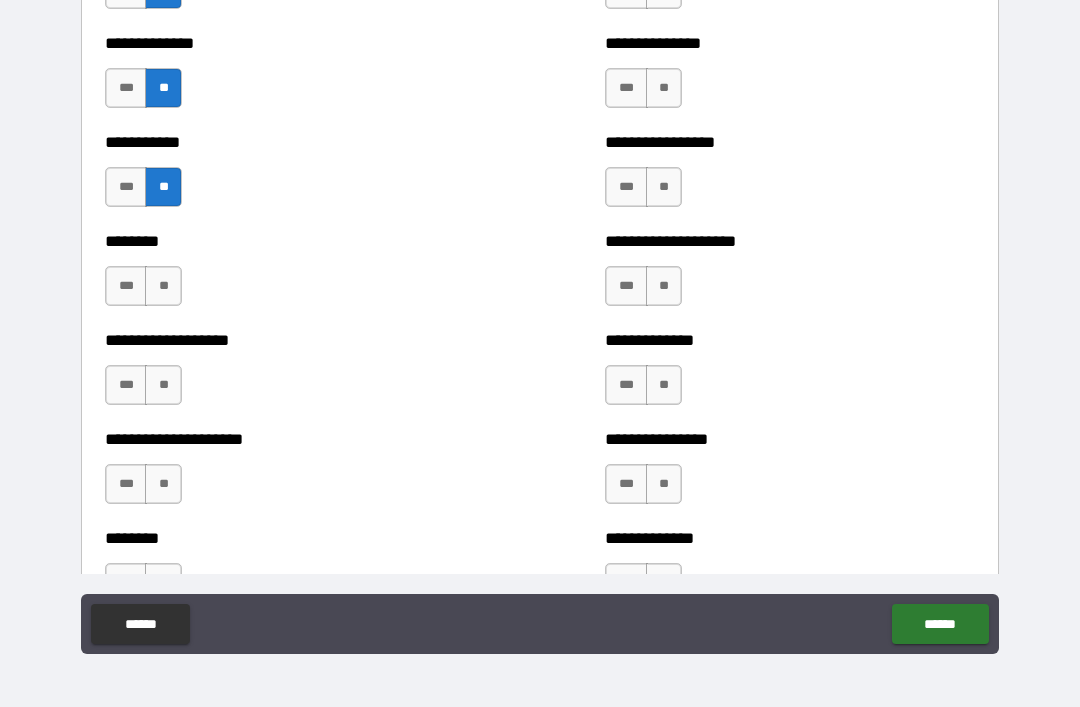 scroll, scrollTop: 4133, scrollLeft: 0, axis: vertical 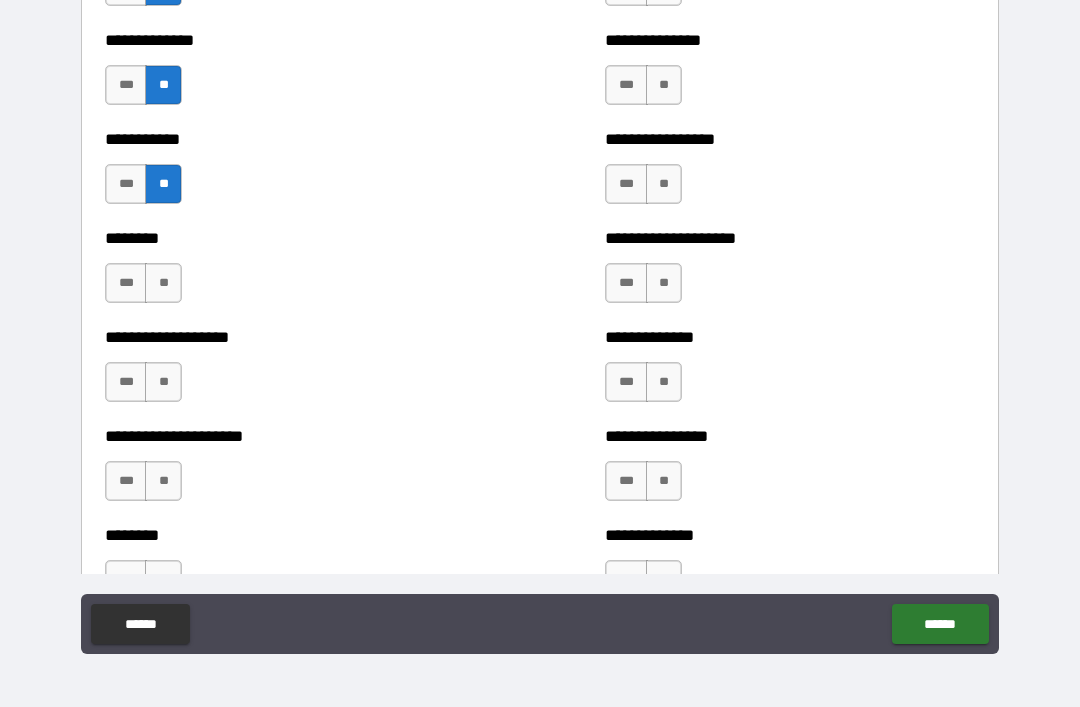 click on "**" at bounding box center [163, 283] 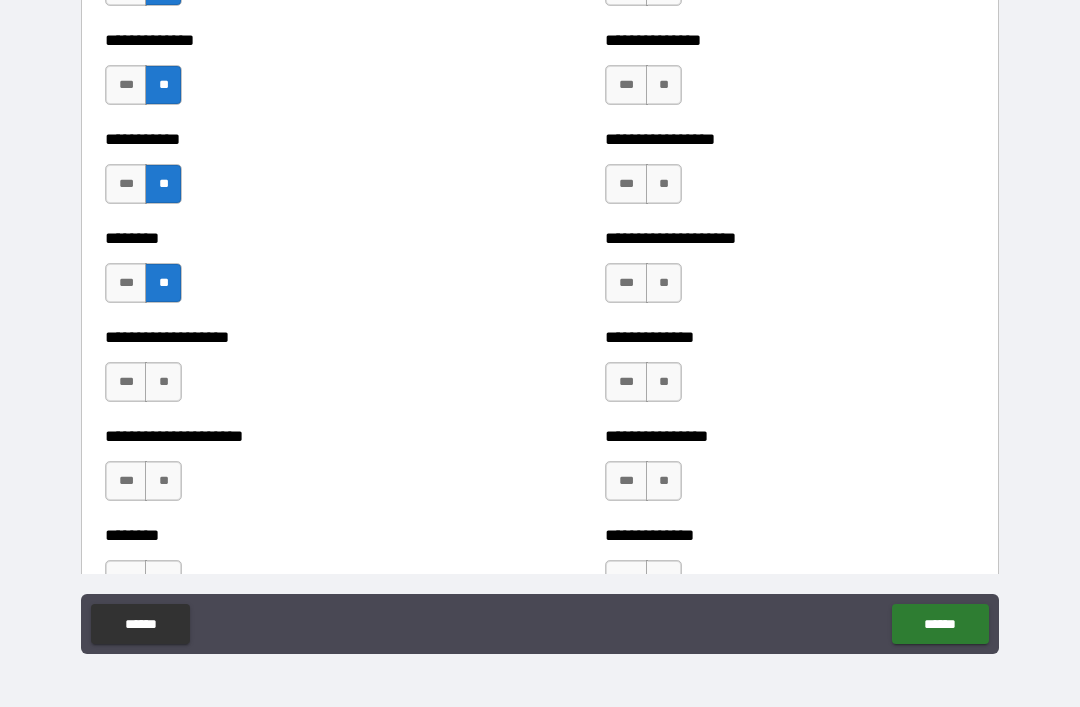 click on "**" at bounding box center [163, 382] 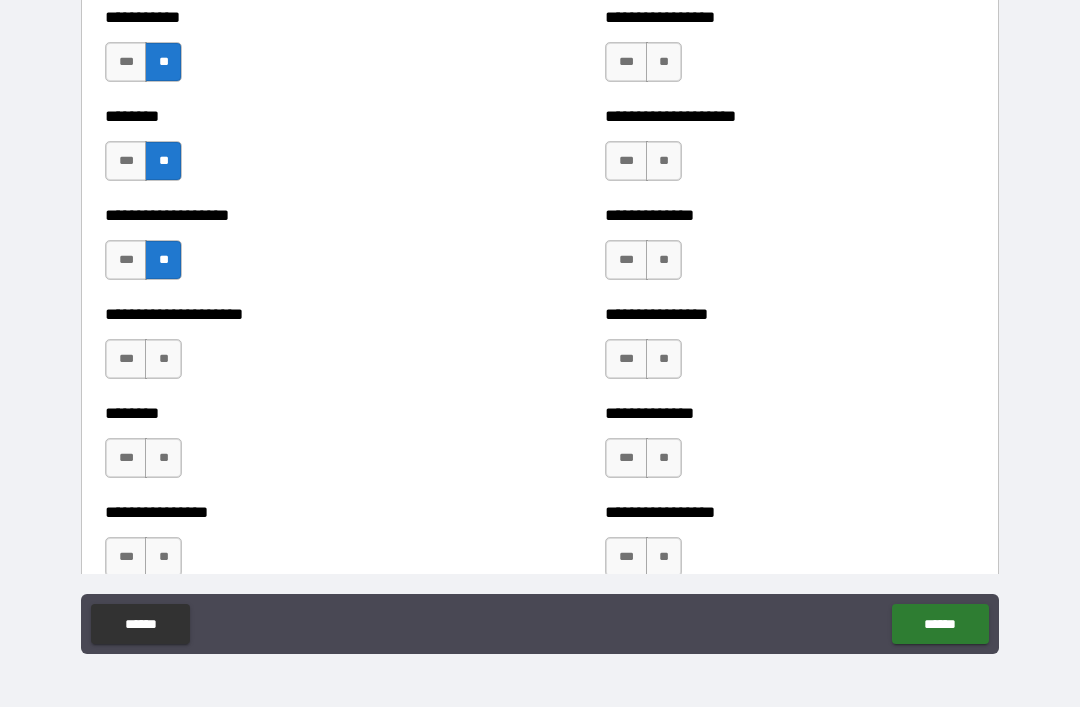 scroll, scrollTop: 4290, scrollLeft: 0, axis: vertical 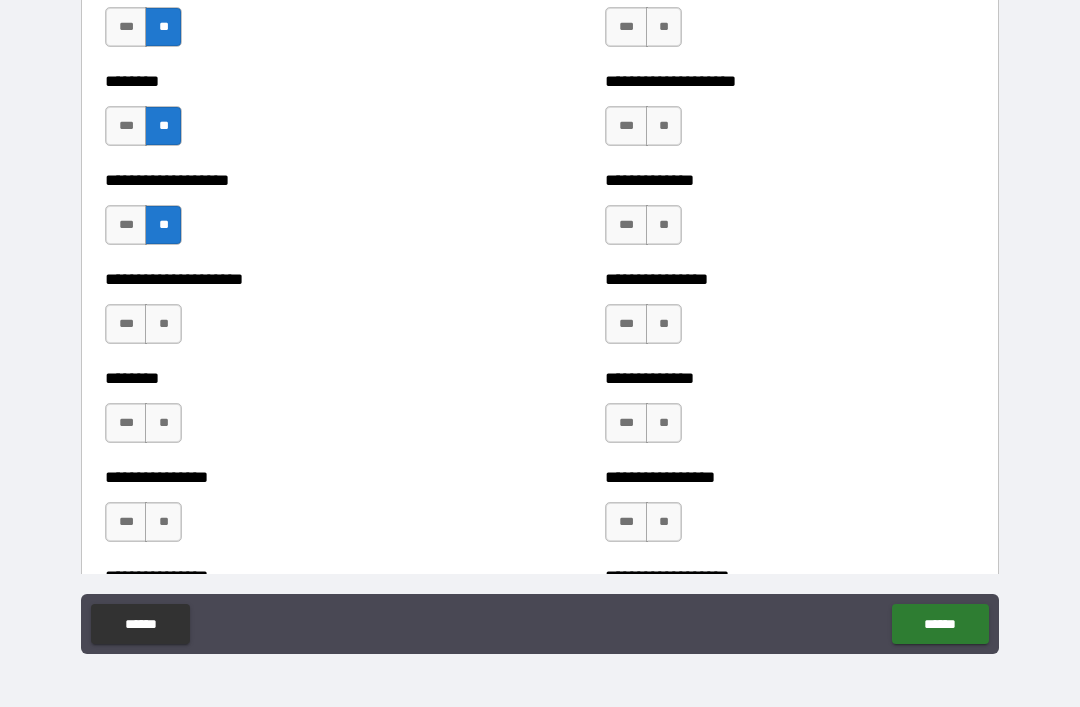 click on "**" at bounding box center [163, 324] 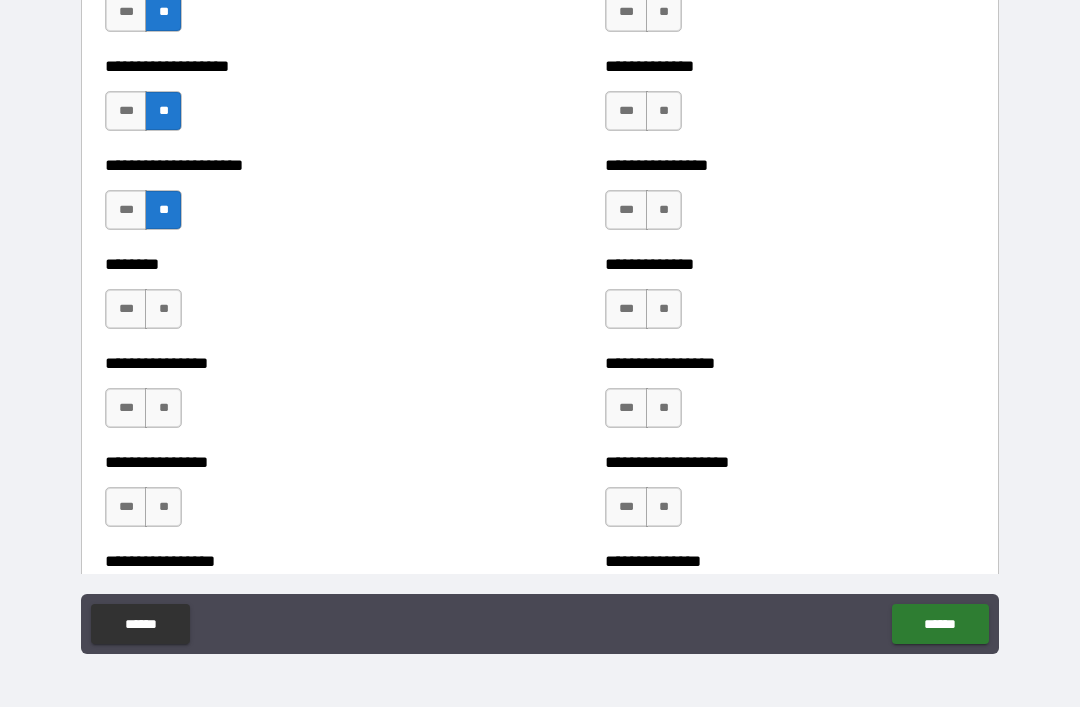 scroll, scrollTop: 4408, scrollLeft: 0, axis: vertical 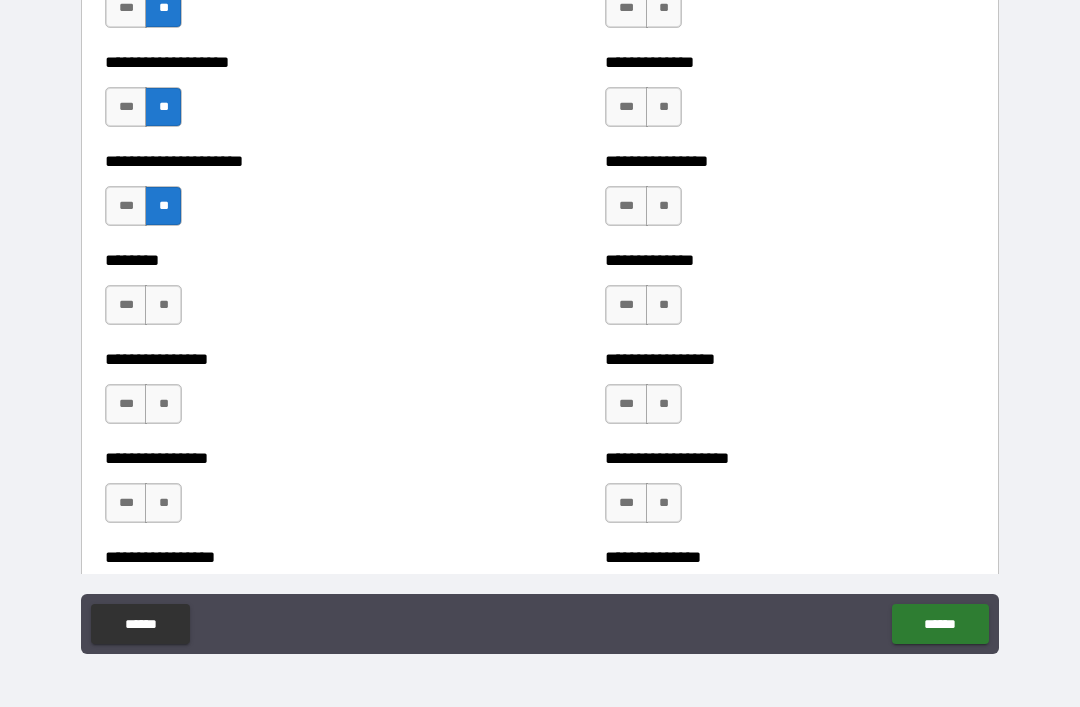 click on "**" at bounding box center [163, 305] 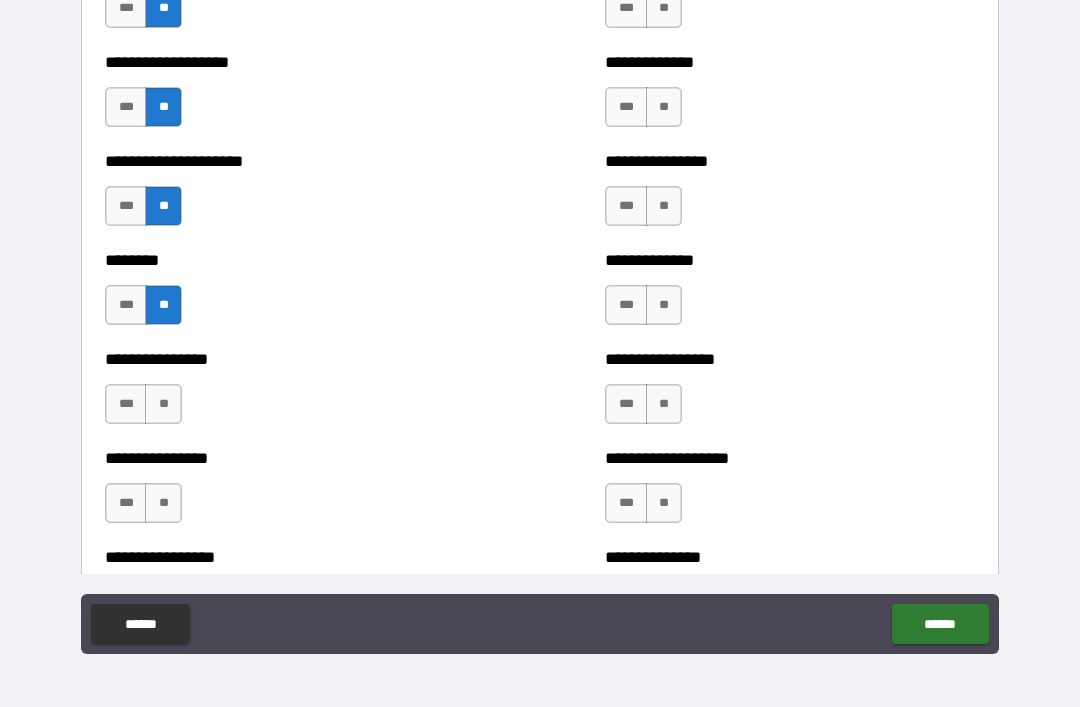 click on "**" at bounding box center (163, 404) 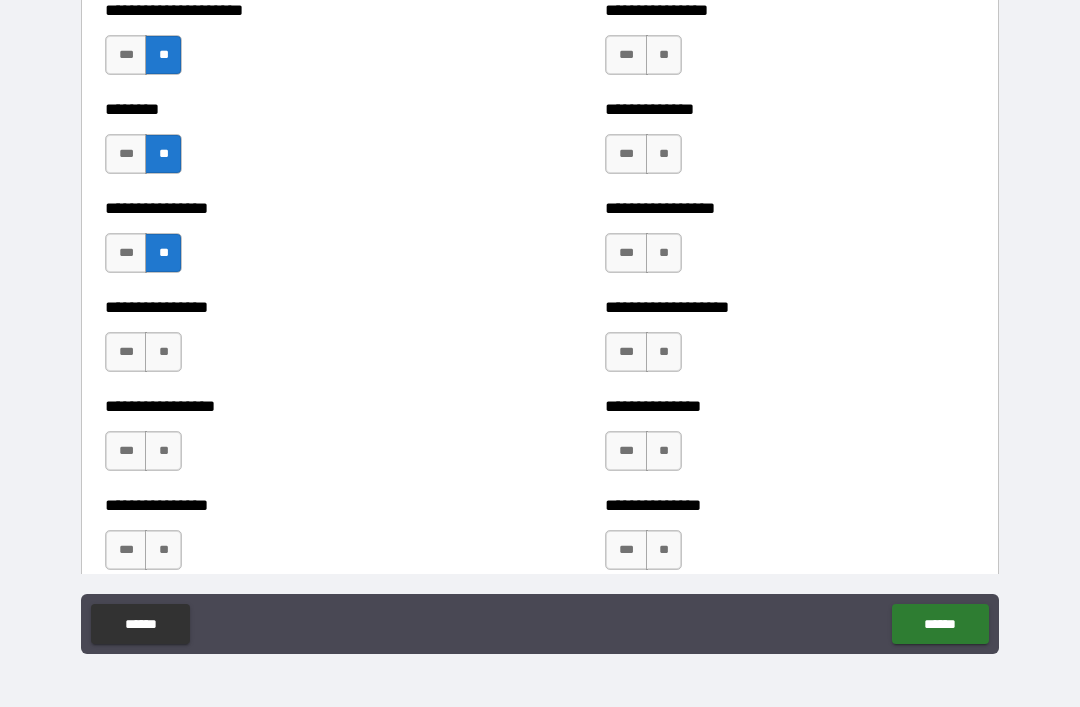 scroll, scrollTop: 4575, scrollLeft: 0, axis: vertical 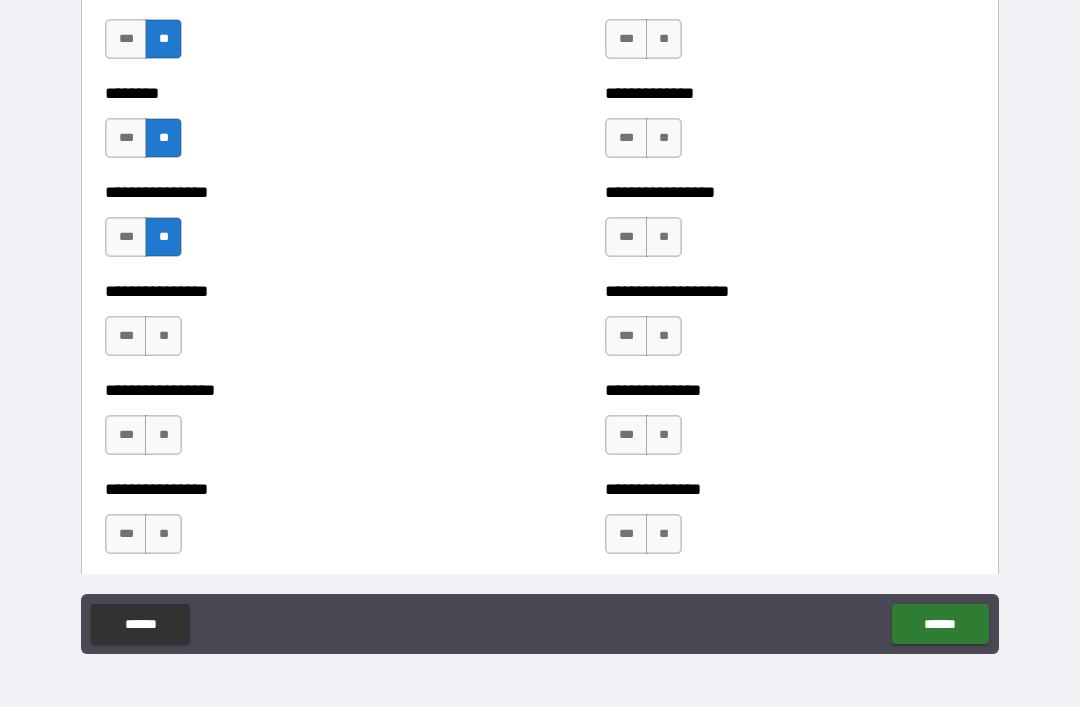 click on "**" at bounding box center (163, 336) 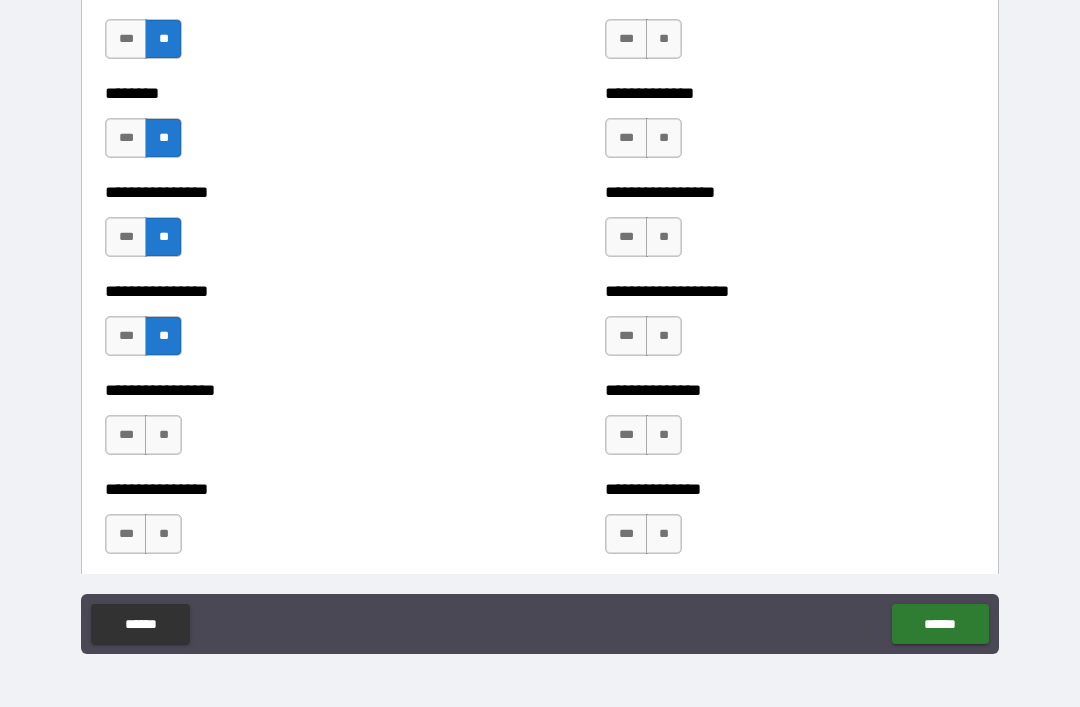 click on "**" at bounding box center (163, 435) 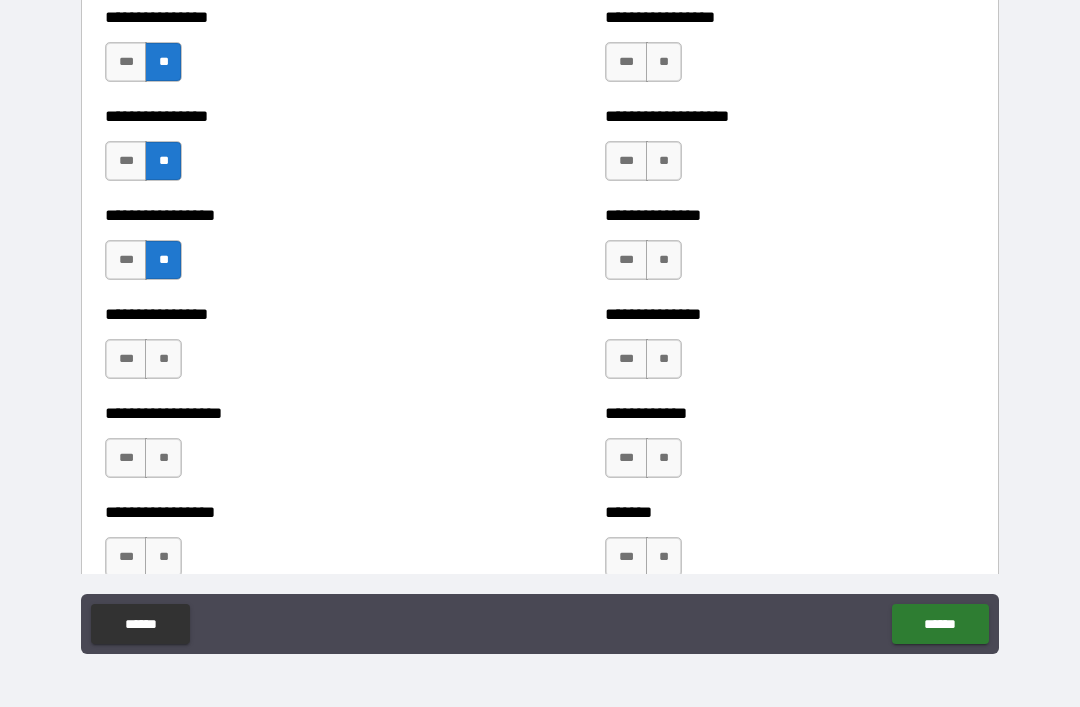 scroll, scrollTop: 4753, scrollLeft: 0, axis: vertical 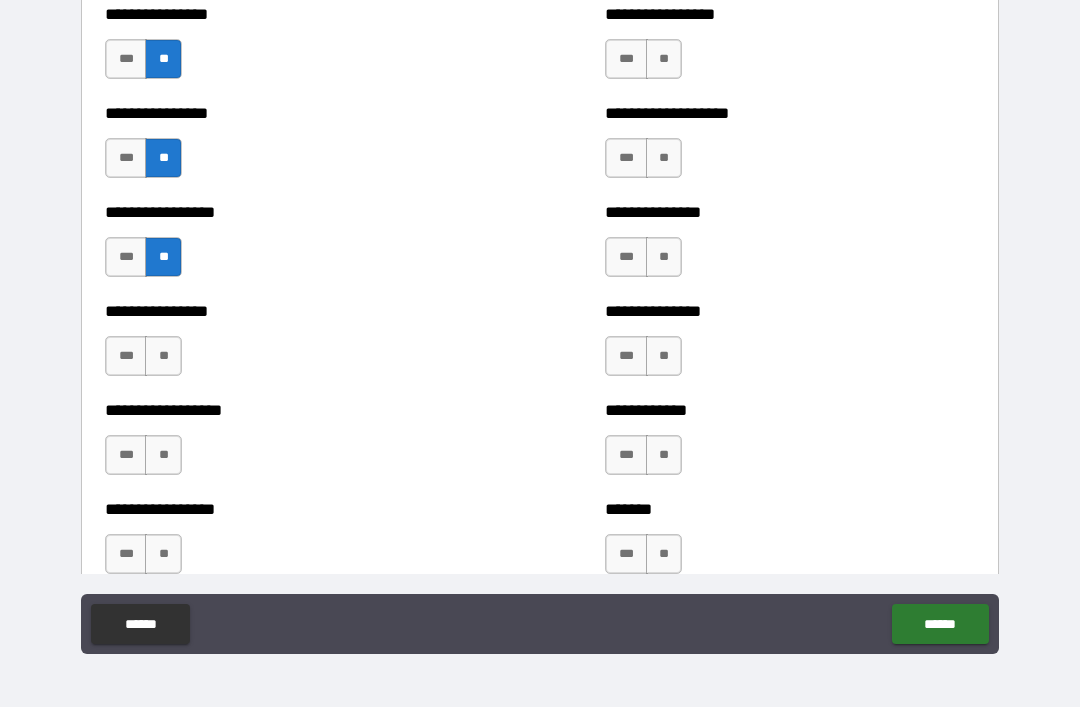 click on "**" at bounding box center (163, 356) 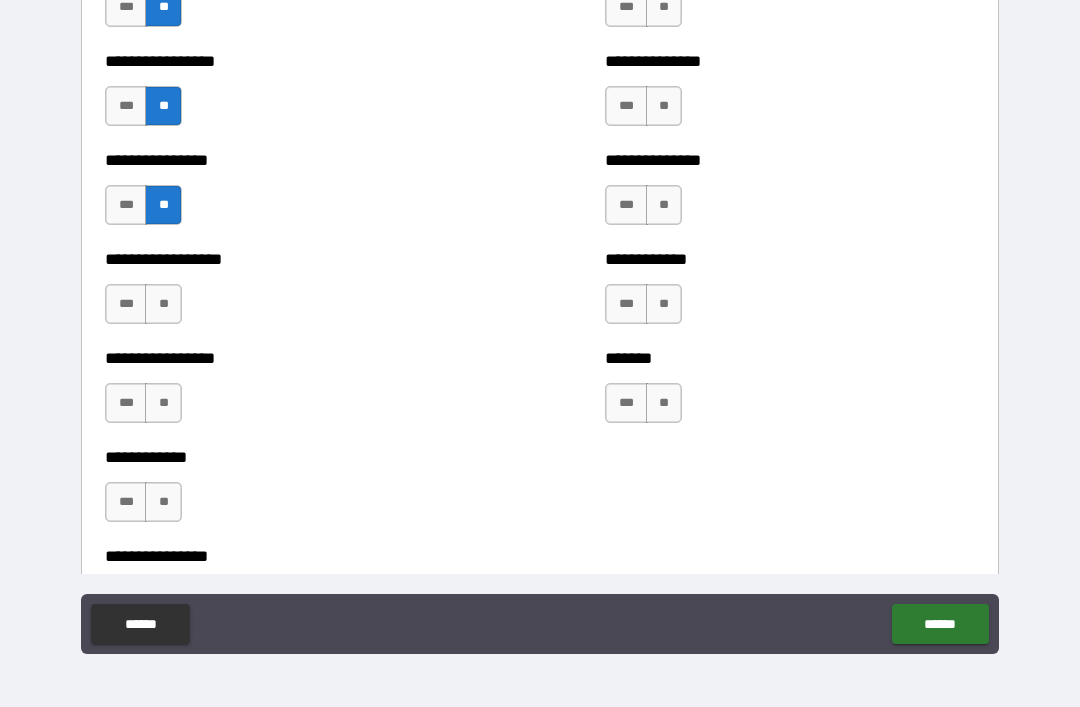 scroll, scrollTop: 4916, scrollLeft: 0, axis: vertical 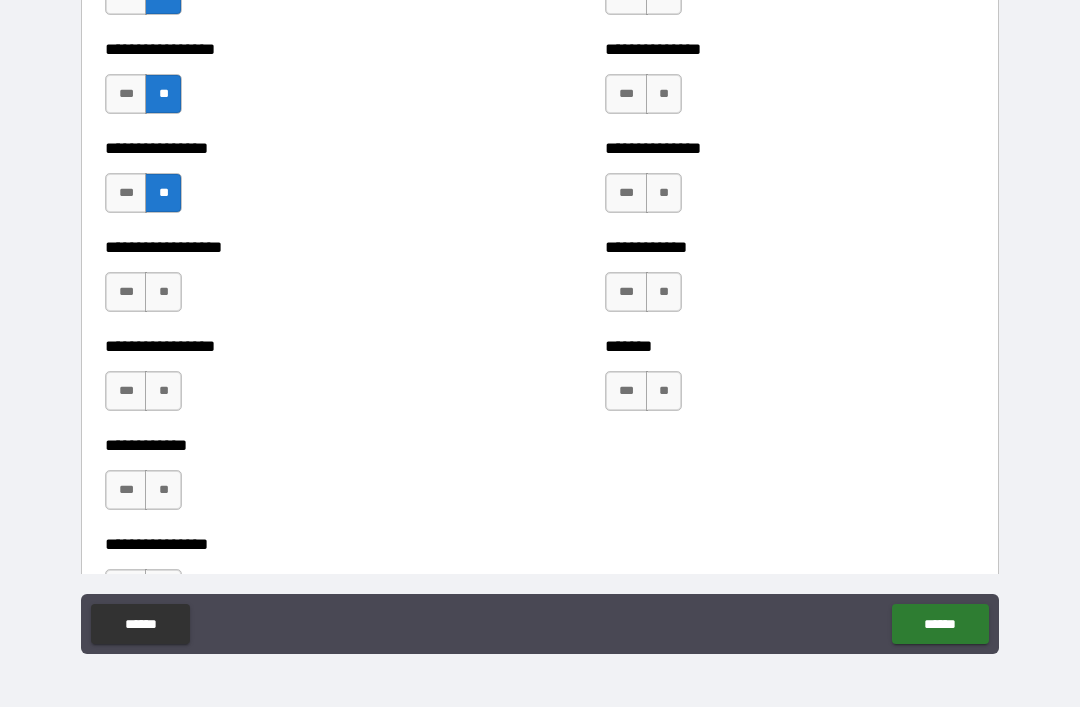 click on "**" at bounding box center [163, 292] 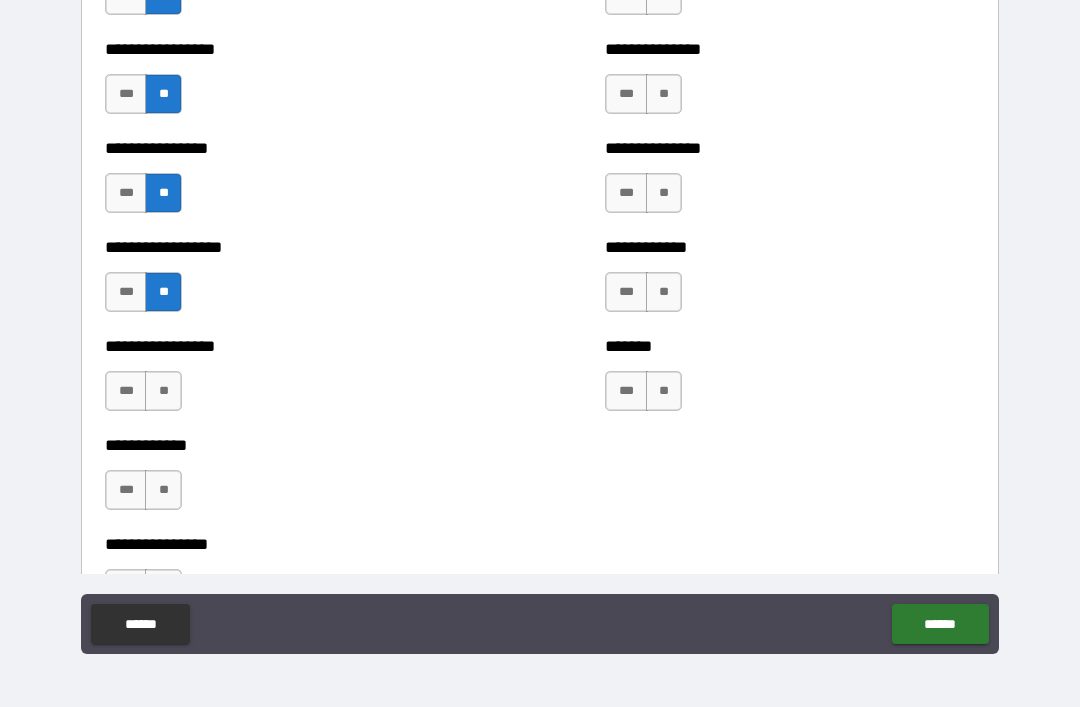 click on "**" at bounding box center [163, 391] 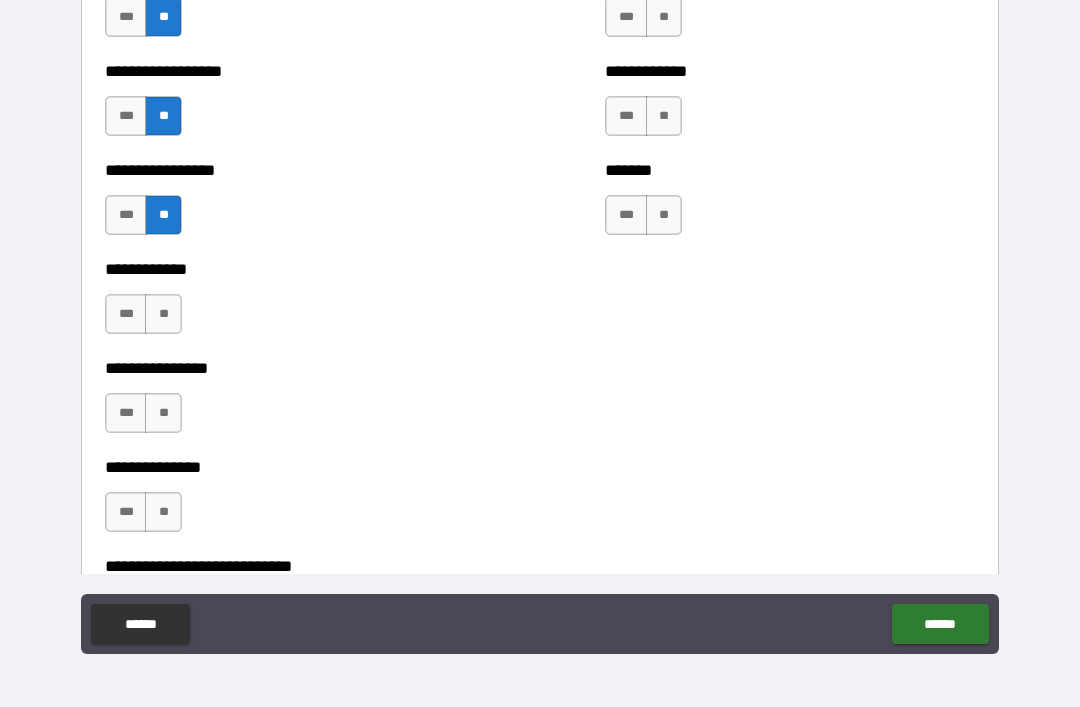 scroll, scrollTop: 5094, scrollLeft: 0, axis: vertical 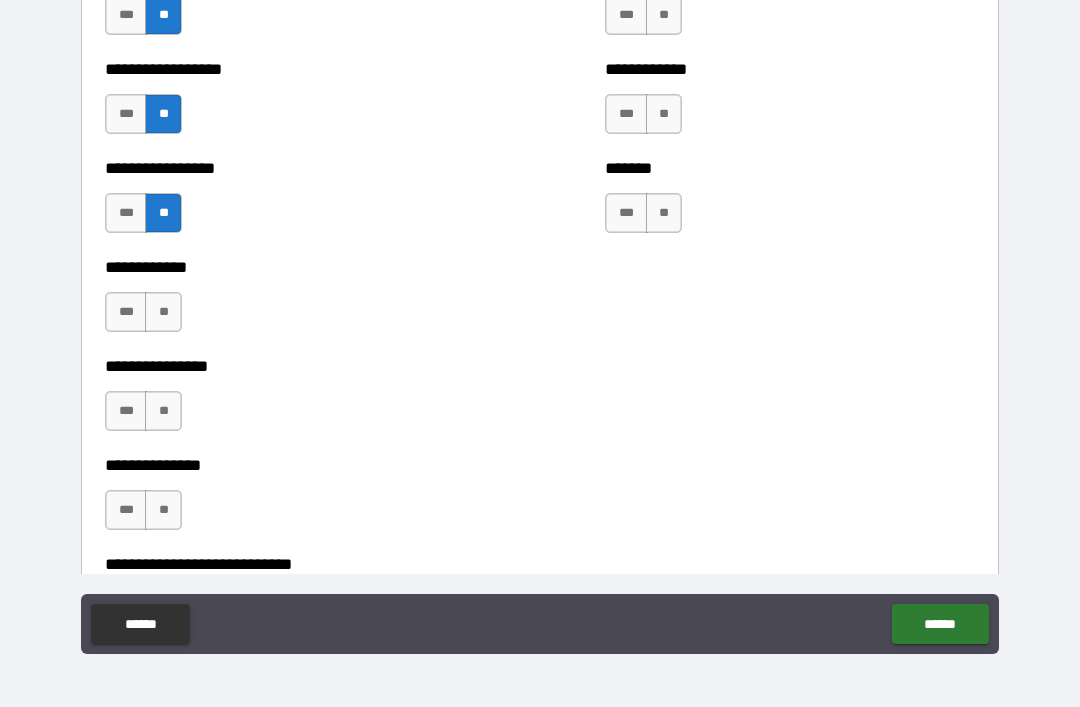 click on "**" at bounding box center [163, 312] 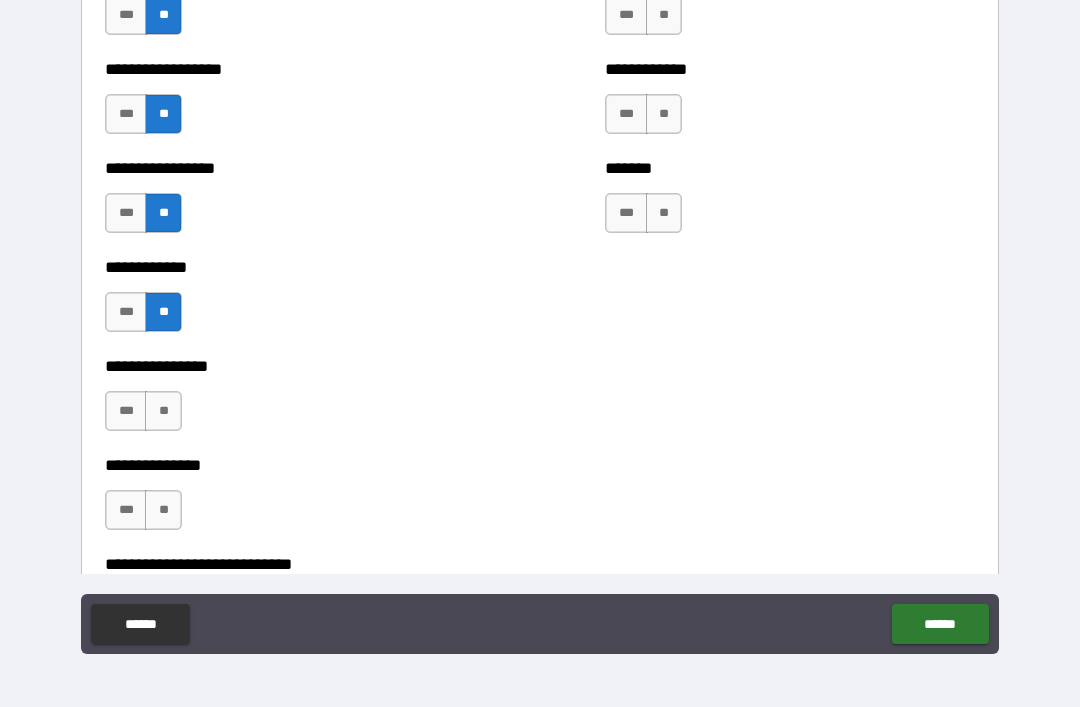 click on "**" at bounding box center [163, 411] 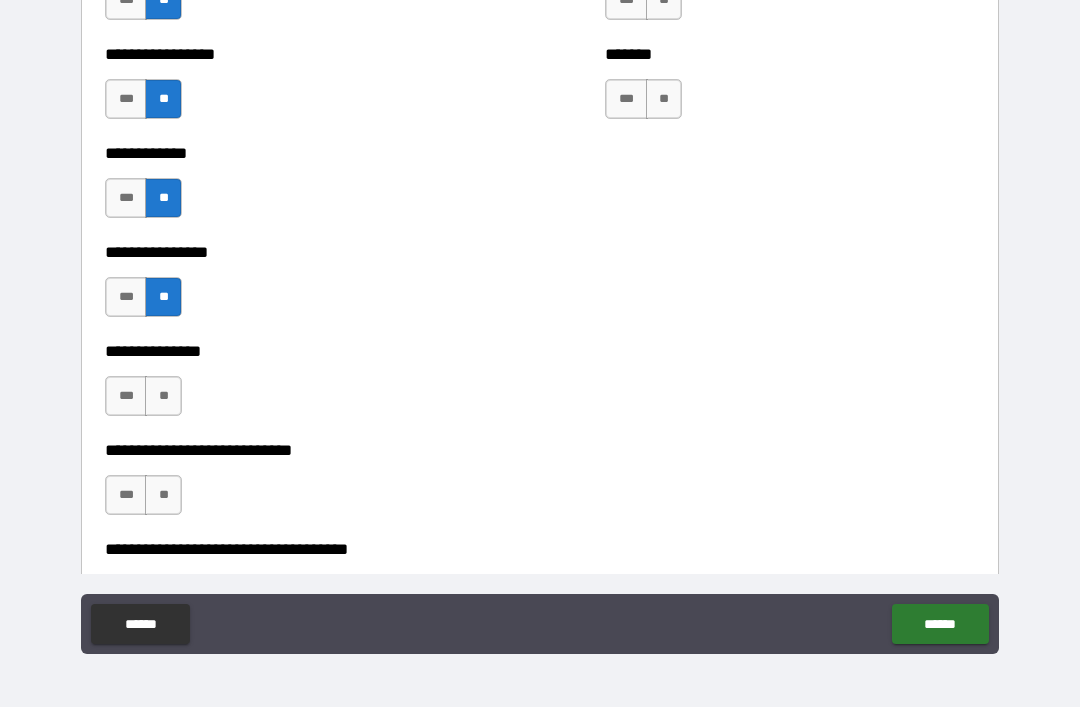scroll, scrollTop: 5222, scrollLeft: 0, axis: vertical 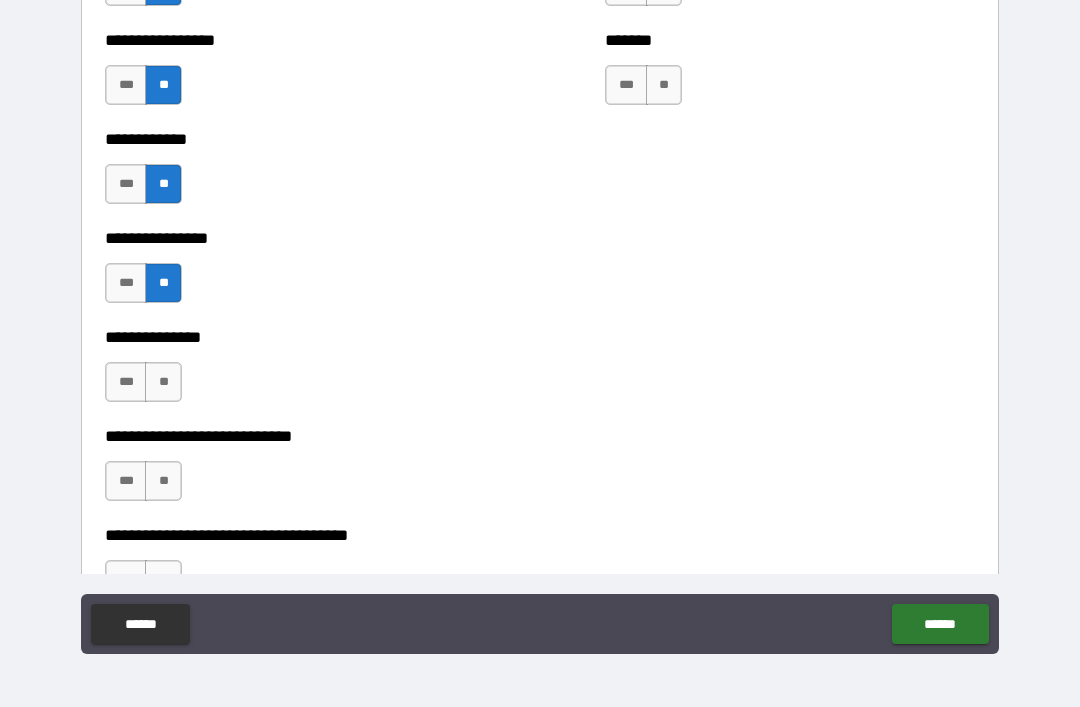 click on "***" at bounding box center [126, 382] 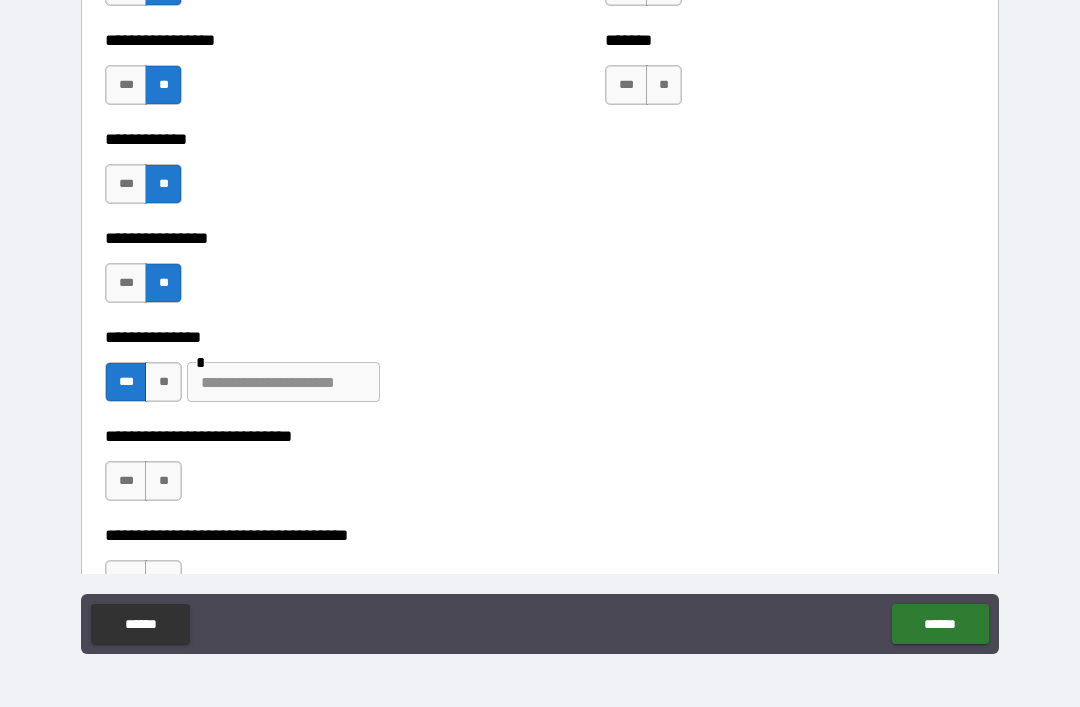 click at bounding box center [283, 382] 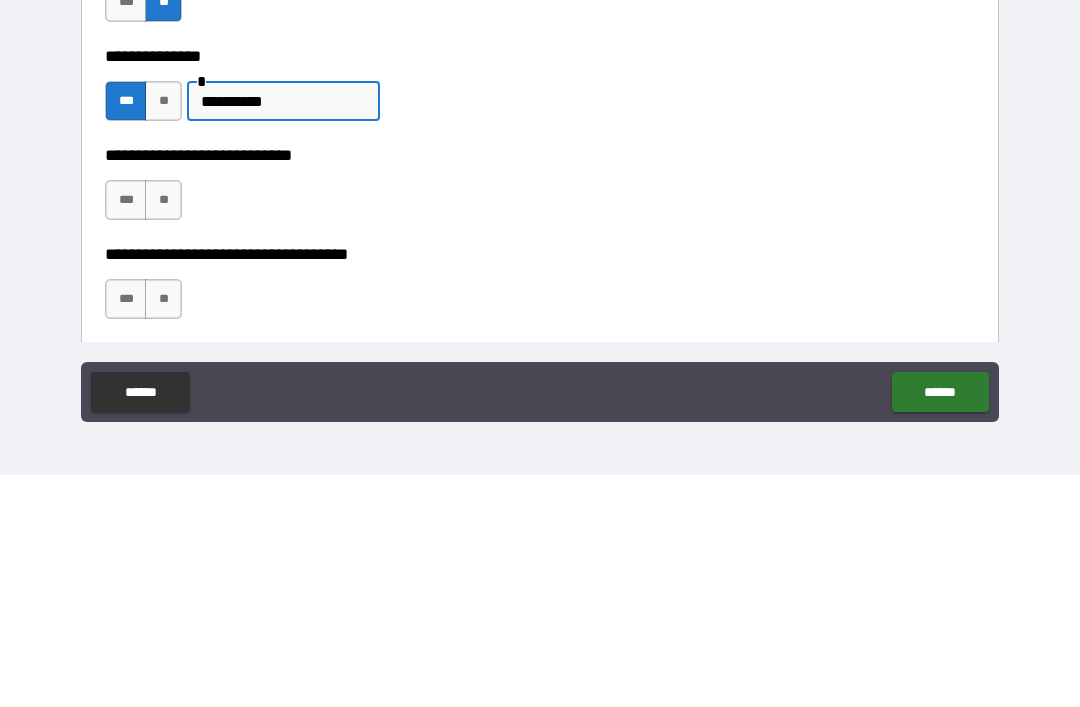 scroll, scrollTop: 5274, scrollLeft: 0, axis: vertical 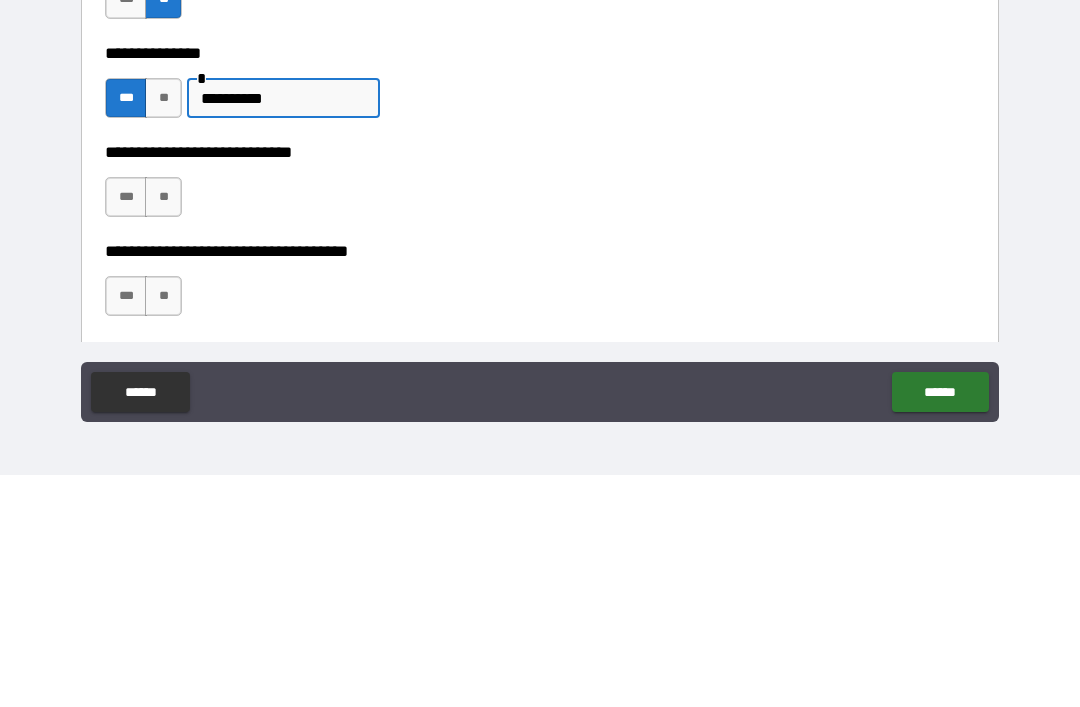 type on "**********" 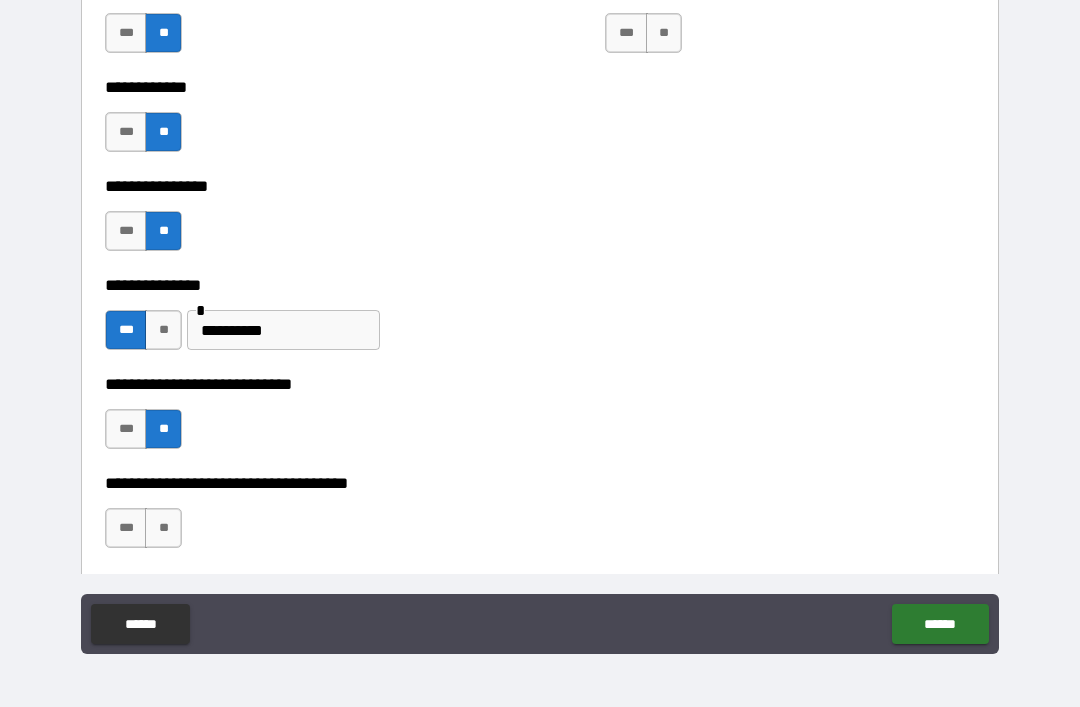 click on "**" at bounding box center (163, 528) 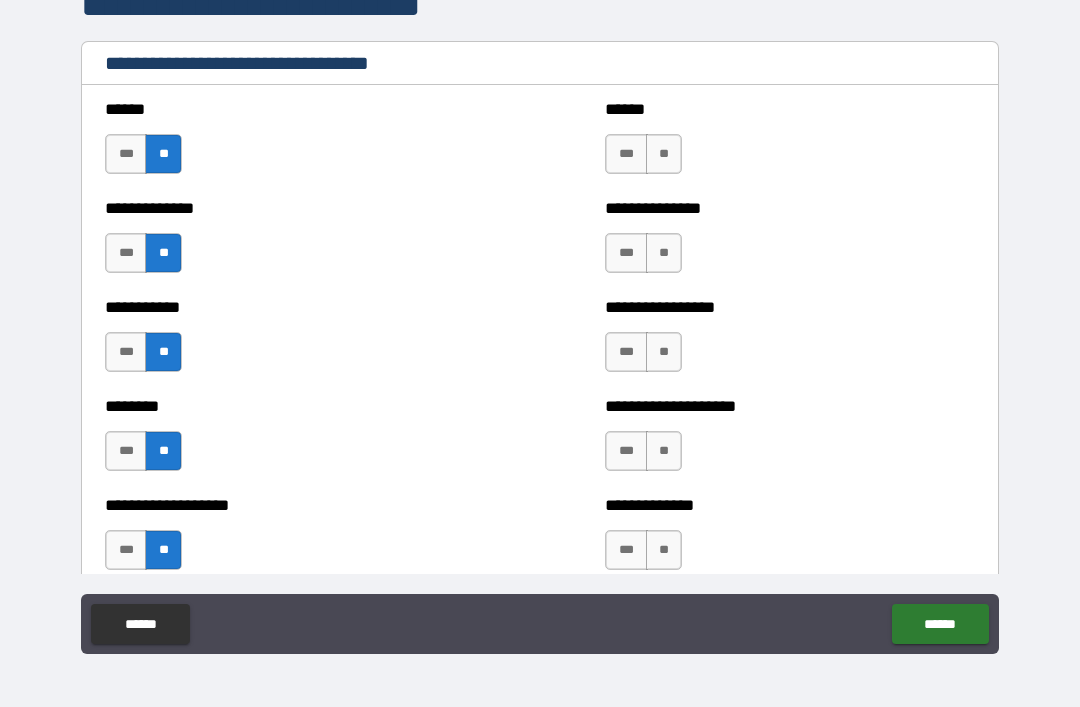 scroll, scrollTop: 4018, scrollLeft: 0, axis: vertical 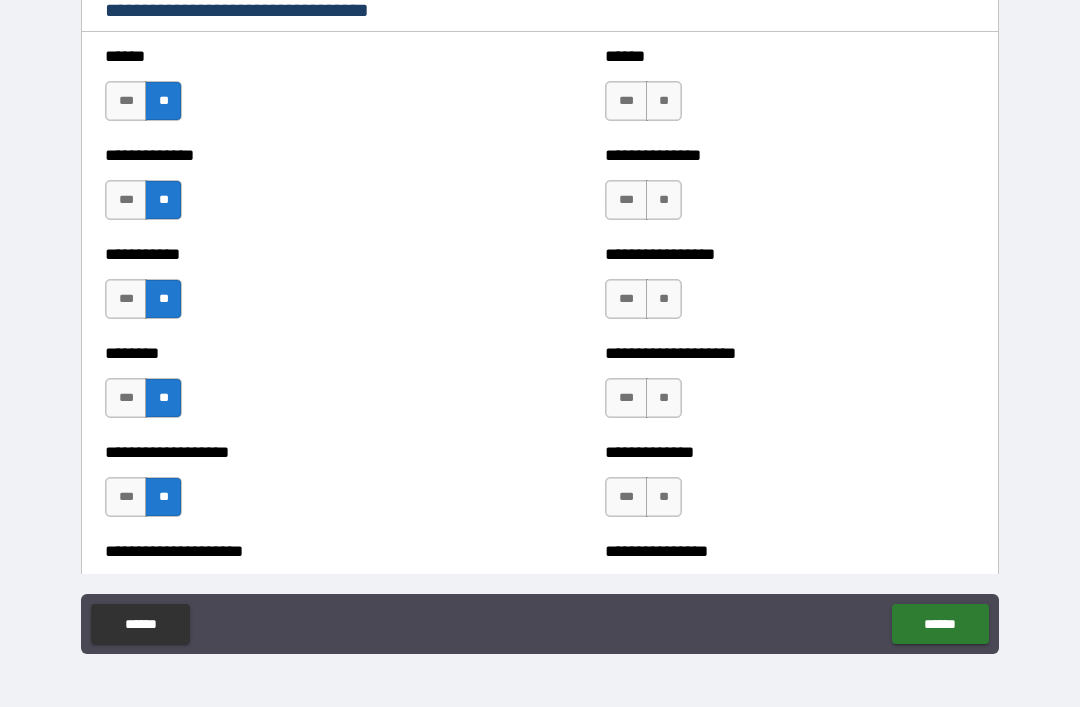 click on "**" at bounding box center (664, 101) 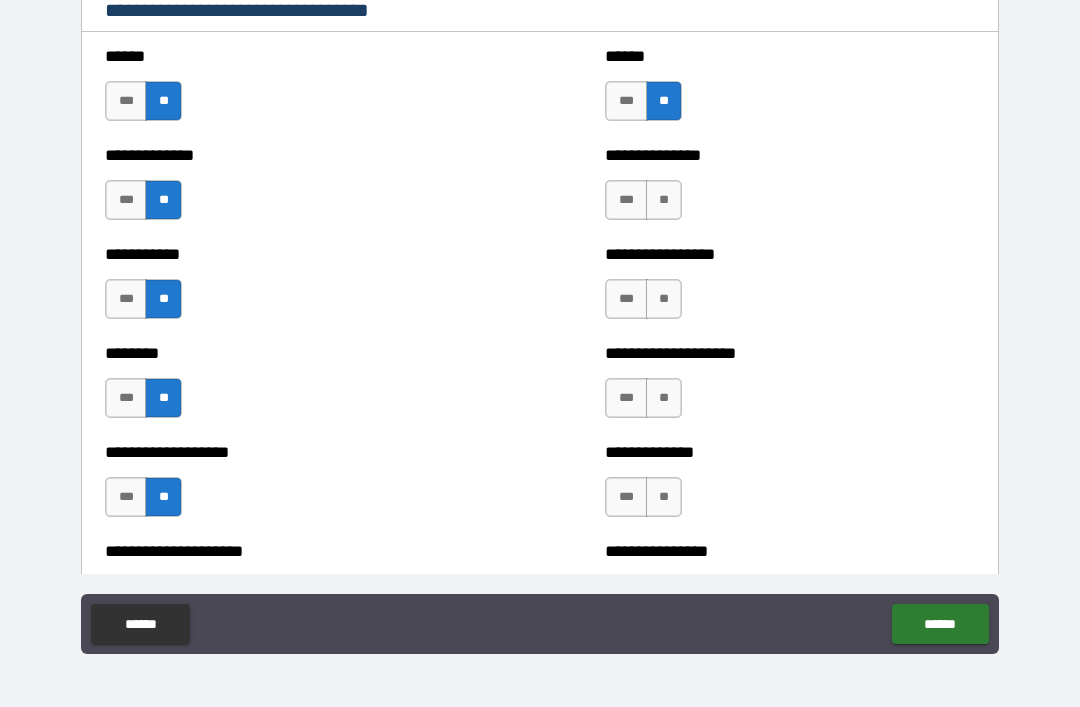 click on "**" at bounding box center (664, 200) 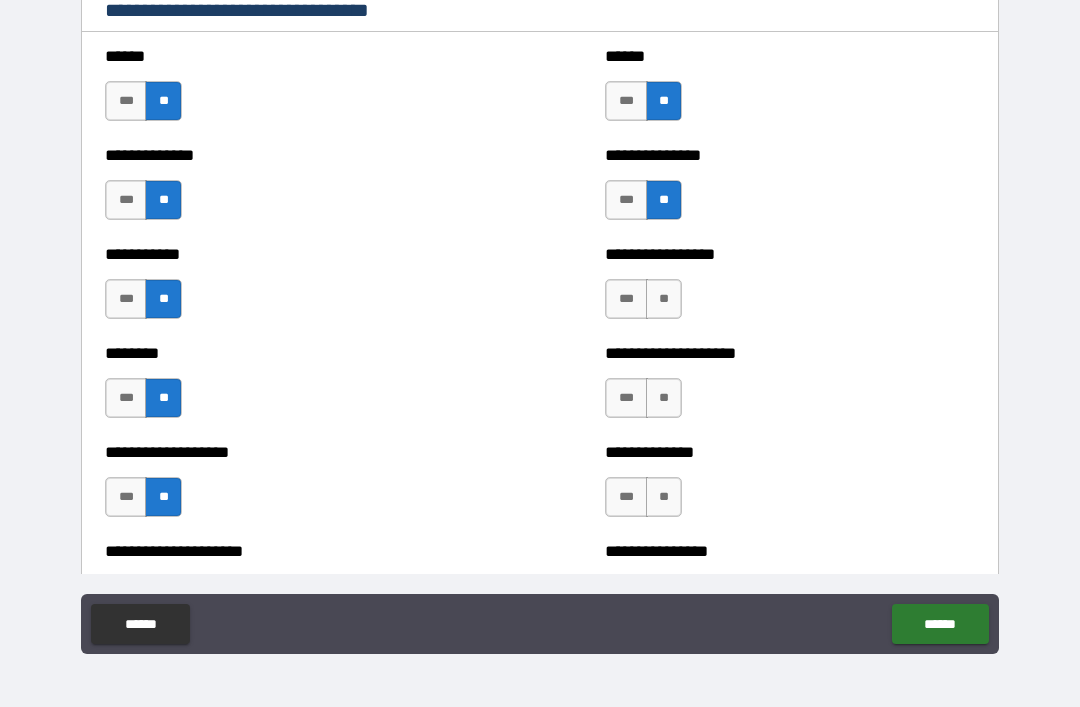 click on "**" at bounding box center [664, 299] 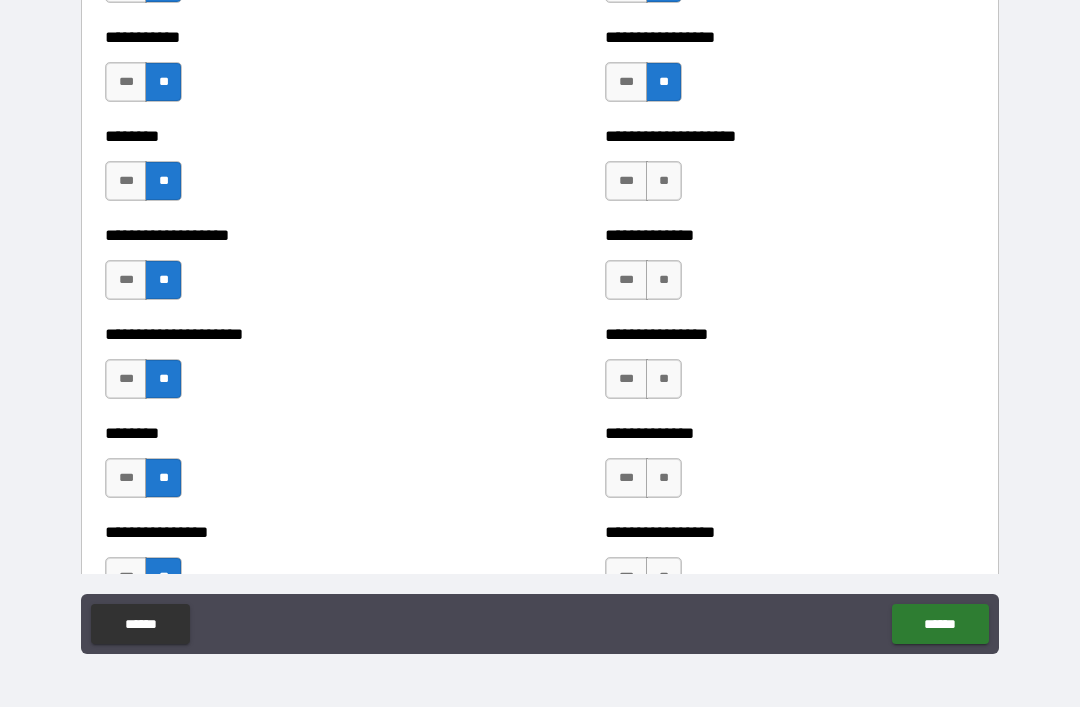 scroll, scrollTop: 4238, scrollLeft: 0, axis: vertical 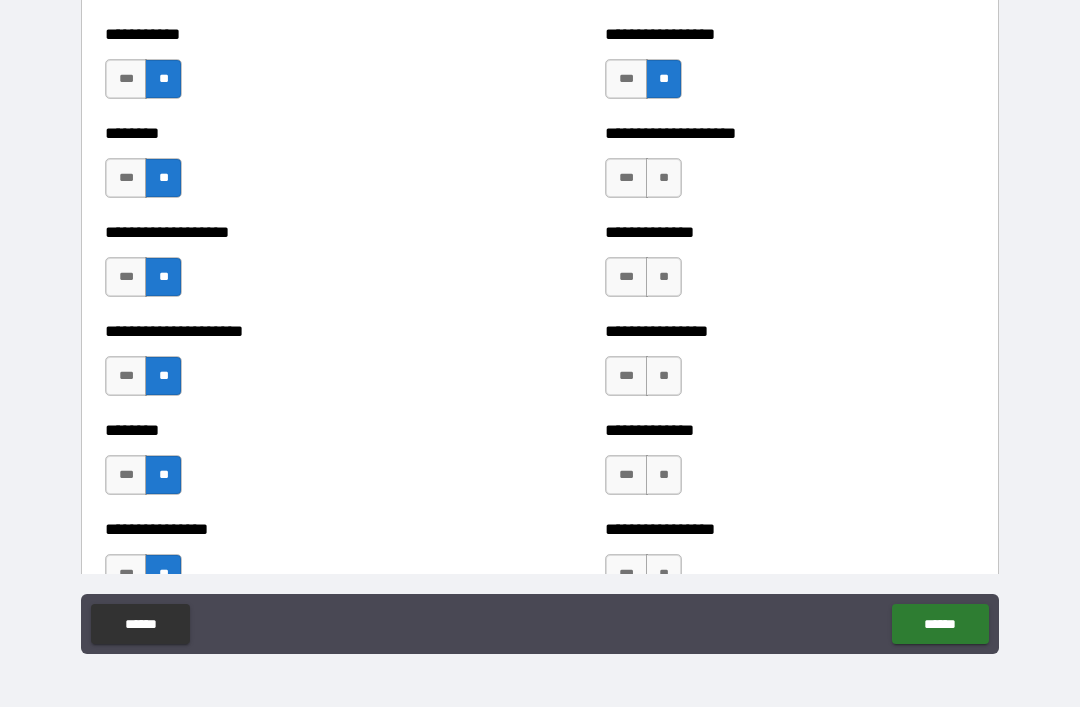 click on "**" at bounding box center (664, 178) 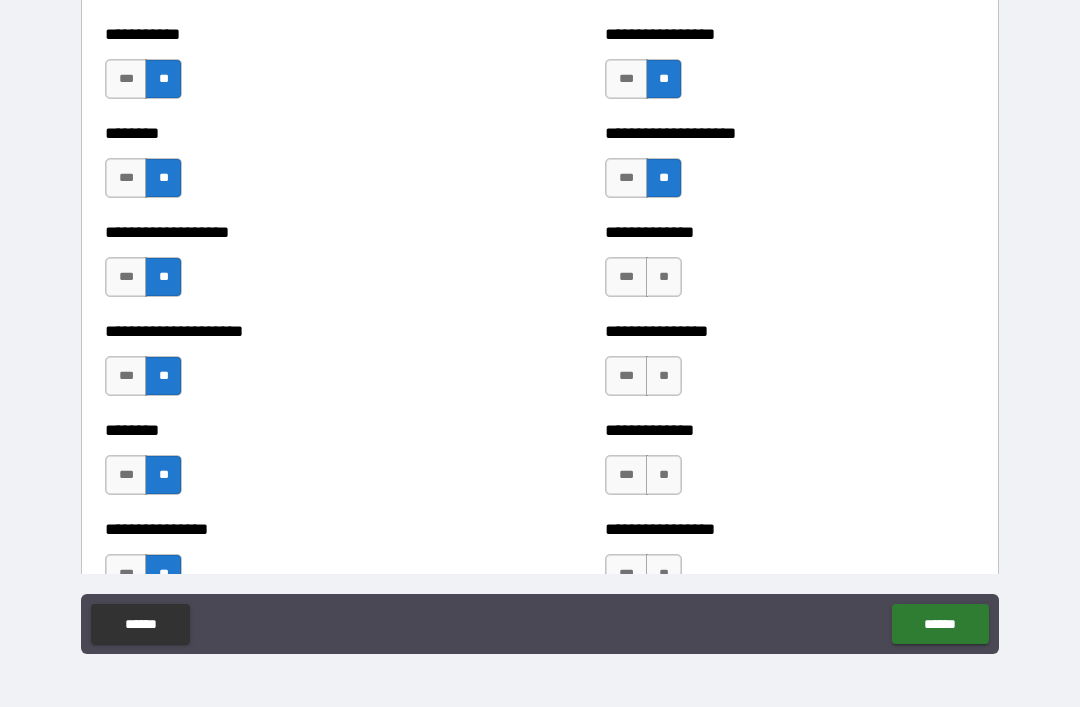 click on "**" at bounding box center [664, 277] 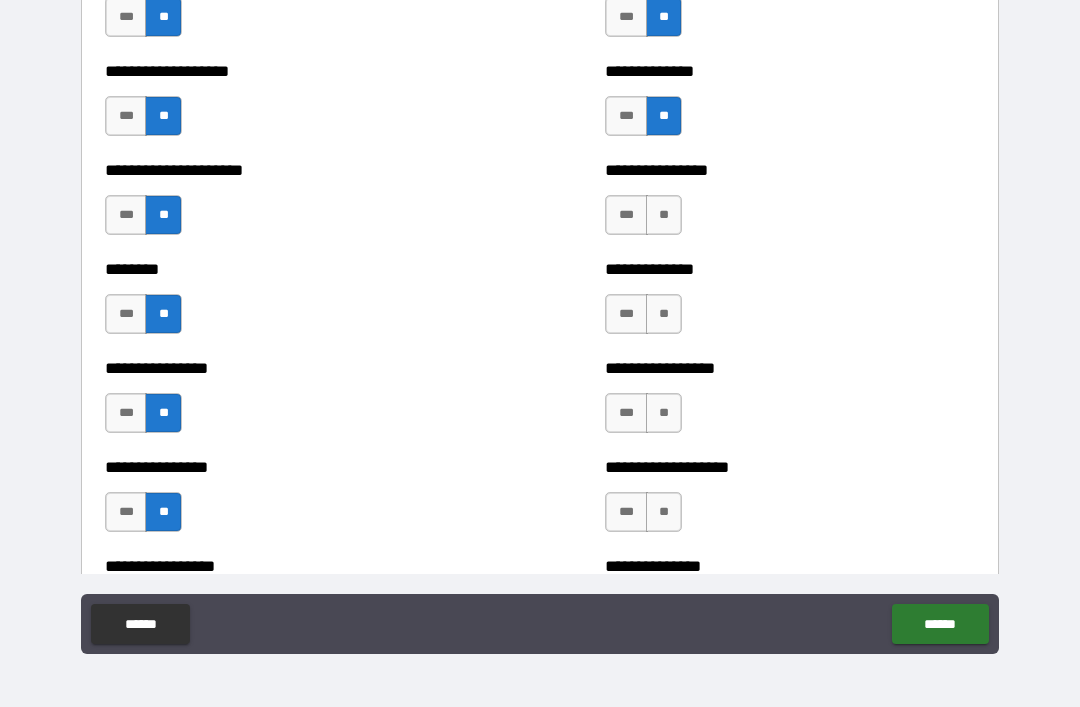 scroll, scrollTop: 4404, scrollLeft: 0, axis: vertical 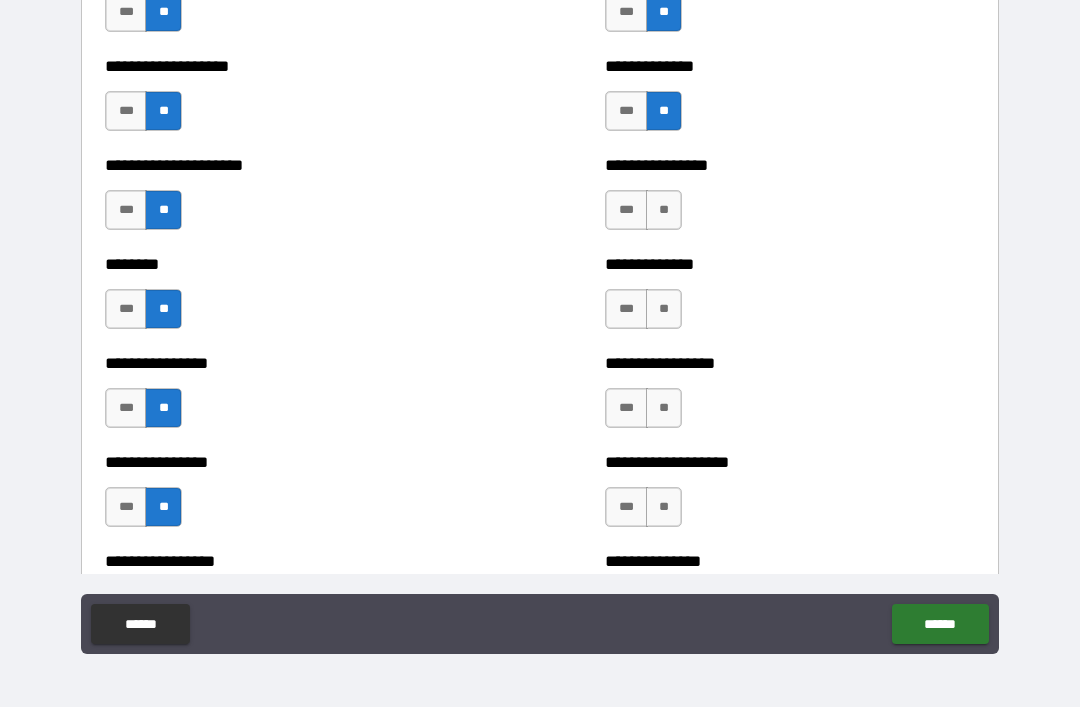click on "**" at bounding box center [664, 210] 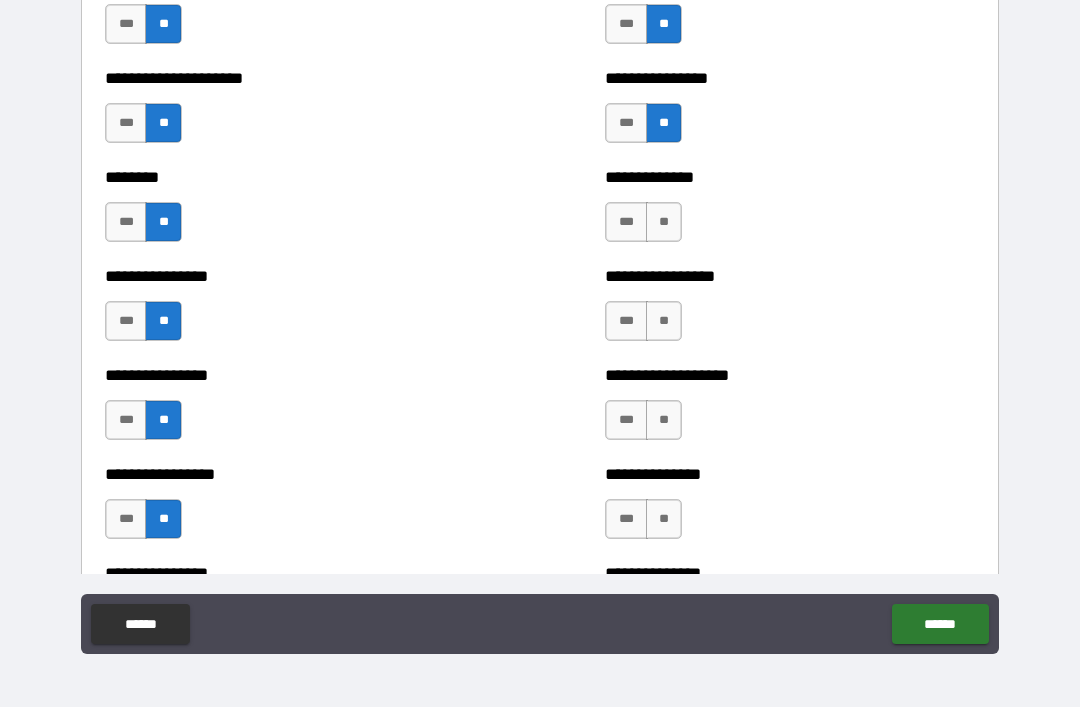 scroll, scrollTop: 4511, scrollLeft: 0, axis: vertical 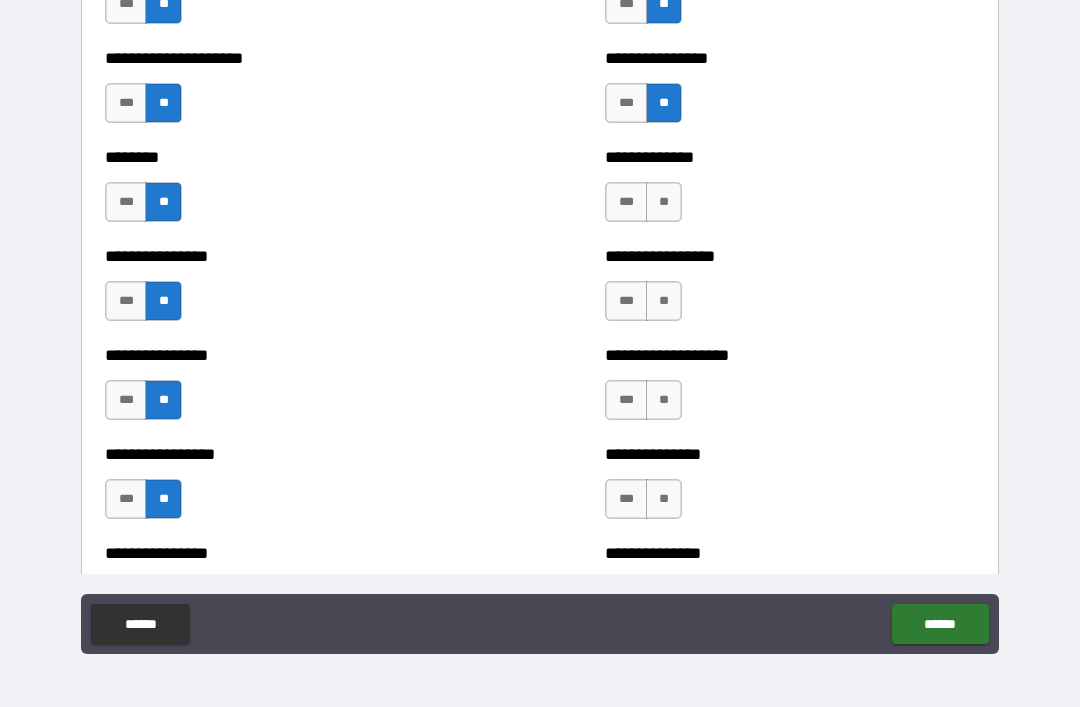 click on "**" at bounding box center [664, 202] 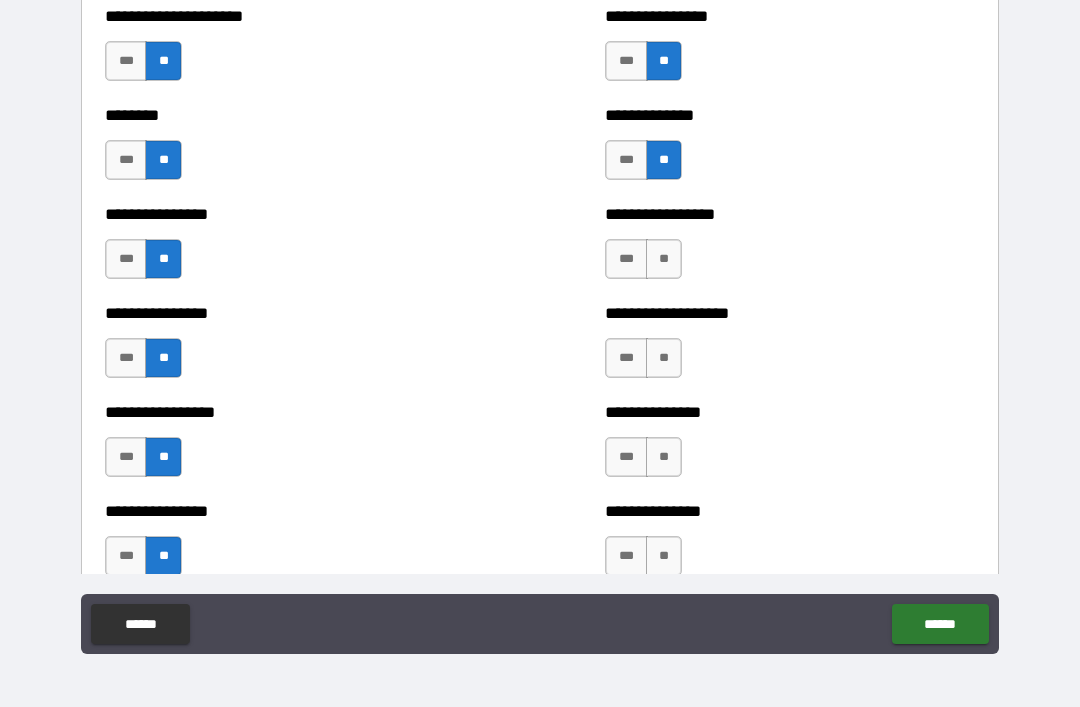 scroll, scrollTop: 4603, scrollLeft: 0, axis: vertical 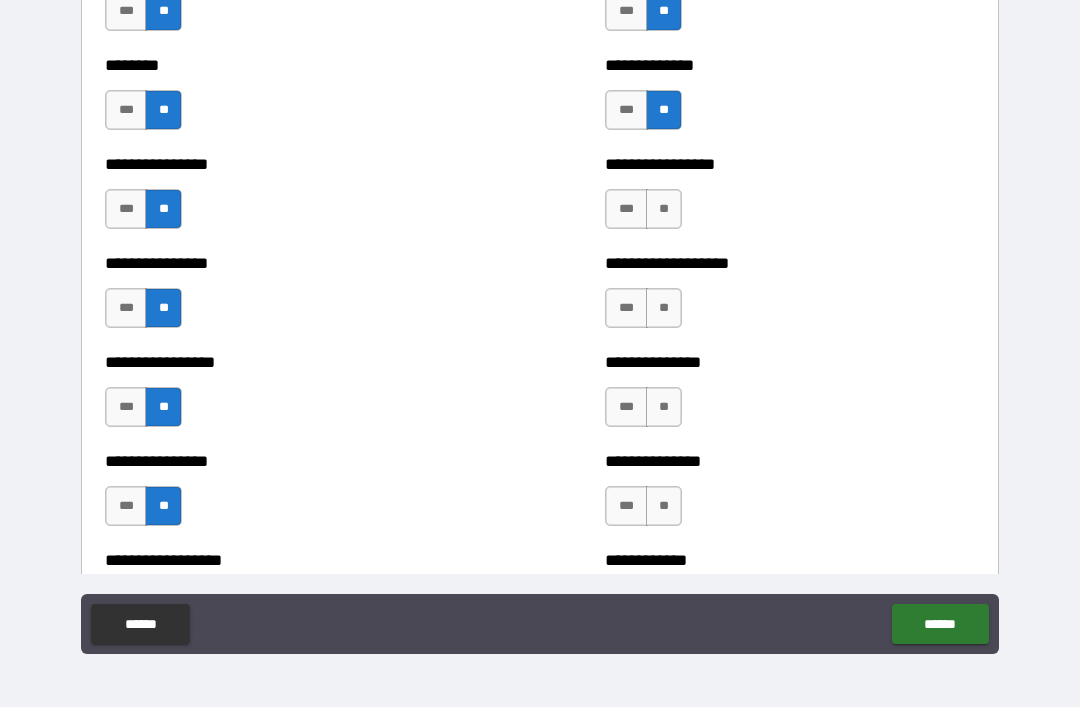 click on "**" at bounding box center [664, 209] 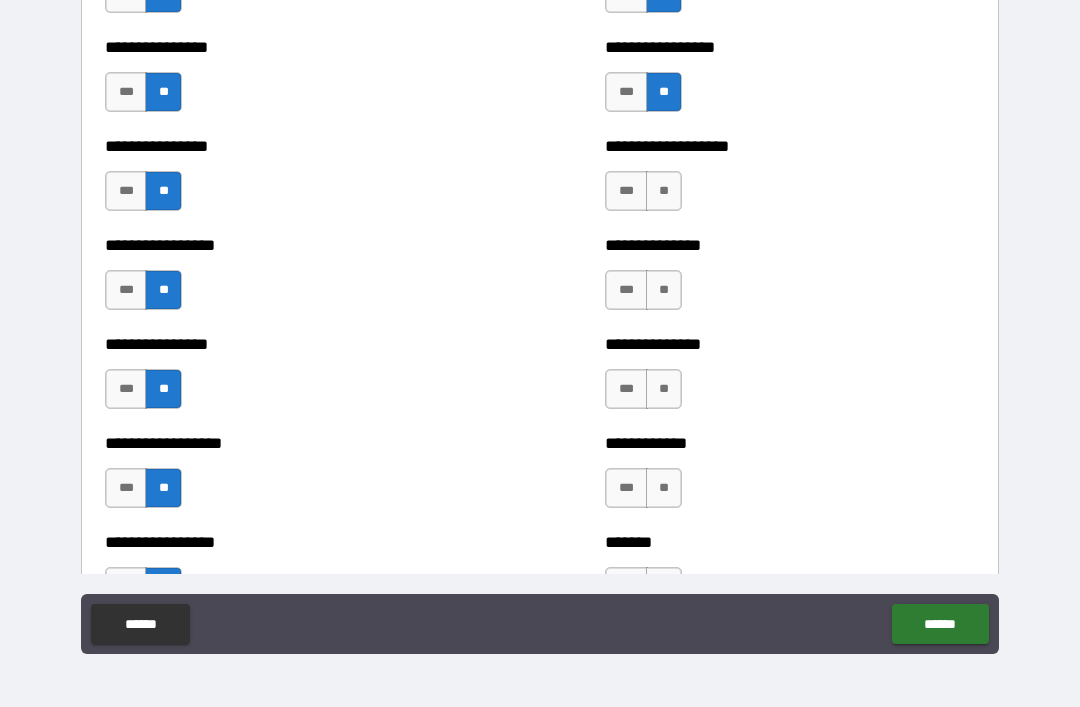 scroll, scrollTop: 4723, scrollLeft: 0, axis: vertical 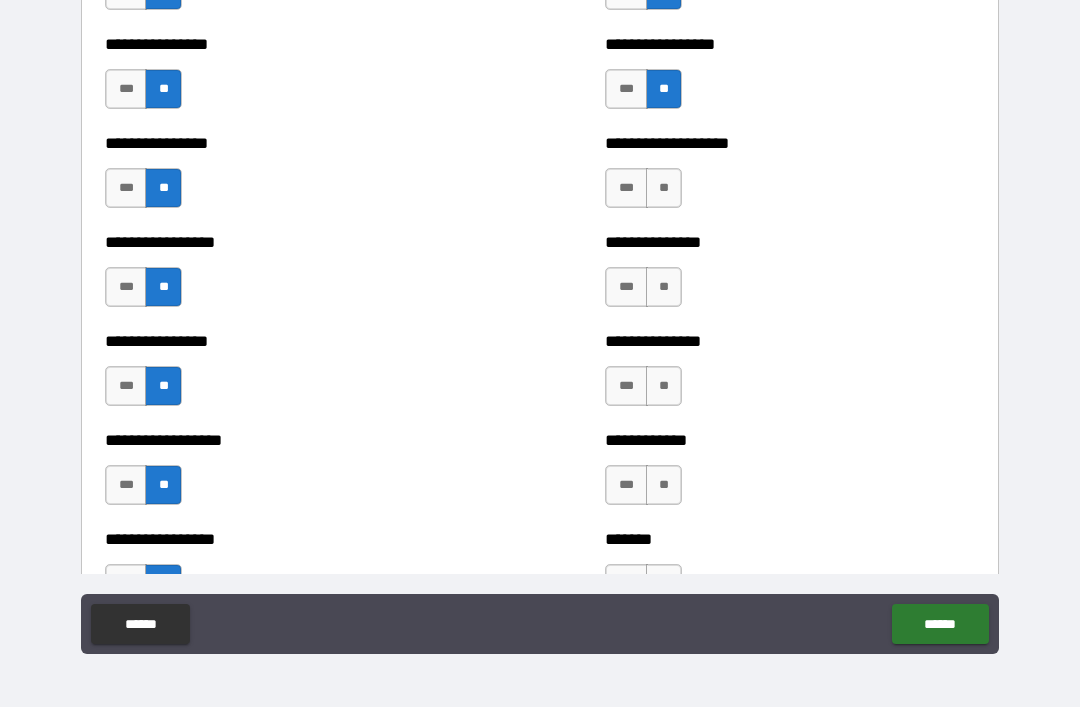 click on "**" at bounding box center [664, 188] 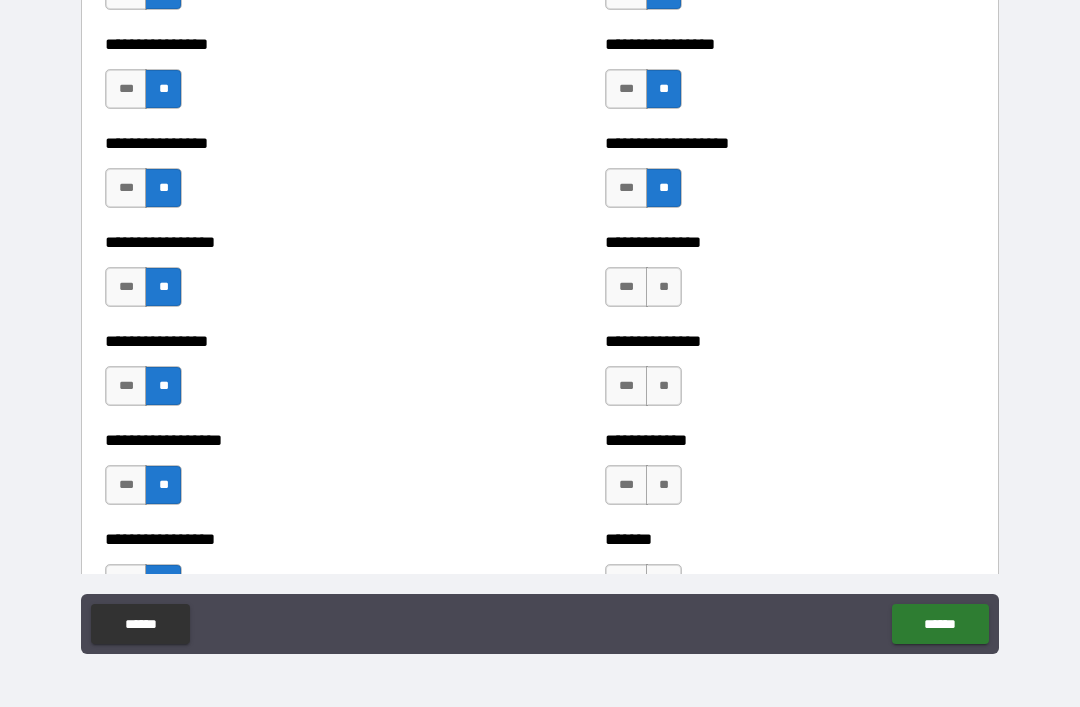 click on "**" at bounding box center [664, 287] 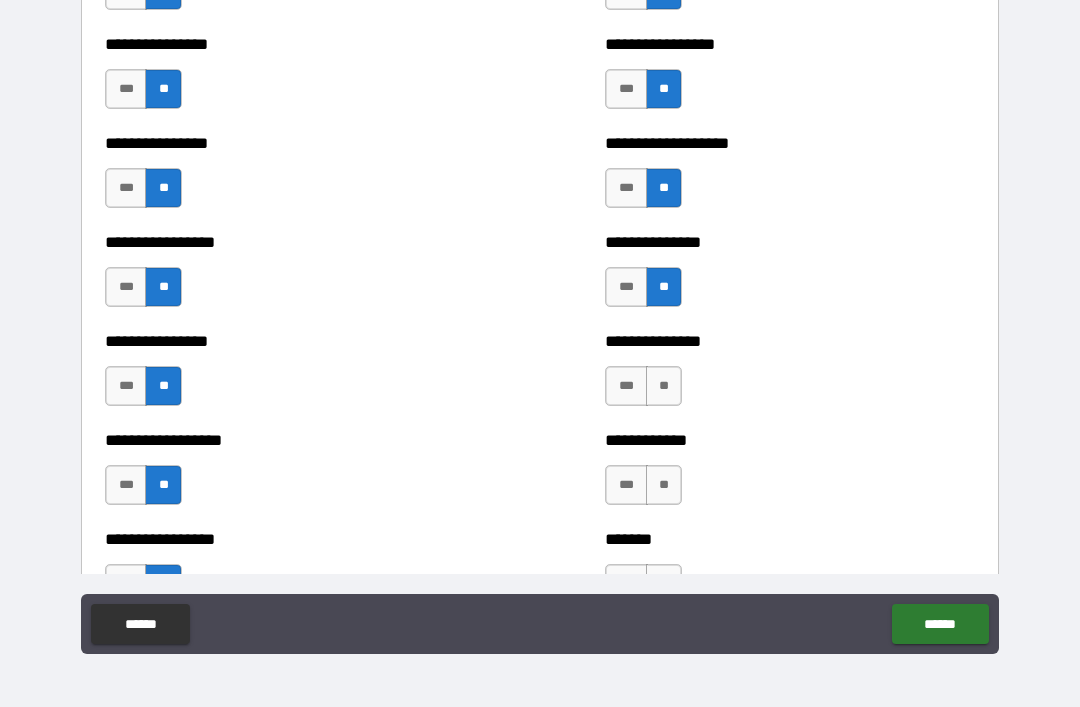 click on "**" at bounding box center [664, 386] 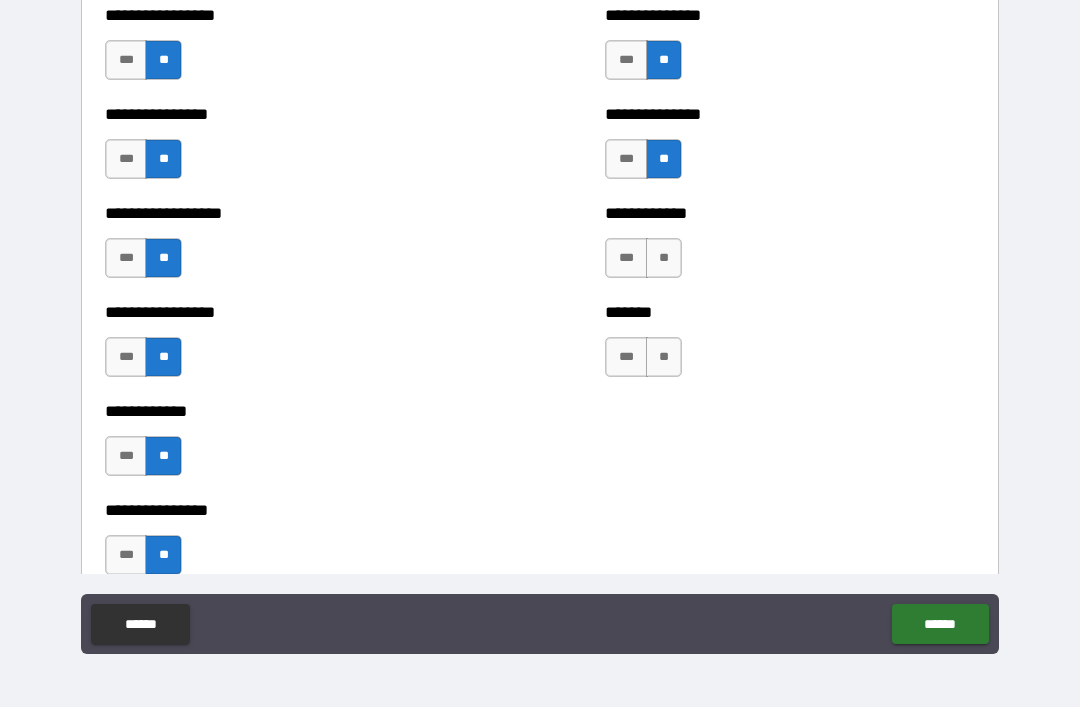 scroll, scrollTop: 4961, scrollLeft: 0, axis: vertical 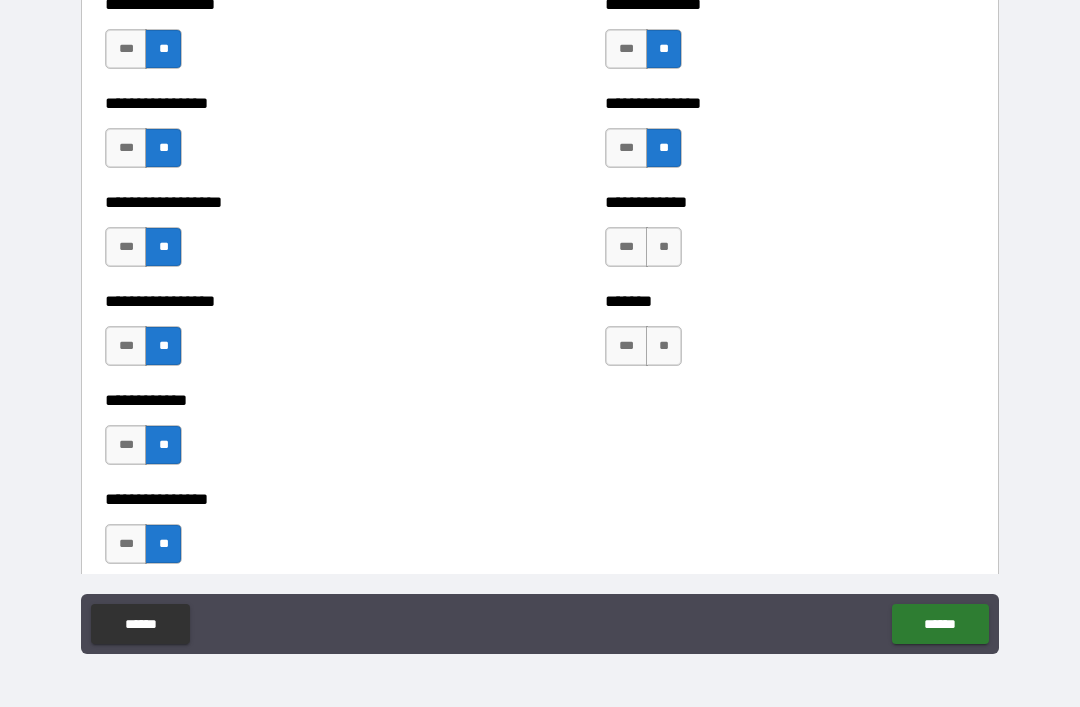 click on "**" at bounding box center [664, 247] 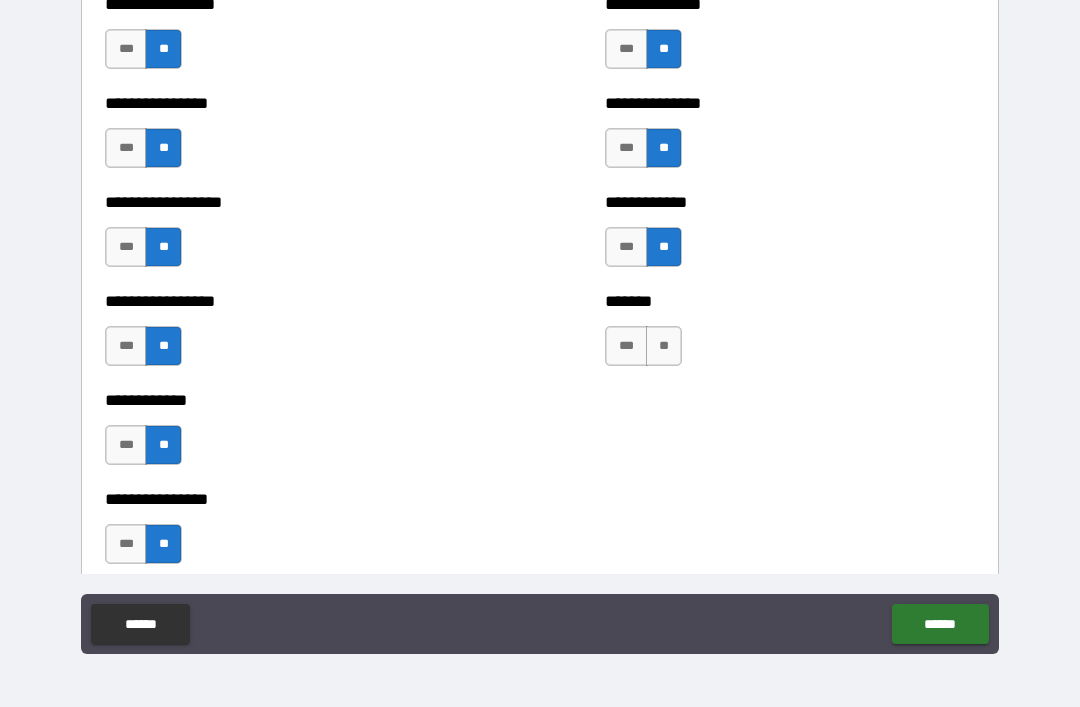 click on "**" at bounding box center (664, 346) 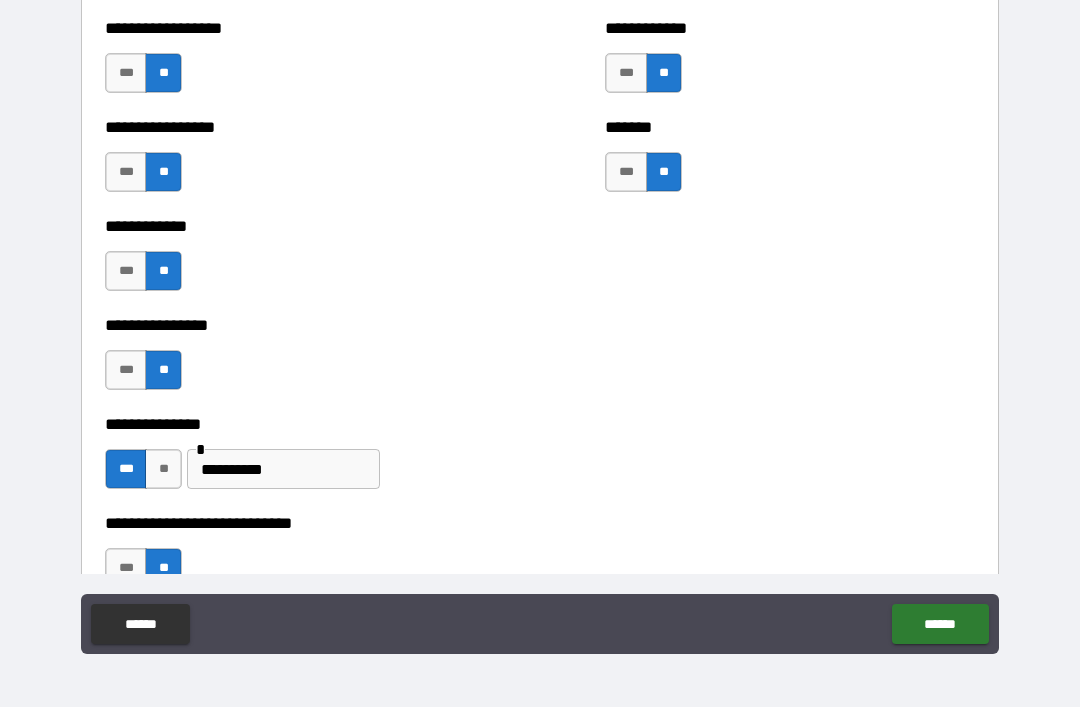 scroll, scrollTop: 5149, scrollLeft: 0, axis: vertical 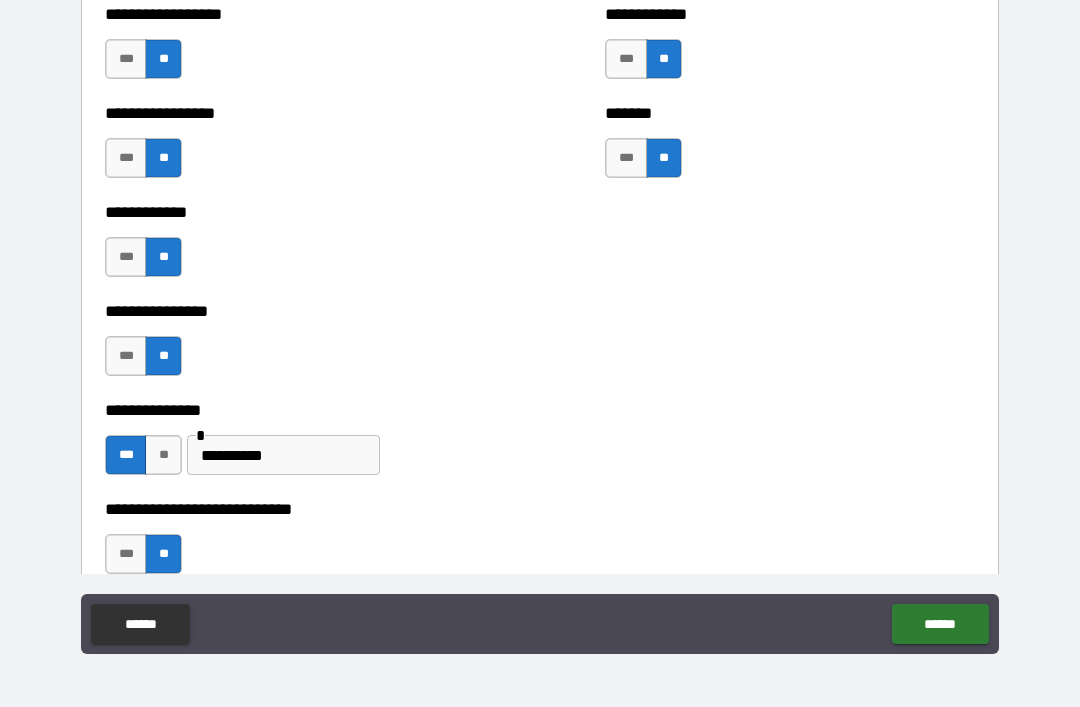 click on "***" at bounding box center (626, 158) 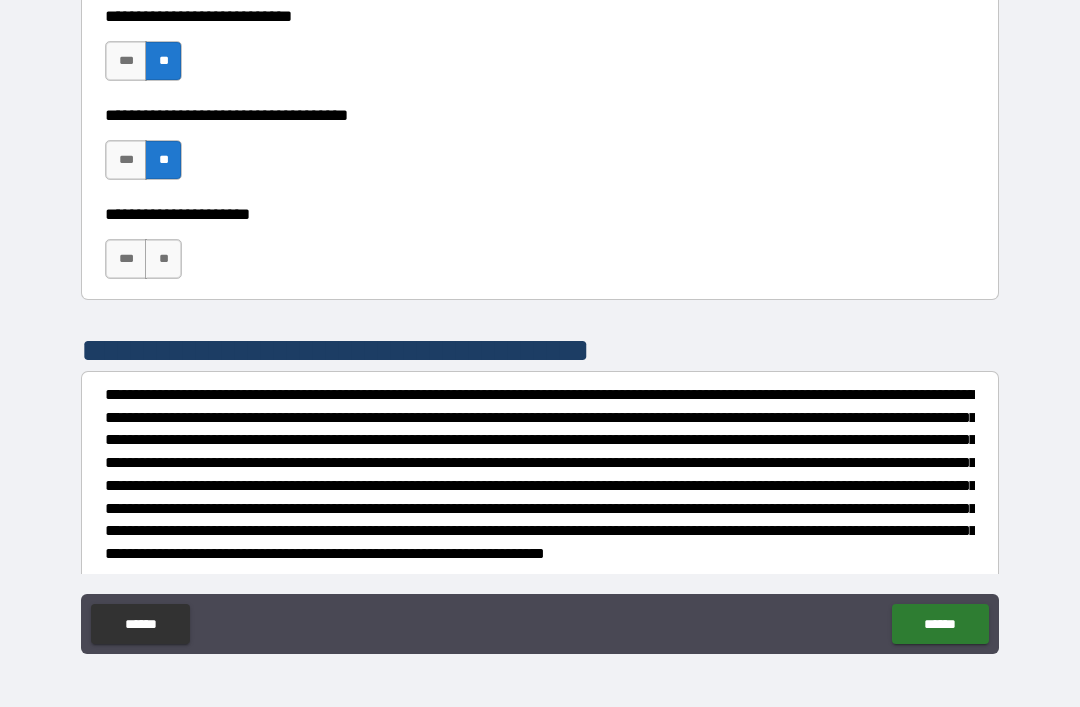 scroll, scrollTop: 5669, scrollLeft: 0, axis: vertical 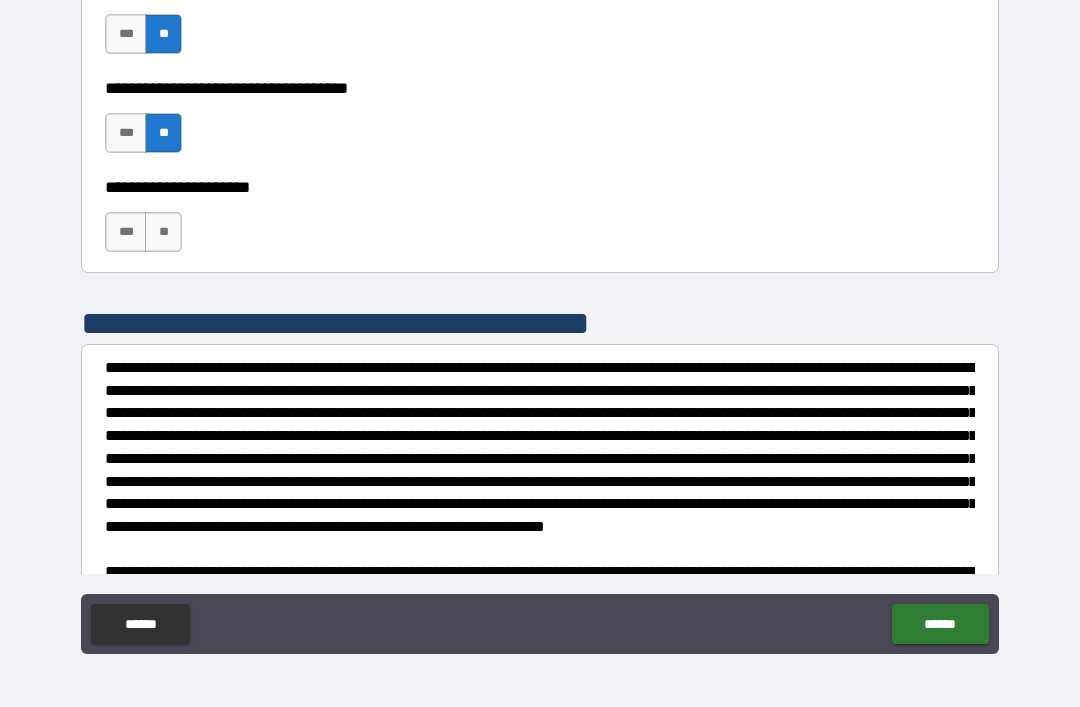 click on "**" at bounding box center (163, 232) 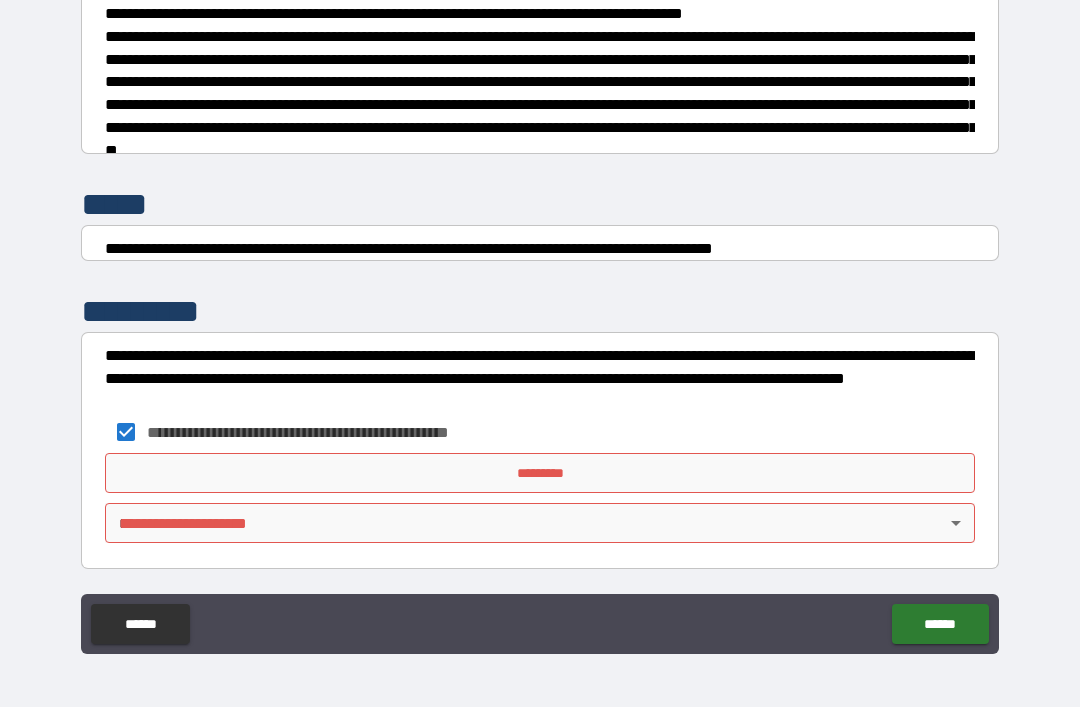 scroll, scrollTop: 7470, scrollLeft: 0, axis: vertical 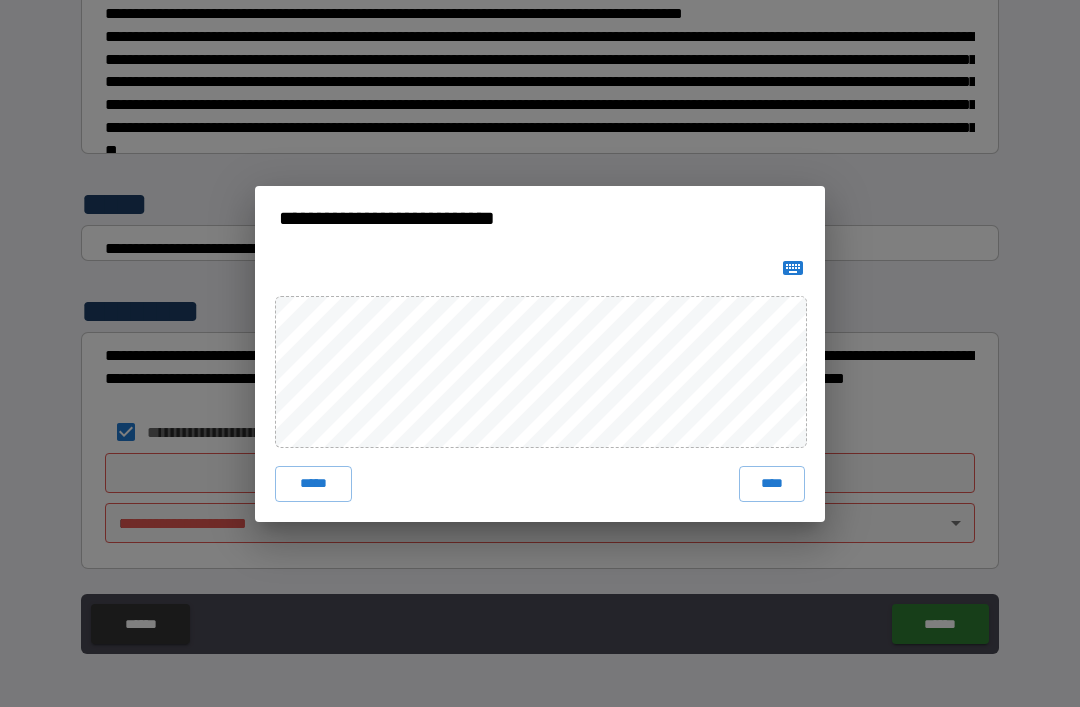 click on "****" at bounding box center (772, 484) 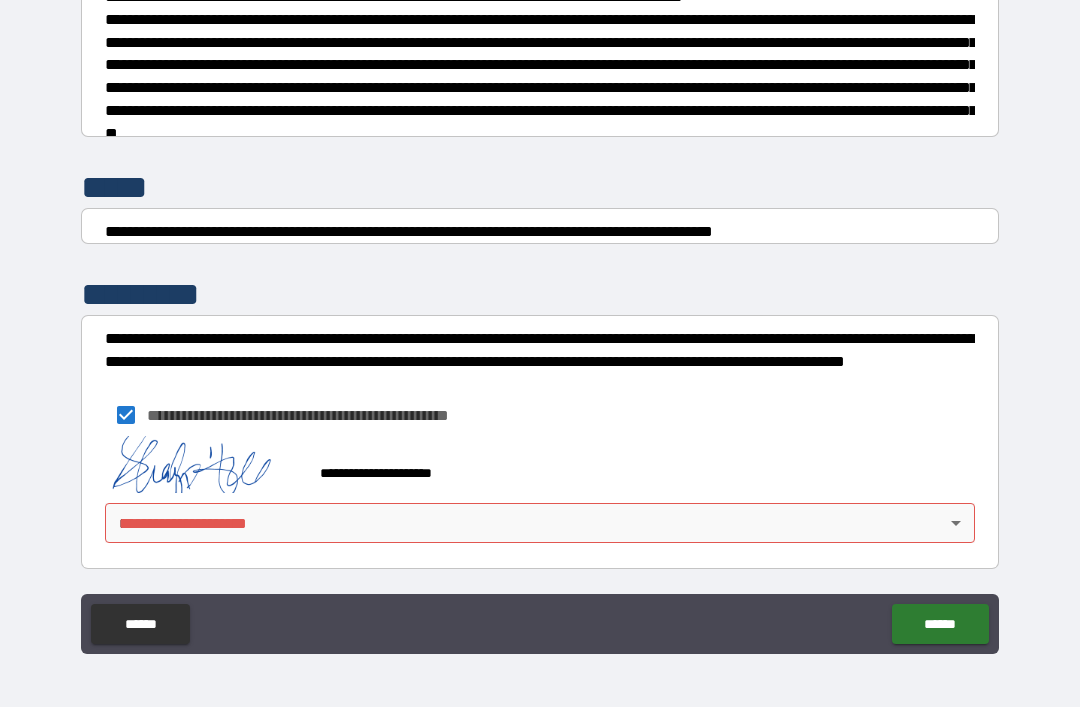 scroll, scrollTop: 7487, scrollLeft: 0, axis: vertical 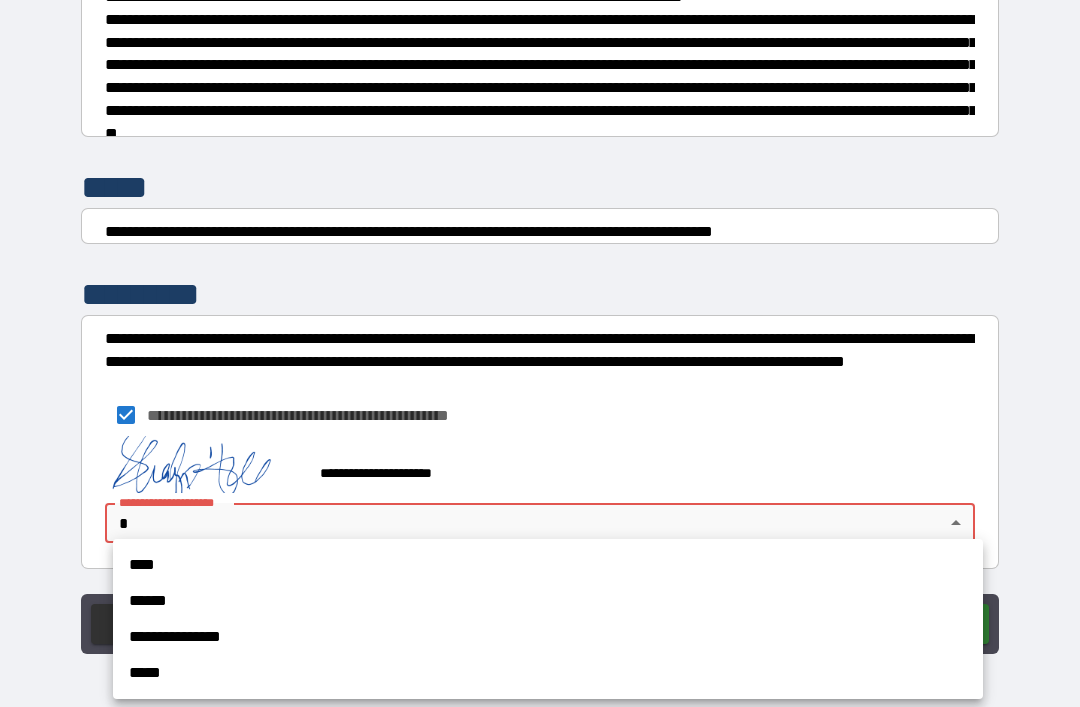 click on "**********" at bounding box center (548, 637) 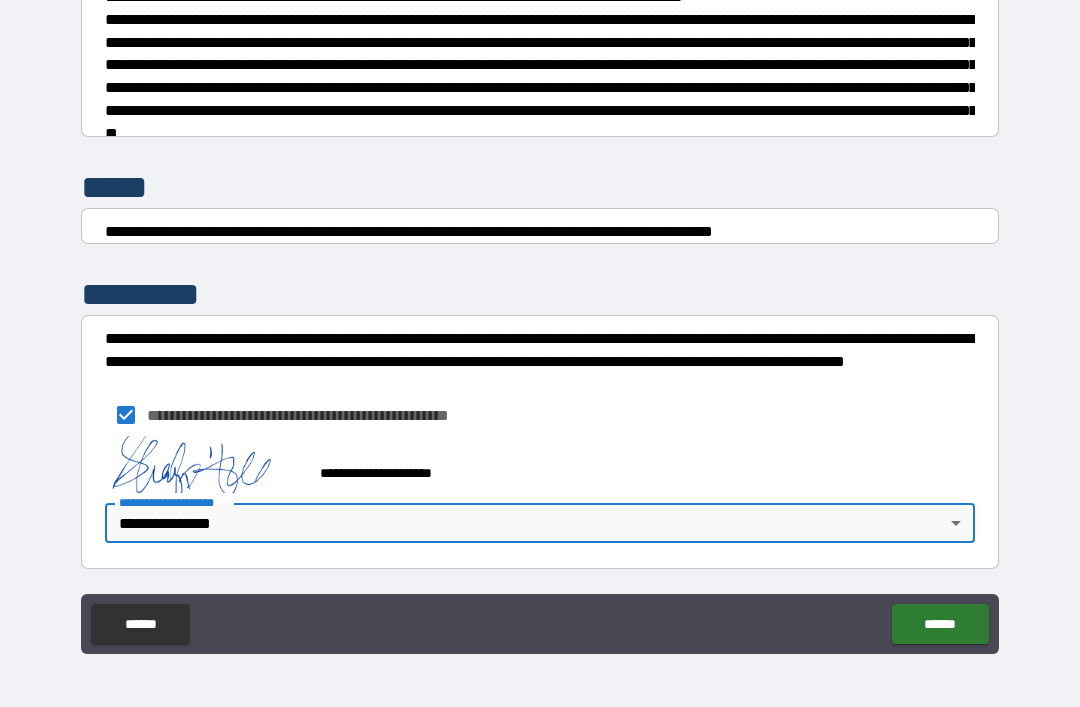 type on "**********" 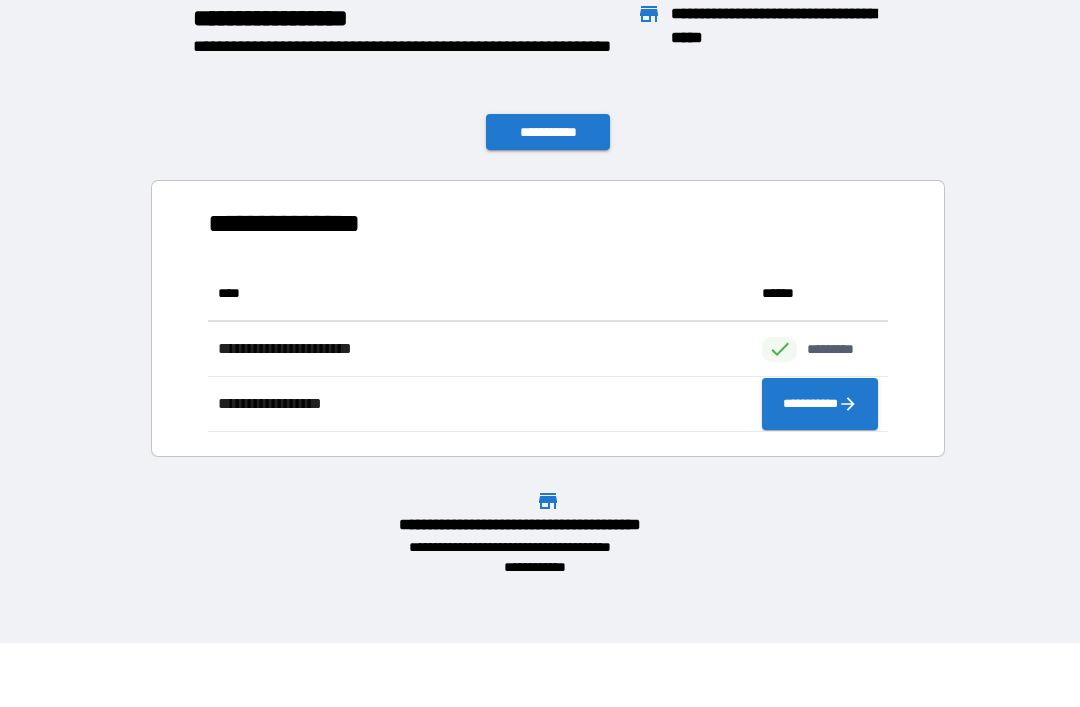 scroll, scrollTop: 1, scrollLeft: 1, axis: both 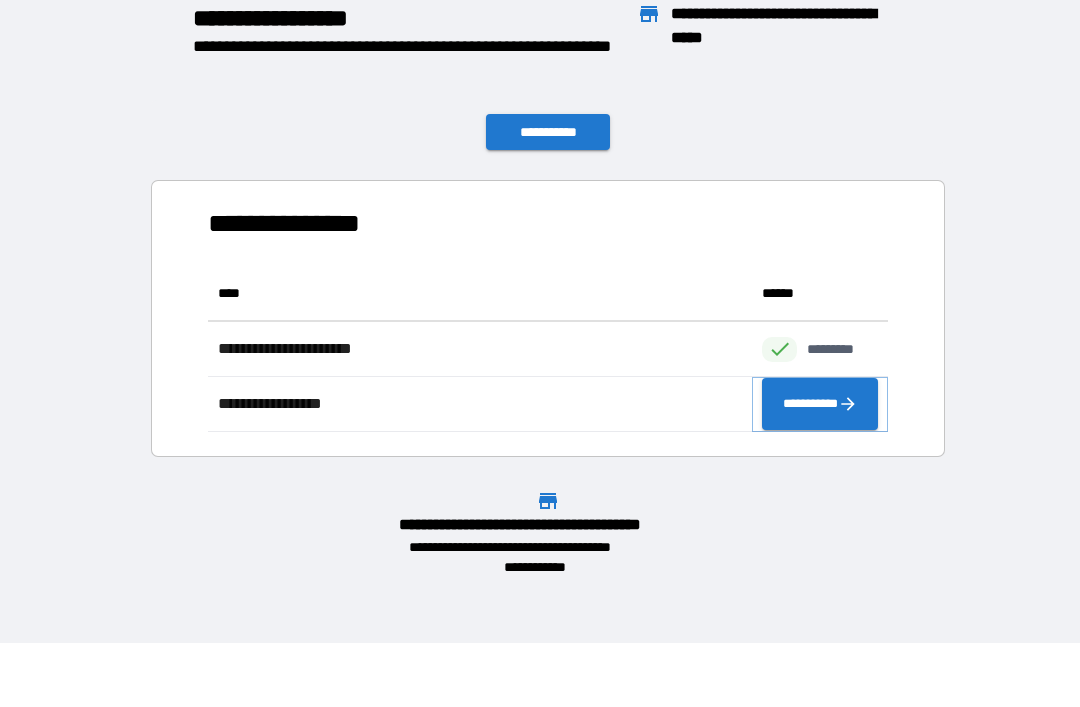 click on "**********" at bounding box center (820, 404) 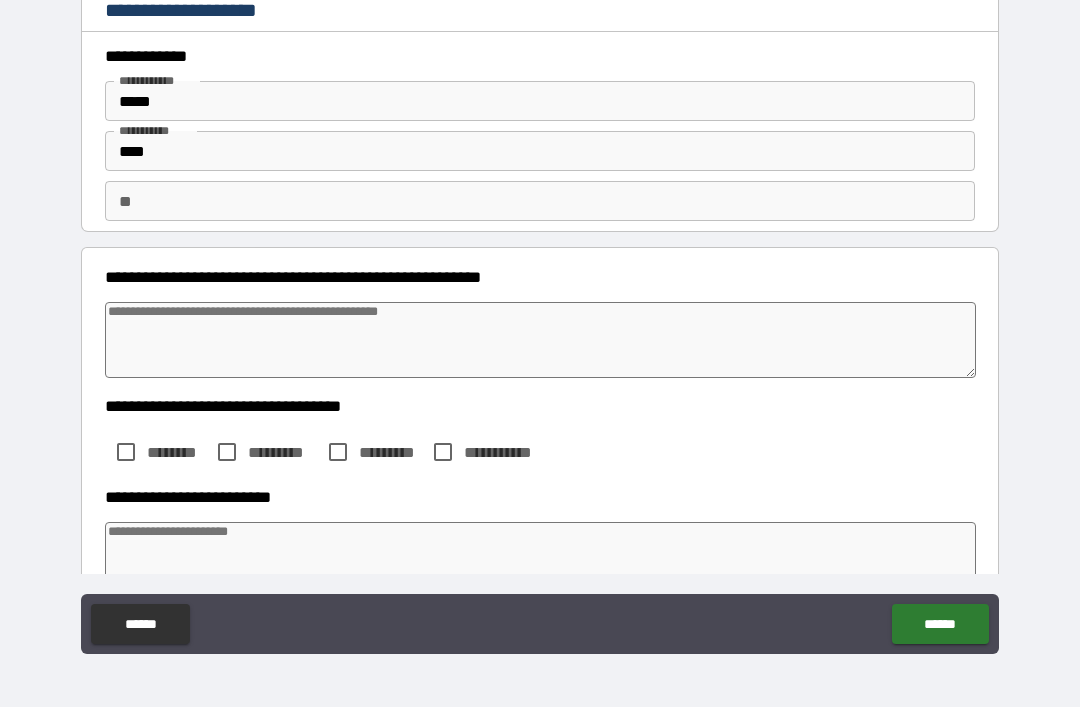 type on "*" 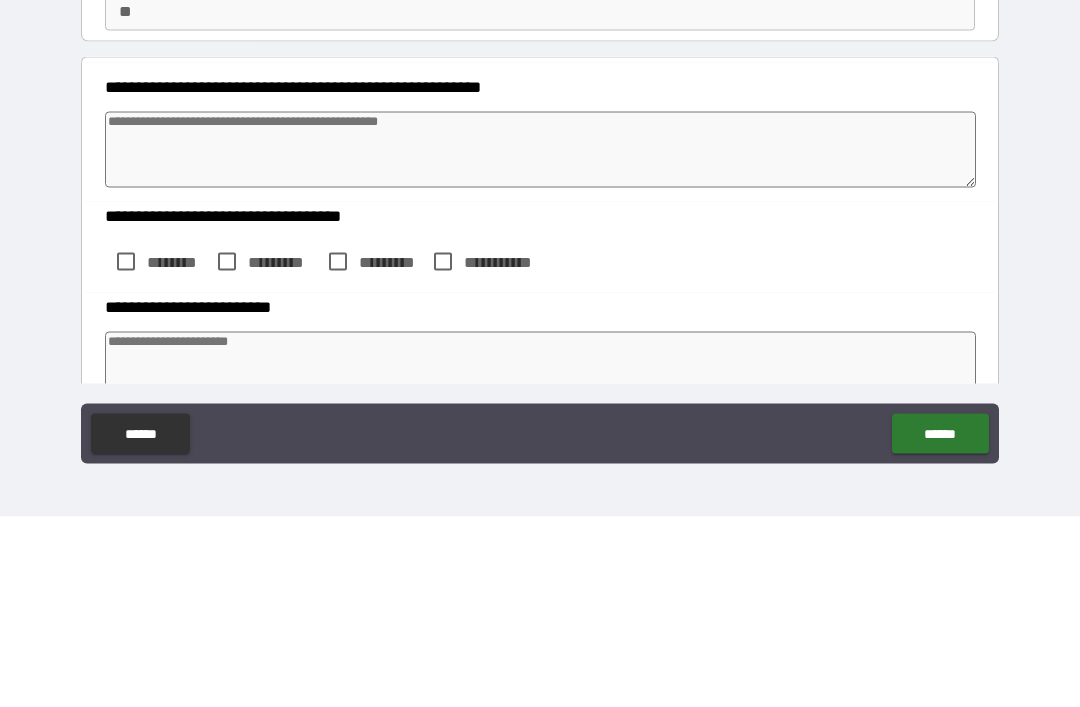 type on "*" 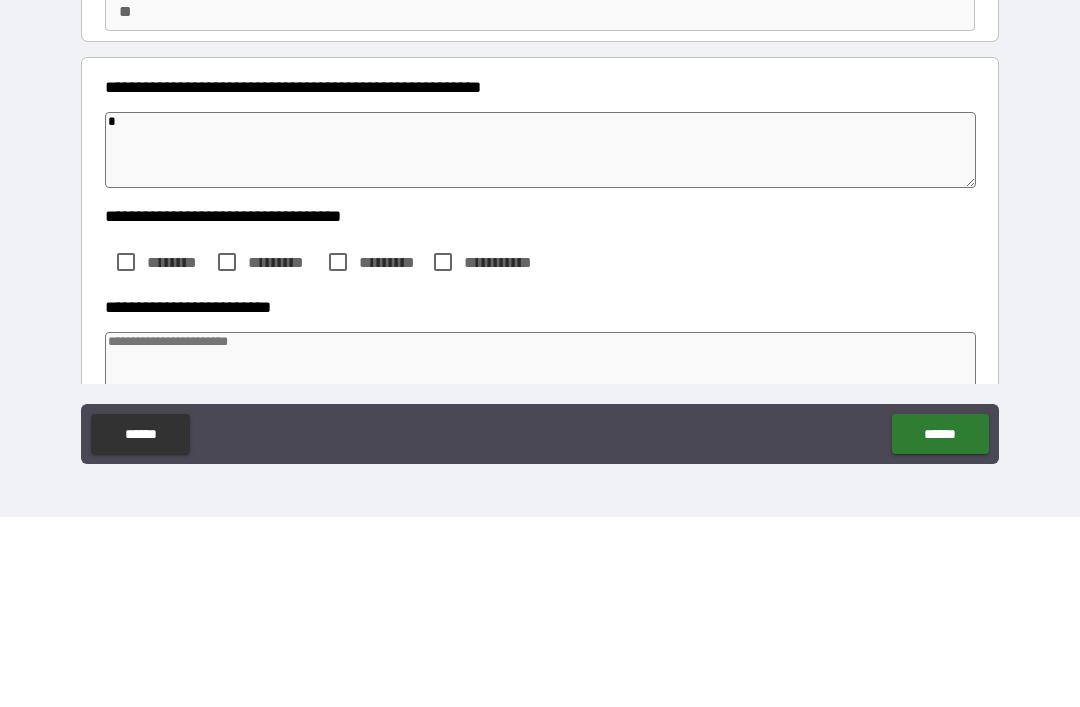type on "*" 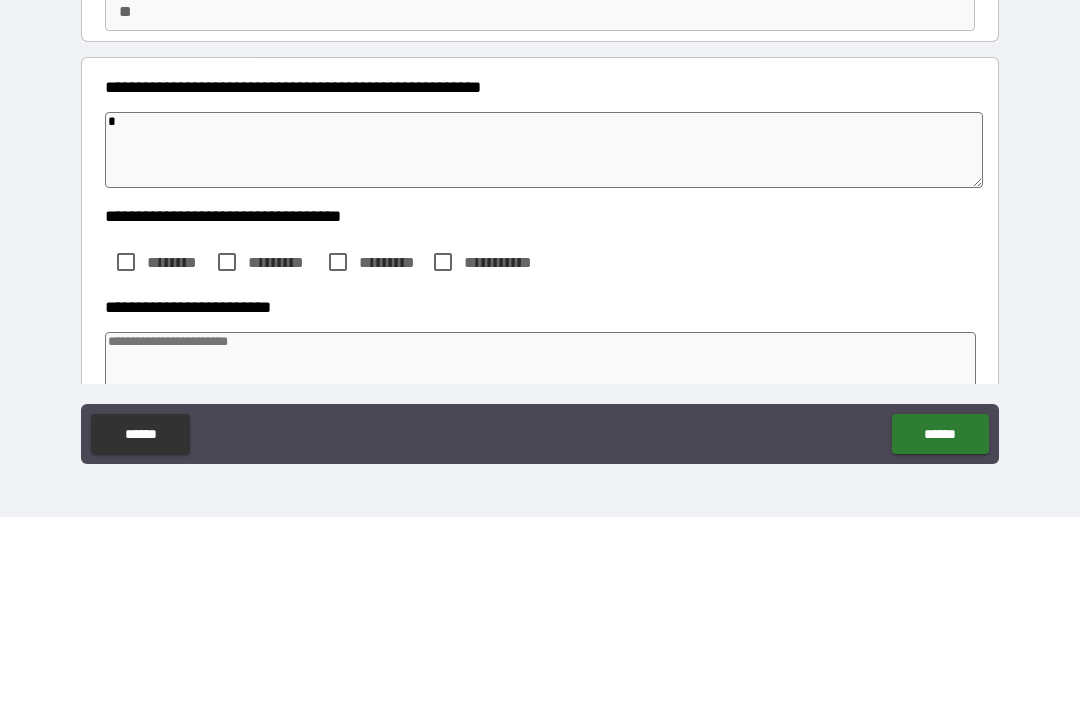 type on "**" 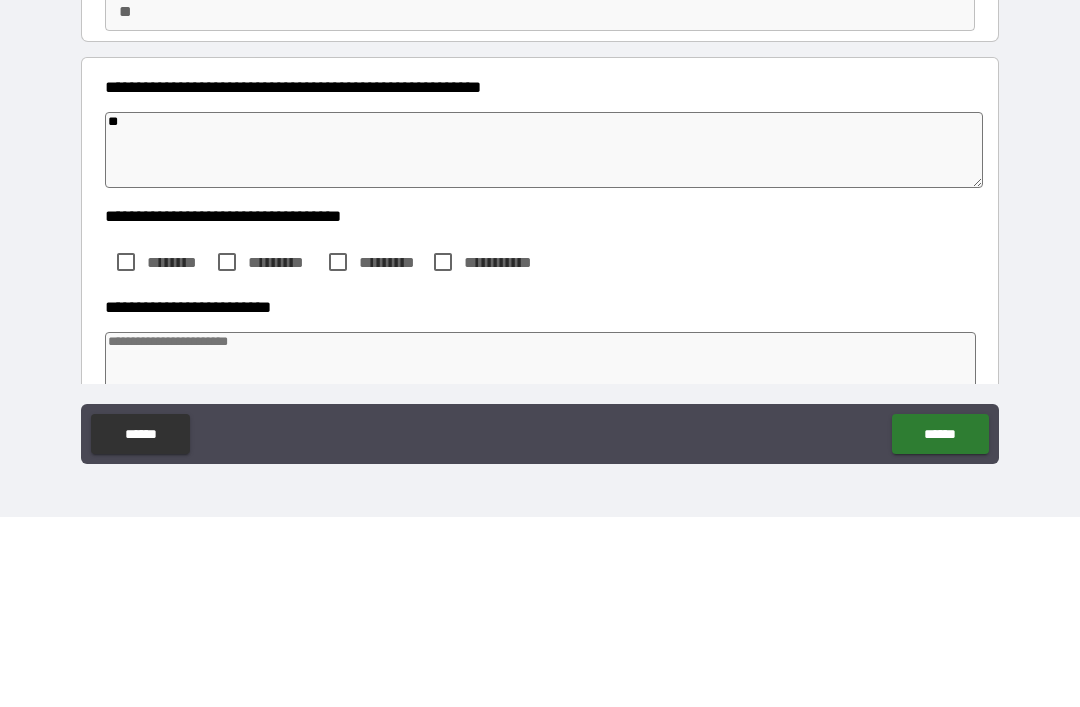 type on "*" 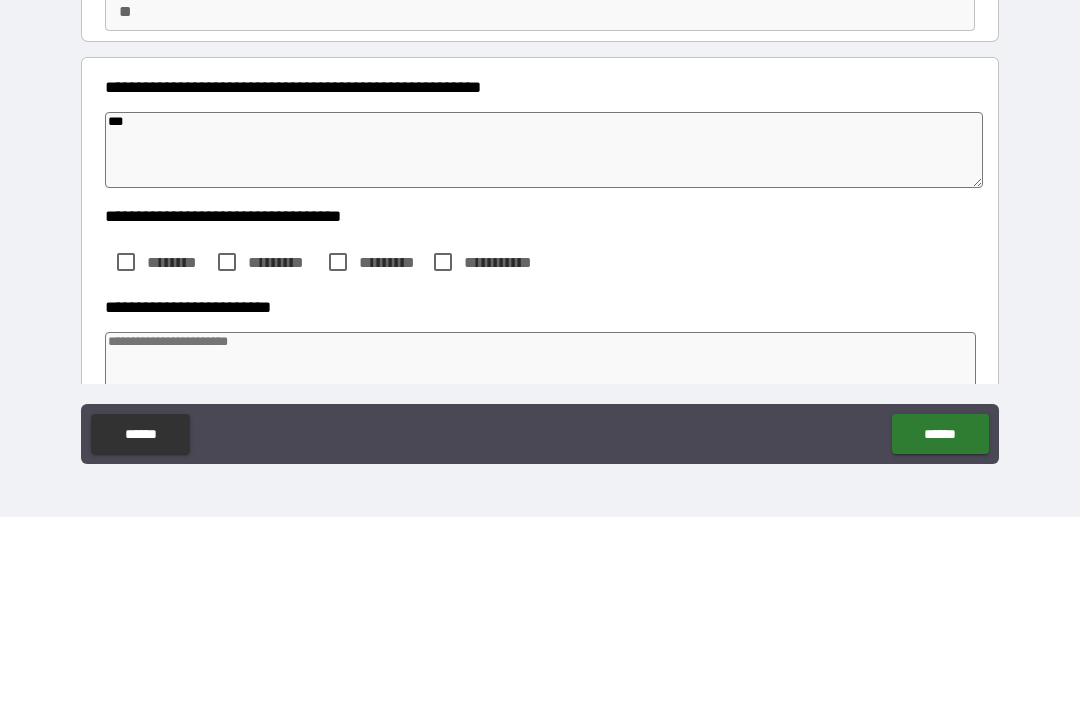 type on "*" 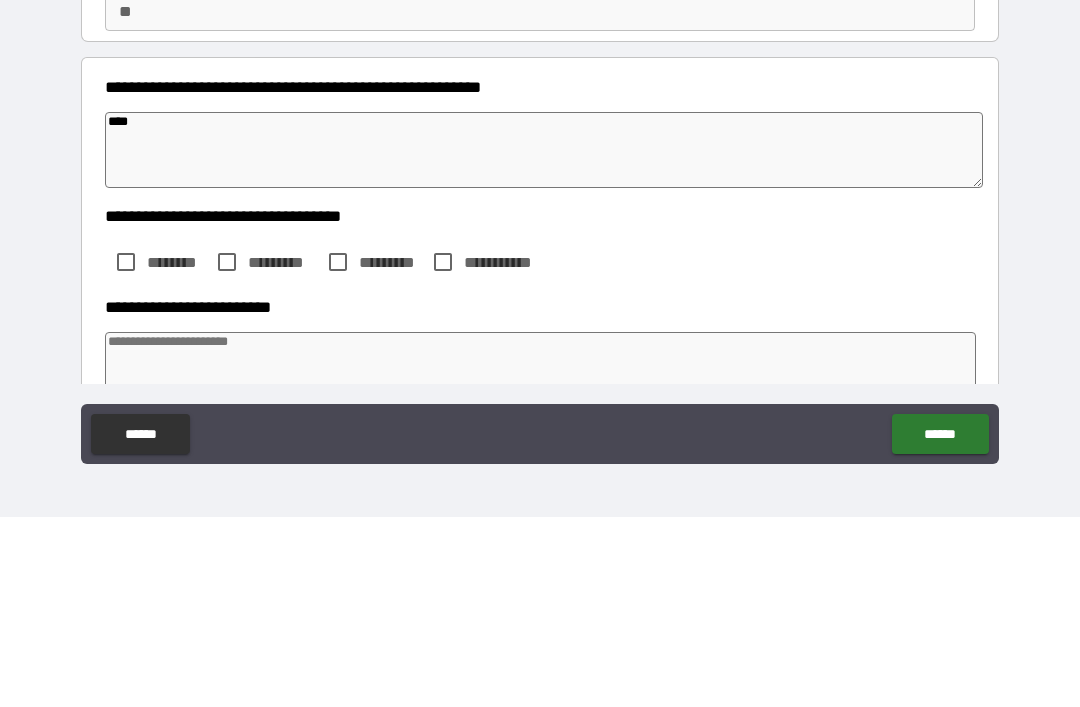 type on "*" 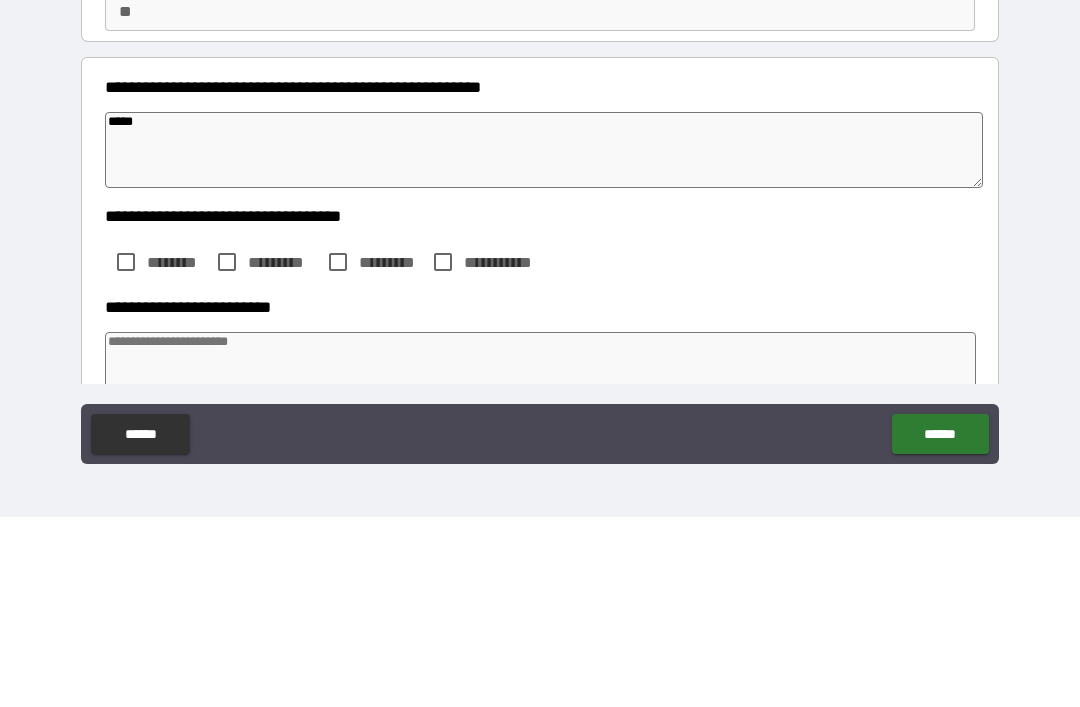 type on "*" 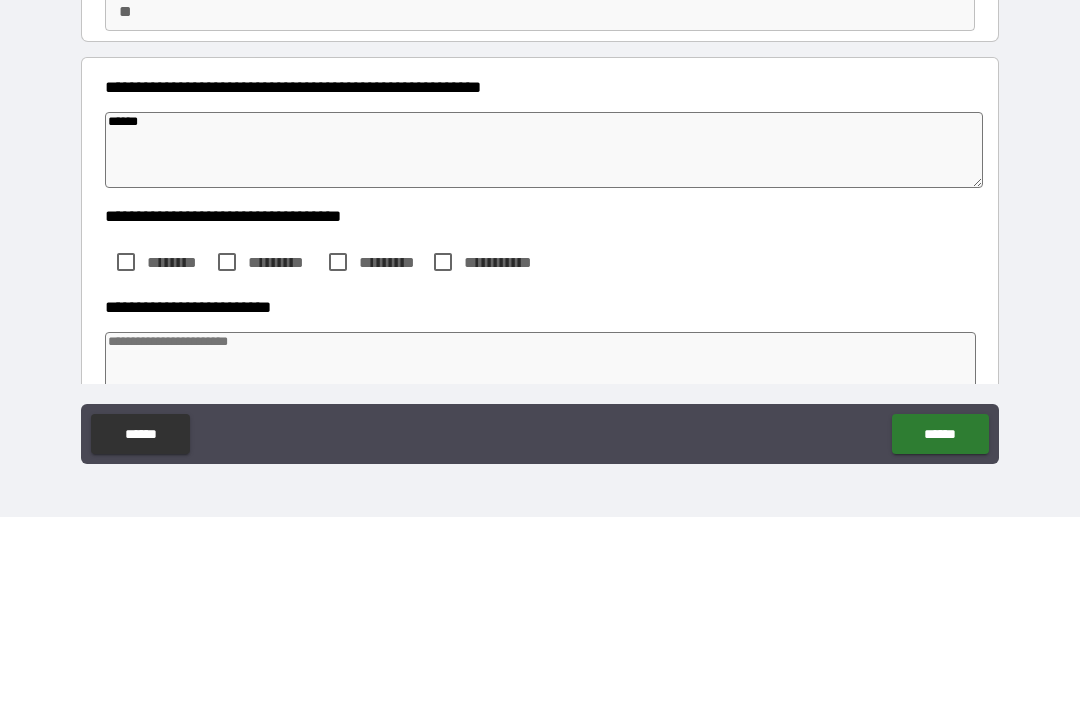 type on "*" 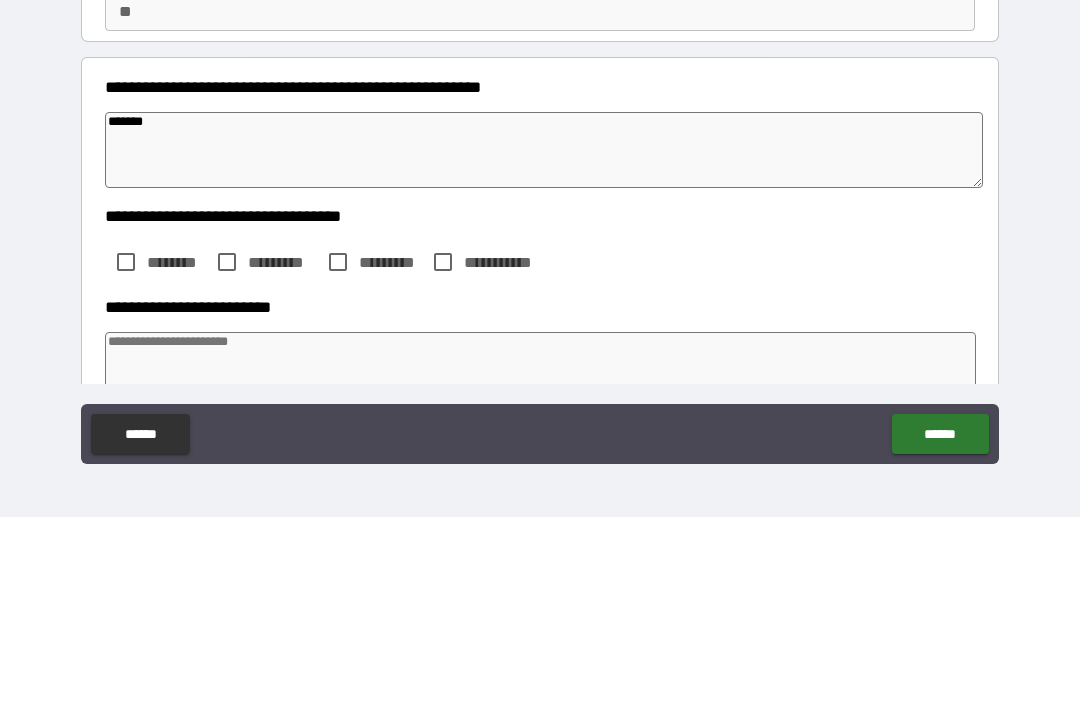 type on "*" 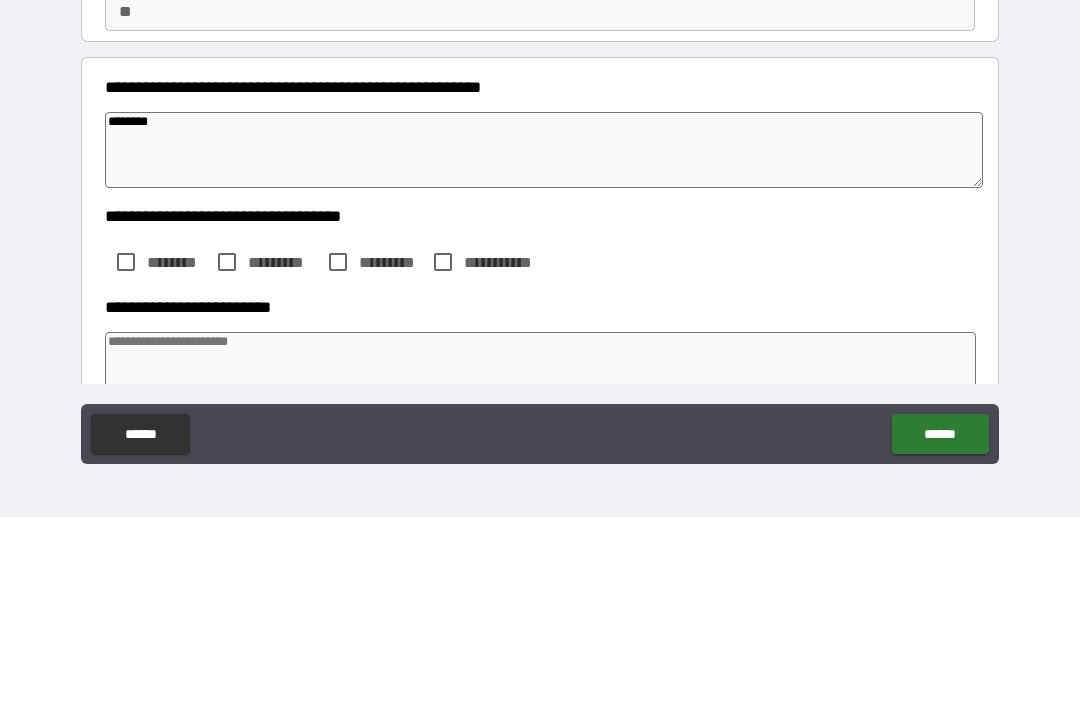 type on "*" 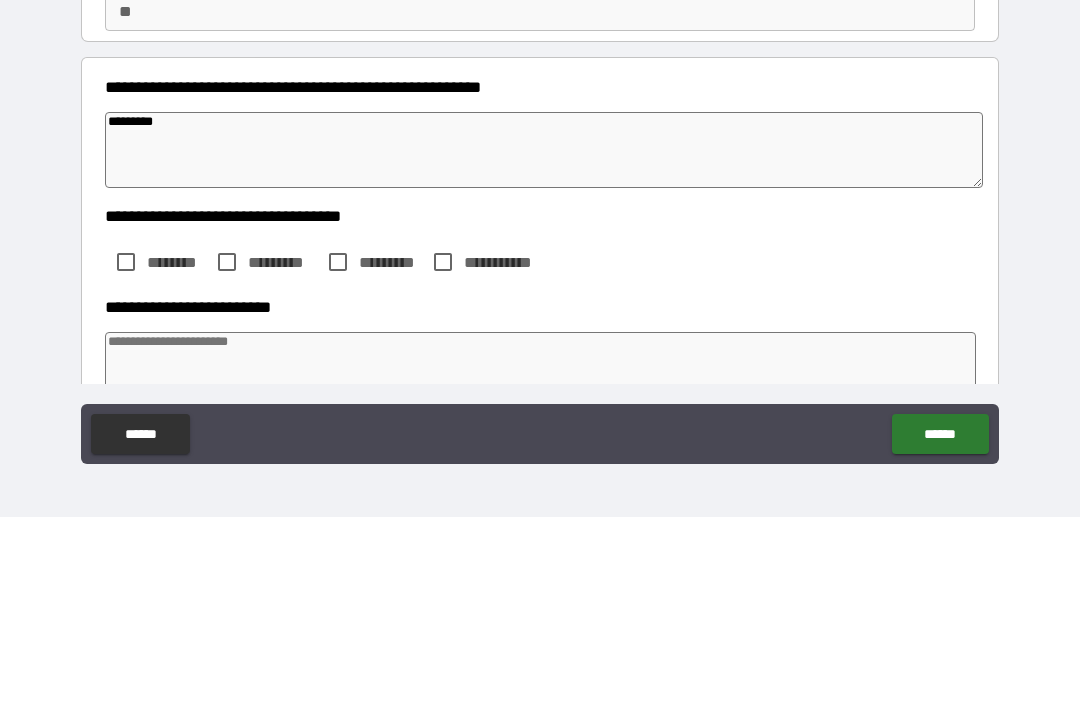 type on "**********" 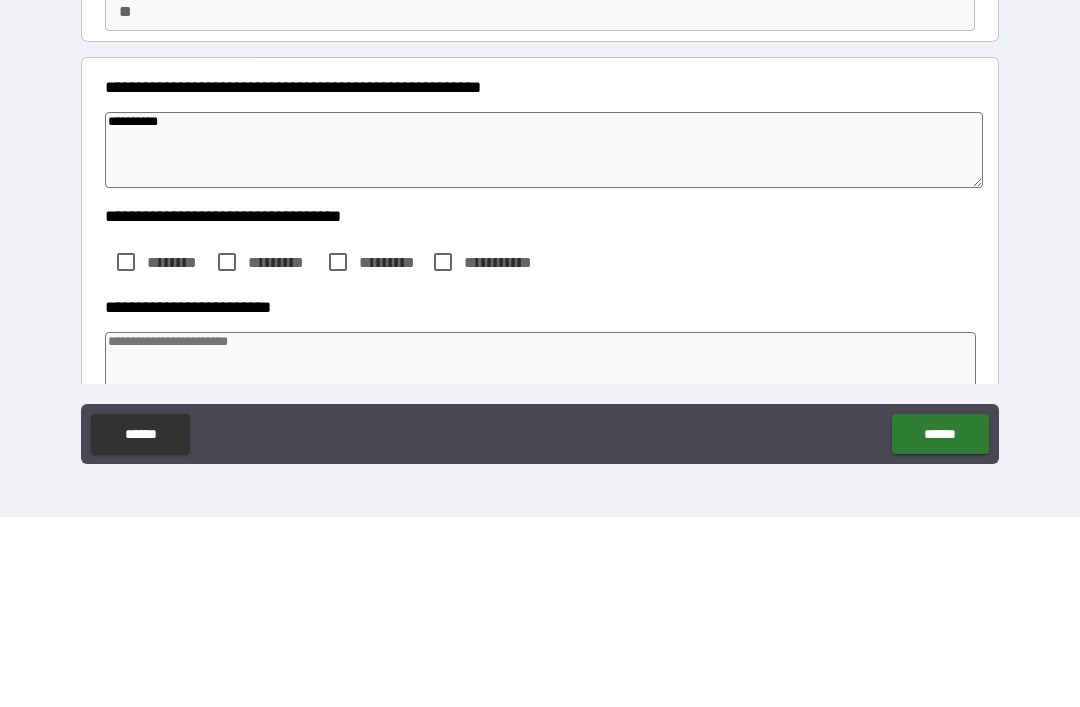 type on "*" 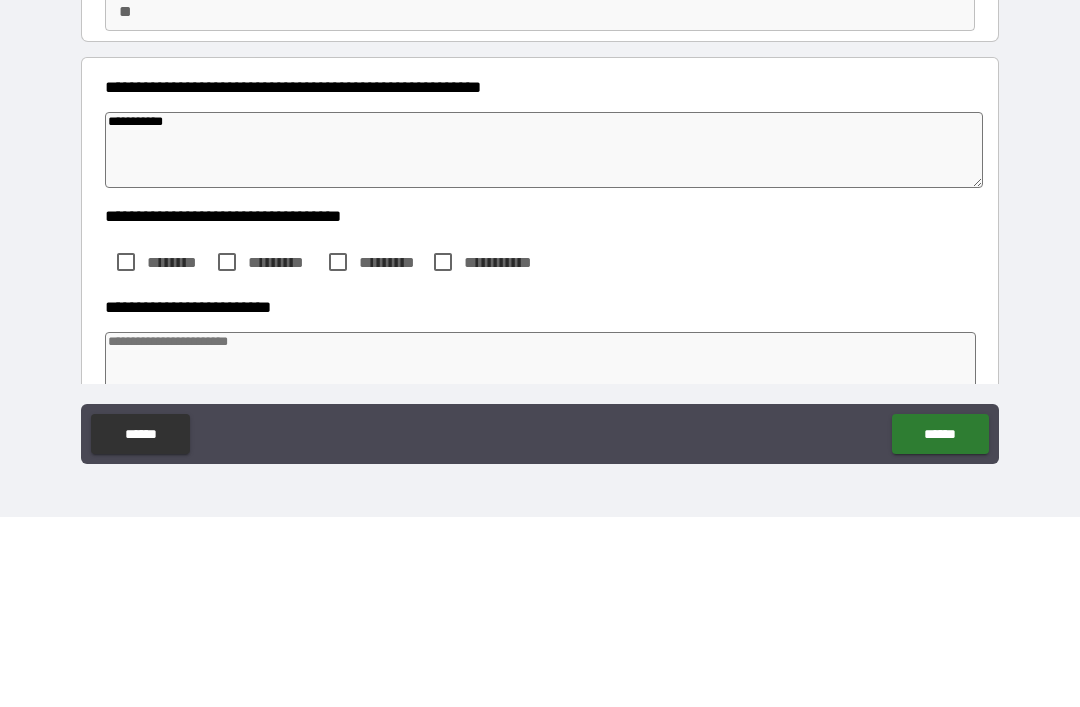 type on "*" 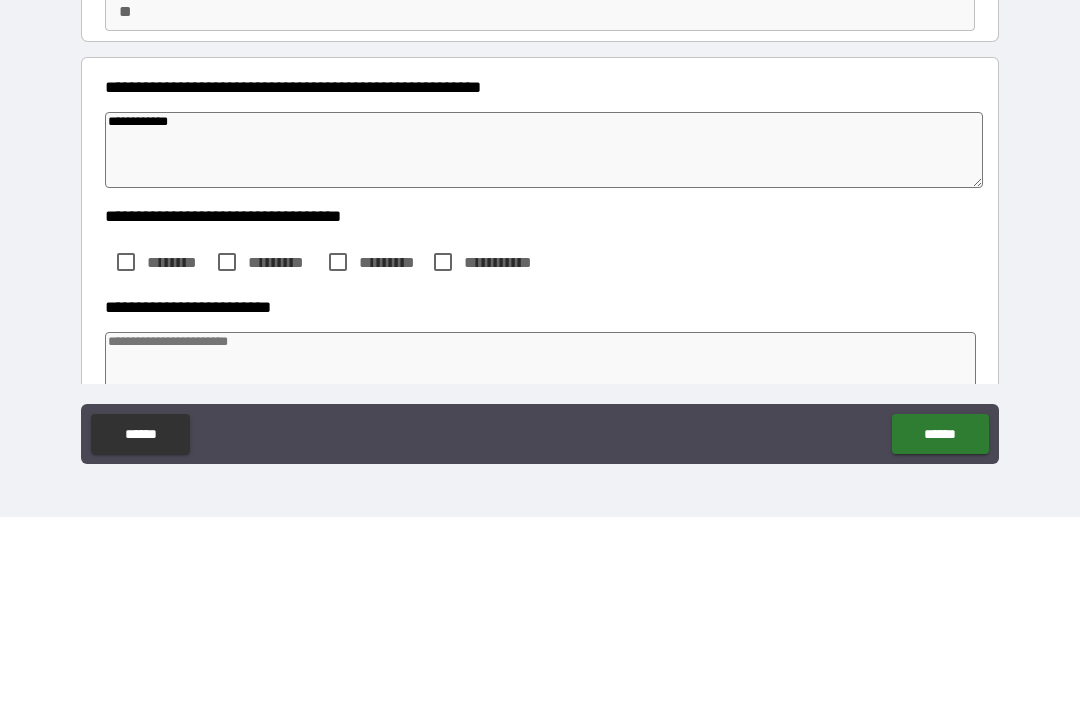 type on "*" 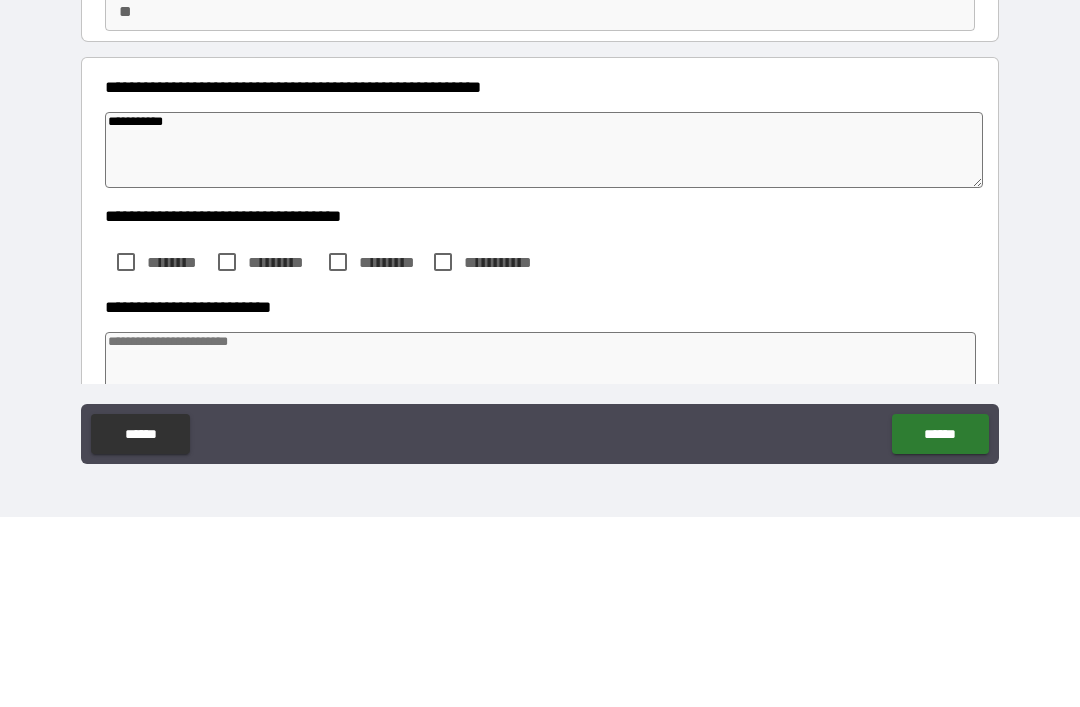 type on "**********" 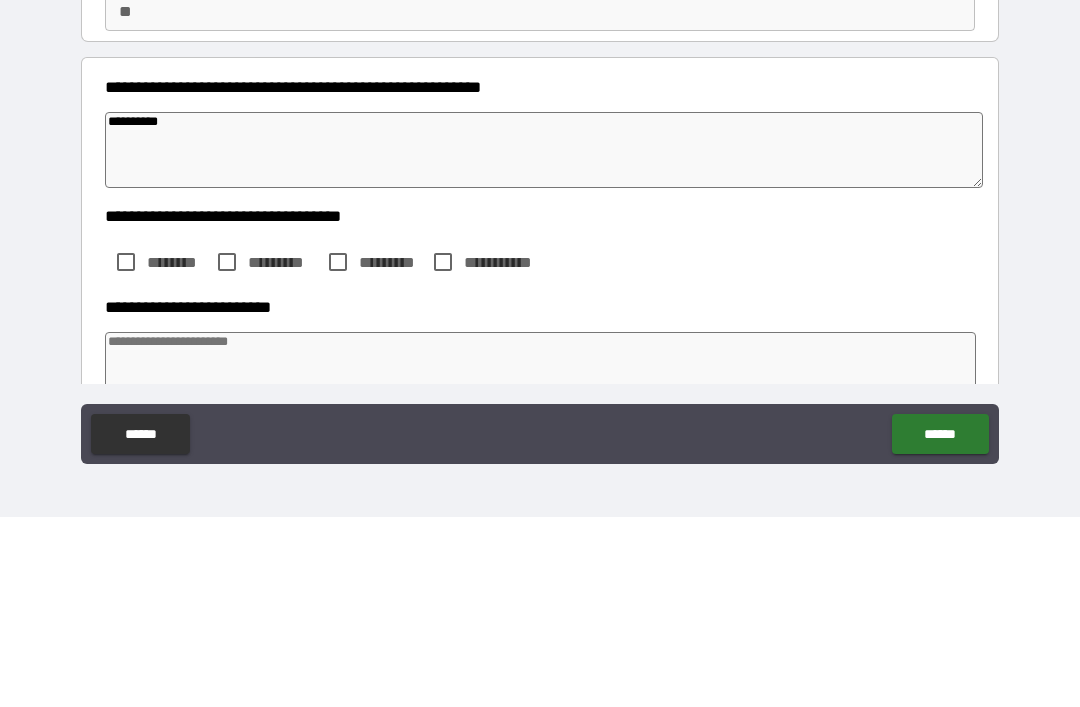 type on "*" 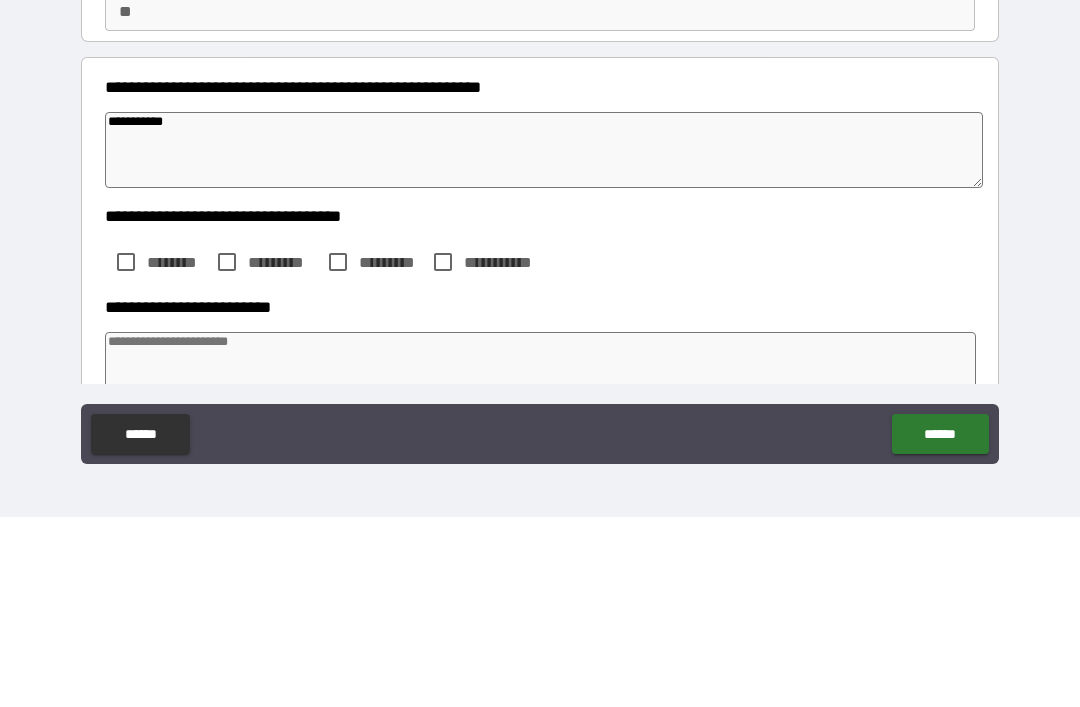 type on "*" 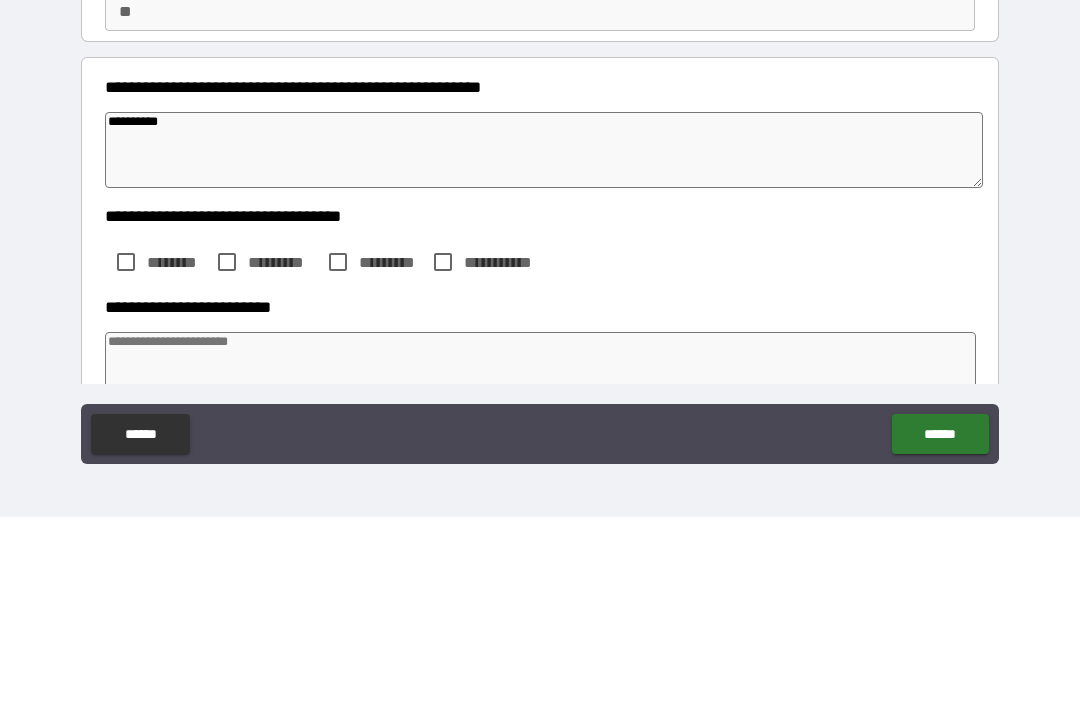 type on "*" 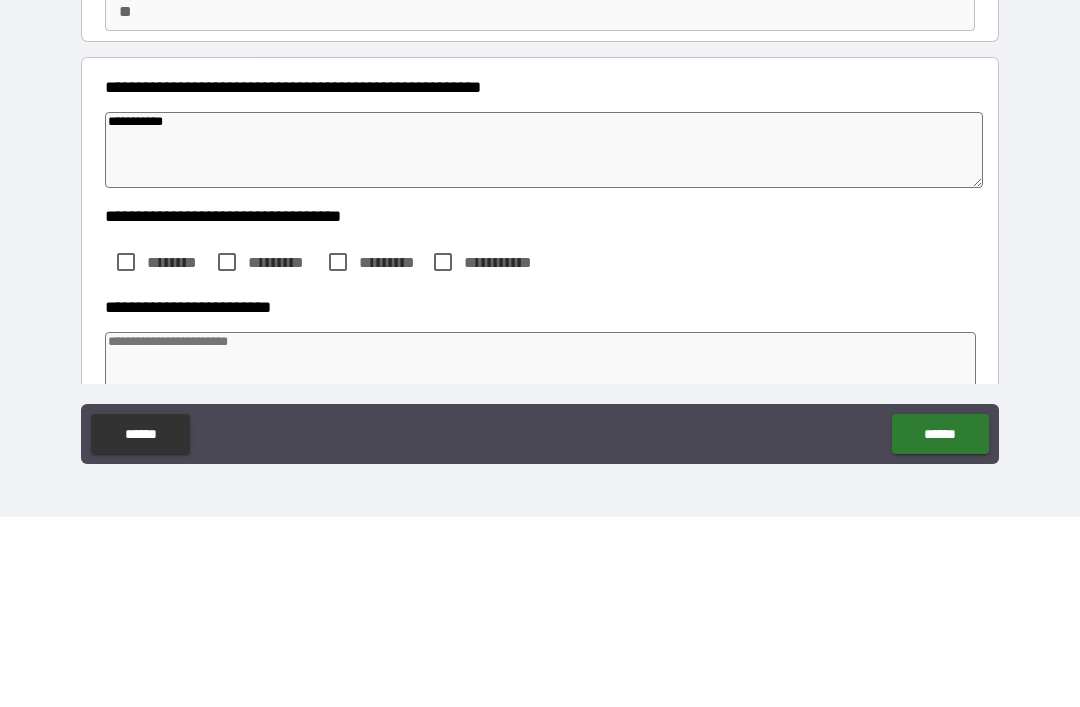 type on "**********" 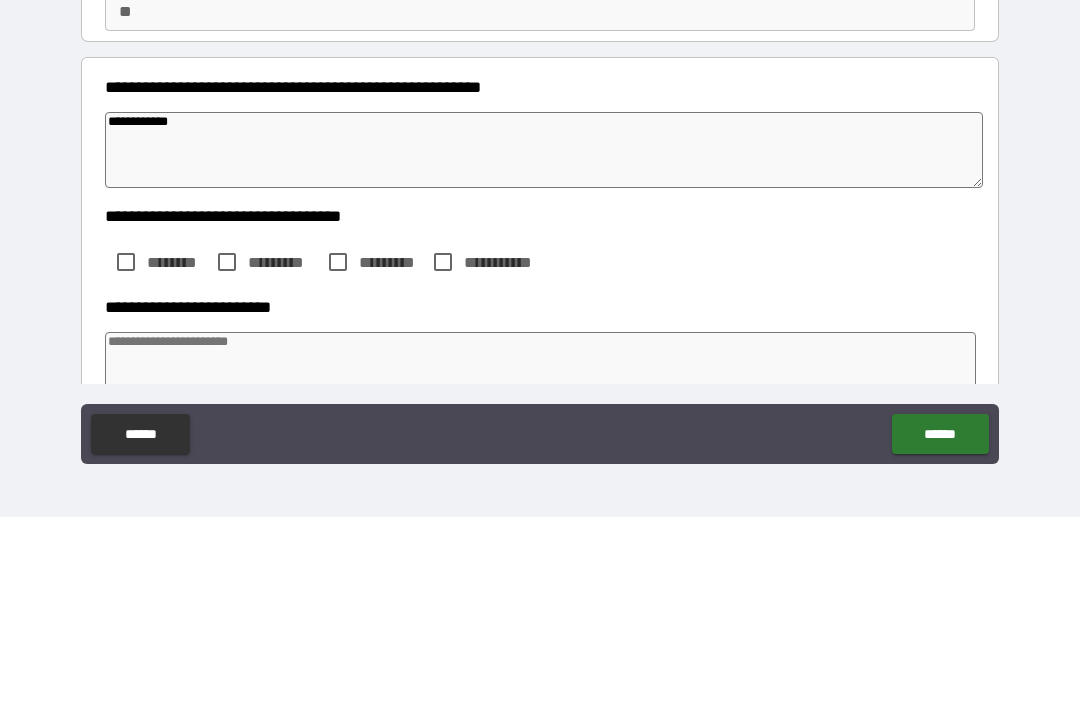 type on "*" 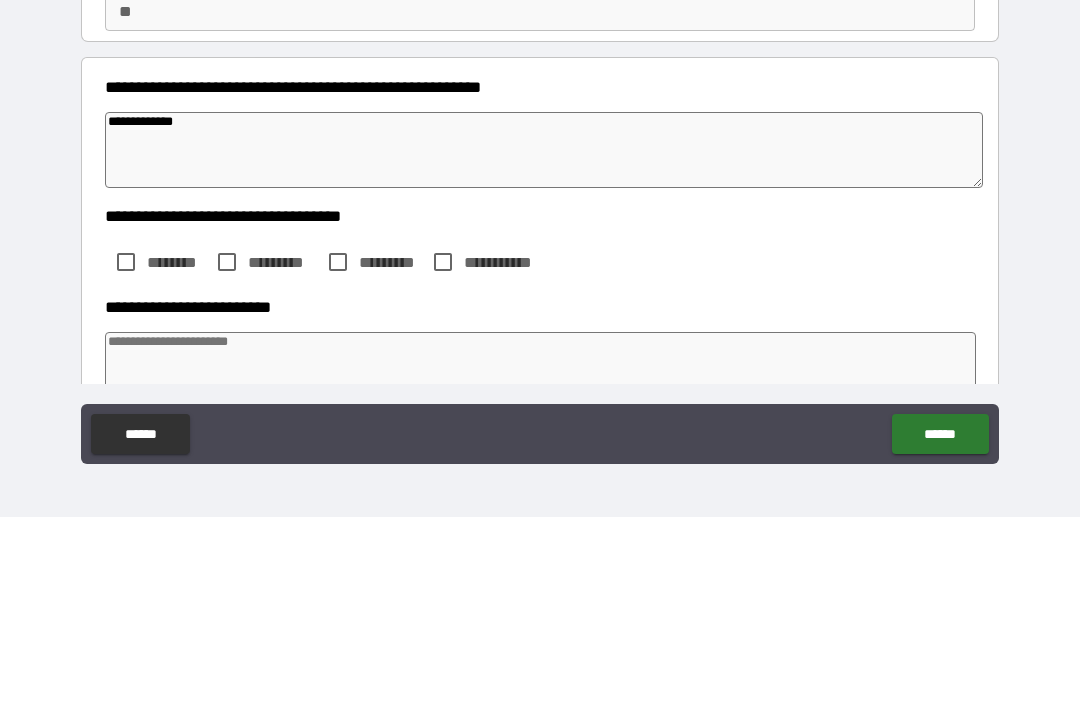 type on "*" 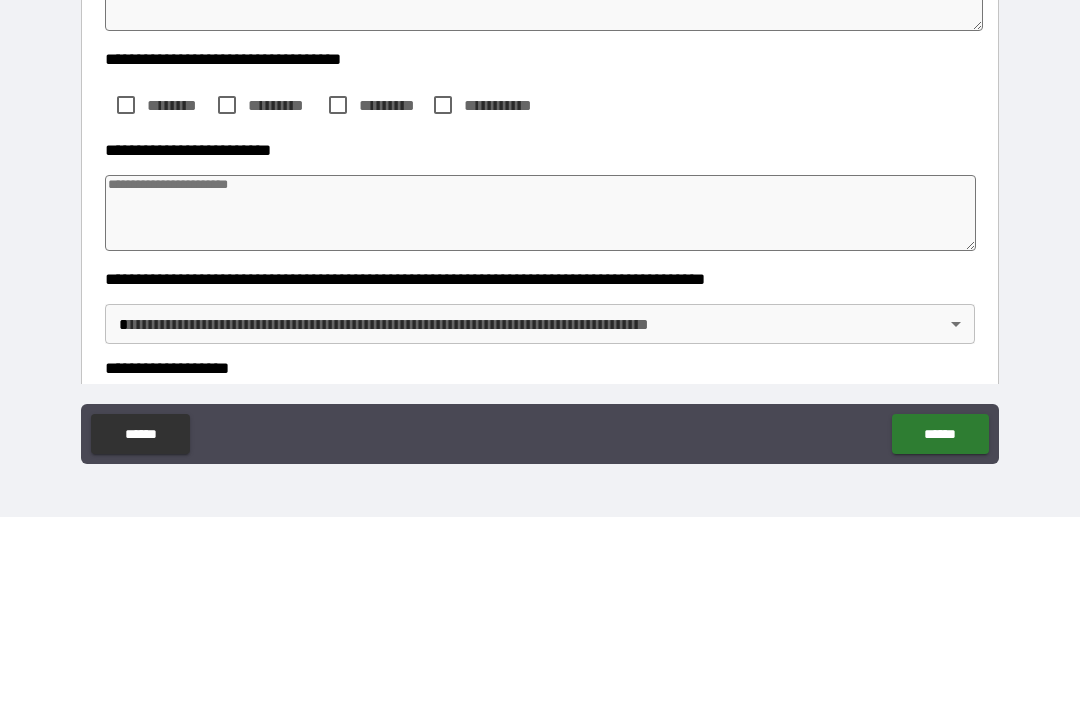 scroll, scrollTop: 214, scrollLeft: 0, axis: vertical 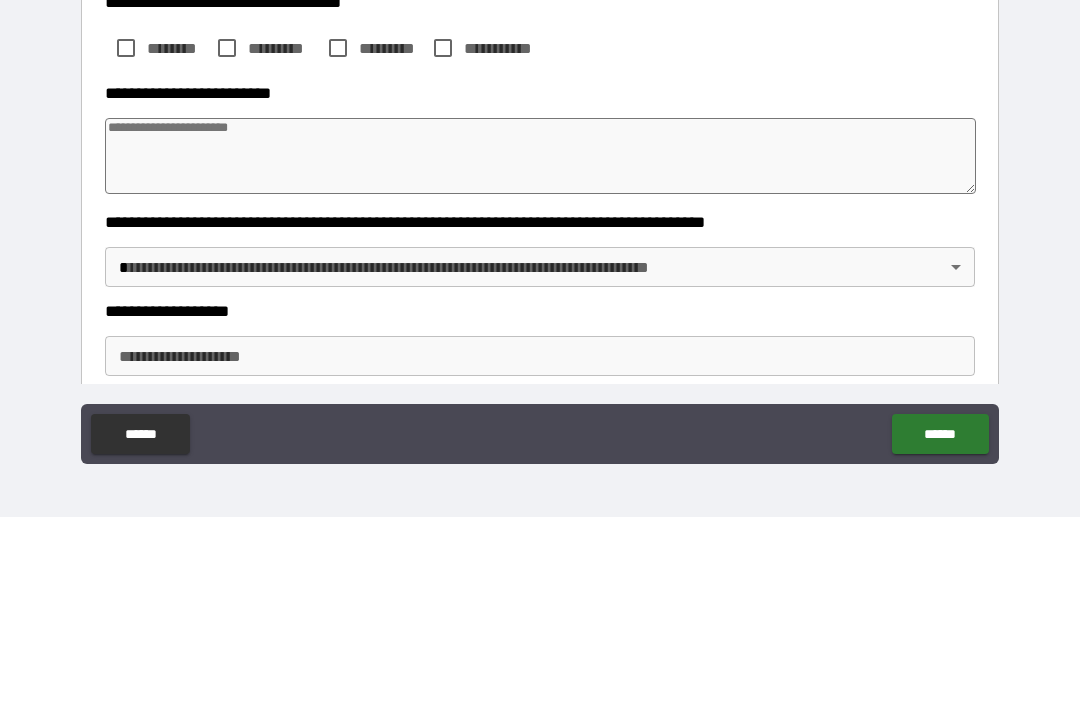 click at bounding box center [540, 346] 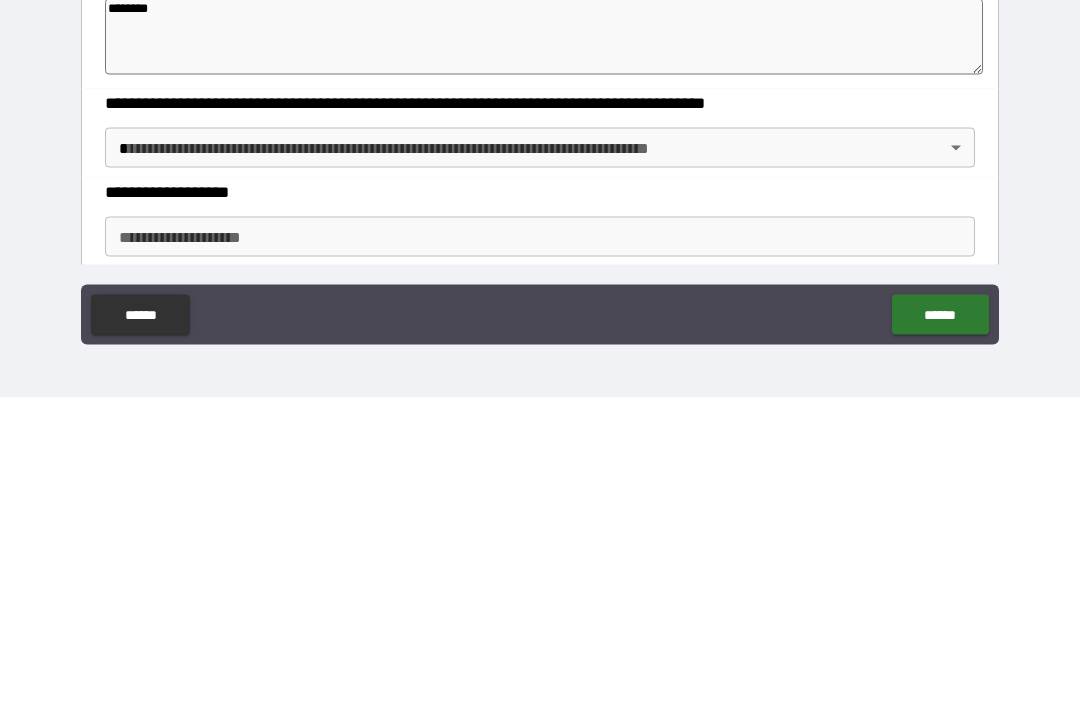 click on "**********" at bounding box center [540, 321] 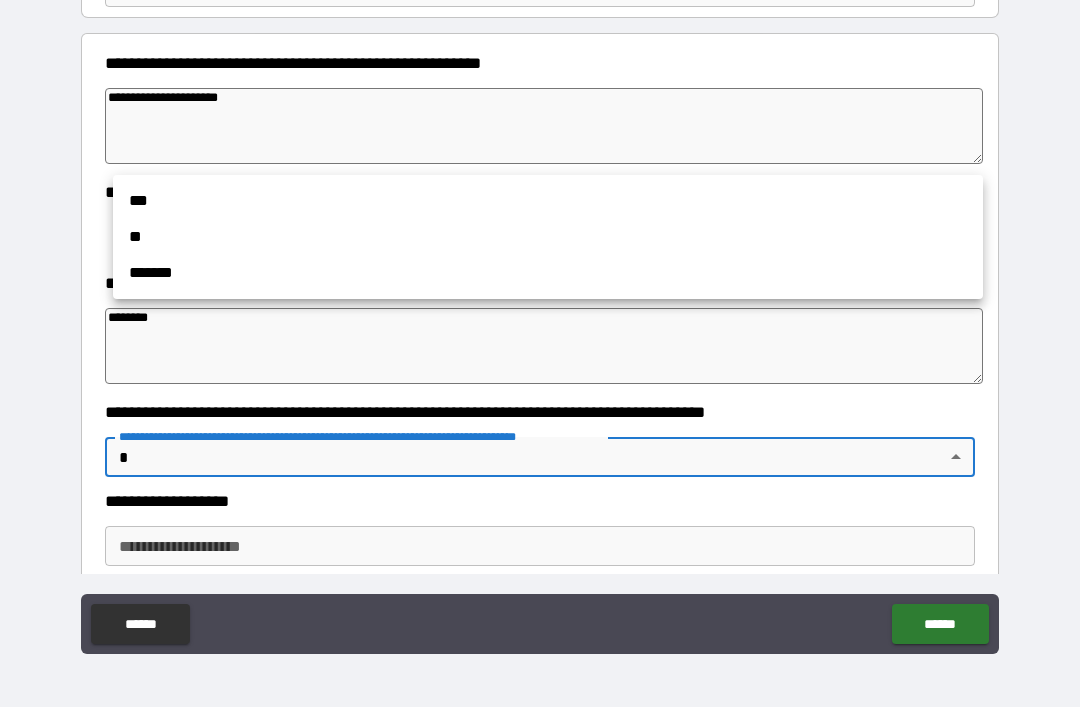 click on "**" at bounding box center (548, 237) 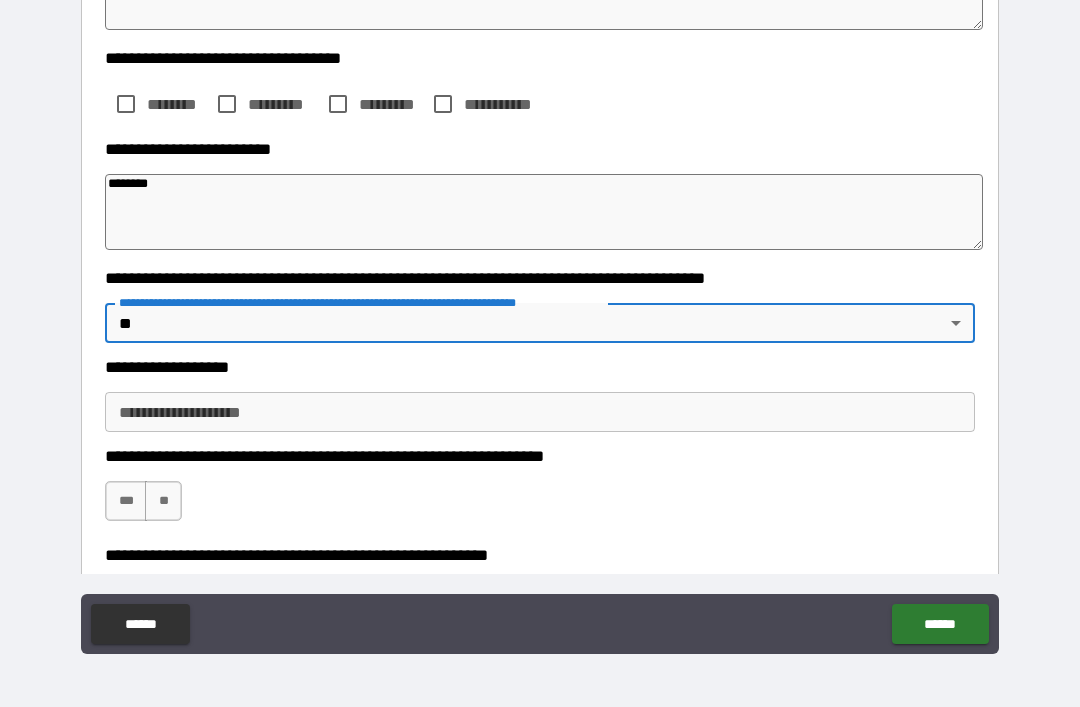 scroll, scrollTop: 355, scrollLeft: 0, axis: vertical 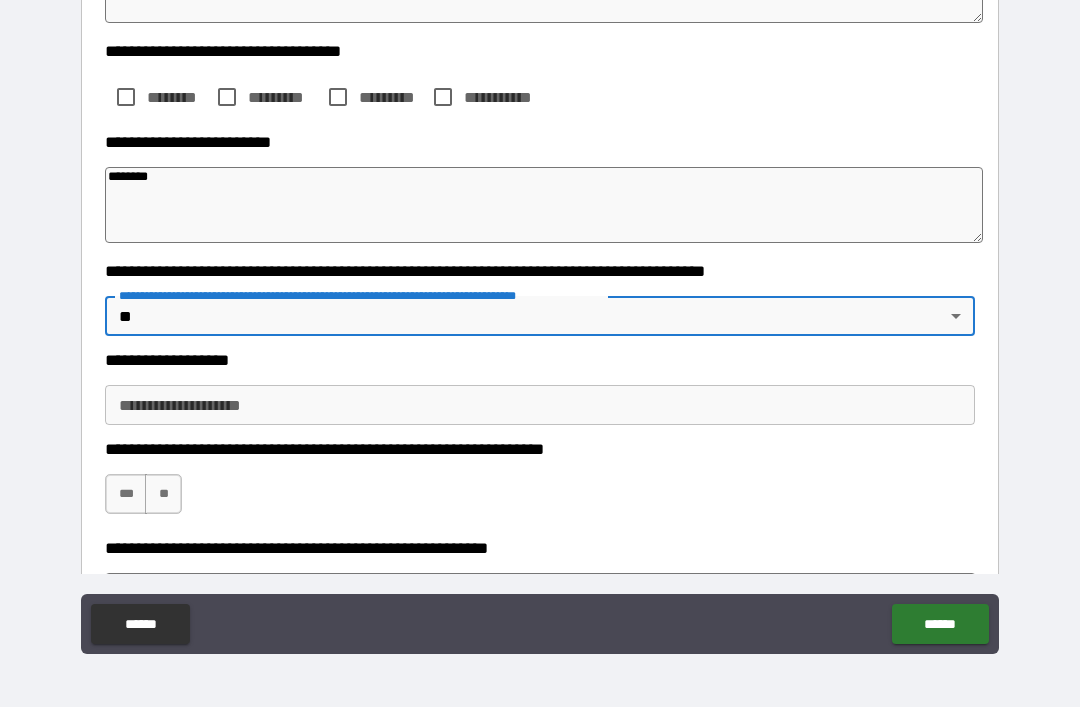 click on "**********" at bounding box center (540, 405) 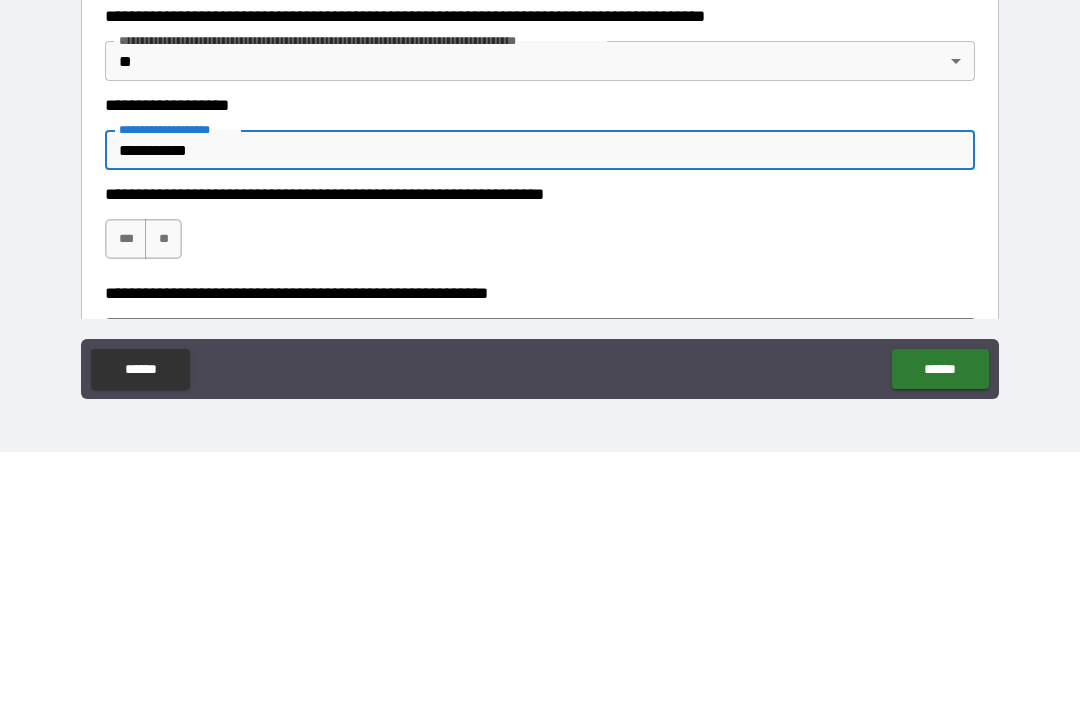 click on "***" at bounding box center [126, 494] 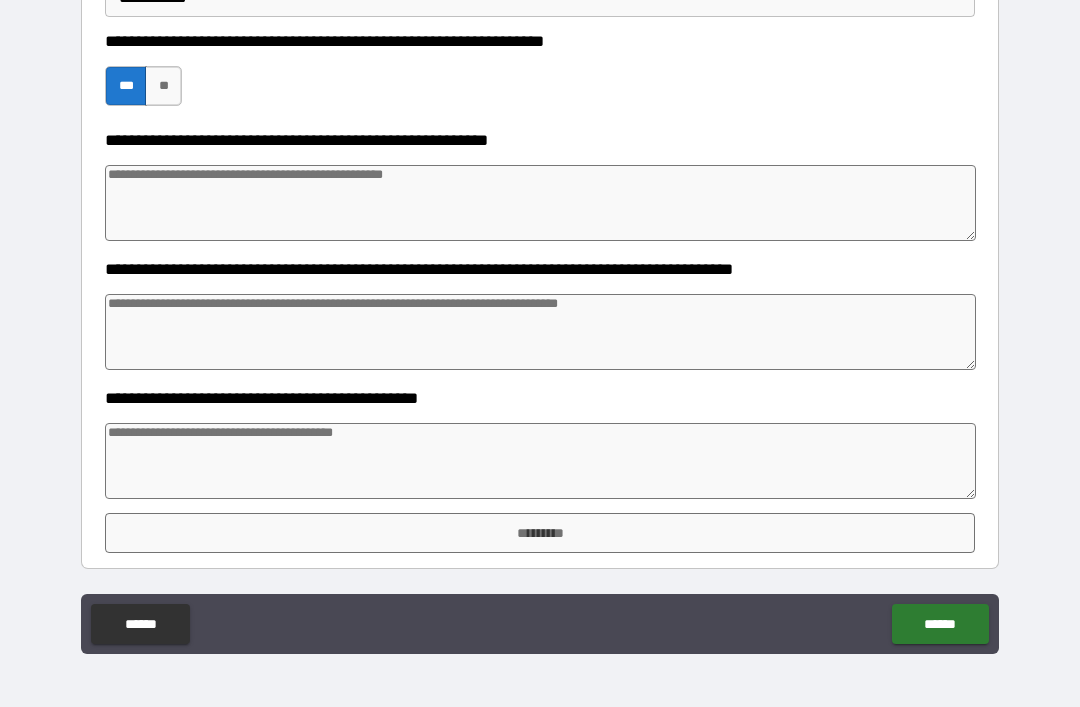 scroll, scrollTop: 763, scrollLeft: 0, axis: vertical 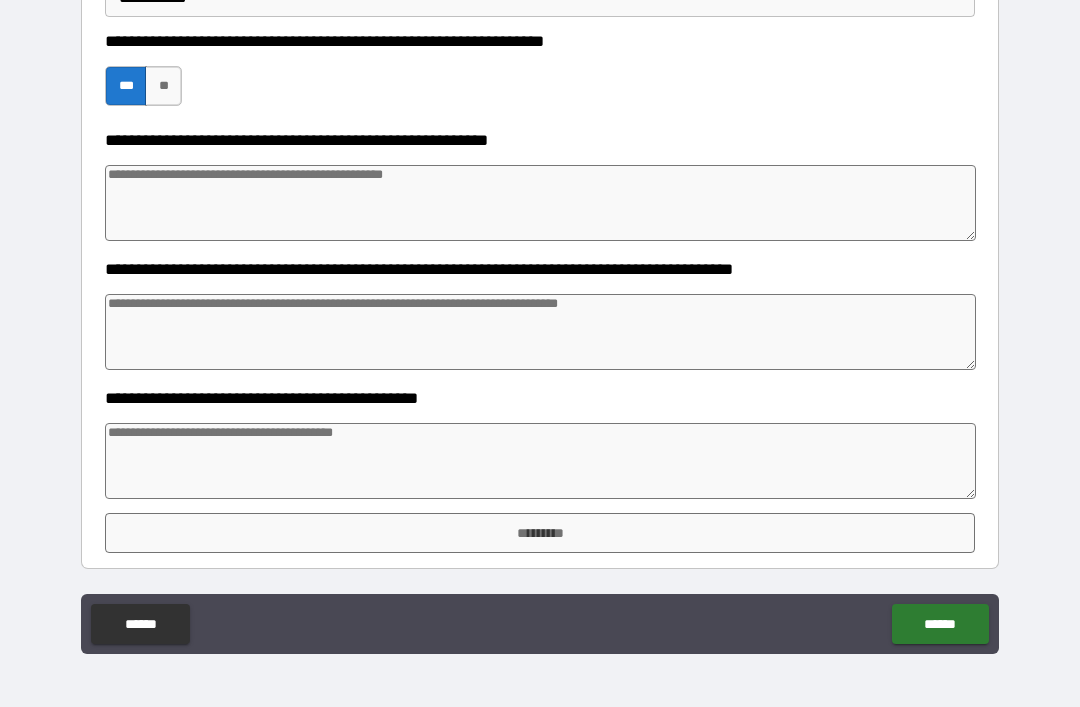 click at bounding box center [540, 461] 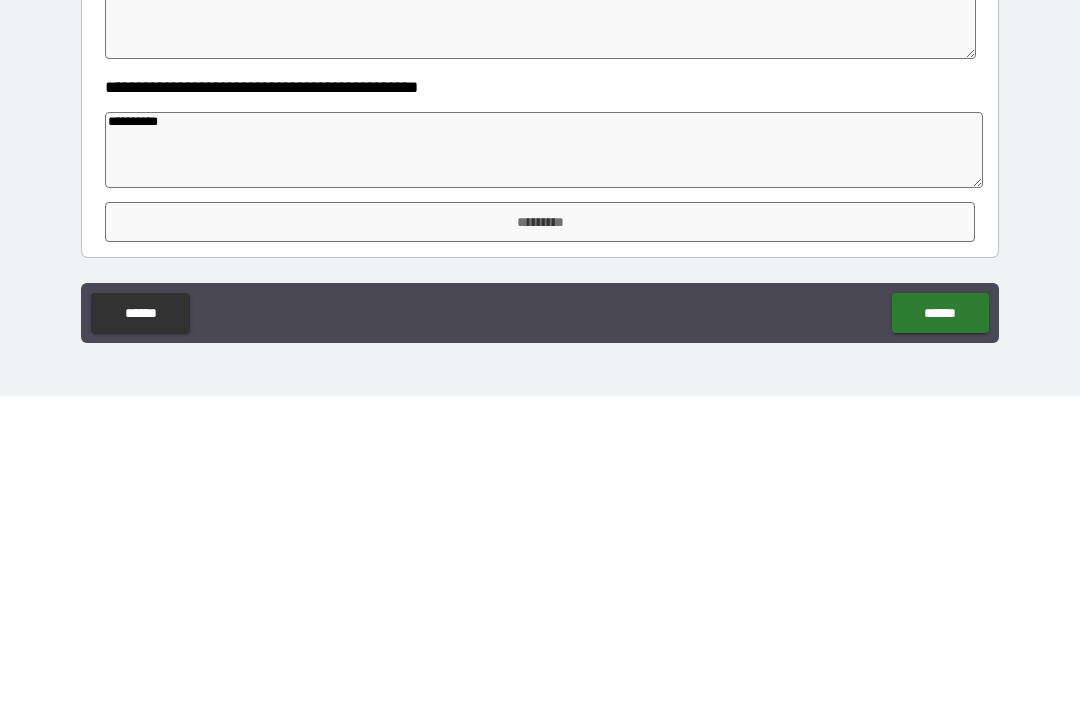 click on "**********" at bounding box center (540, 324) 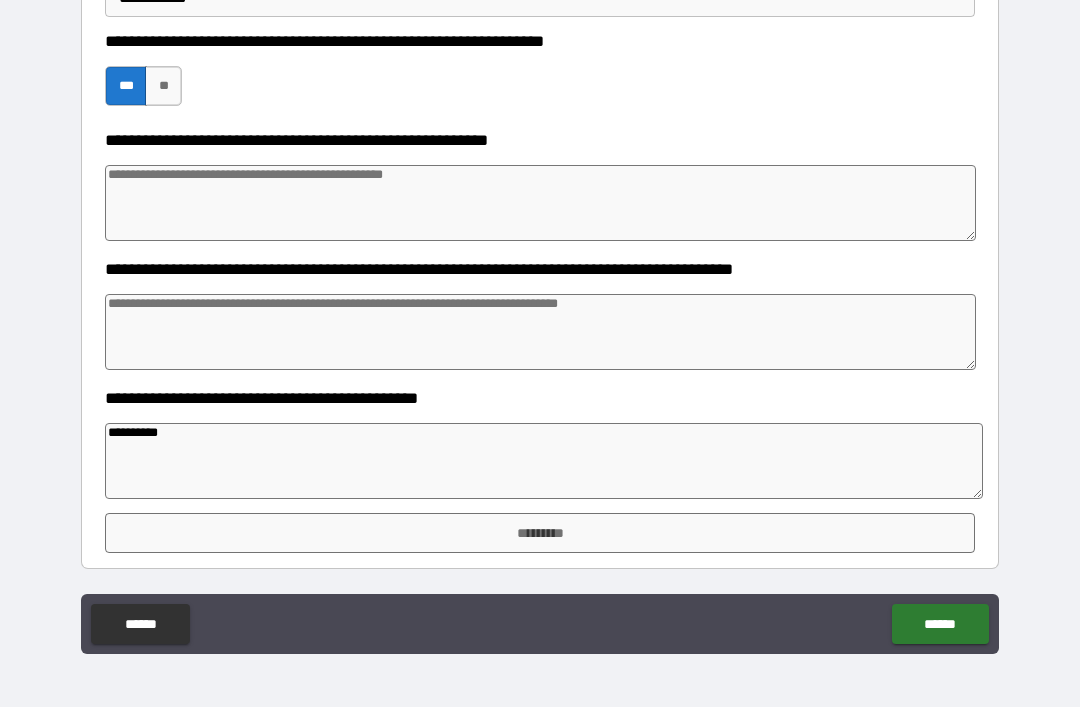 click on "*********" at bounding box center [540, 533] 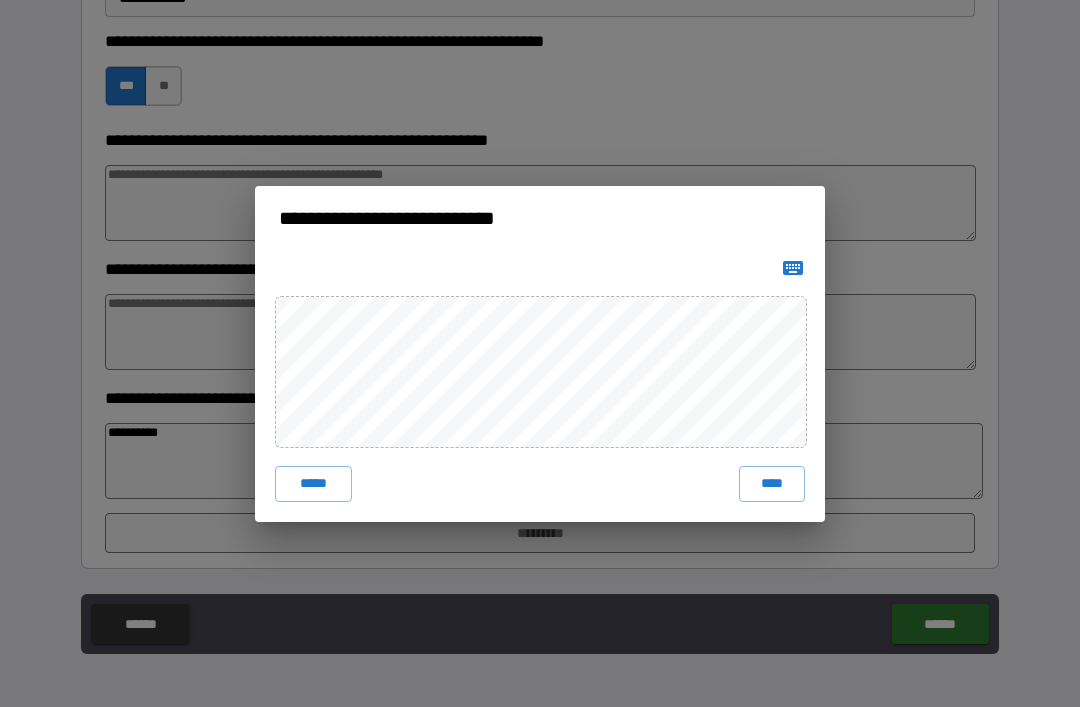 click on "****" at bounding box center (772, 484) 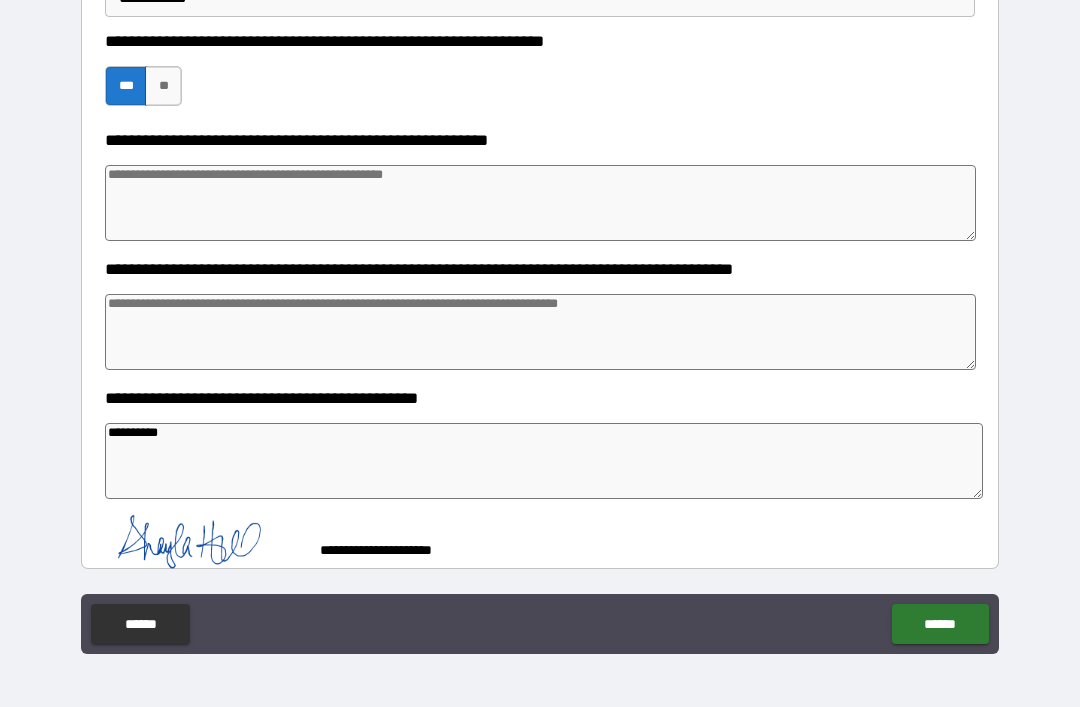 scroll, scrollTop: 753, scrollLeft: 0, axis: vertical 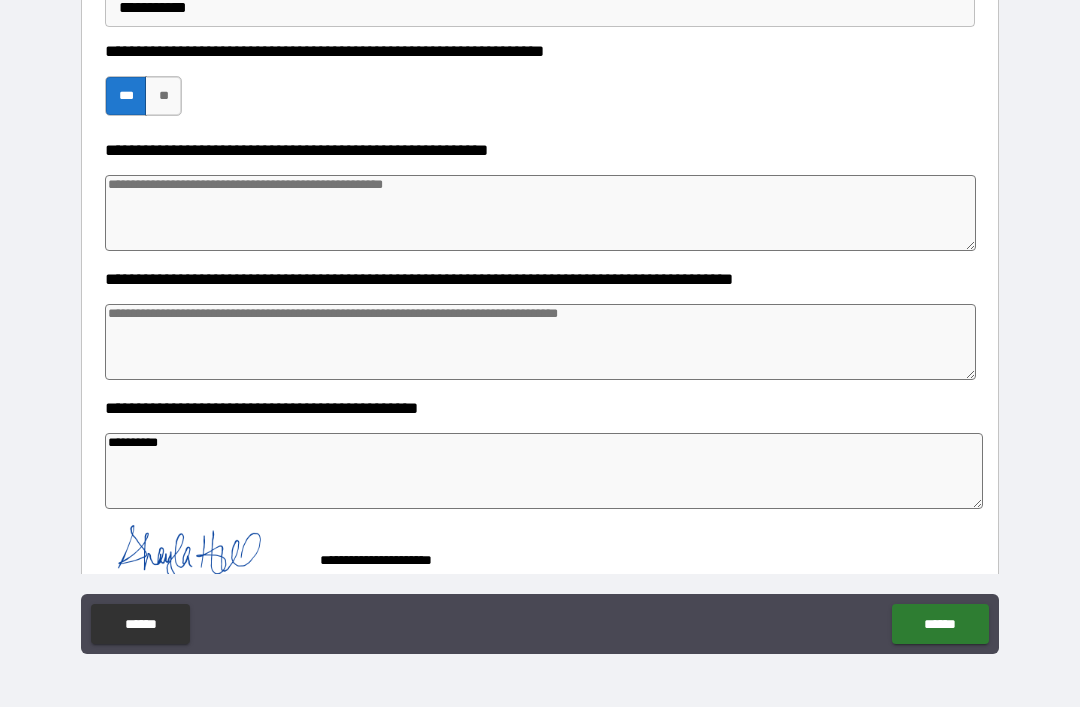 click on "******" at bounding box center [940, 624] 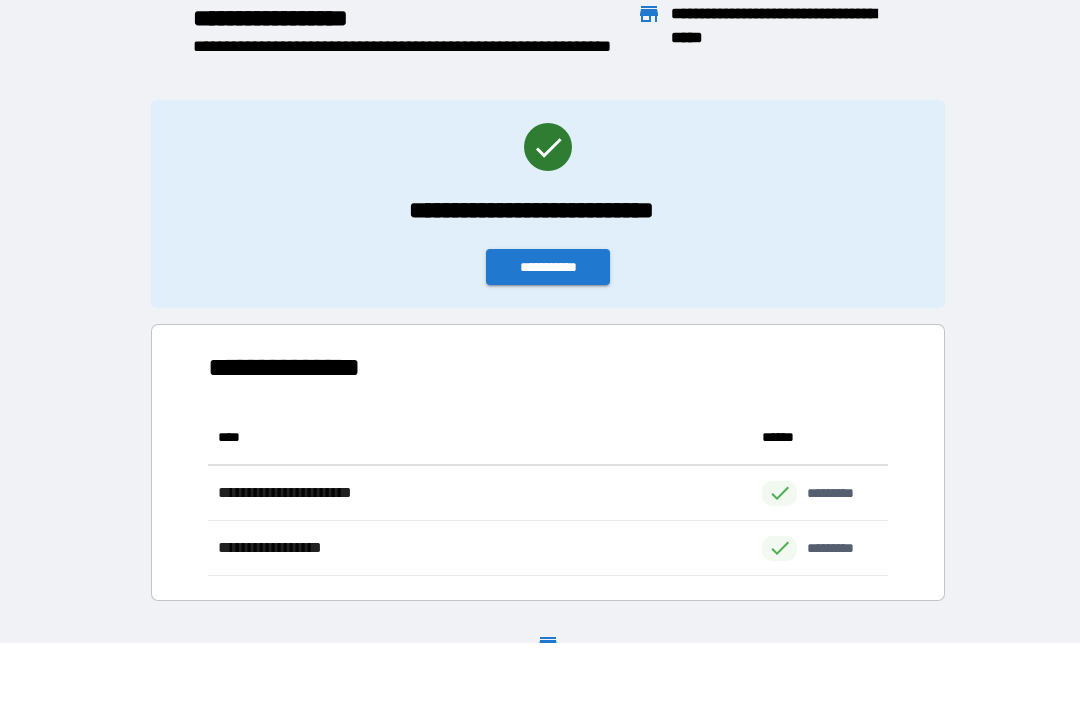 scroll, scrollTop: 1, scrollLeft: 1, axis: both 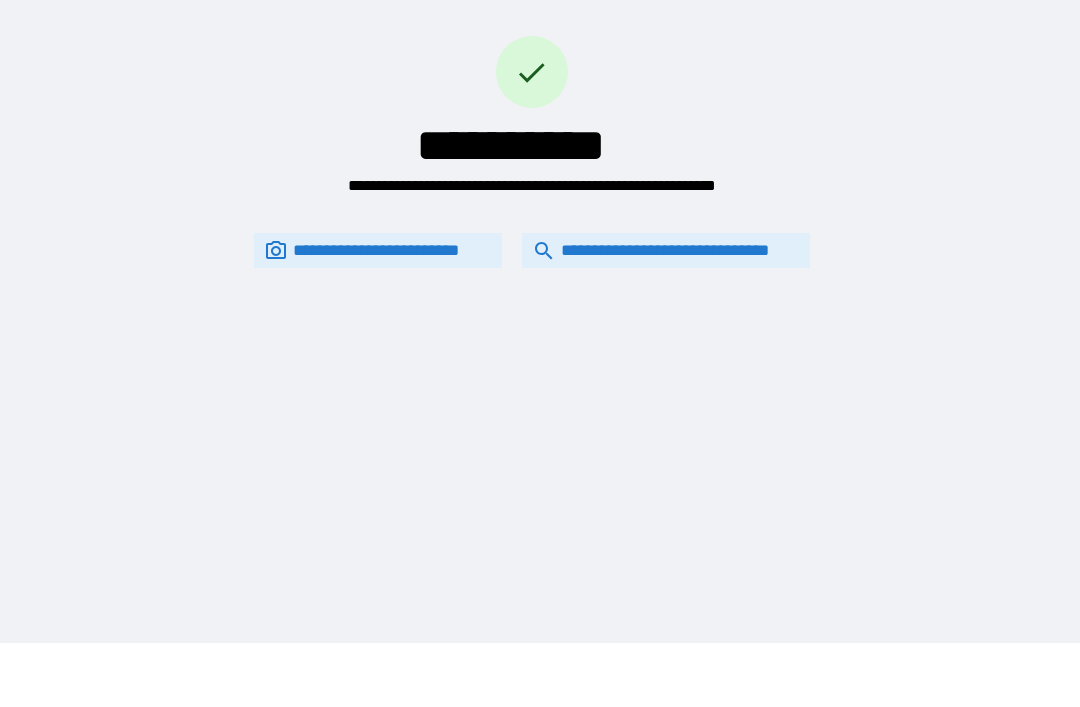 click on "**********" at bounding box center (666, 250) 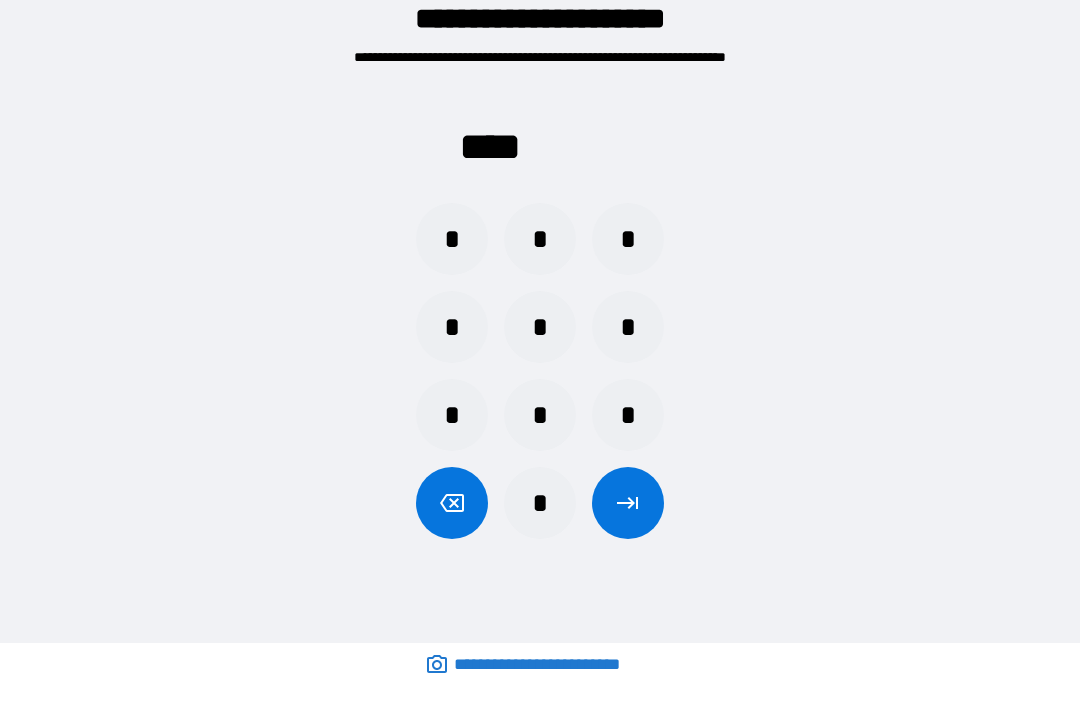 click on "*" at bounding box center (540, 503) 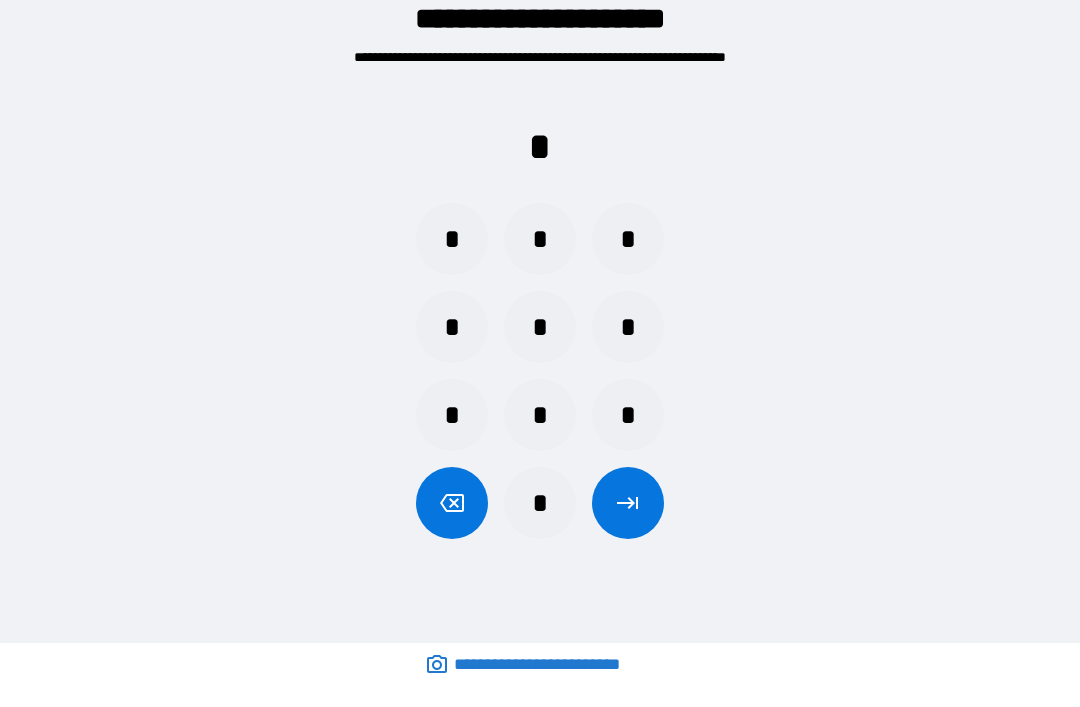 click on "*" at bounding box center [540, 415] 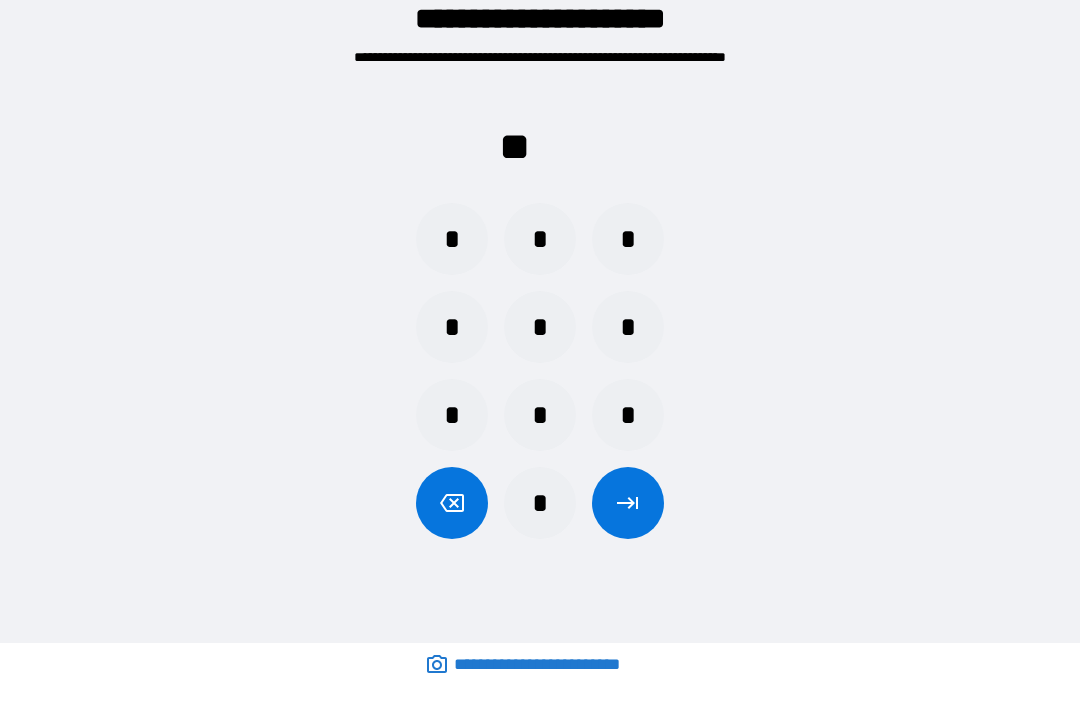 click on "*" at bounding box center (452, 327) 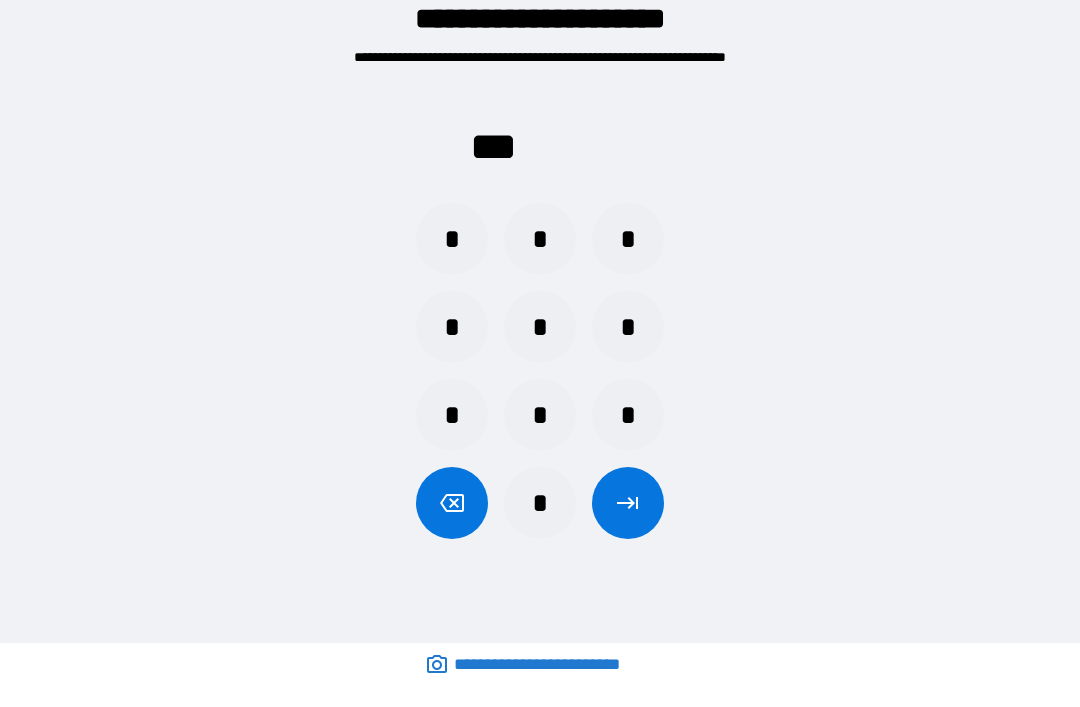 click on "*" at bounding box center (628, 239) 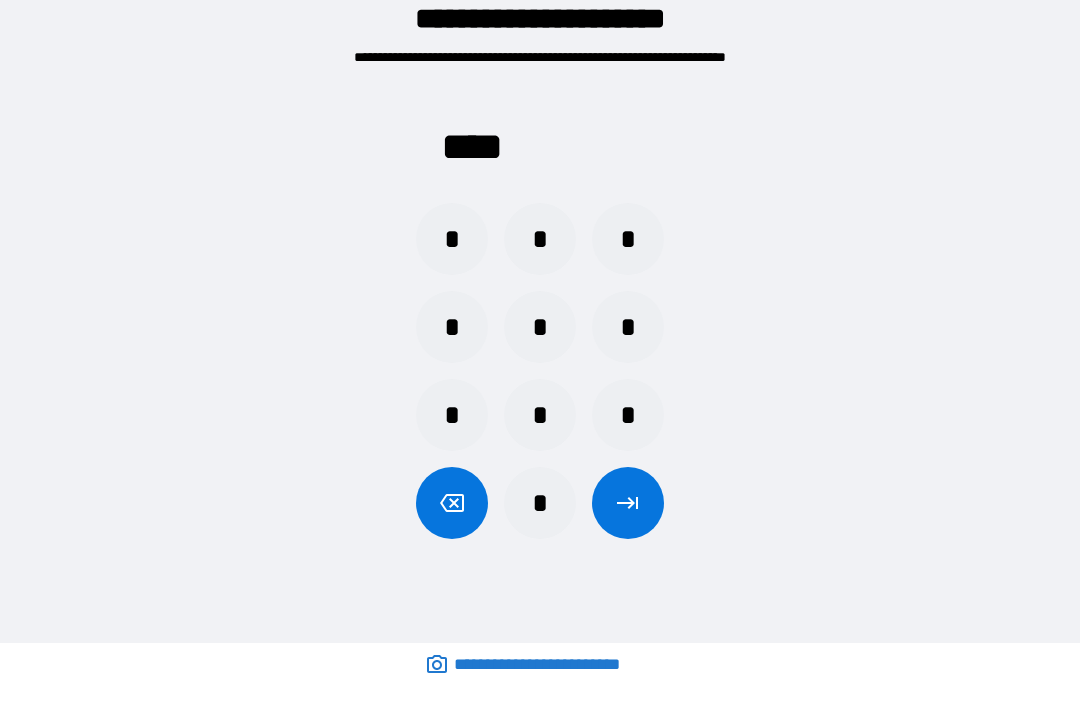 click 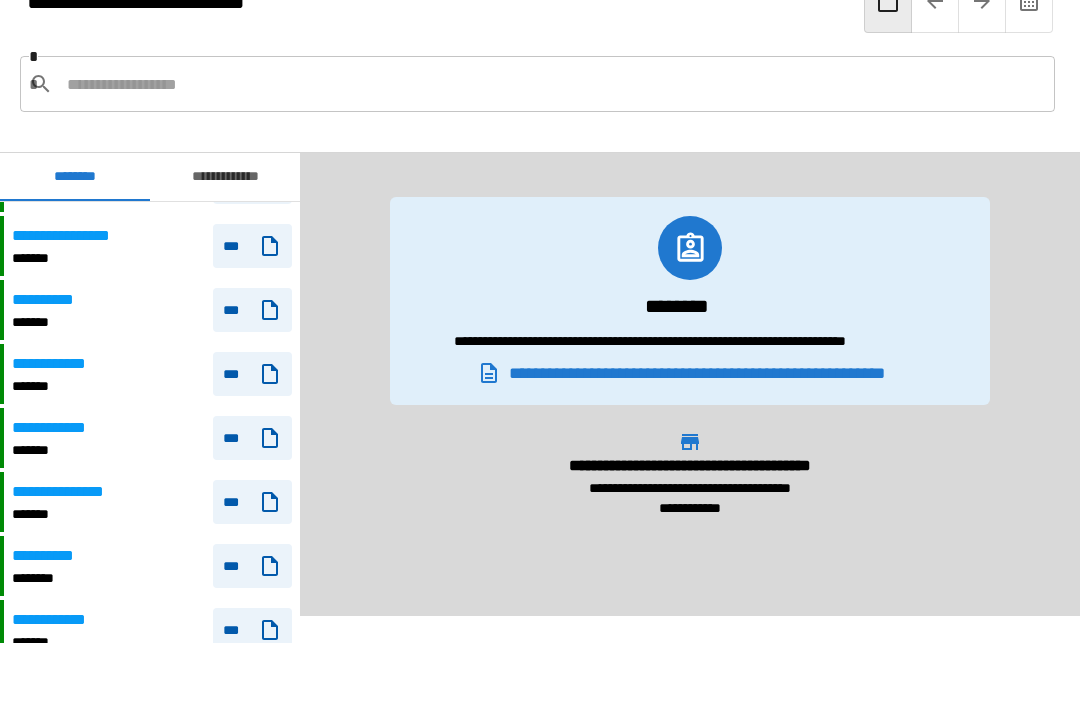 scroll, scrollTop: 413, scrollLeft: 0, axis: vertical 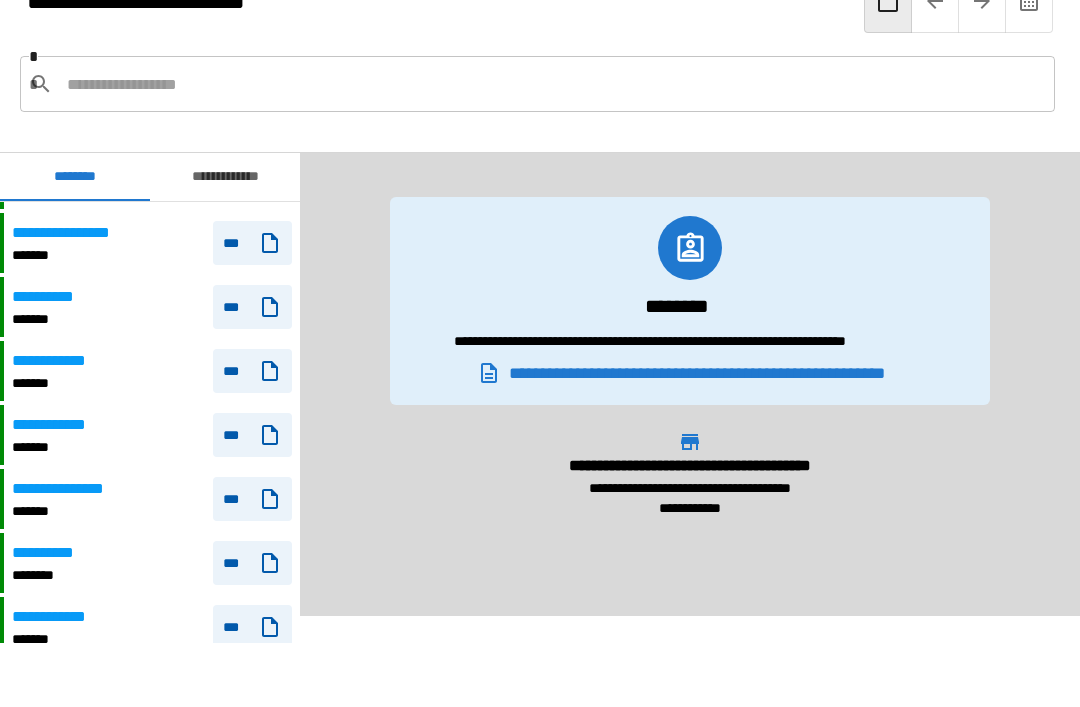 click on "********" at bounding box center [46, 575] 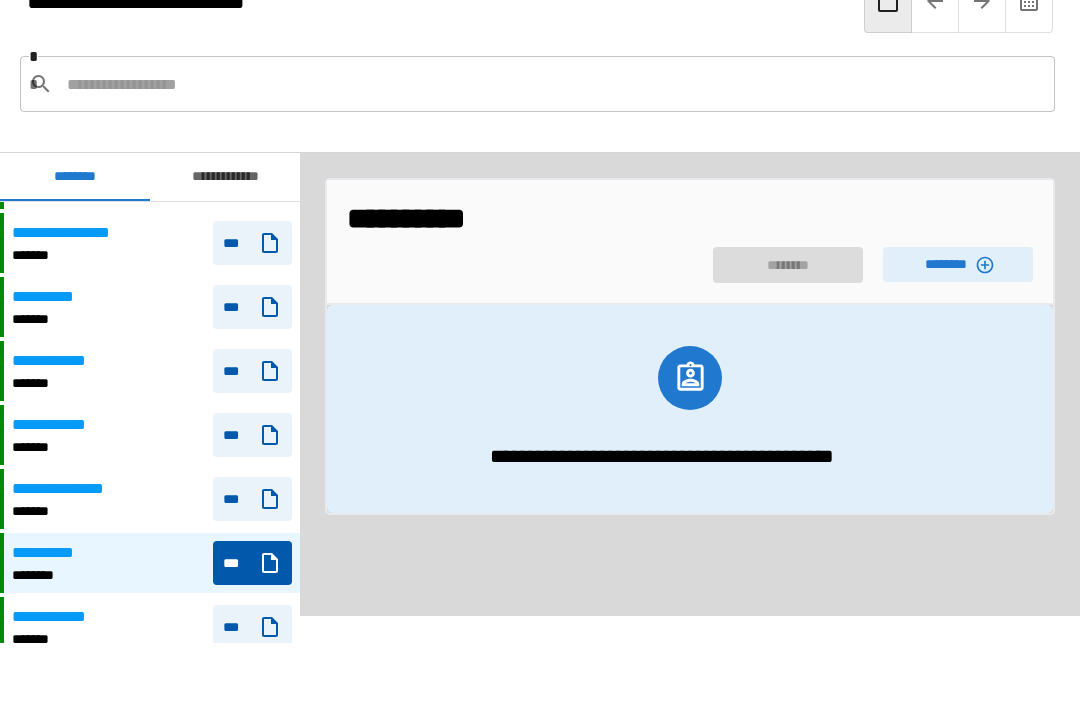 click on "********" at bounding box center [958, 264] 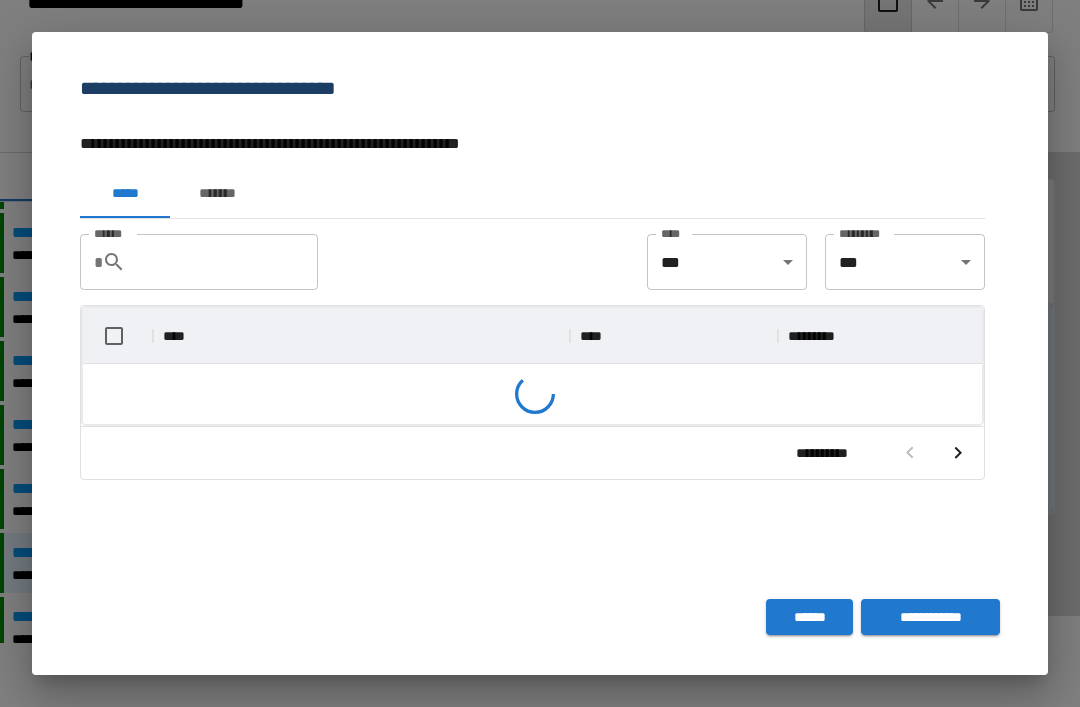 scroll, scrollTop: 356, scrollLeft: 899, axis: both 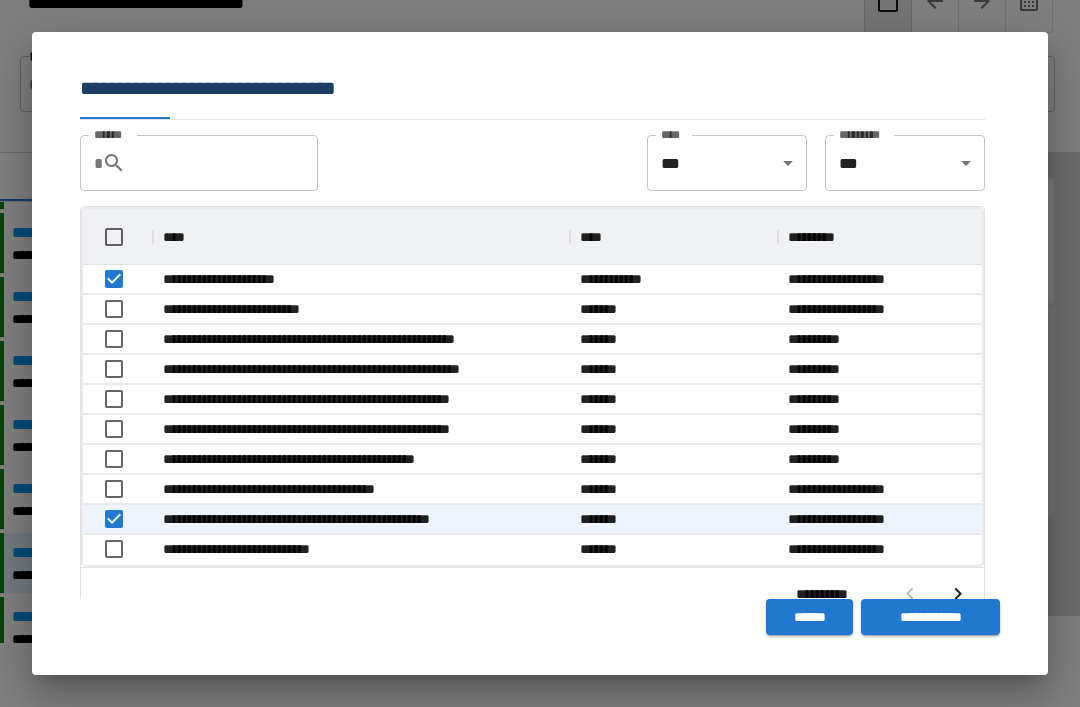 click on "**********" at bounding box center (930, 617) 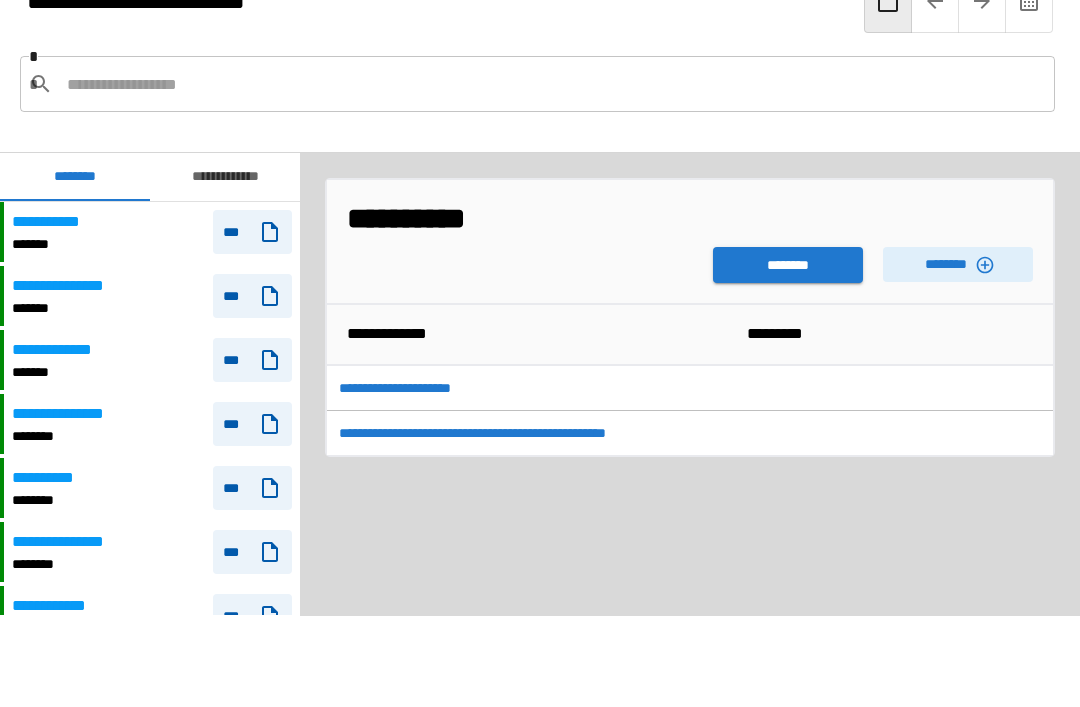 scroll, scrollTop: 300, scrollLeft: 0, axis: vertical 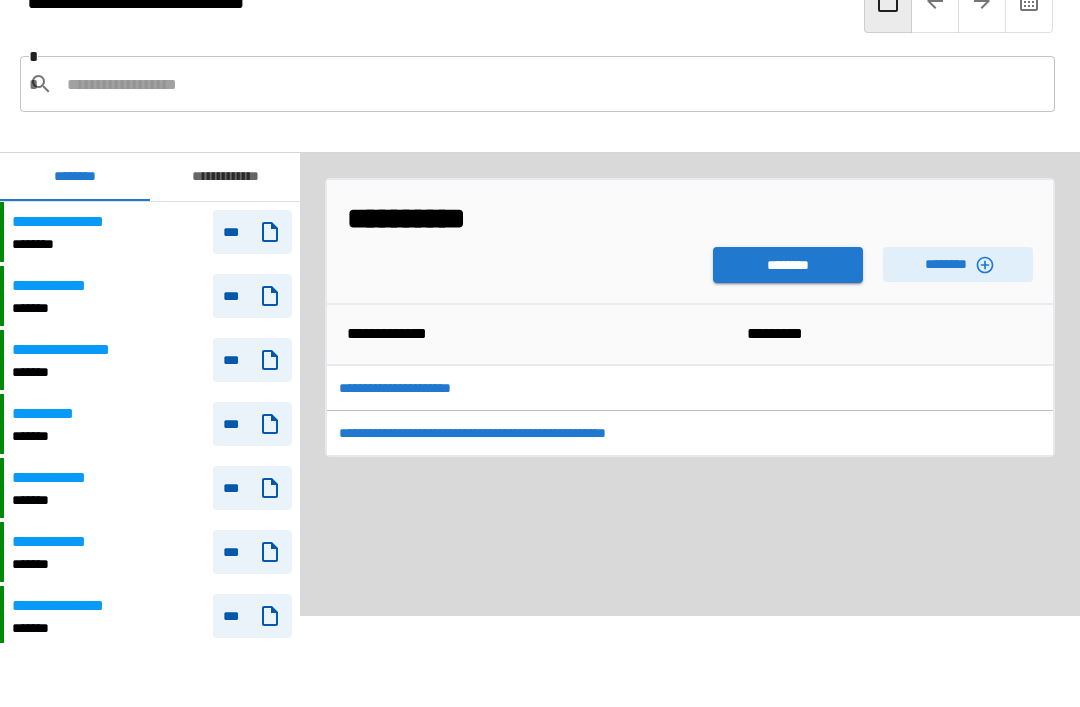 click on "********" at bounding box center [788, 265] 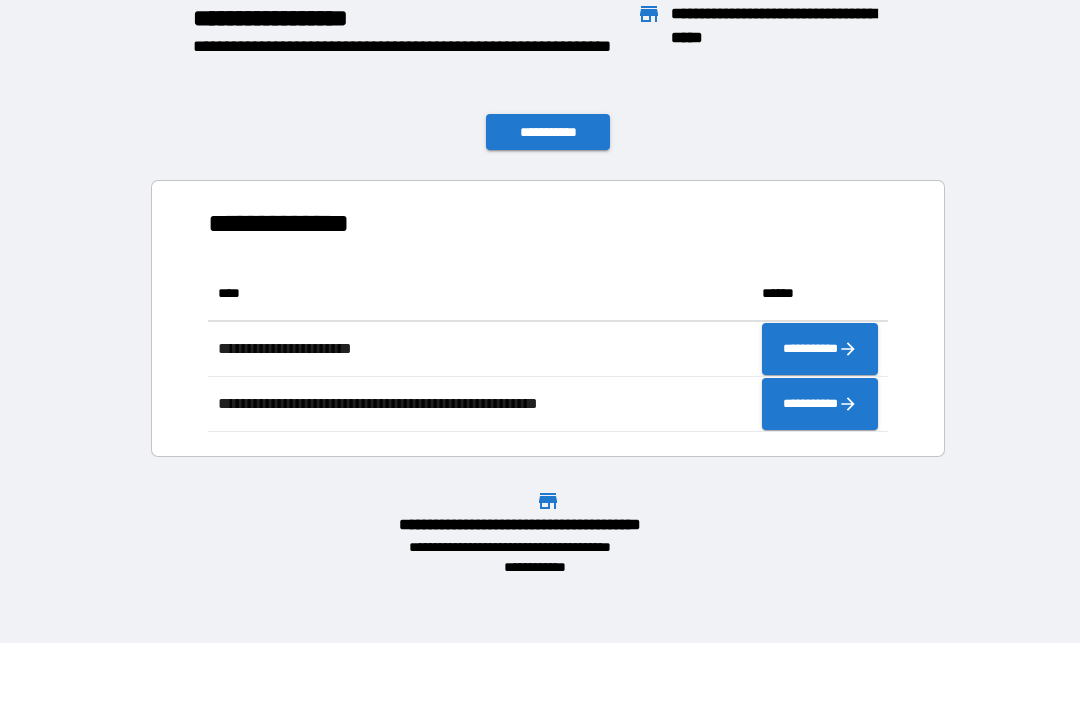 scroll, scrollTop: 1, scrollLeft: 1, axis: both 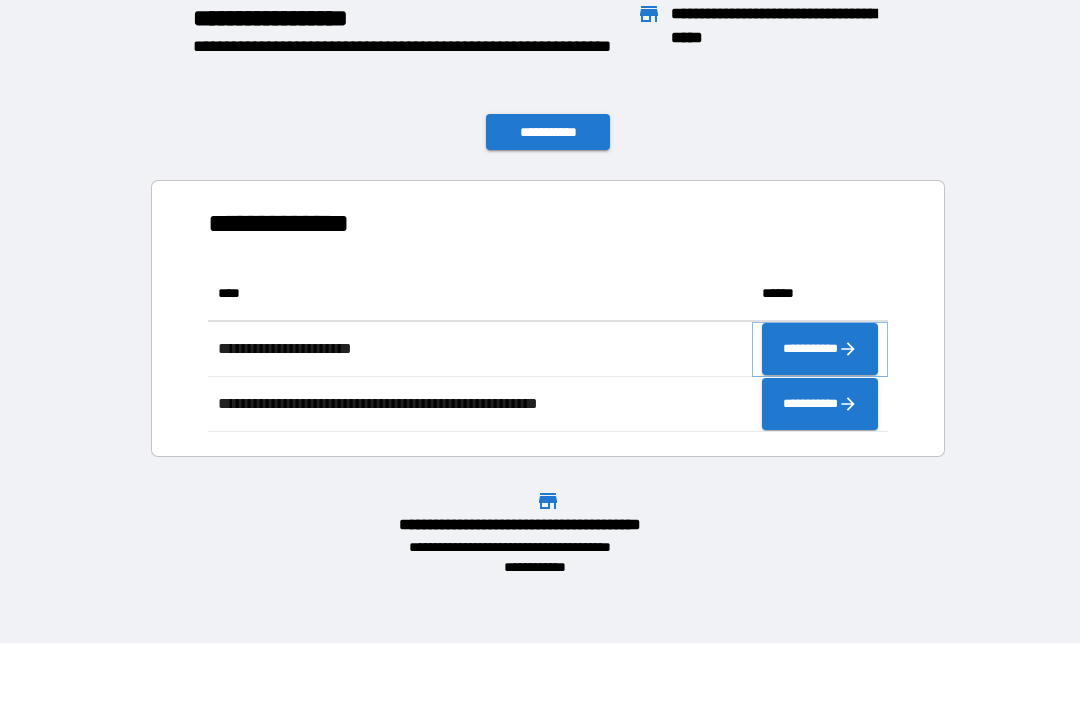 click on "**********" at bounding box center [820, 349] 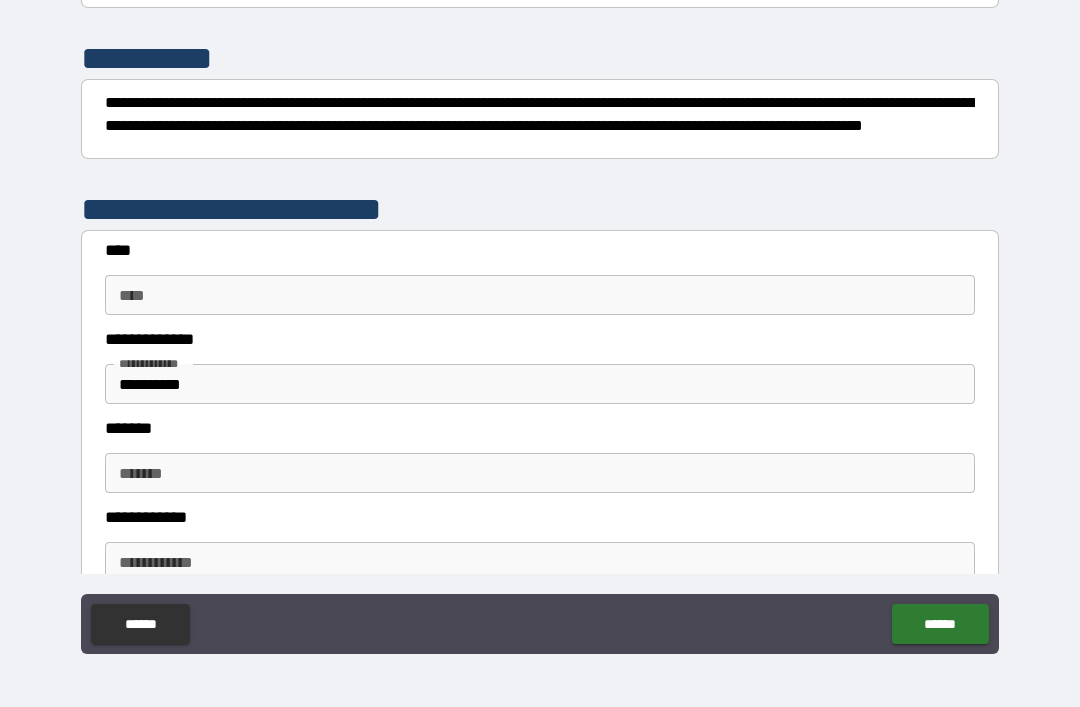 scroll, scrollTop: 229, scrollLeft: 0, axis: vertical 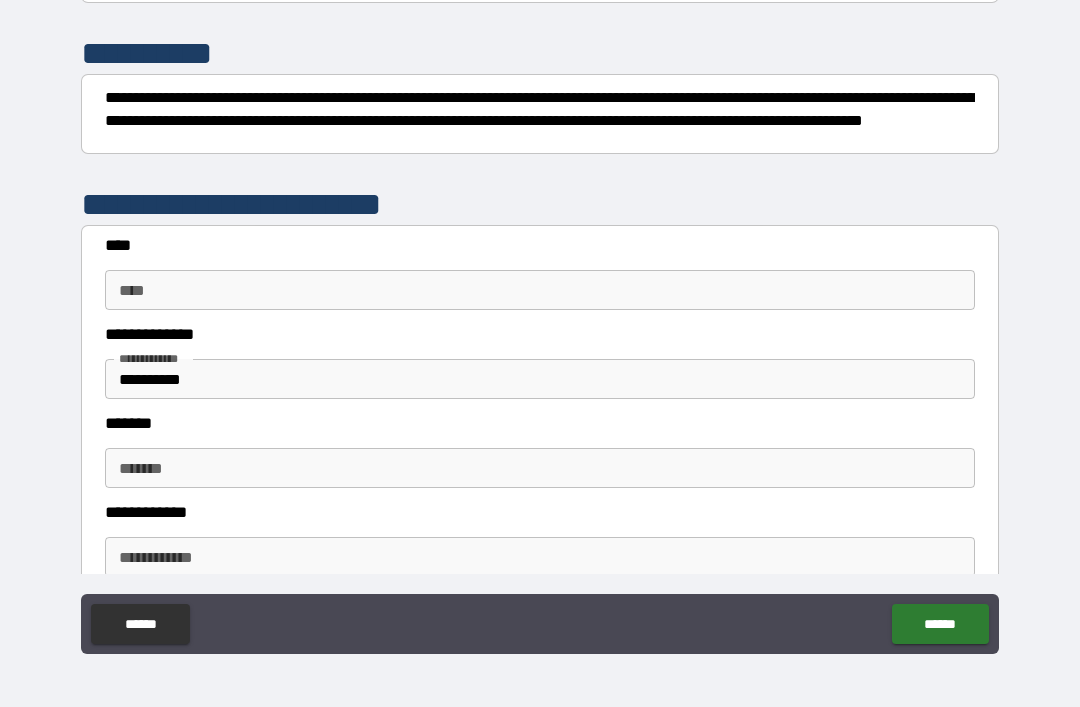 click on "****" at bounding box center (540, 290) 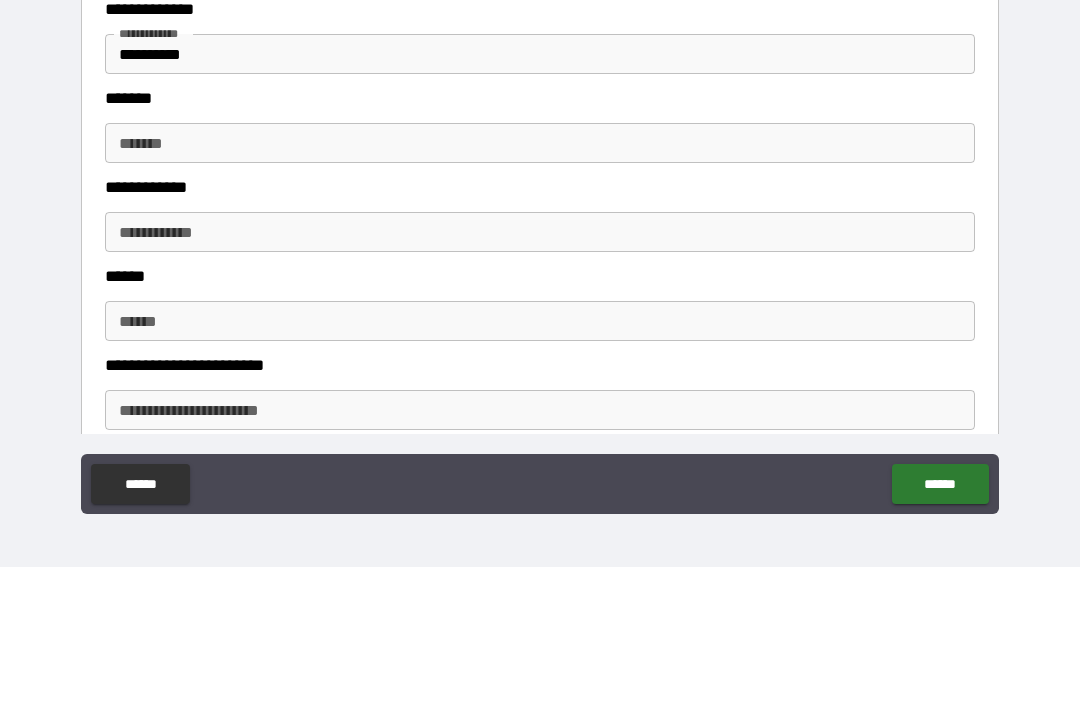 scroll, scrollTop: 435, scrollLeft: 0, axis: vertical 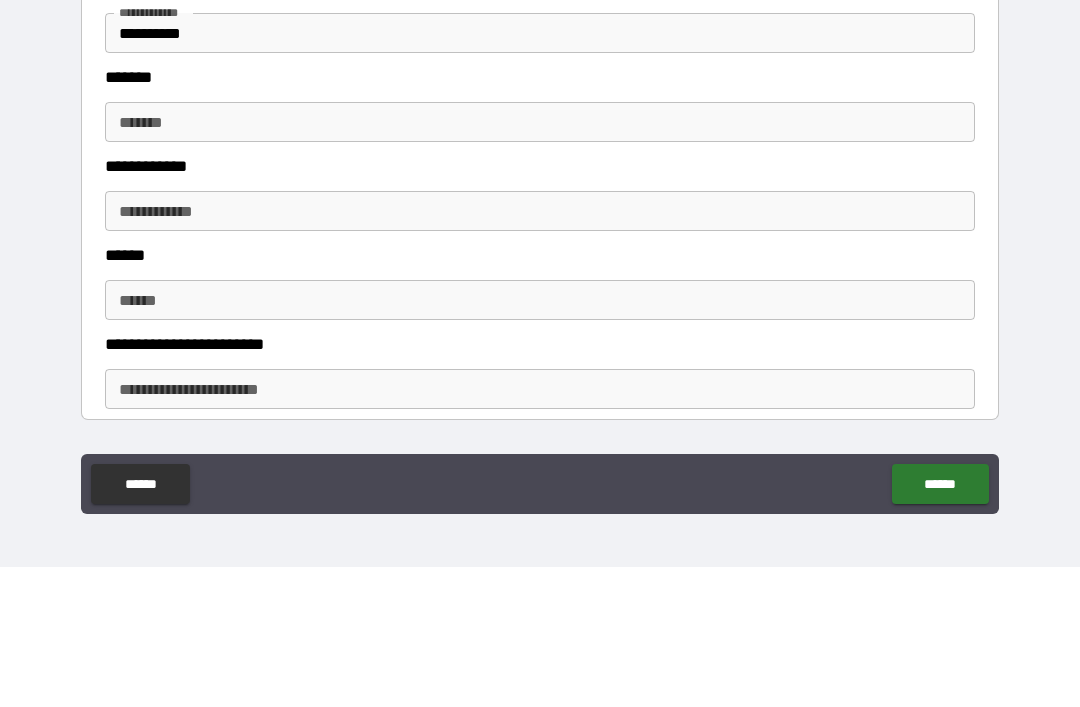click on "*******" at bounding box center (540, 262) 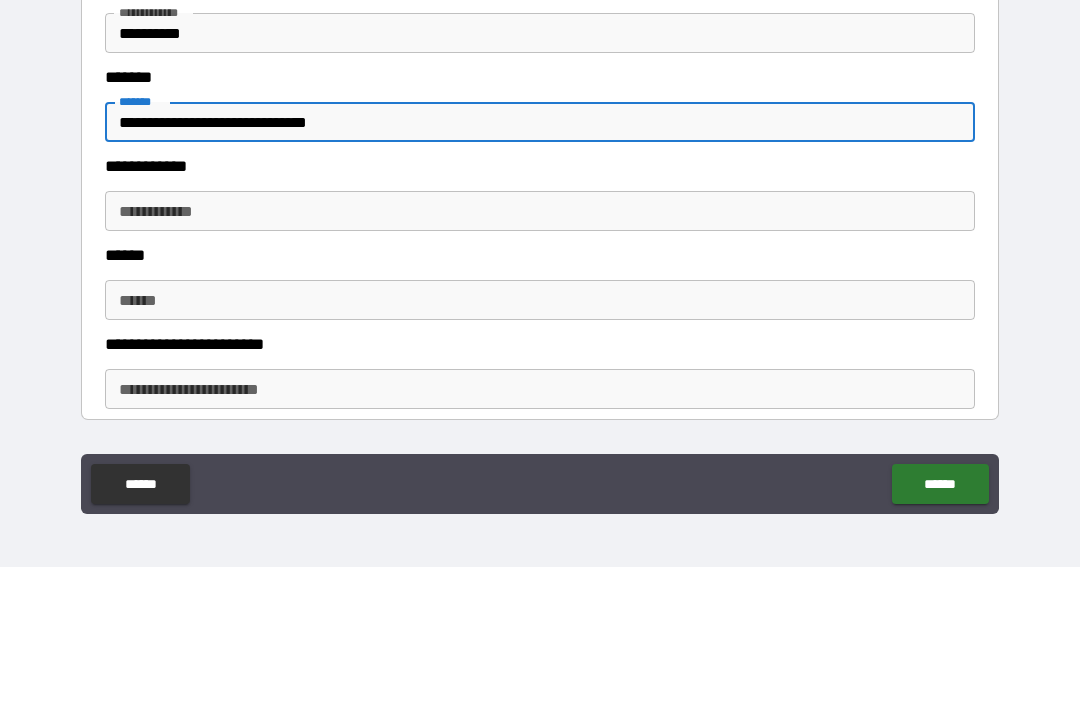 click on "**********" at bounding box center [540, 351] 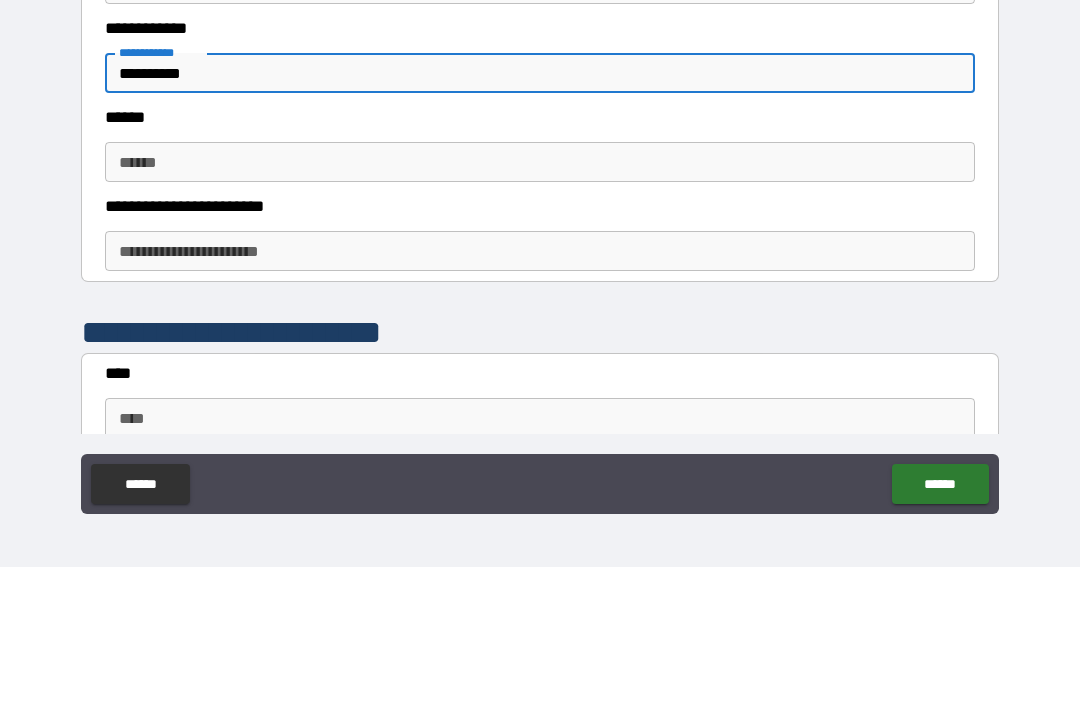 scroll, scrollTop: 606, scrollLeft: 0, axis: vertical 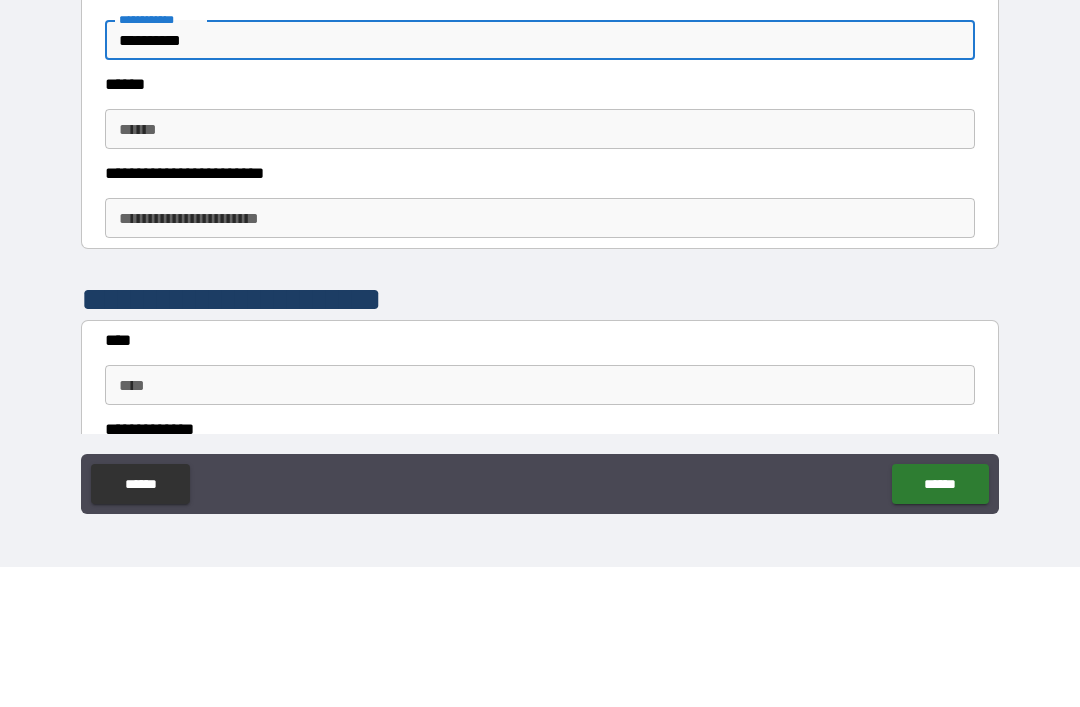 click on "******" at bounding box center [540, 269] 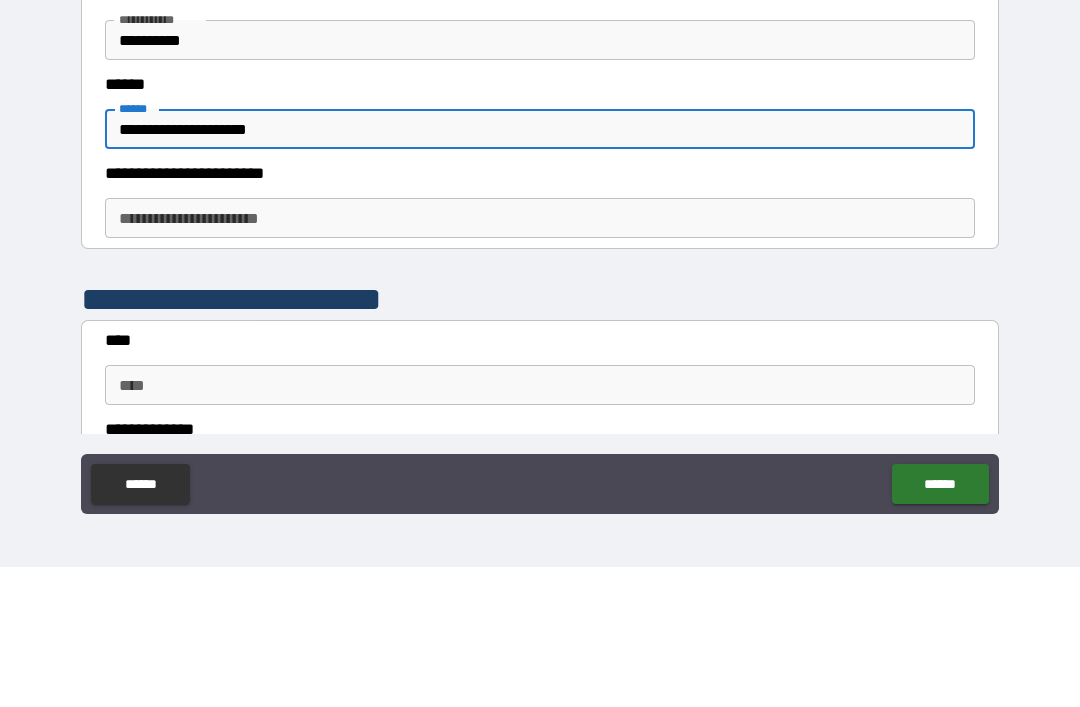 click on "**********" at bounding box center [540, 358] 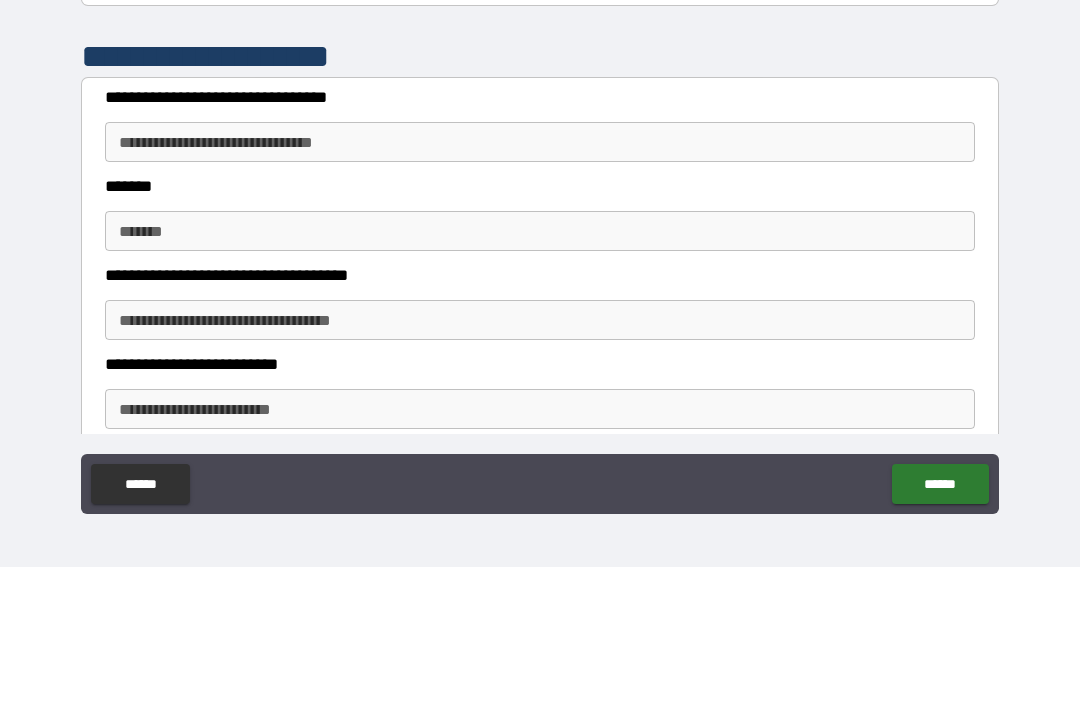 scroll, scrollTop: 1500, scrollLeft: 0, axis: vertical 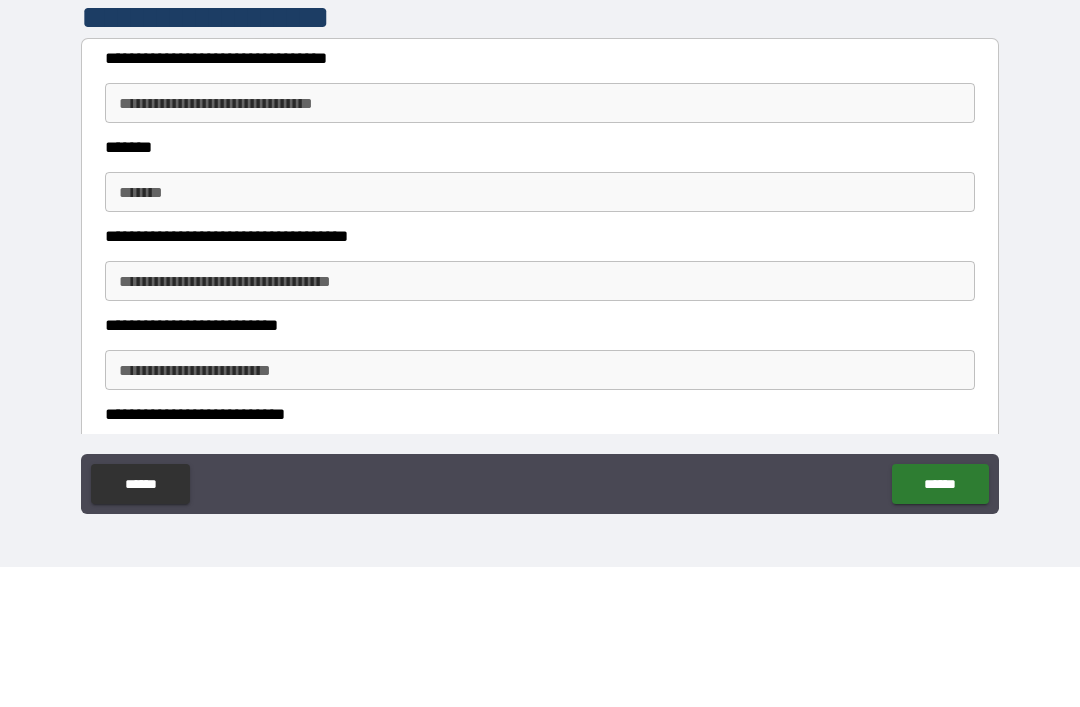 click on "**********" at bounding box center (540, 243) 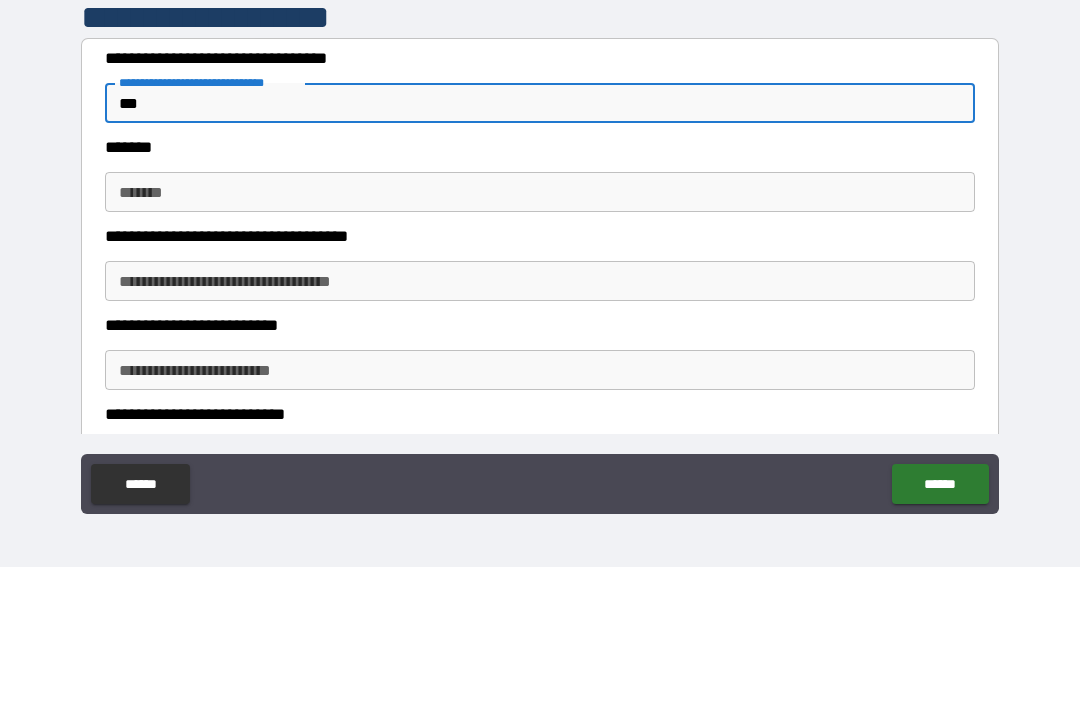 click on "*******" at bounding box center (540, 332) 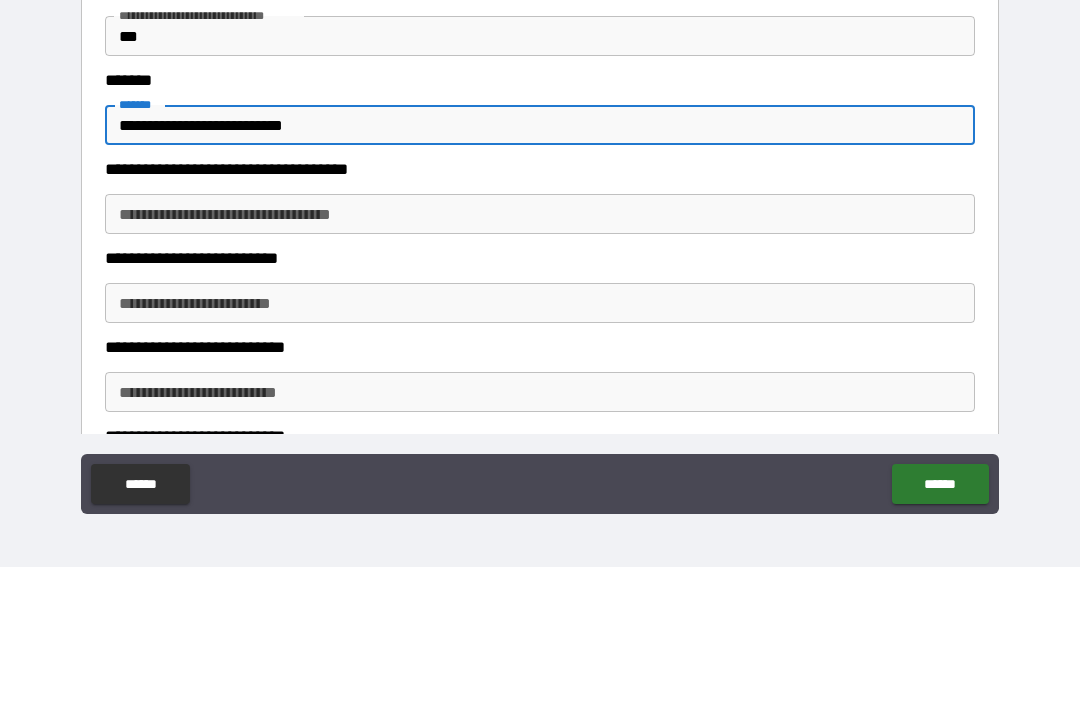 scroll, scrollTop: 1647, scrollLeft: 0, axis: vertical 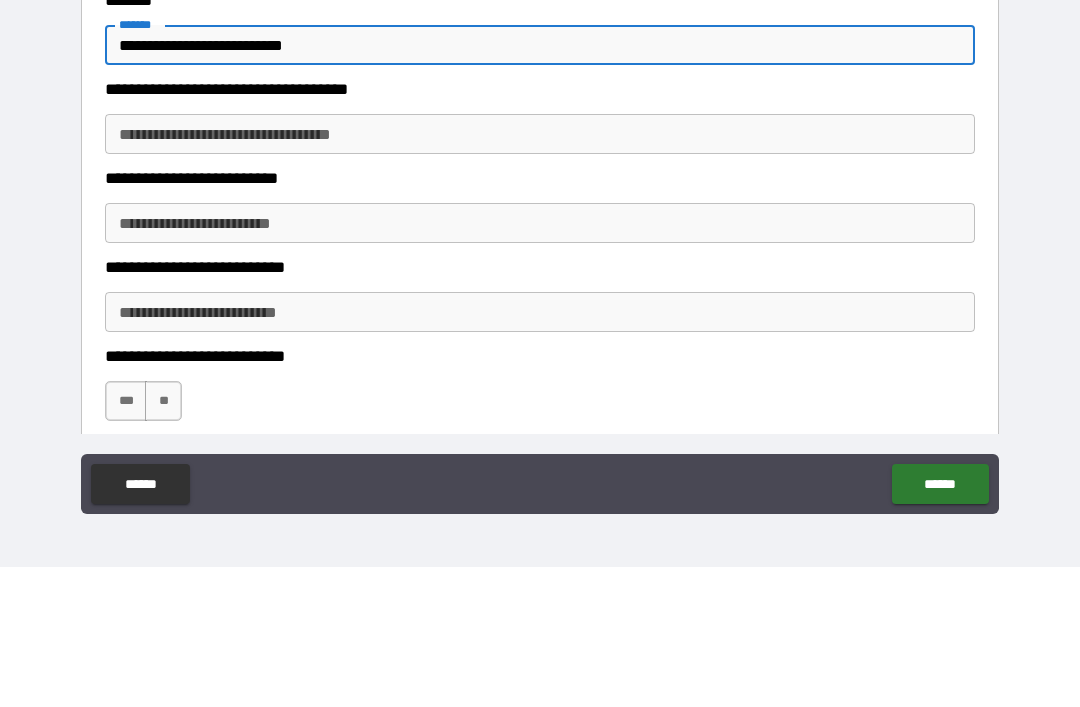 click on "**********" at bounding box center [540, 274] 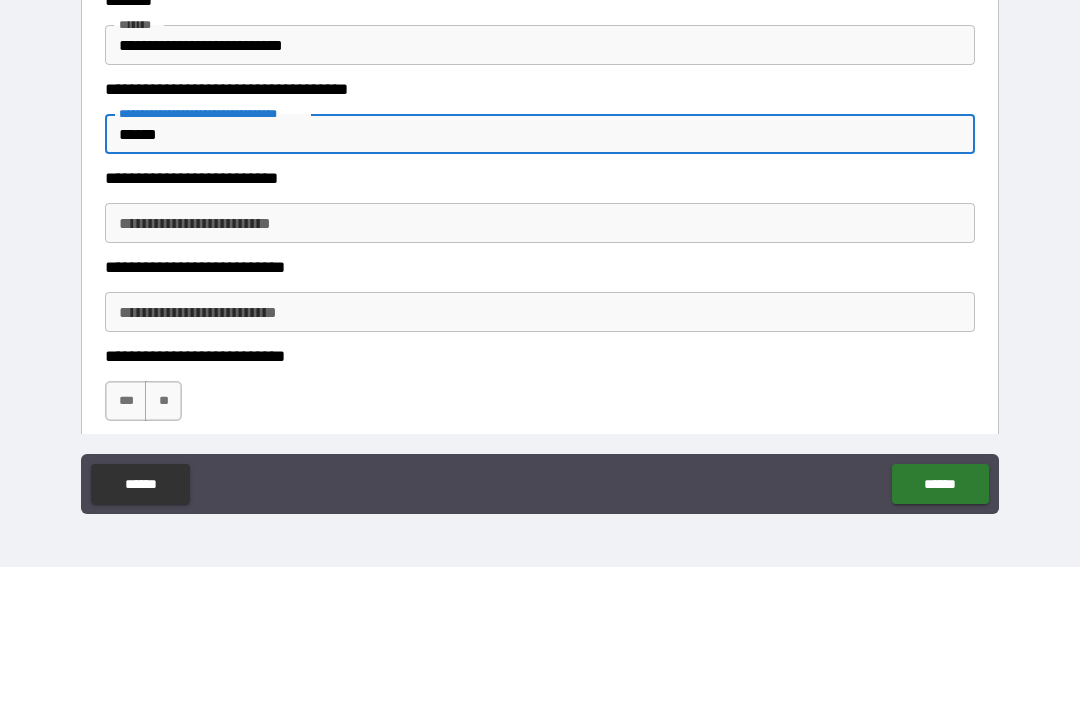 click on "**********" at bounding box center (540, 363) 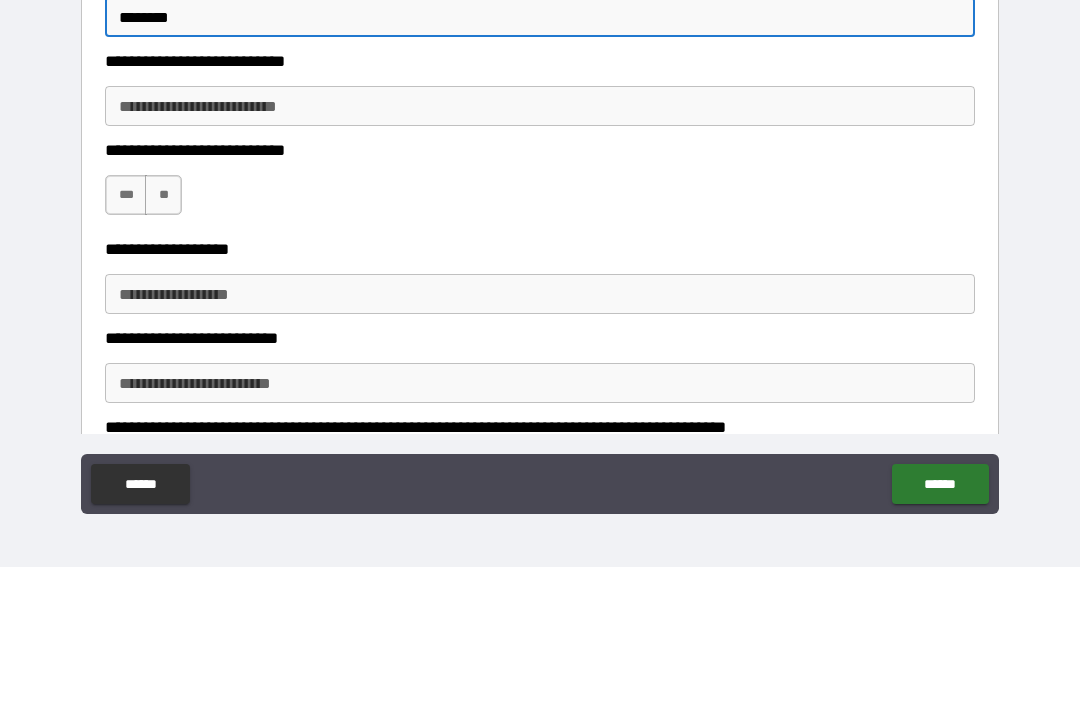 scroll, scrollTop: 1854, scrollLeft: 0, axis: vertical 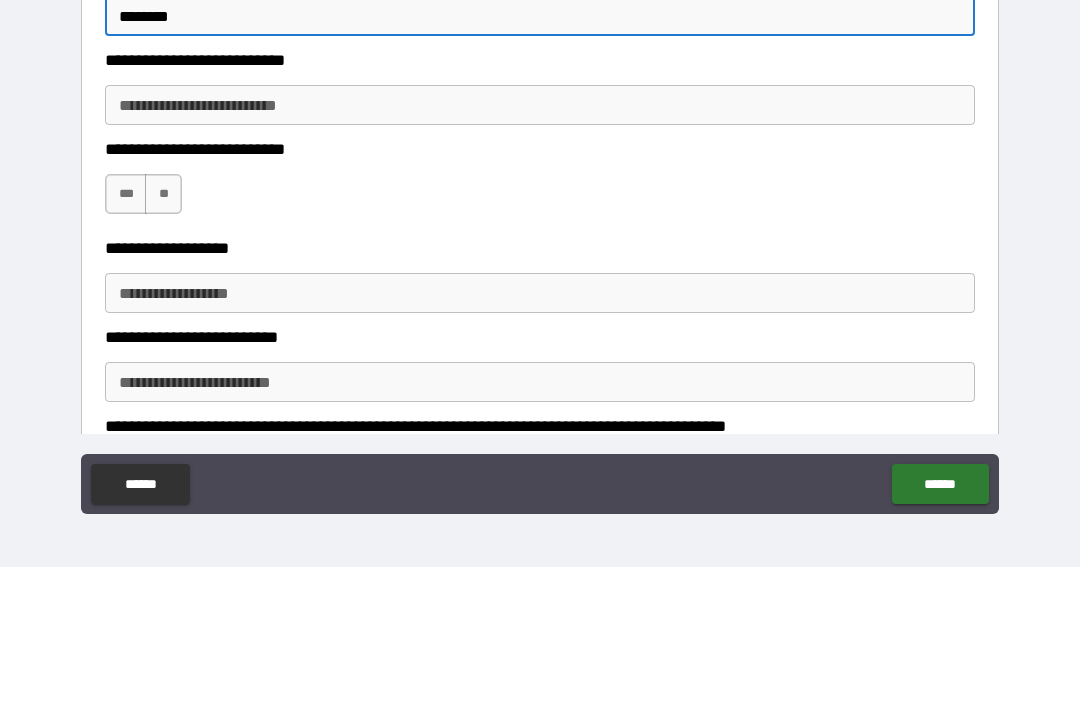 click on "***" at bounding box center (126, 334) 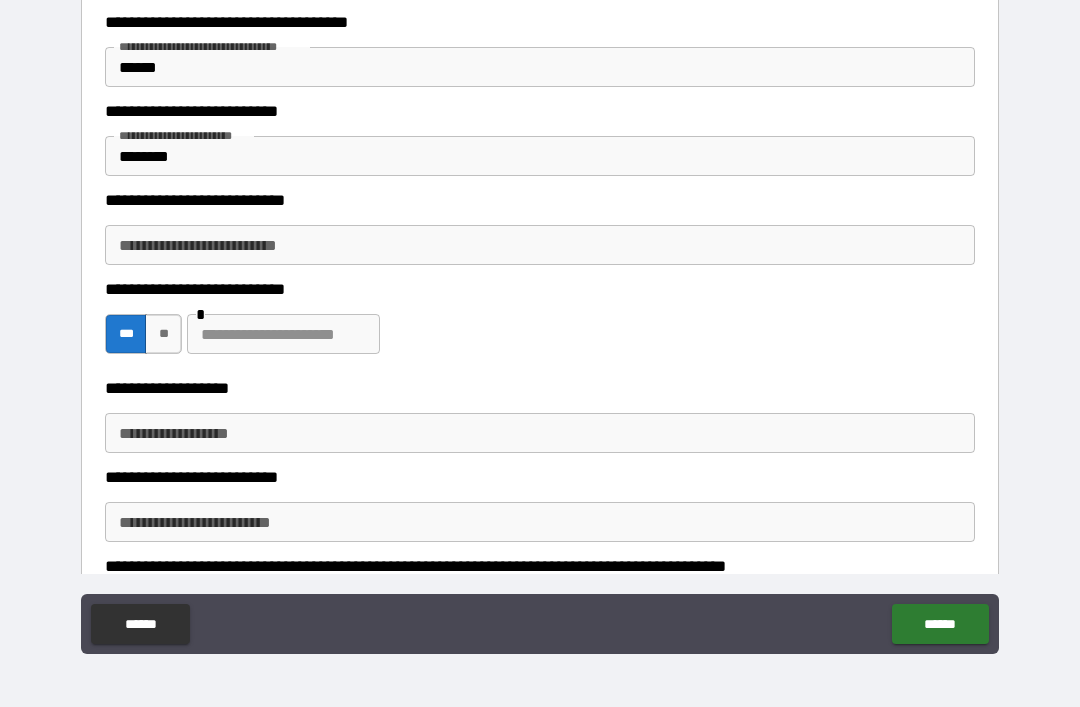 click at bounding box center (283, 334) 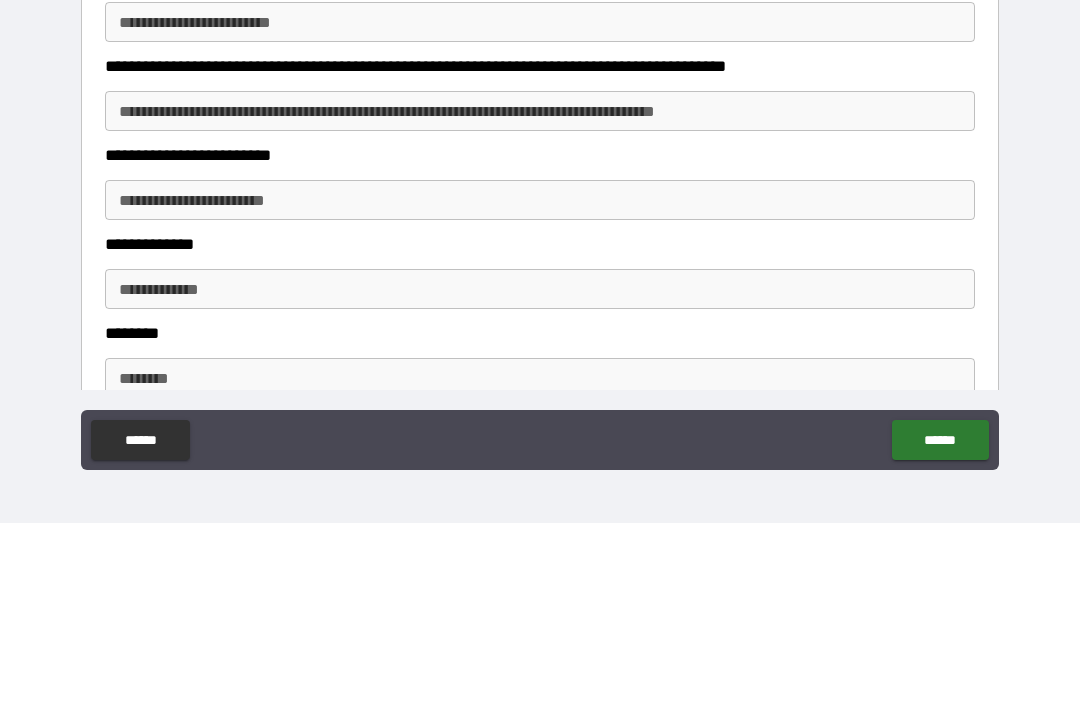scroll, scrollTop: 2187, scrollLeft: 0, axis: vertical 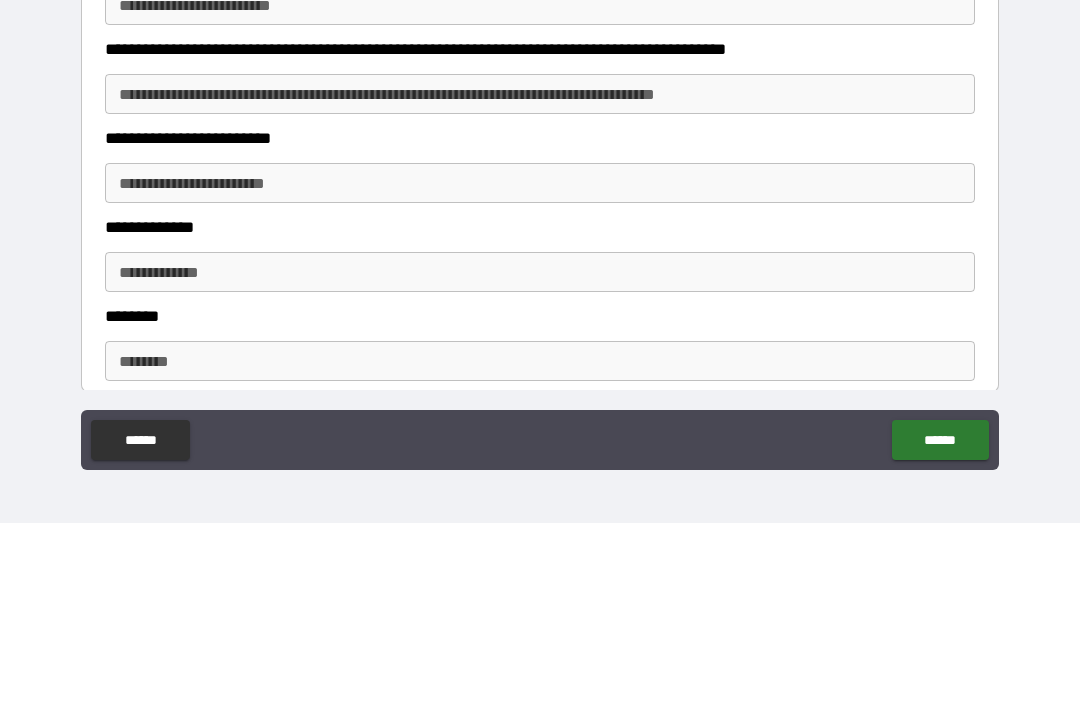 click on "**********" at bounding box center (540, 278) 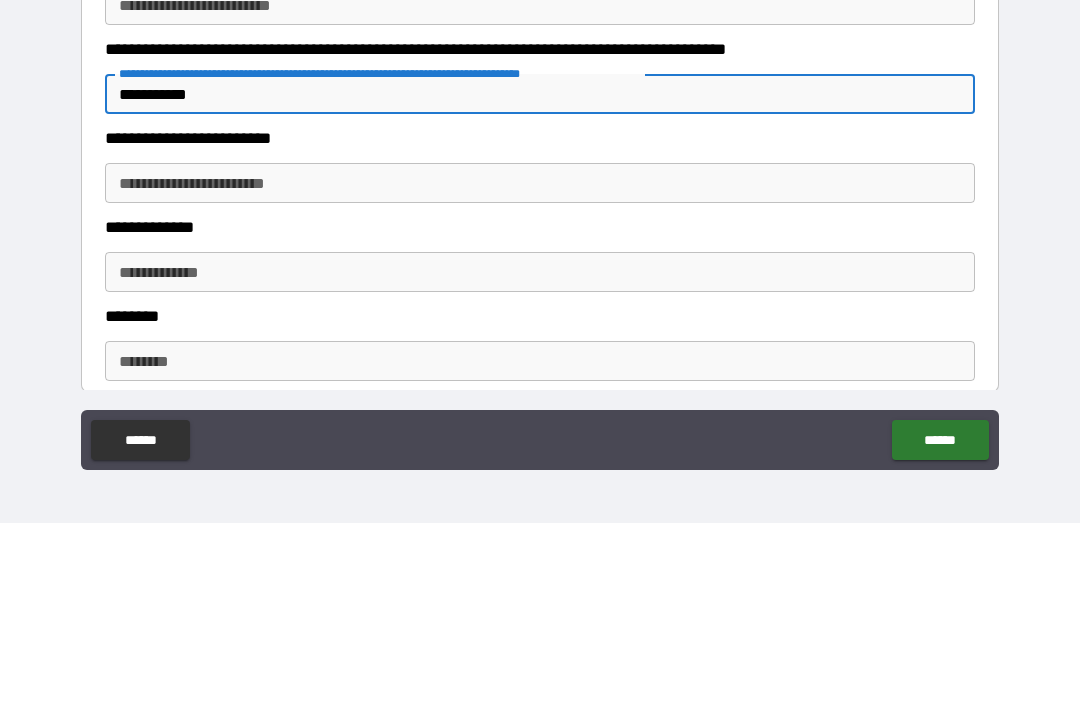 click on "**********" at bounding box center (540, 367) 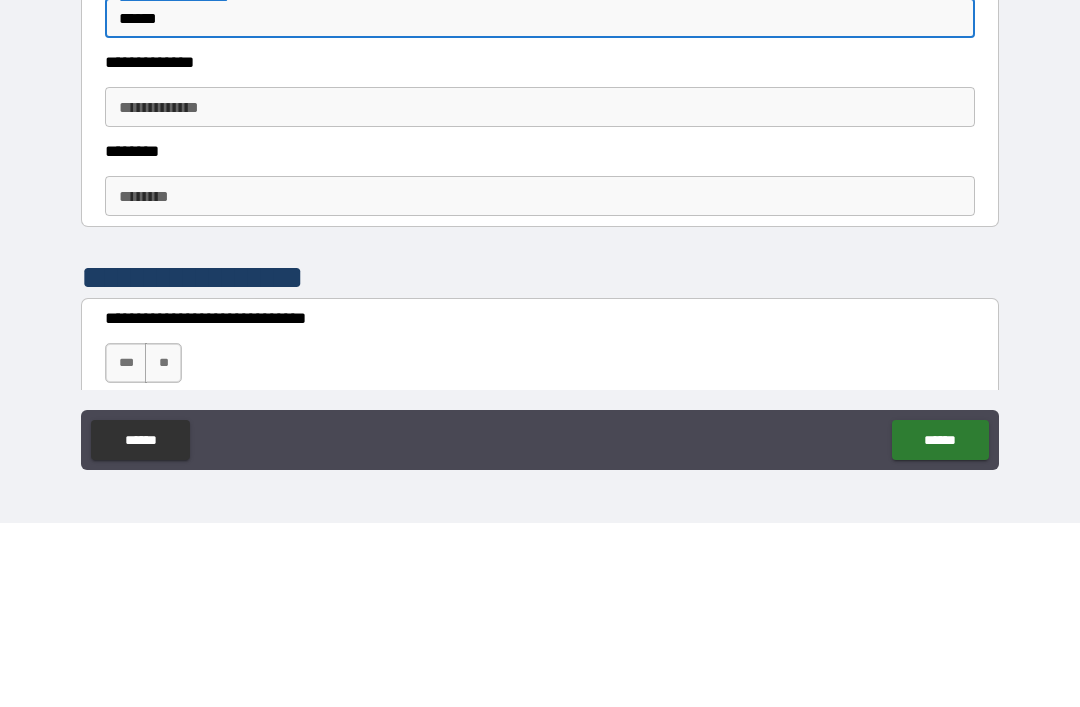 scroll, scrollTop: 2353, scrollLeft: 0, axis: vertical 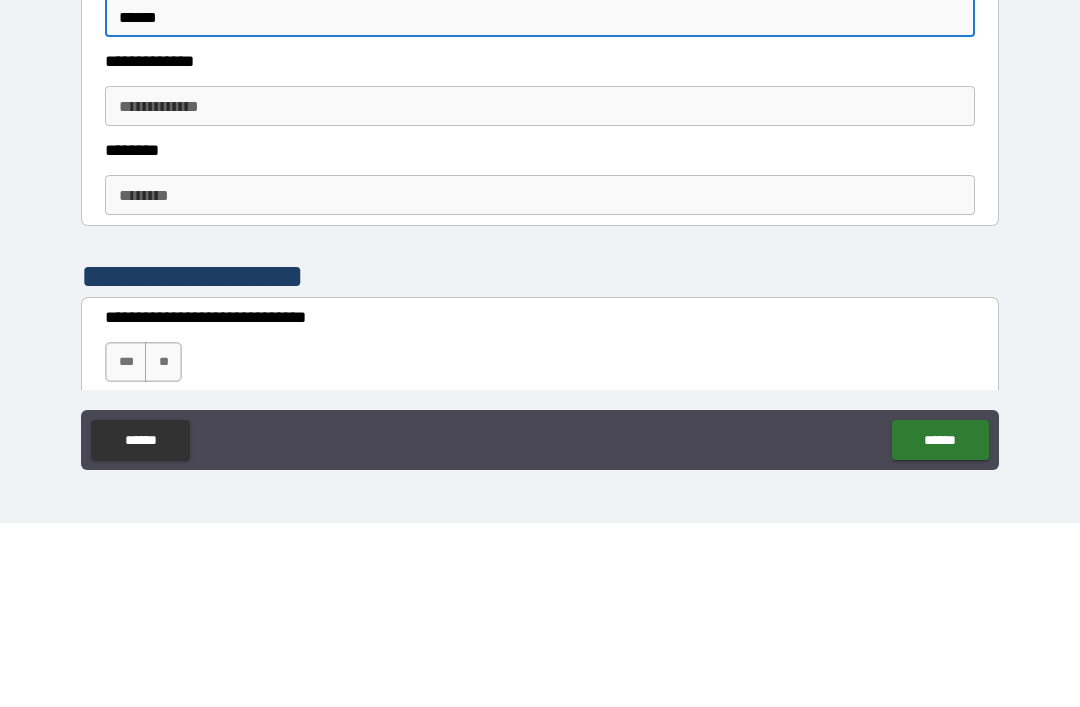 click on "**********" at bounding box center [540, 290] 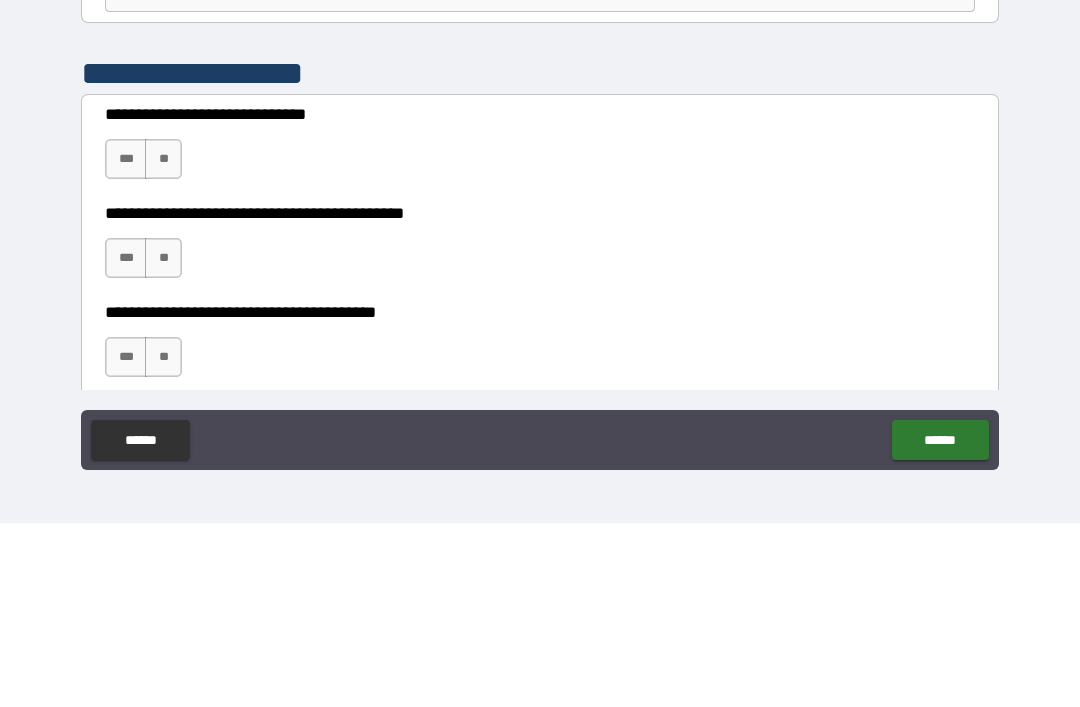 scroll, scrollTop: 2557, scrollLeft: 0, axis: vertical 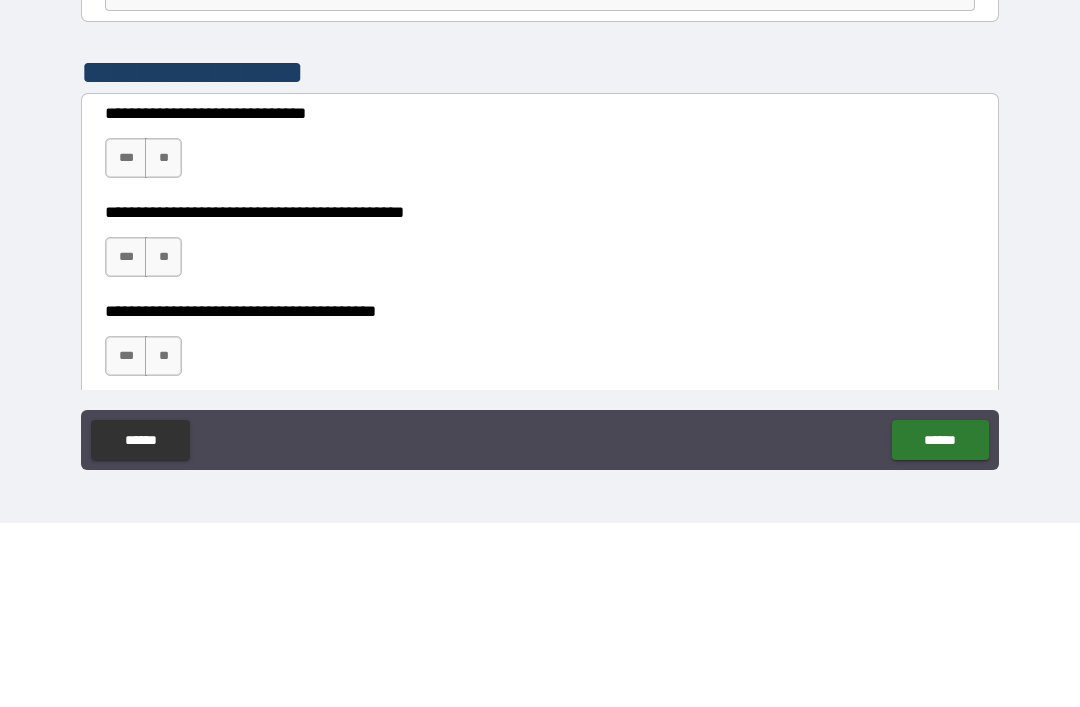 click on "***" at bounding box center [126, 342] 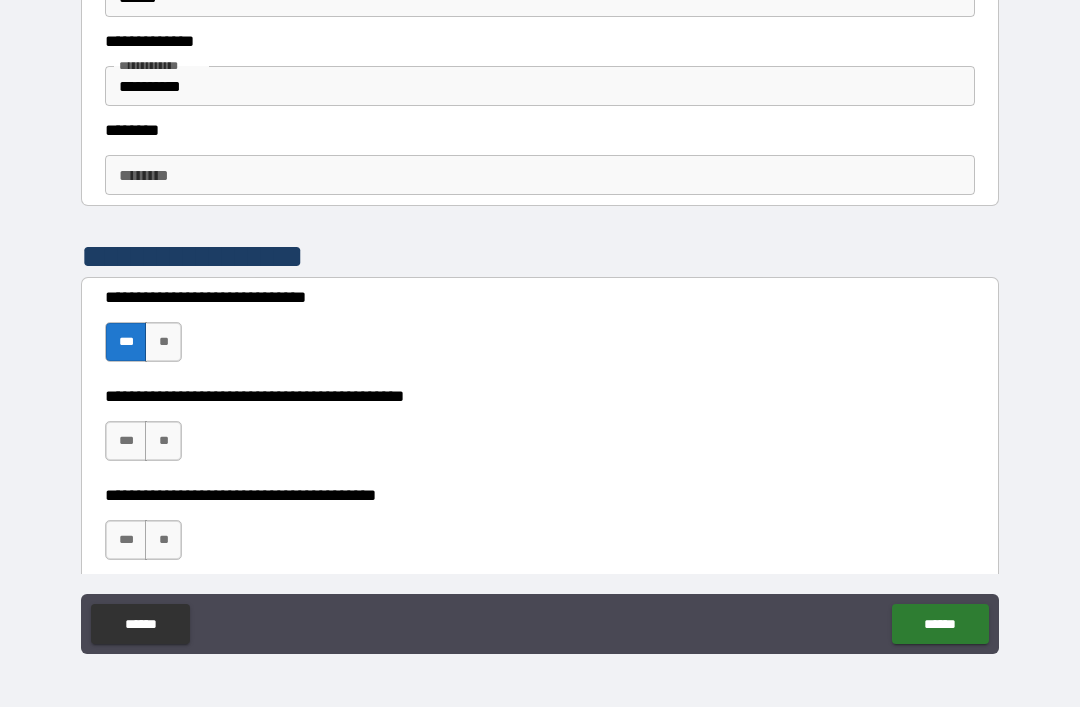 click on "***" at bounding box center [126, 441] 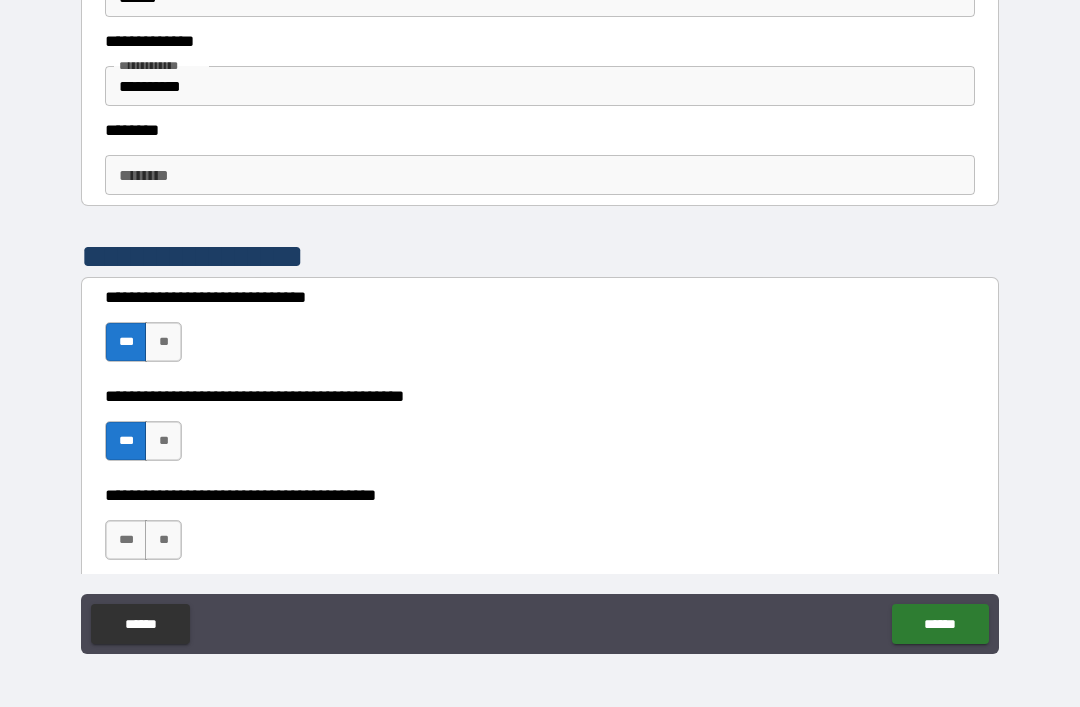 click on "***" at bounding box center [126, 540] 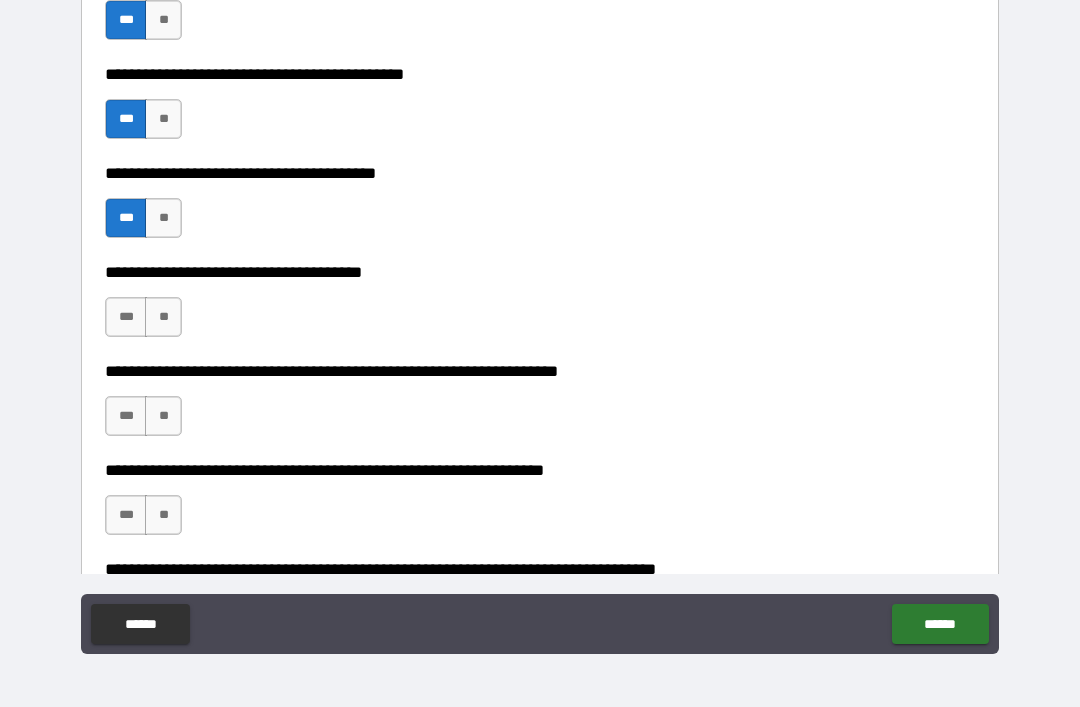 scroll, scrollTop: 2880, scrollLeft: 0, axis: vertical 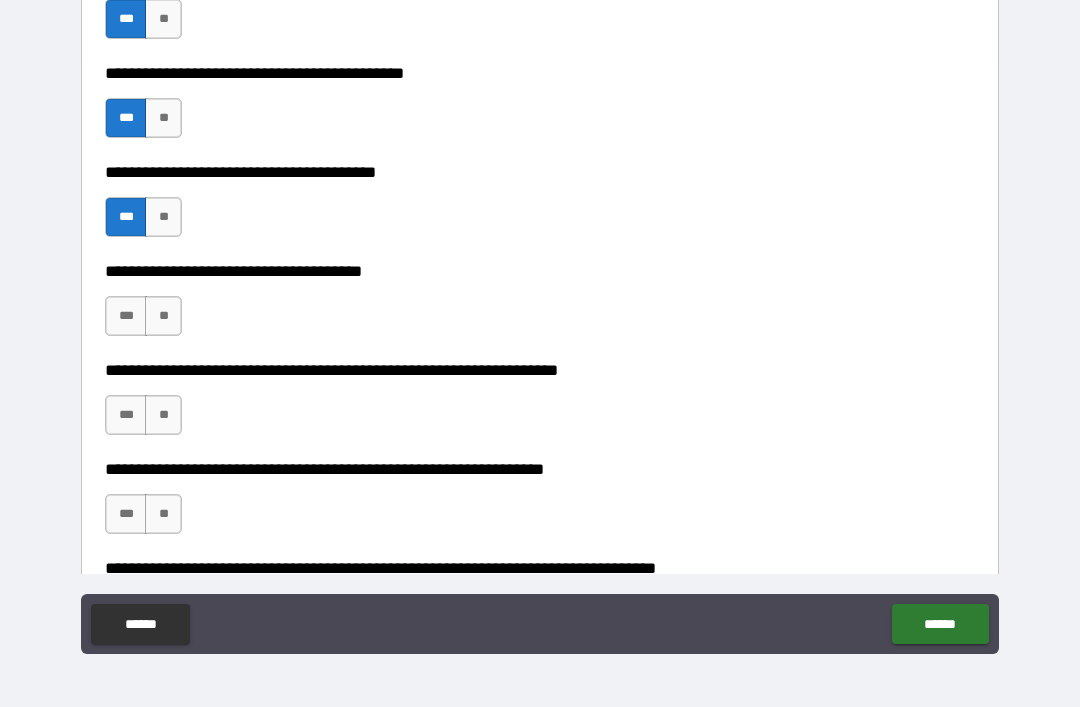 click on "**" at bounding box center (163, 316) 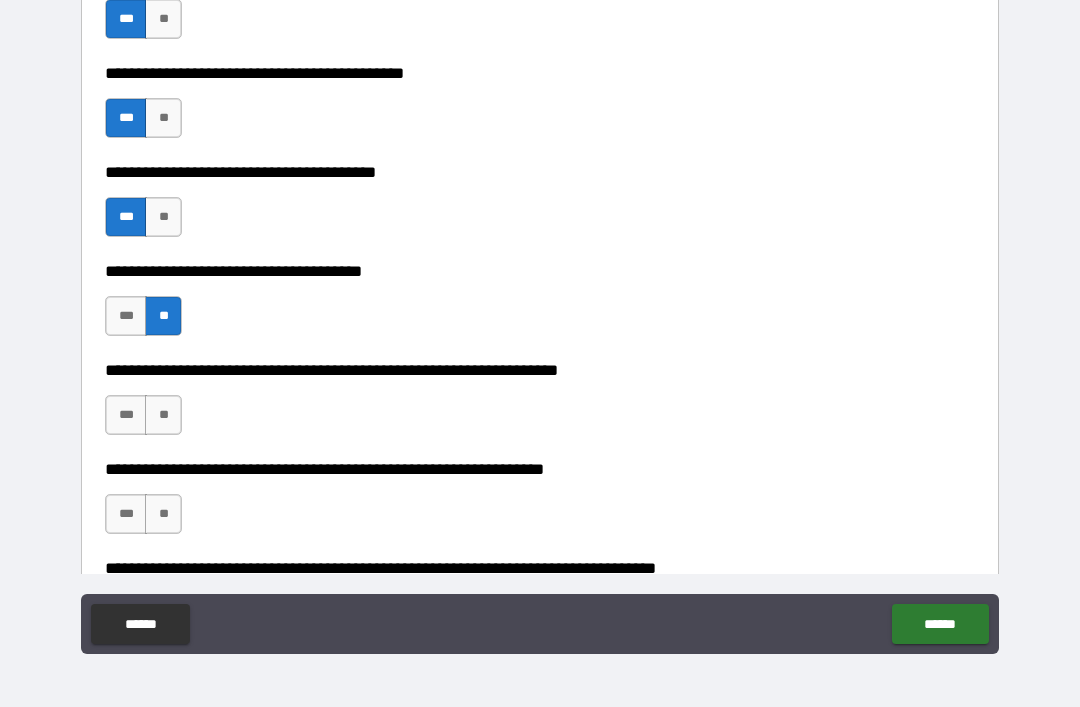 click on "***" at bounding box center [126, 415] 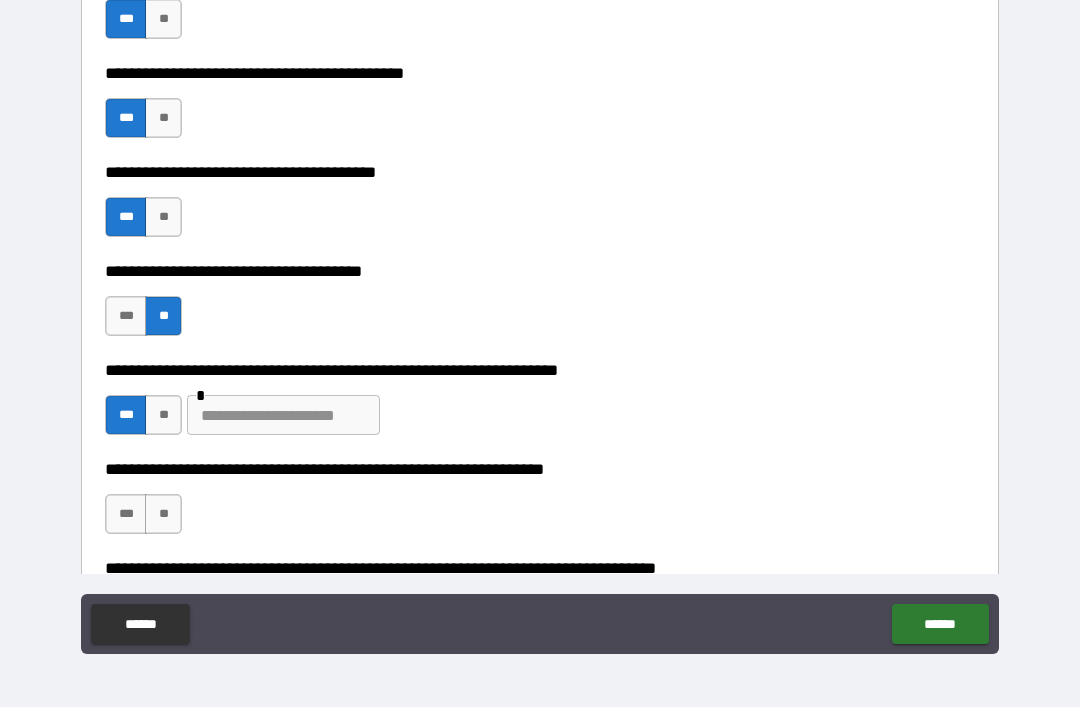 click at bounding box center [283, 415] 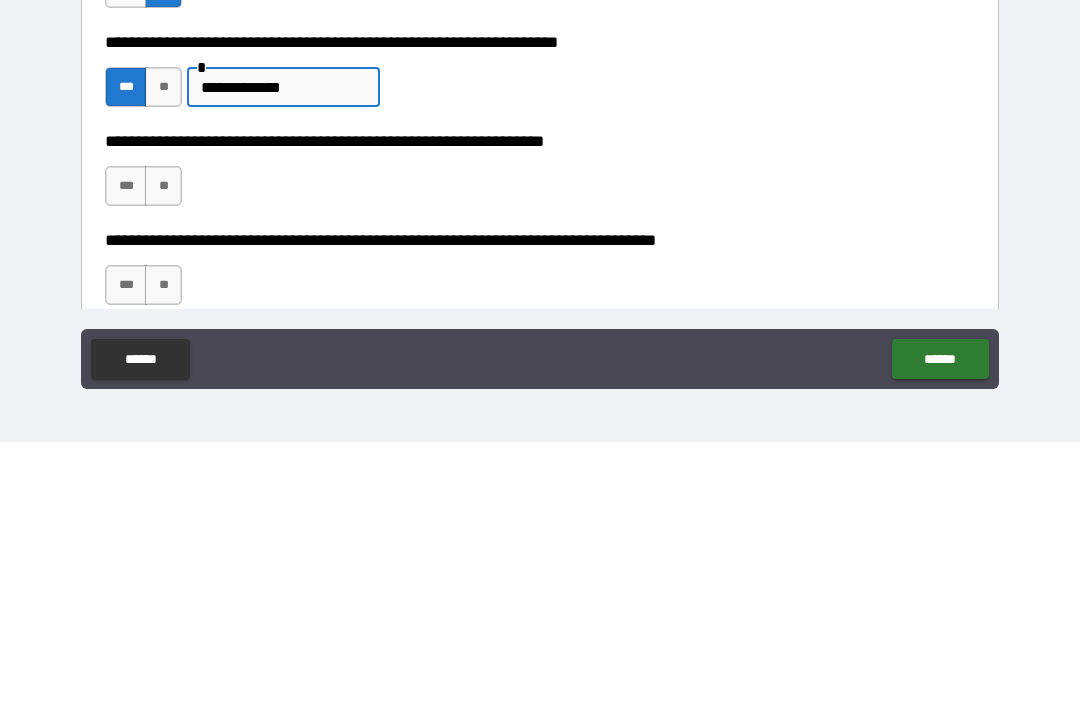 scroll, scrollTop: 2945, scrollLeft: 0, axis: vertical 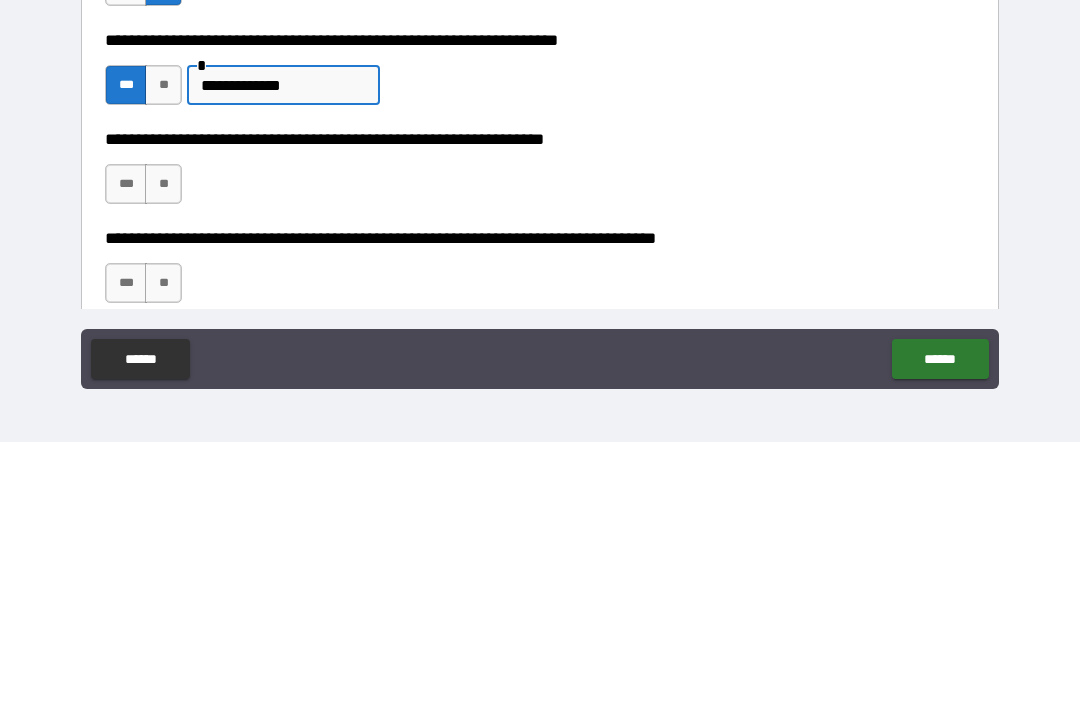 click on "**" at bounding box center (163, 449) 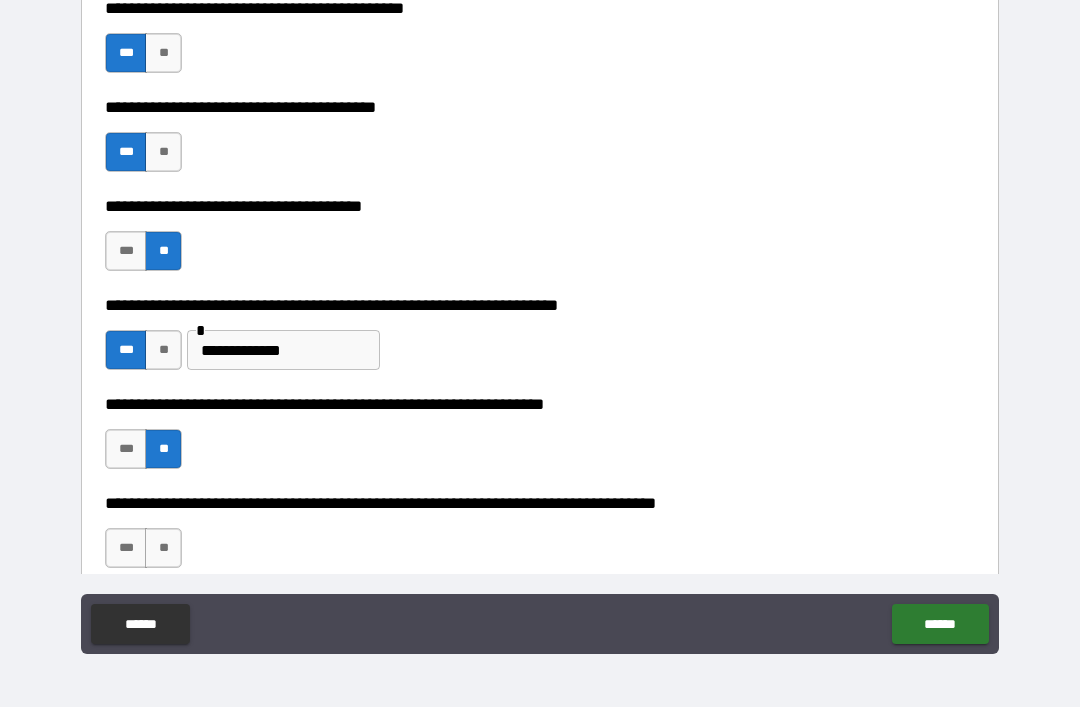 click on "**" at bounding box center [163, 548] 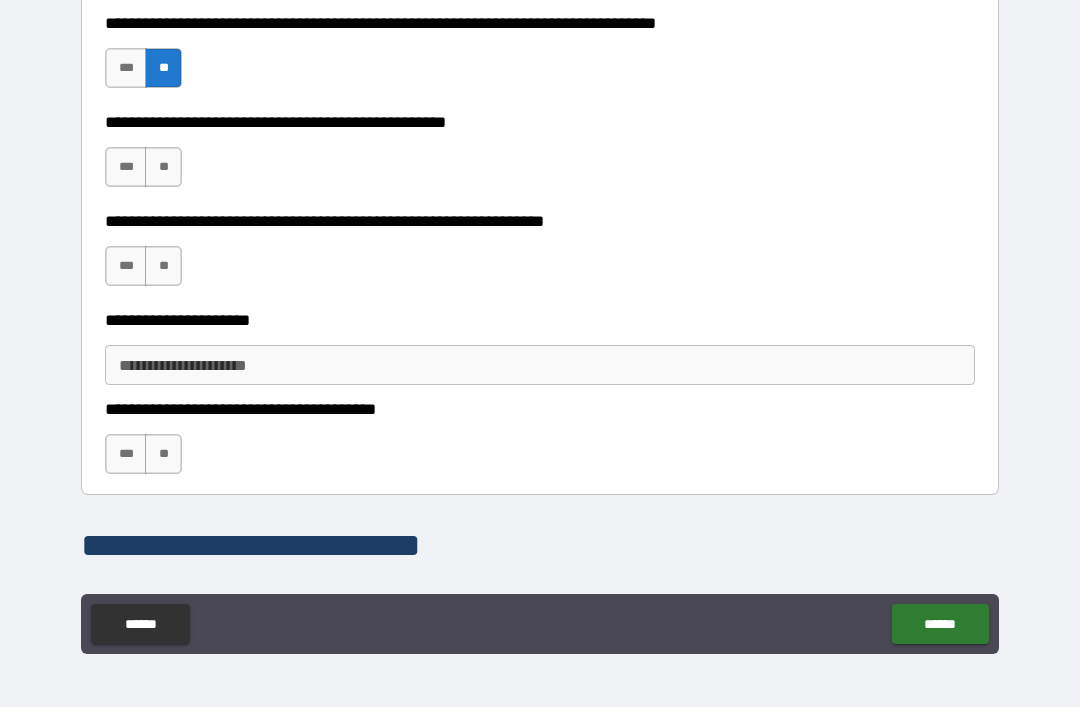 scroll, scrollTop: 3441, scrollLeft: 0, axis: vertical 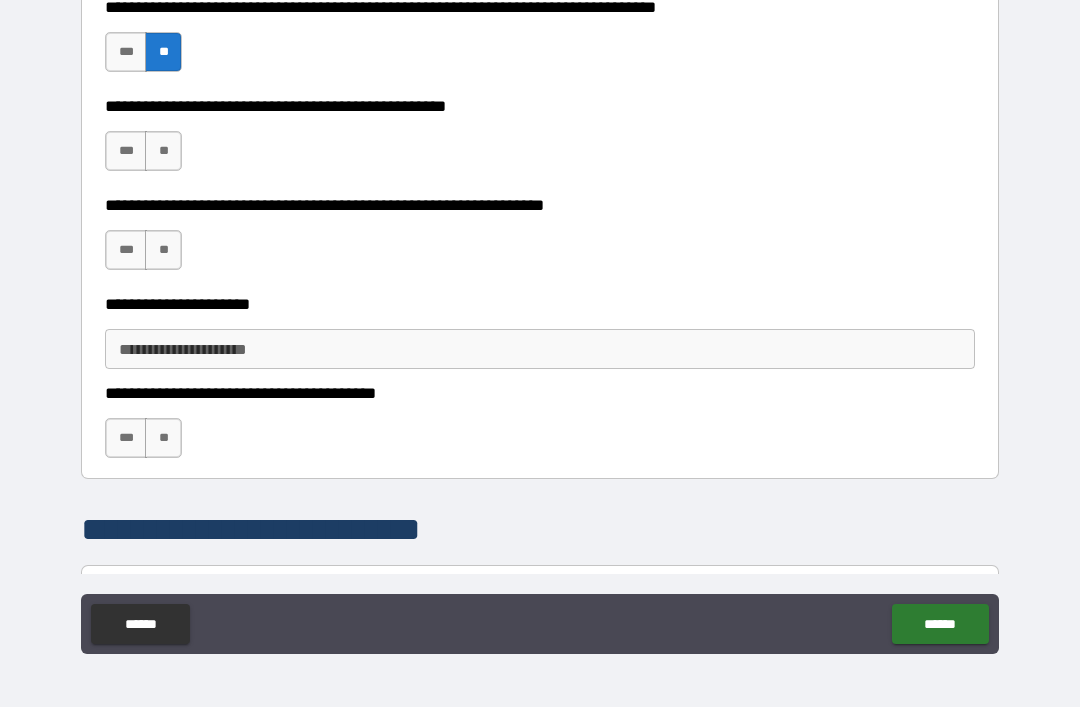 click on "**" at bounding box center [163, 151] 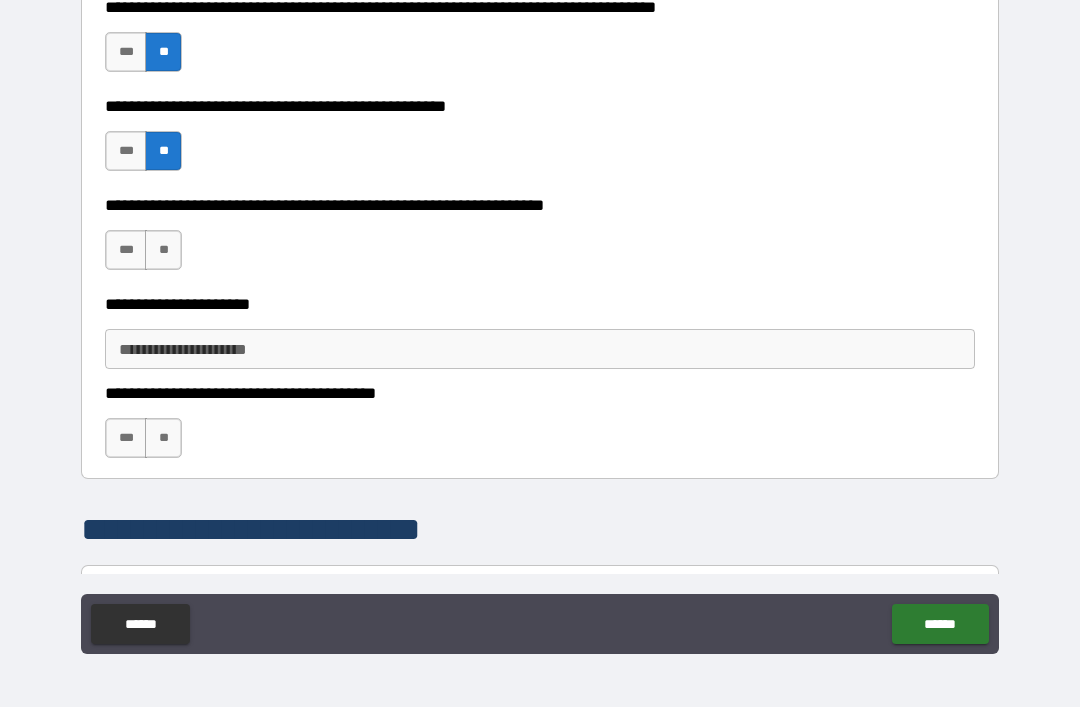 click on "***" at bounding box center [126, 250] 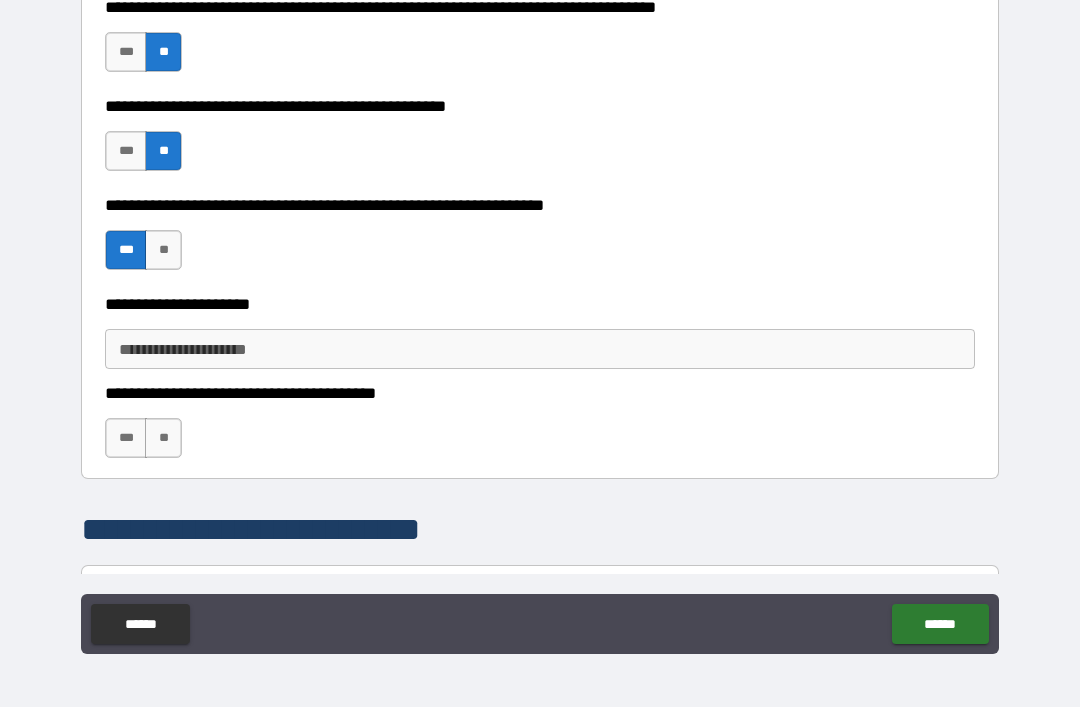 click on "**********" at bounding box center (540, 349) 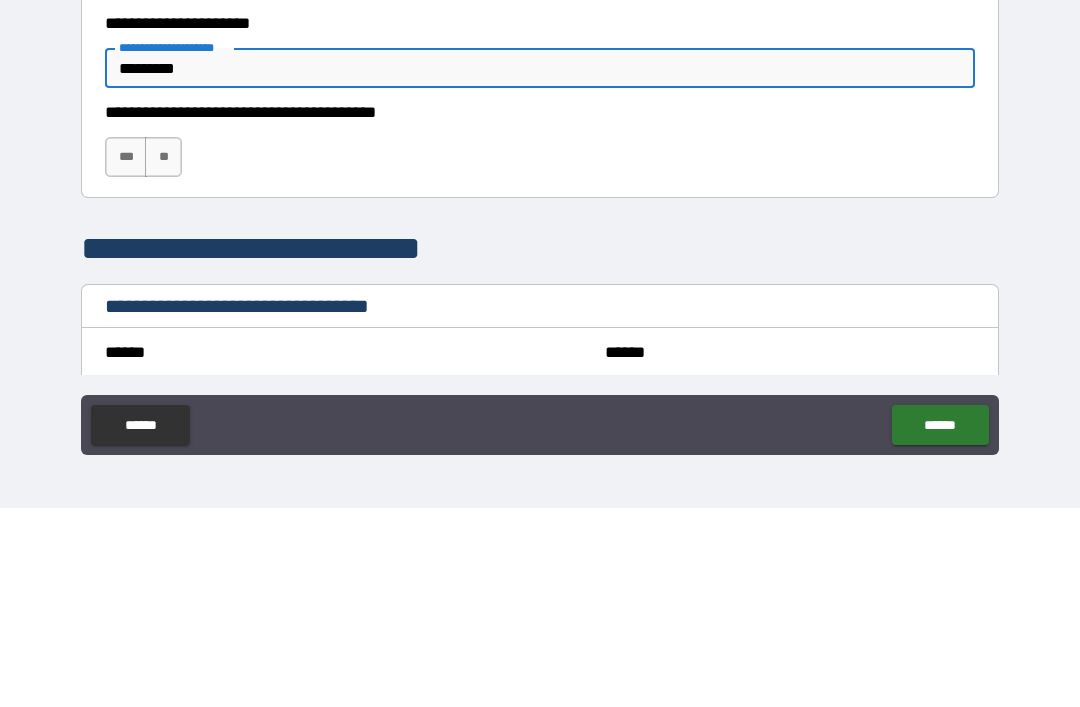 scroll, scrollTop: 3537, scrollLeft: 0, axis: vertical 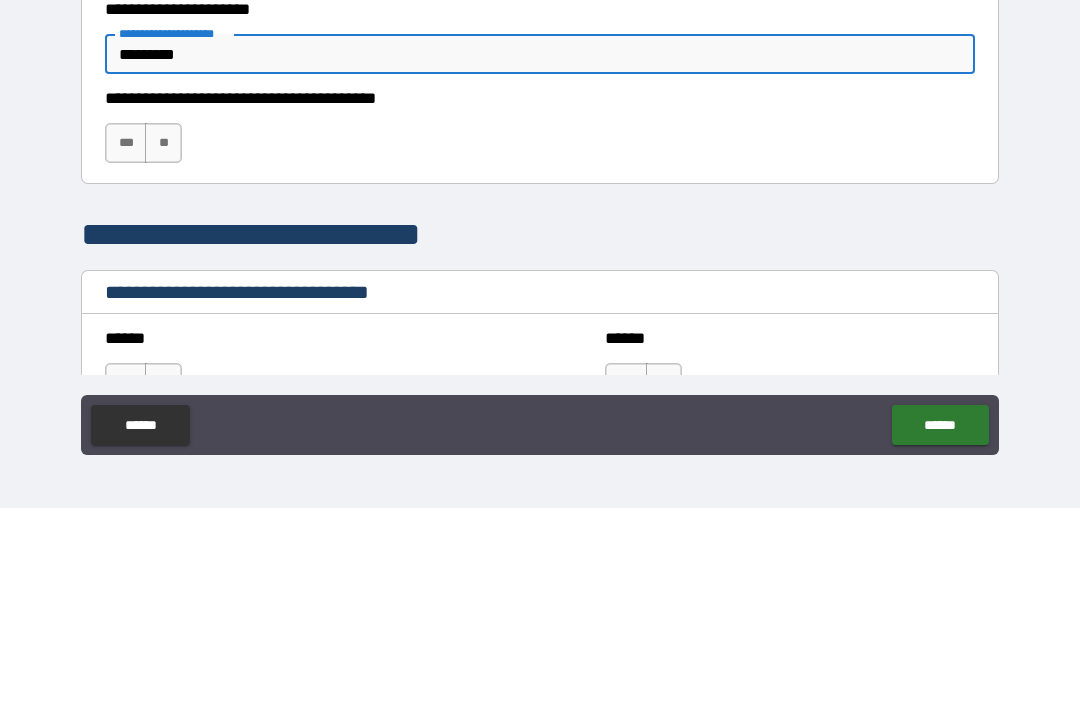 click on "***" at bounding box center (126, 342) 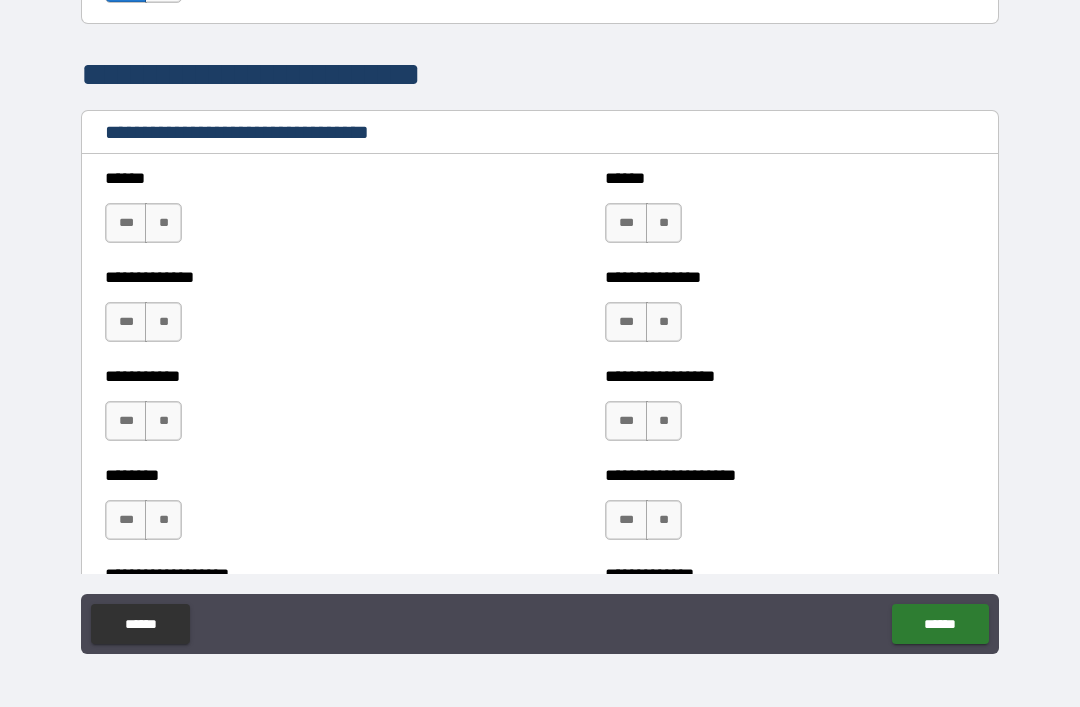scroll, scrollTop: 3924, scrollLeft: 0, axis: vertical 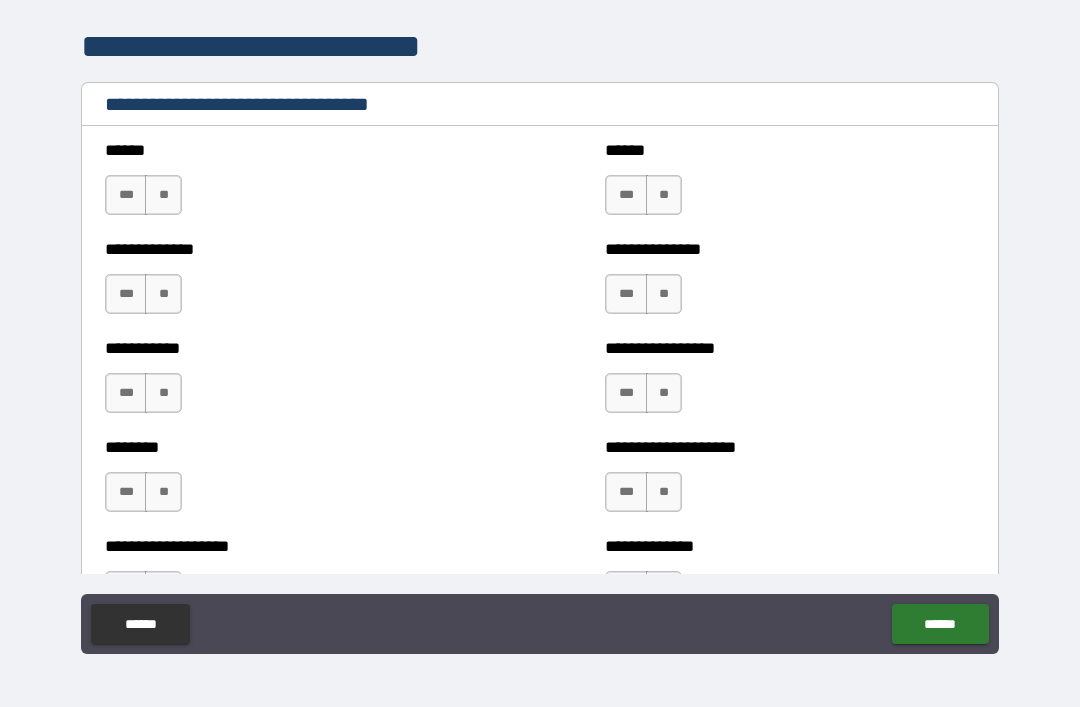 click on "***" at bounding box center [126, 195] 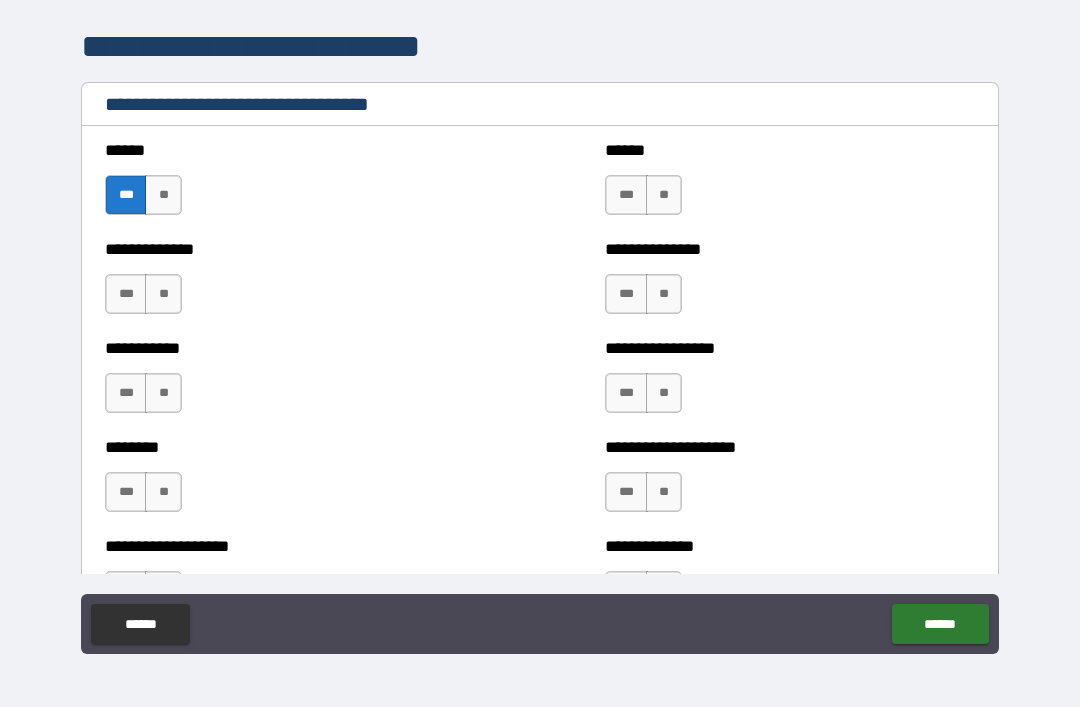 click on "**" at bounding box center [163, 294] 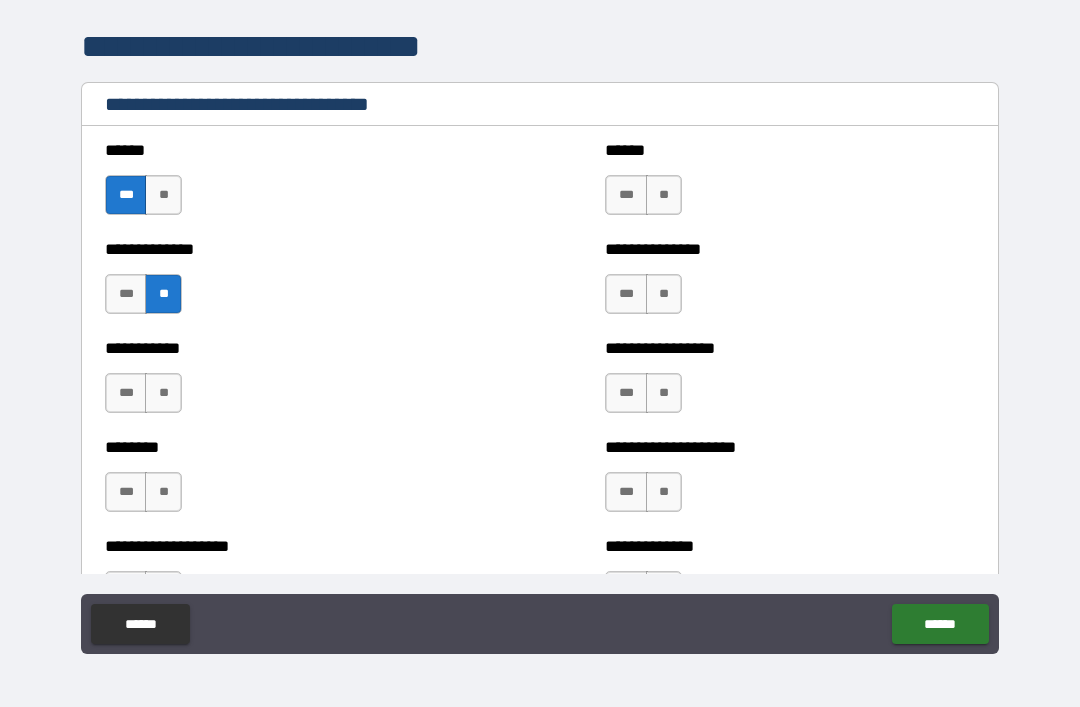 click on "**" at bounding box center (664, 195) 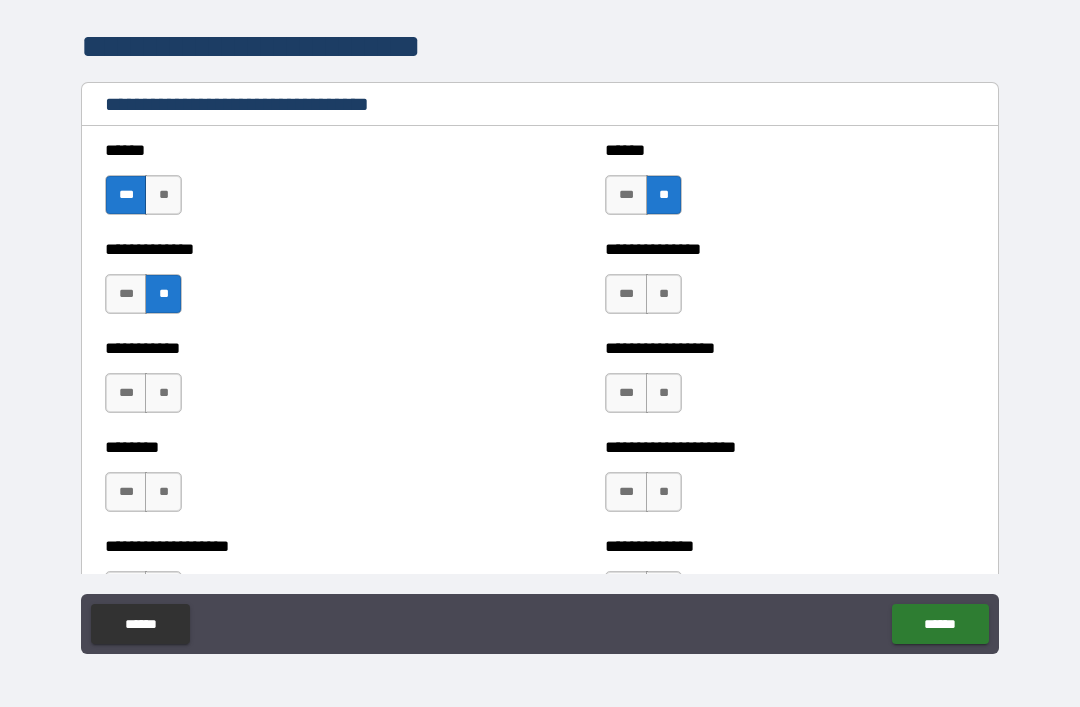 click on "**" at bounding box center (664, 294) 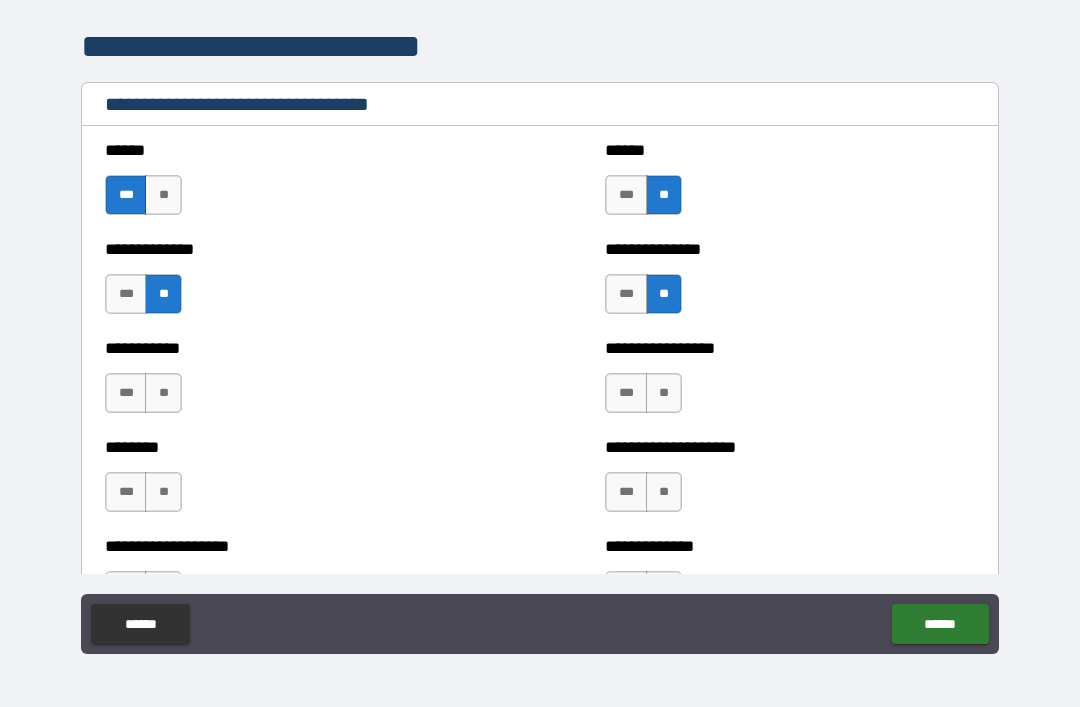 click on "**" at bounding box center (664, 393) 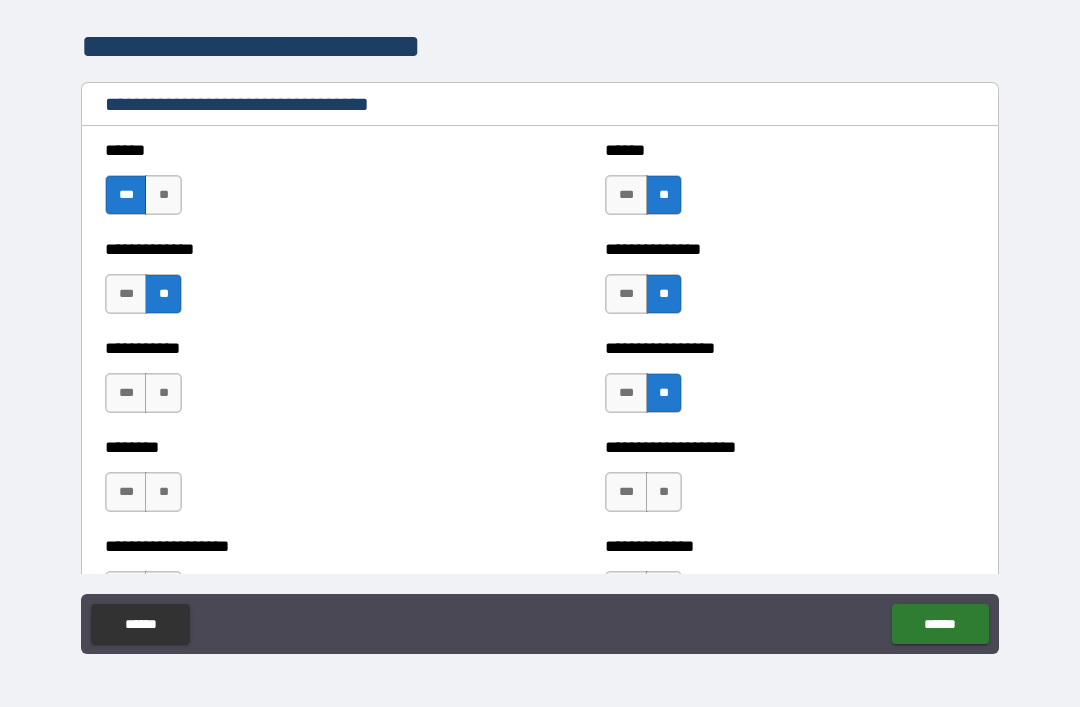 click on "**" at bounding box center [664, 492] 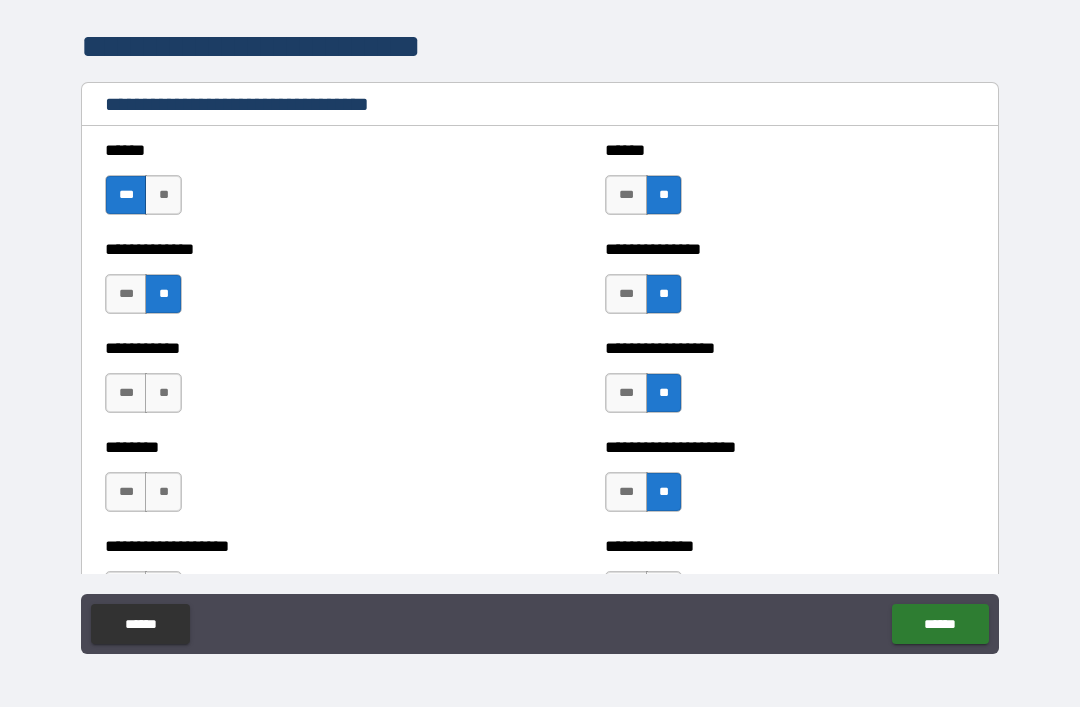 click on "**" at bounding box center (163, 393) 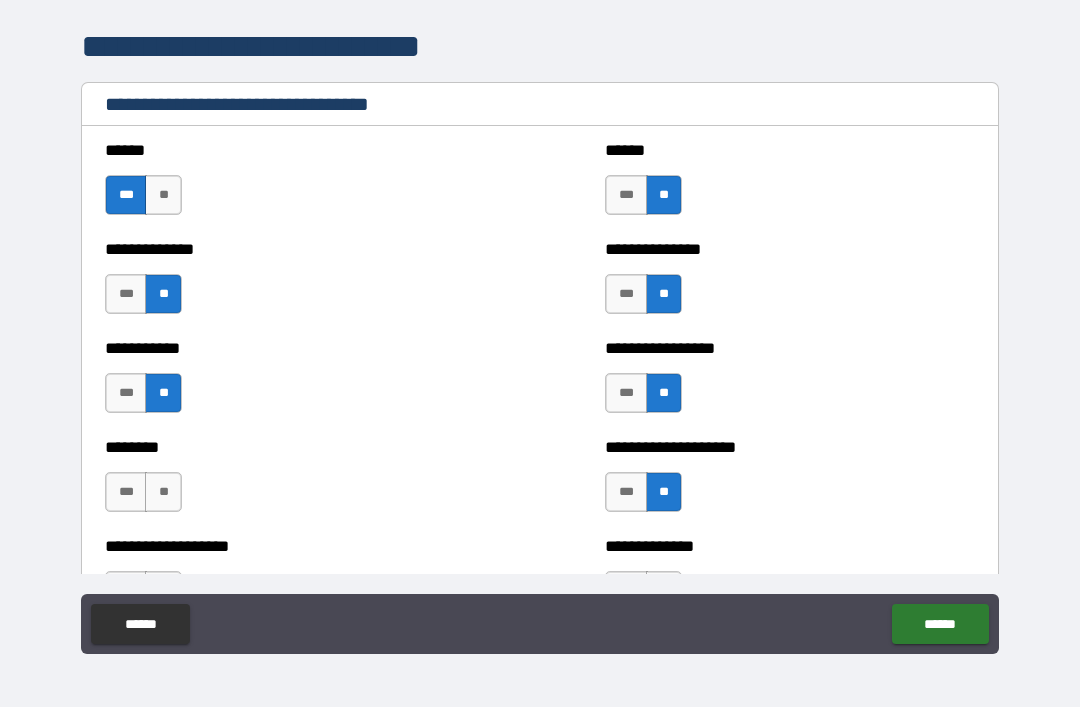 click on "**" at bounding box center (163, 492) 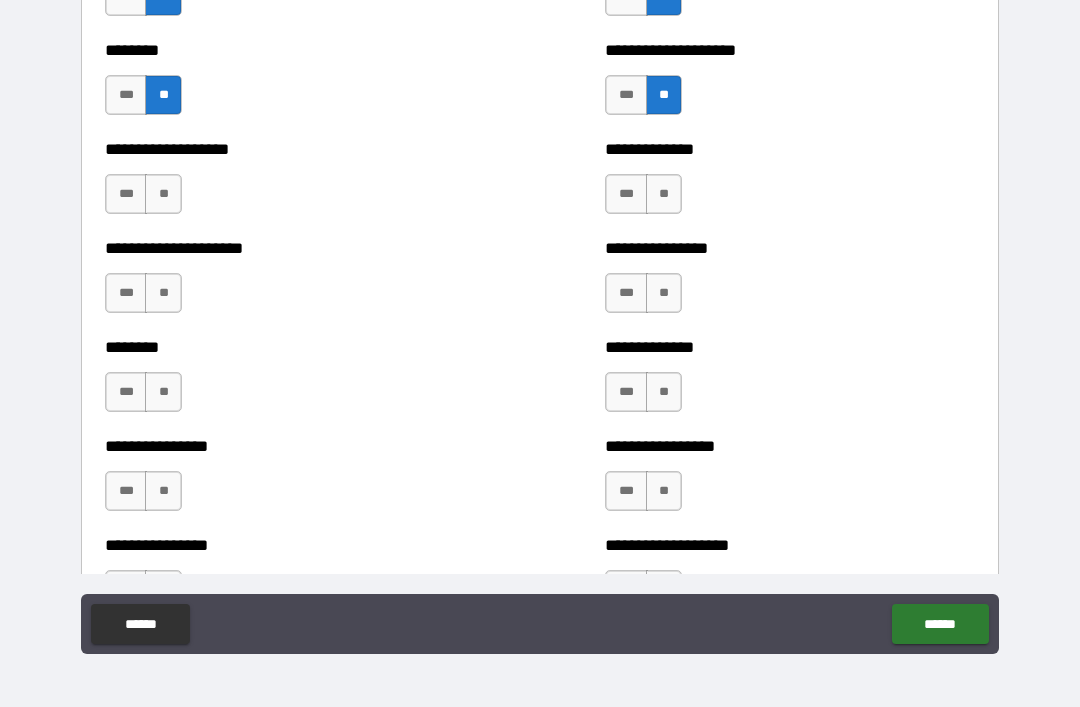 scroll, scrollTop: 4322, scrollLeft: 0, axis: vertical 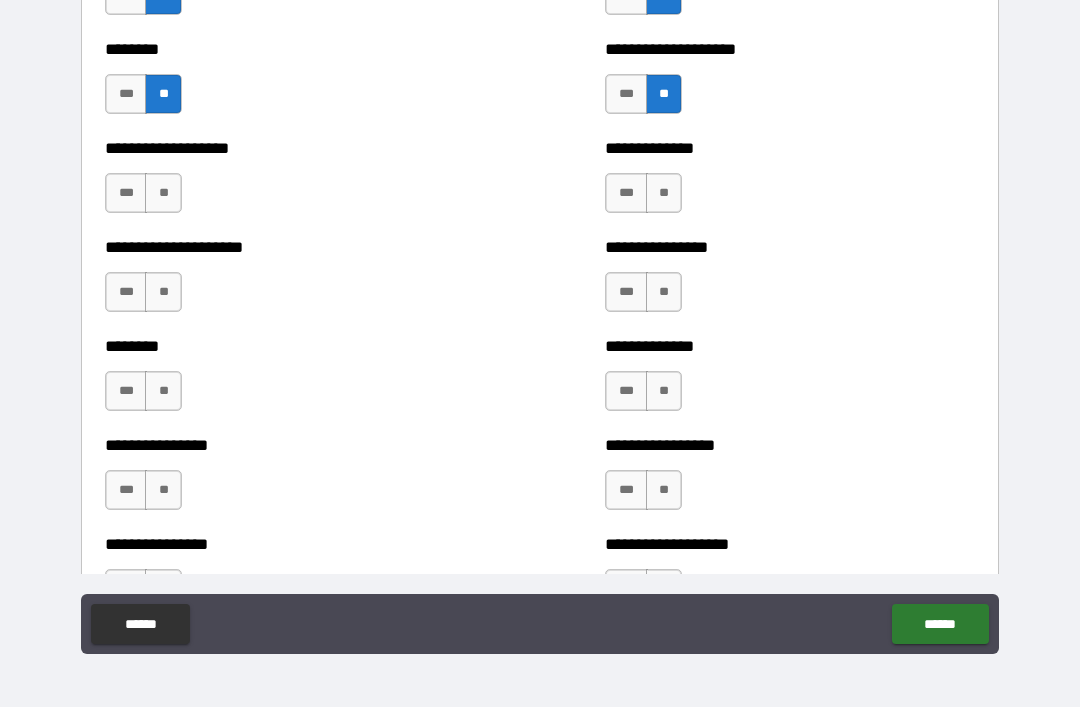 click on "**" at bounding box center [163, 193] 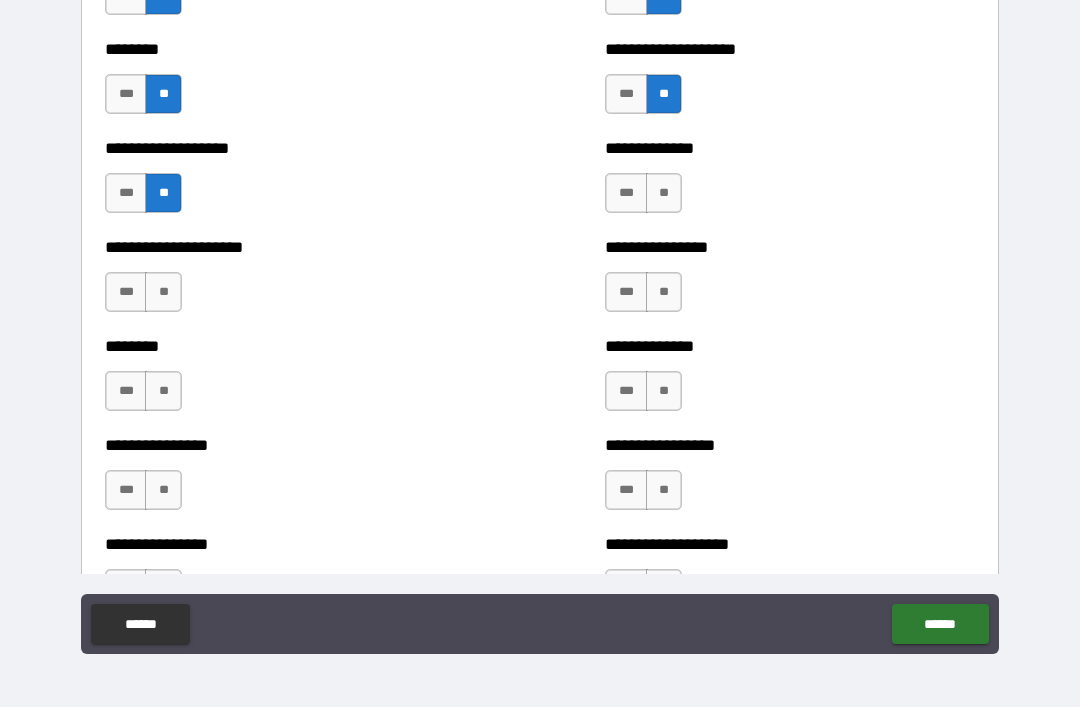 click on "**" at bounding box center (163, 292) 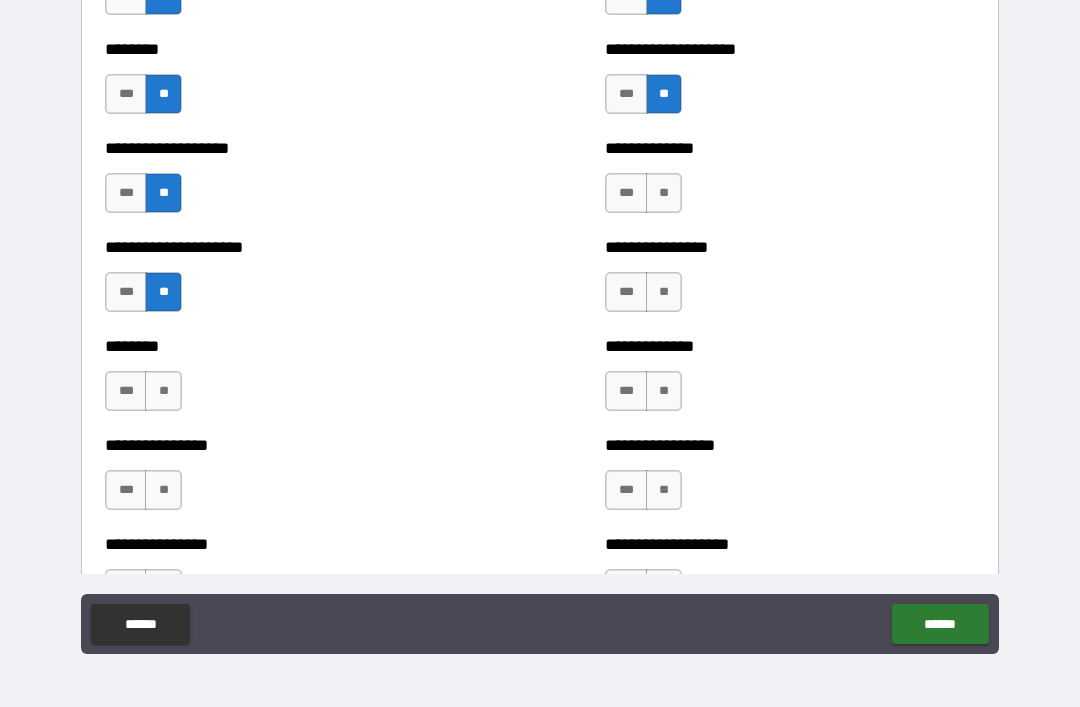 click on "**" at bounding box center (664, 193) 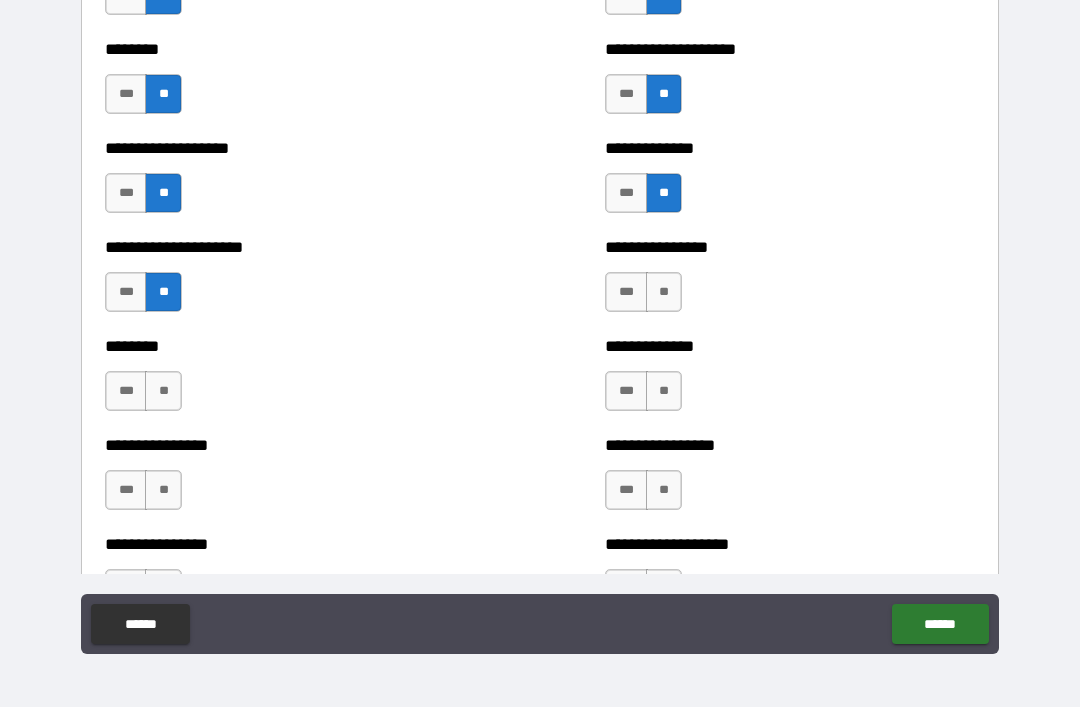 click on "**" at bounding box center [664, 292] 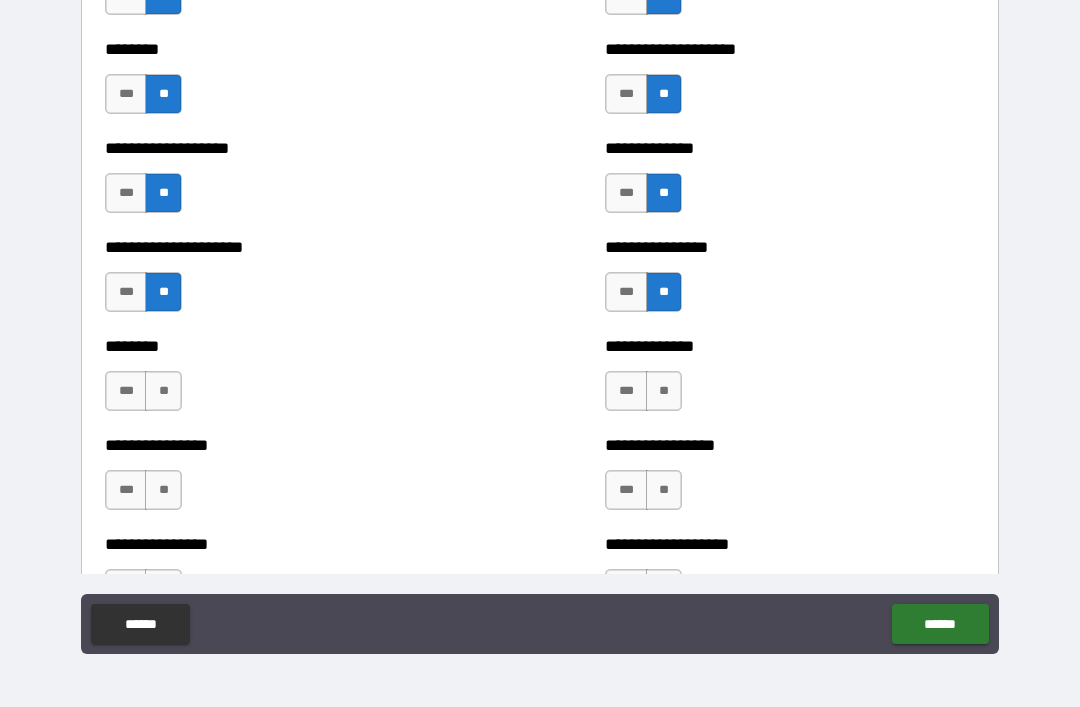 click on "**" at bounding box center (664, 391) 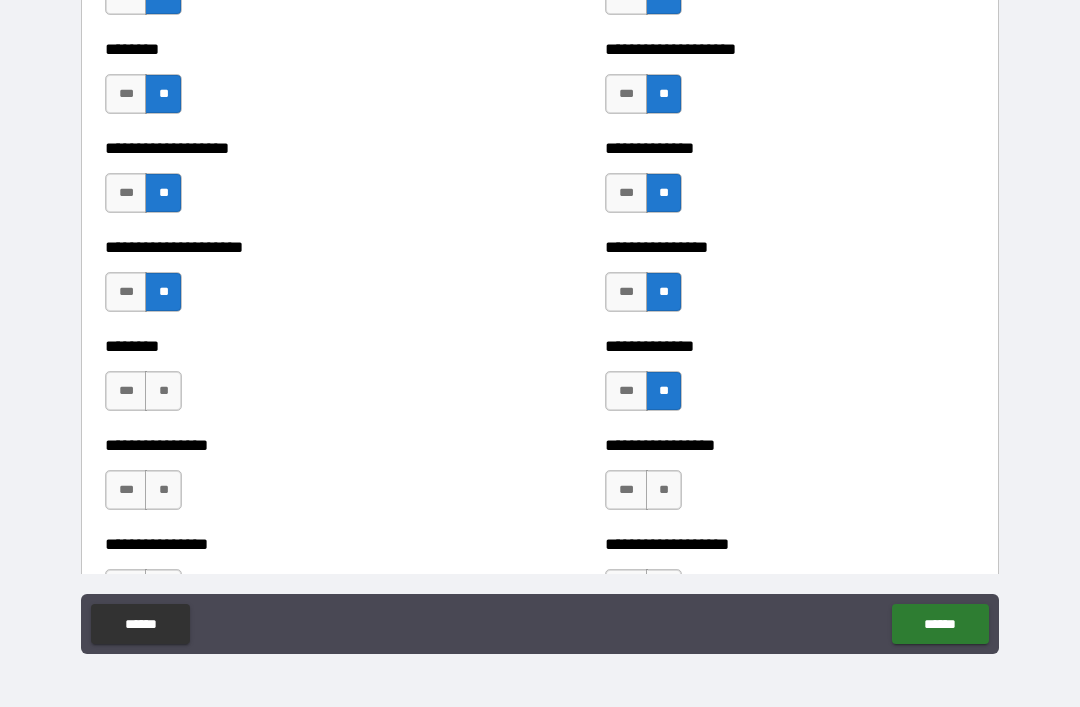 click on "**" at bounding box center (664, 490) 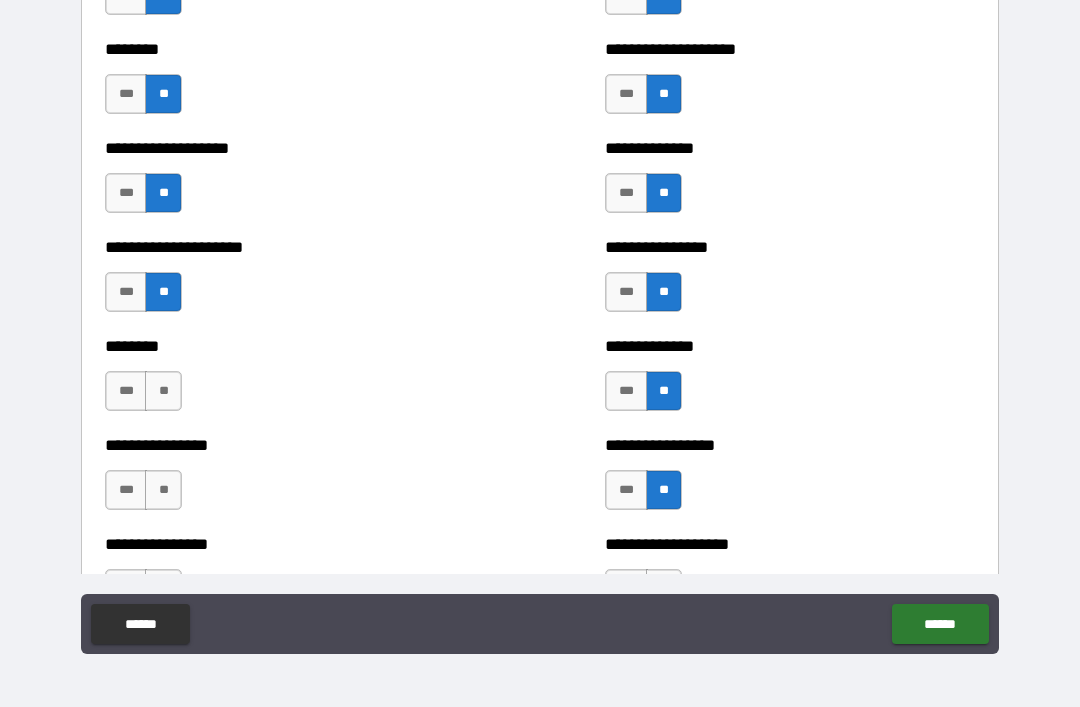 click on "**" at bounding box center [163, 391] 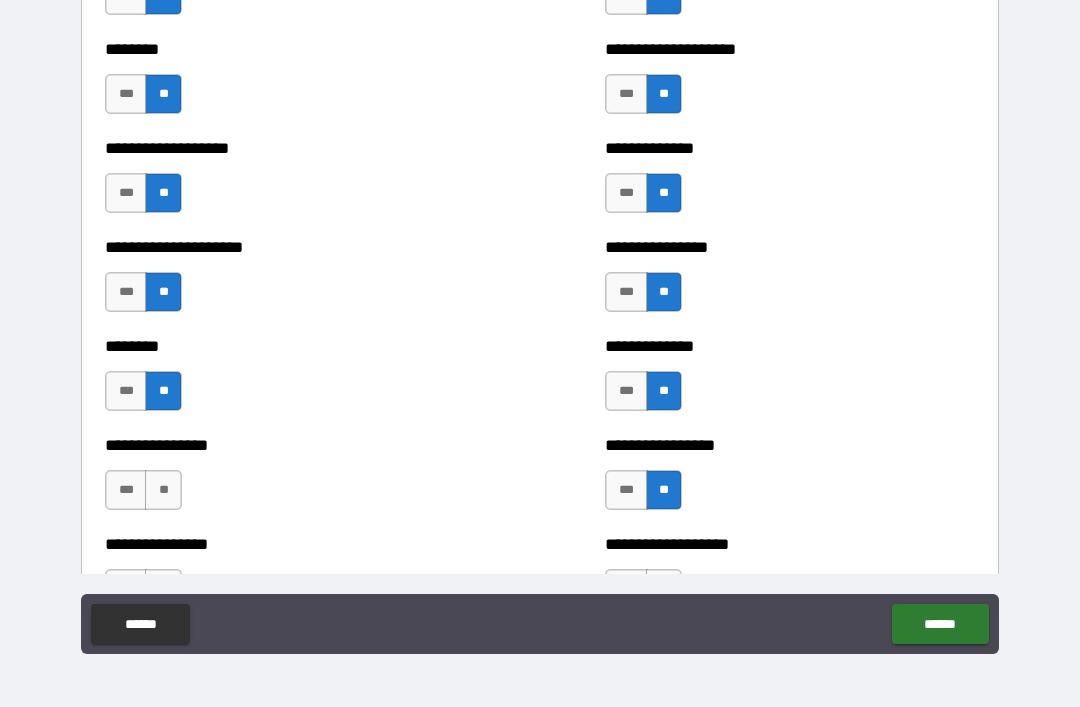 click on "**" at bounding box center [163, 490] 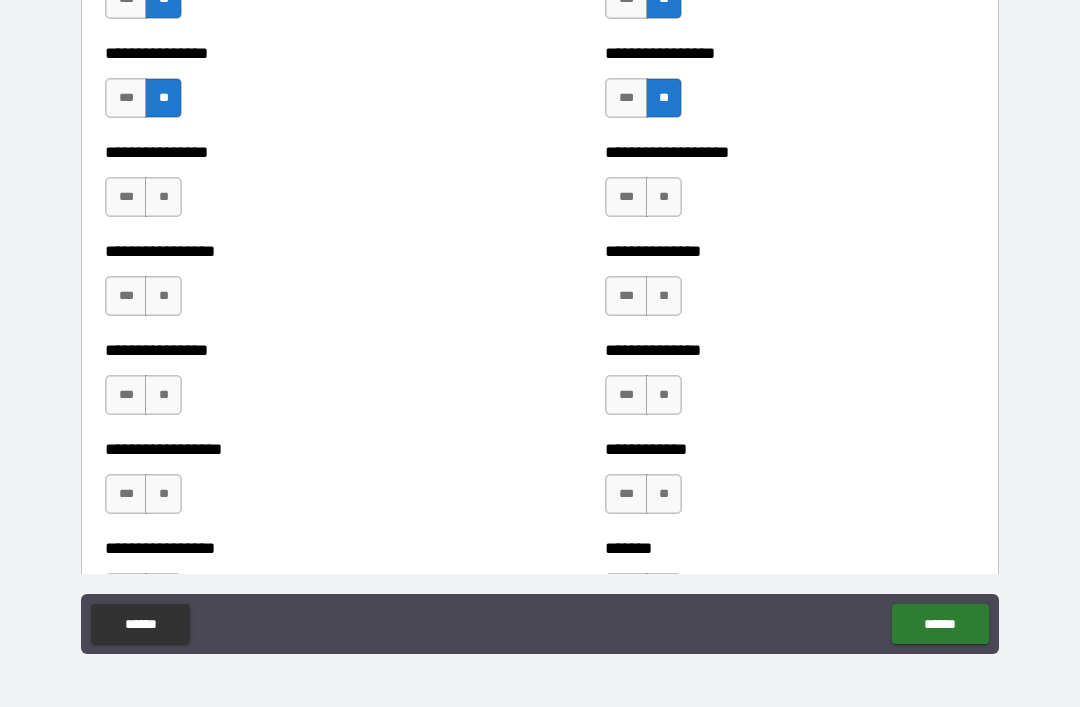 scroll, scrollTop: 4745, scrollLeft: 0, axis: vertical 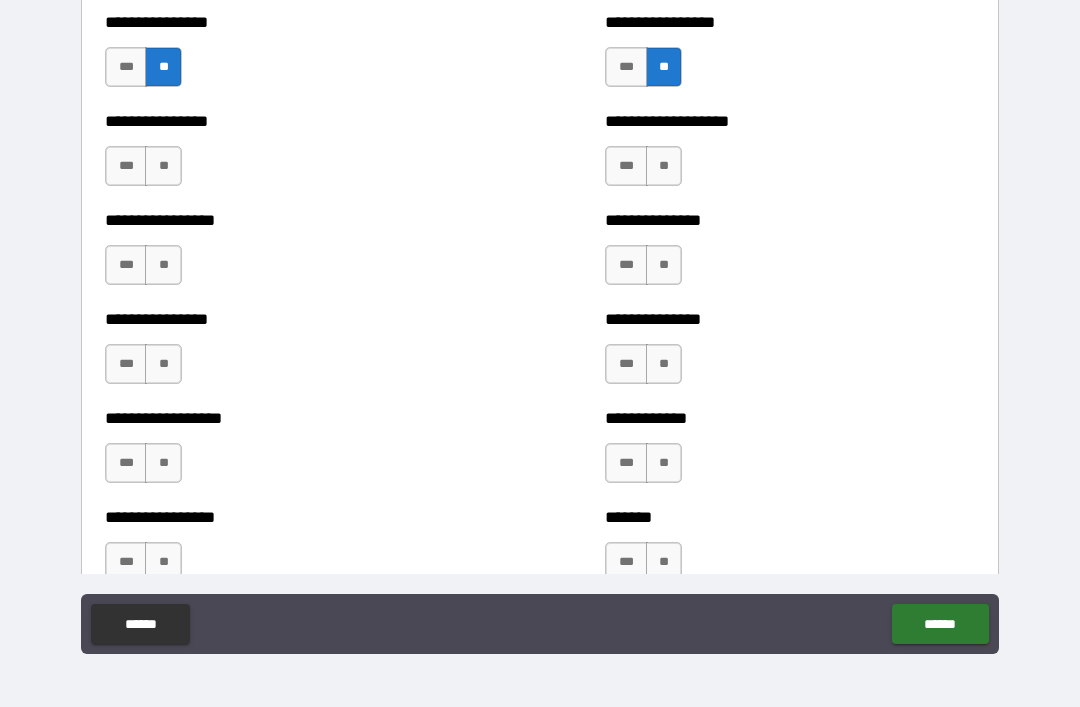 click on "**" at bounding box center [163, 166] 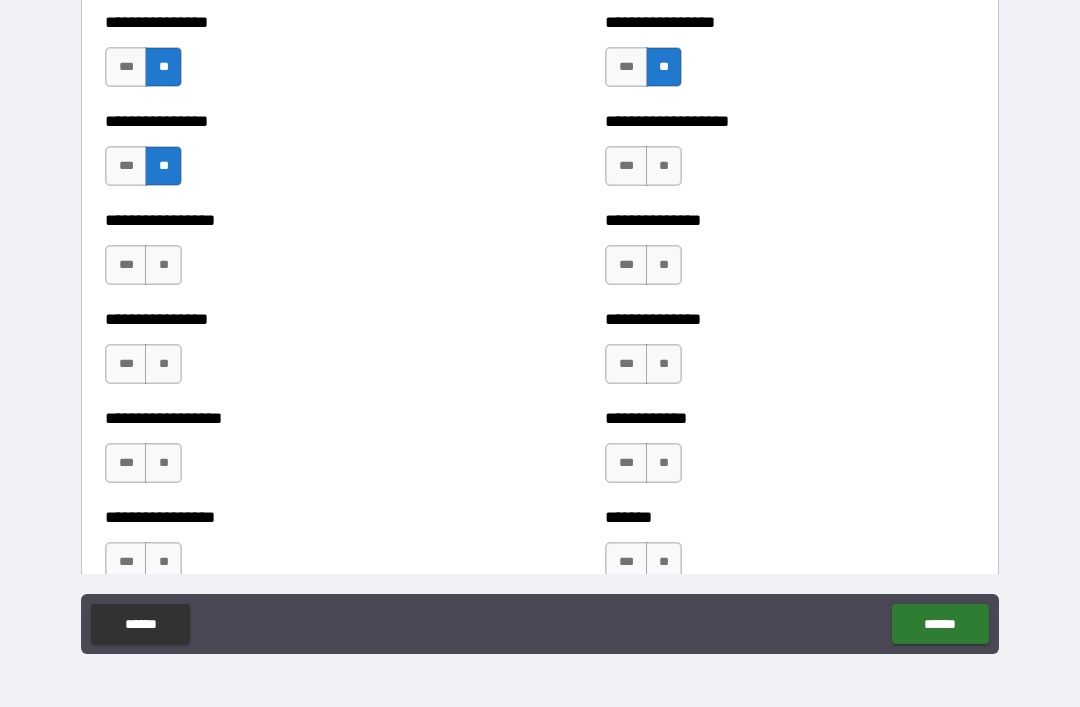 click on "**" at bounding box center (163, 265) 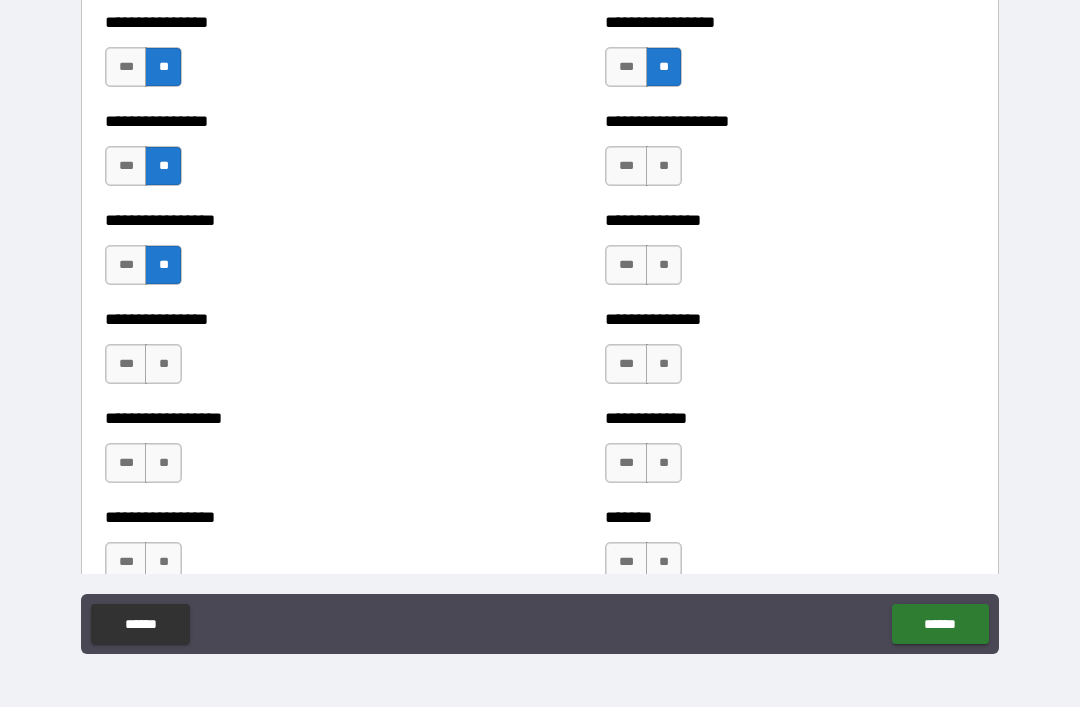 click on "**" at bounding box center (163, 364) 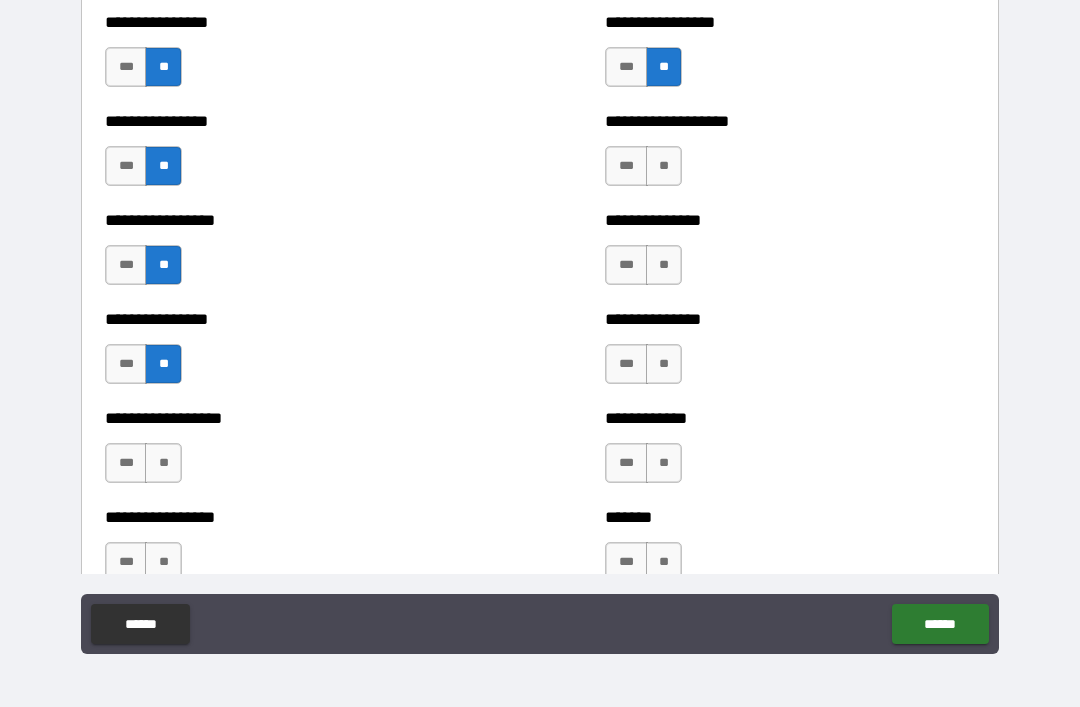 click on "**" at bounding box center (664, 166) 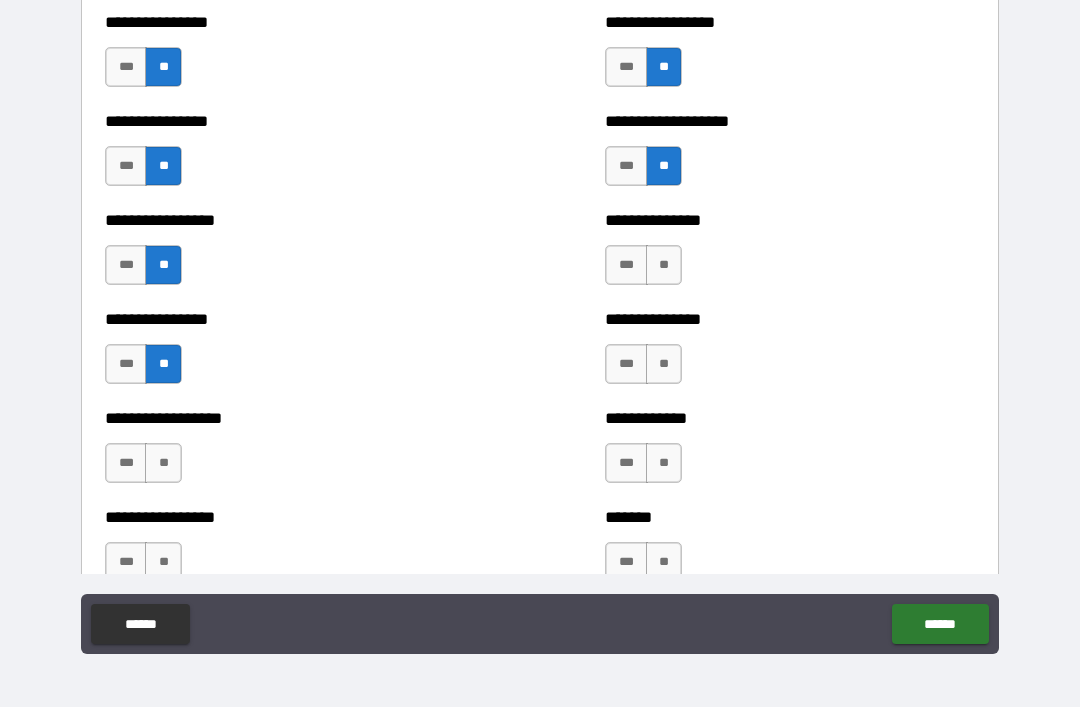 click on "**" at bounding box center (664, 265) 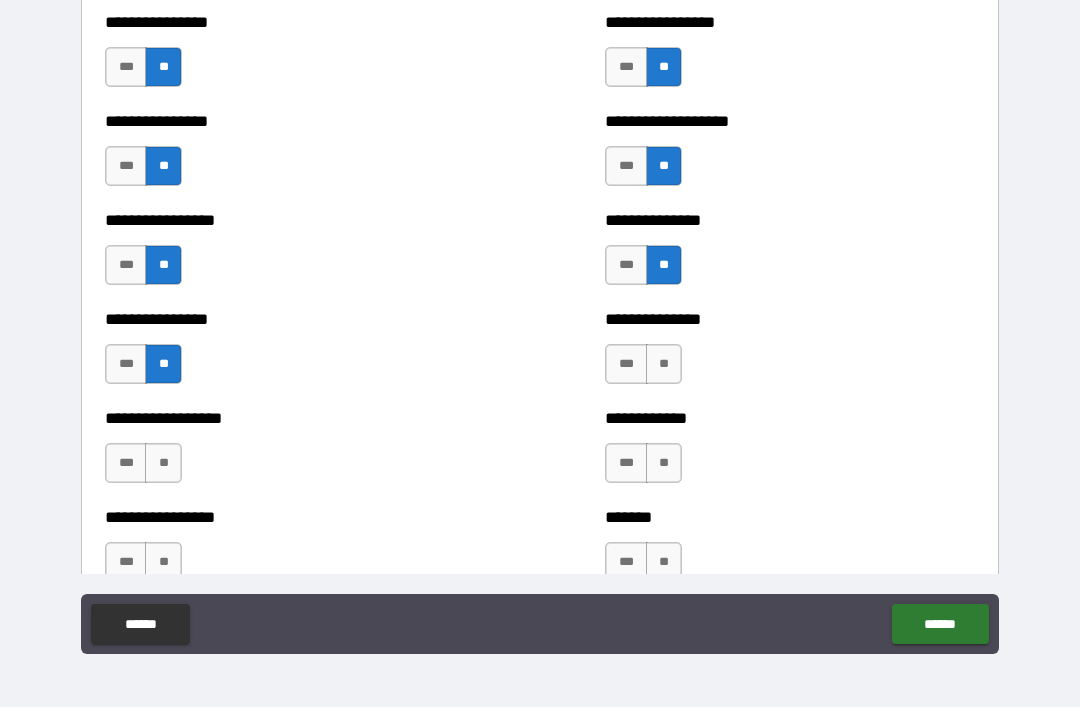 click on "**" at bounding box center [664, 364] 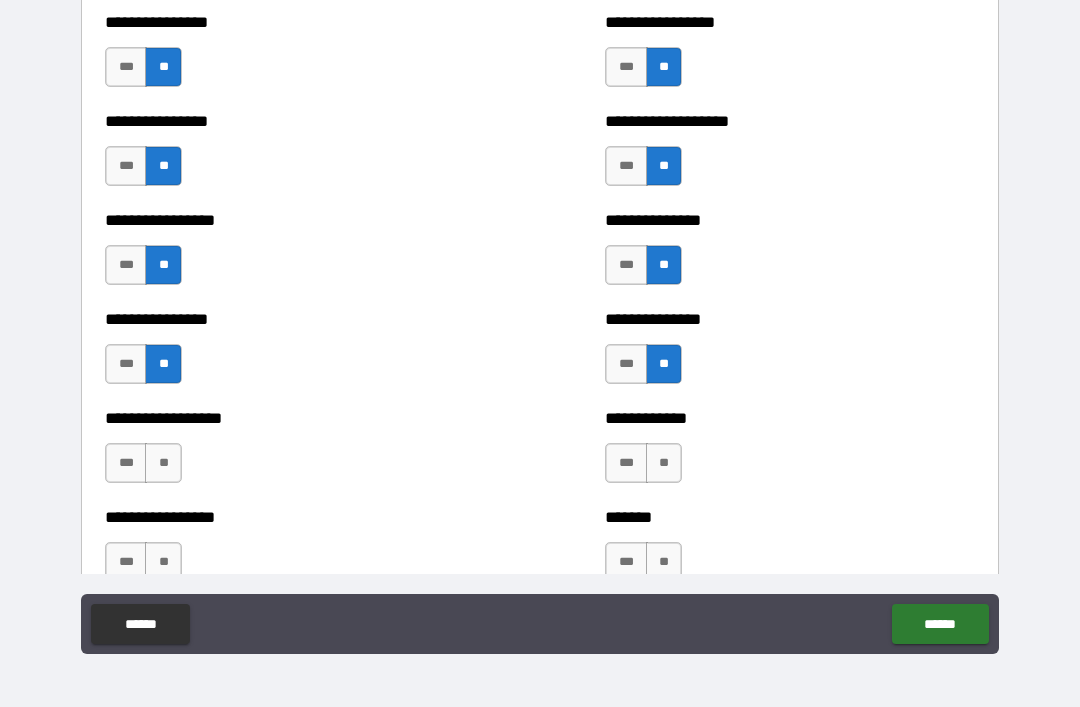 click on "**" at bounding box center (664, 463) 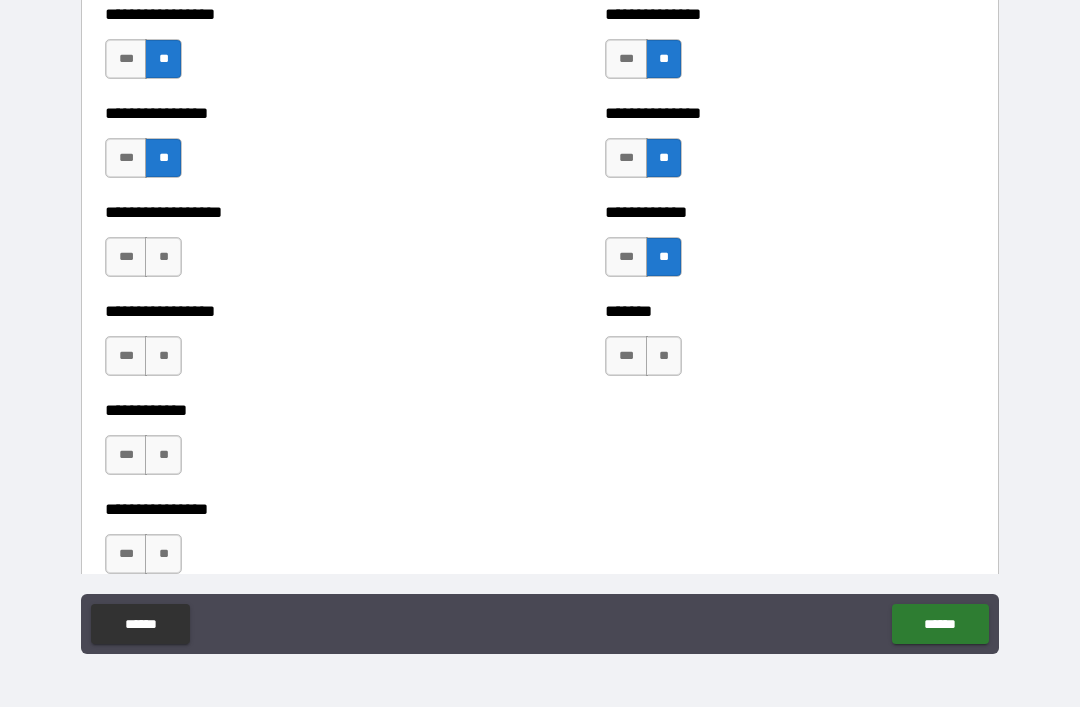 scroll, scrollTop: 4954, scrollLeft: 0, axis: vertical 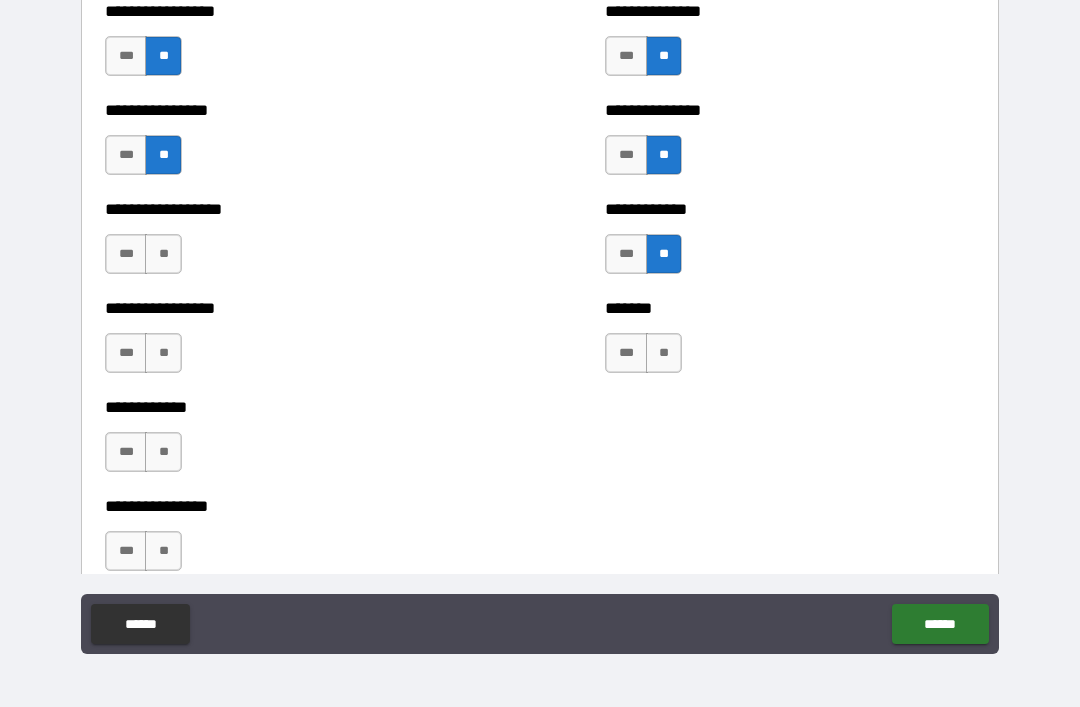 click on "**" at bounding box center (664, 353) 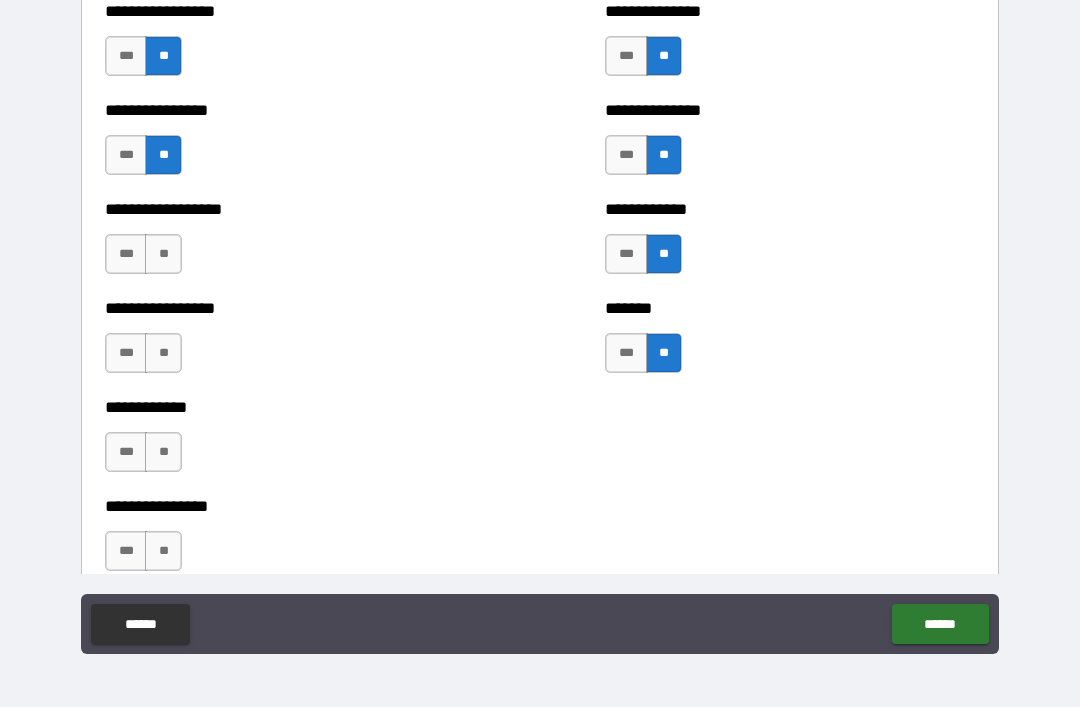 click on "**" at bounding box center [163, 254] 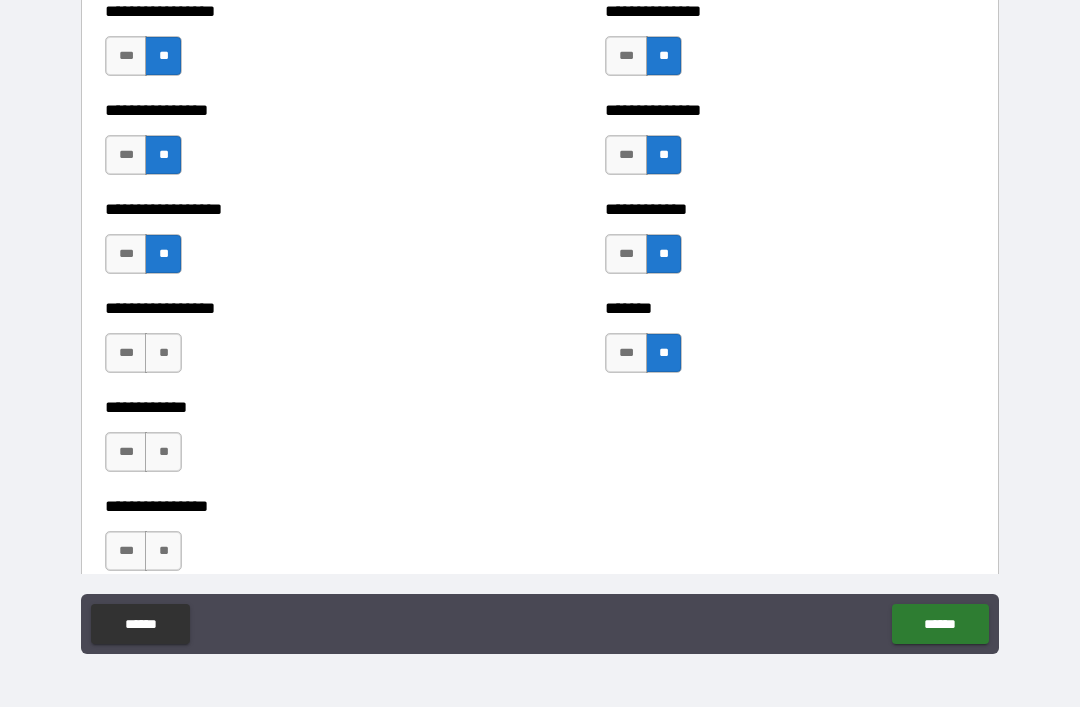 click on "**" at bounding box center (163, 353) 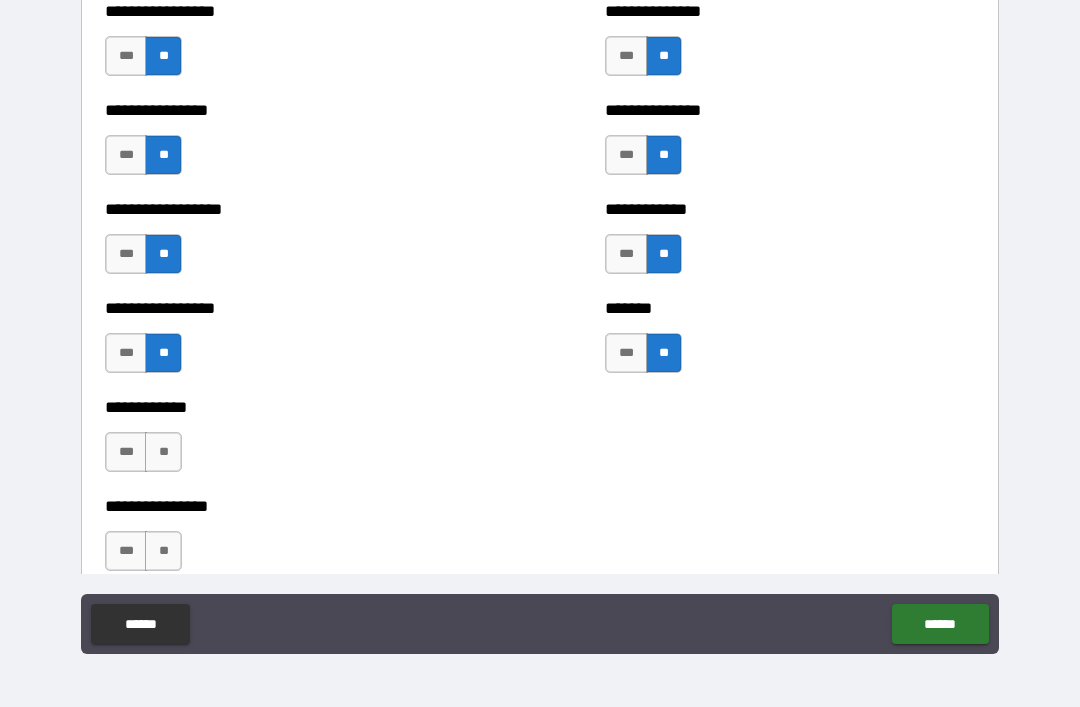 click on "**" at bounding box center [163, 452] 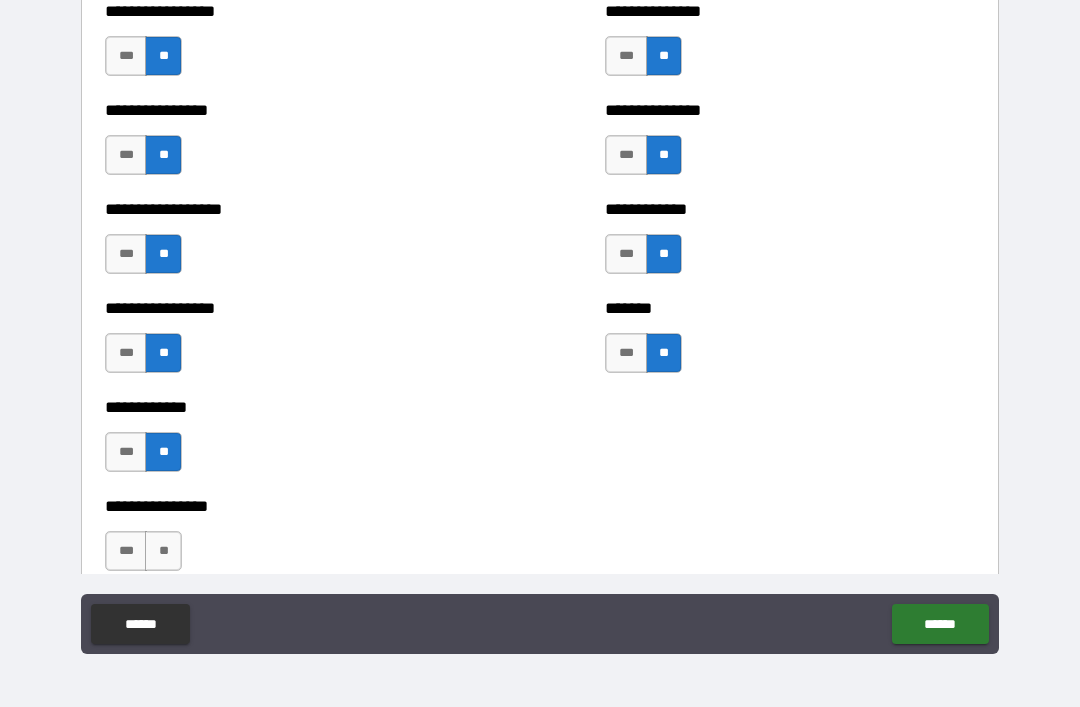 click on "**" at bounding box center [163, 551] 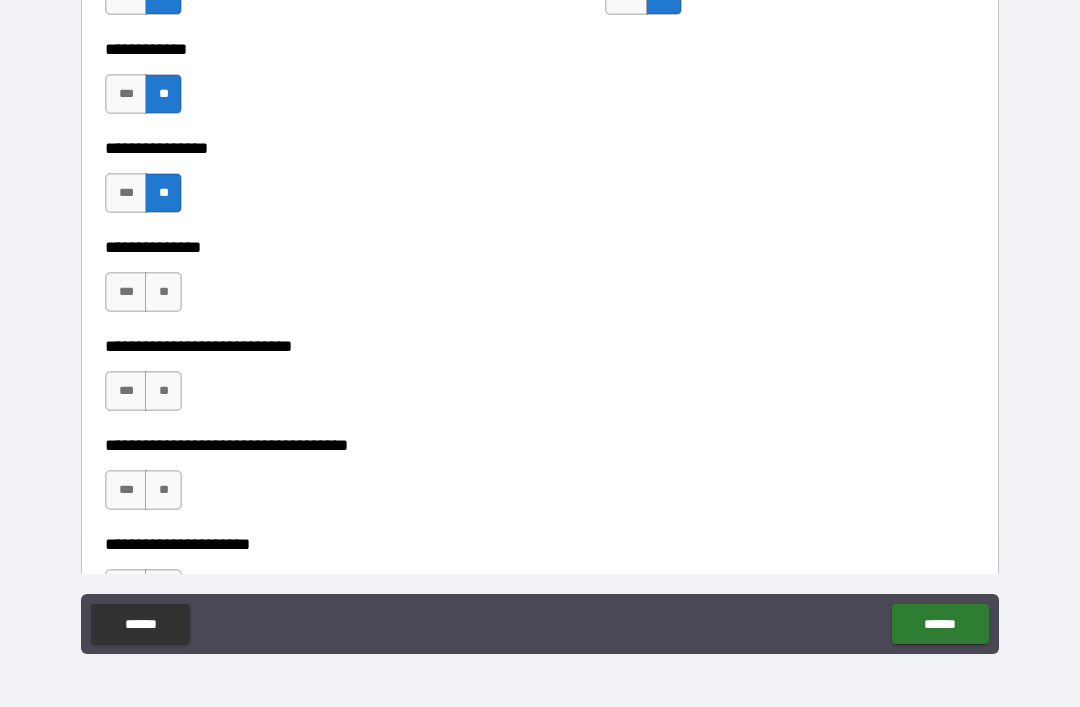 scroll, scrollTop: 5329, scrollLeft: 0, axis: vertical 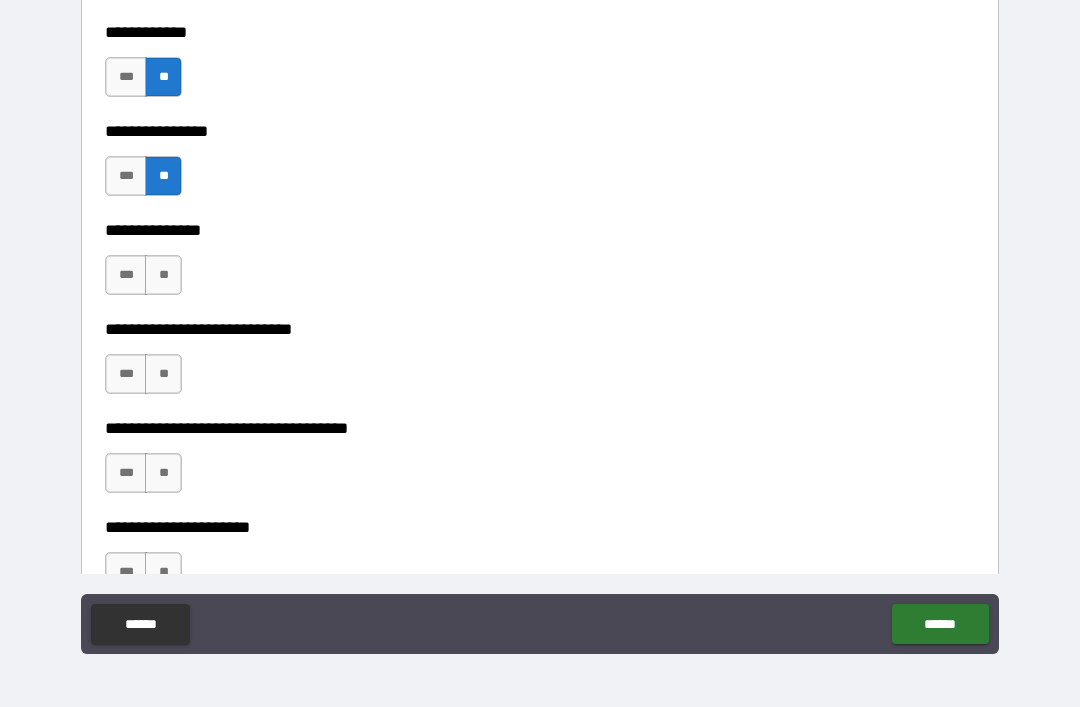 click on "**" at bounding box center (163, 275) 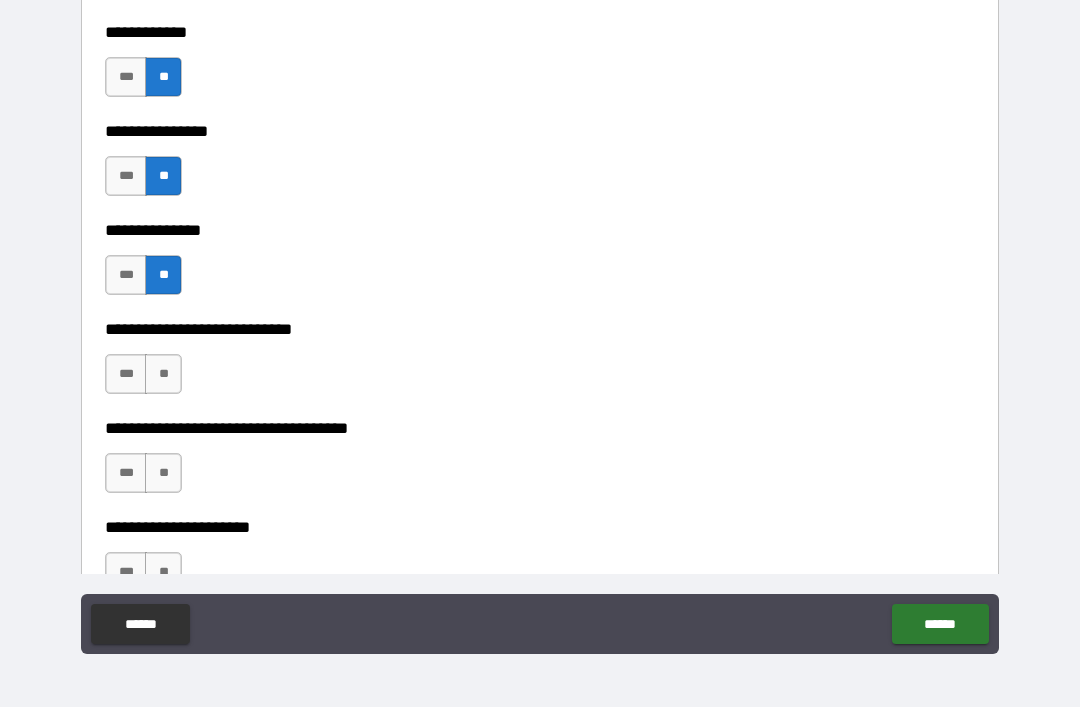 click on "***" at bounding box center [126, 275] 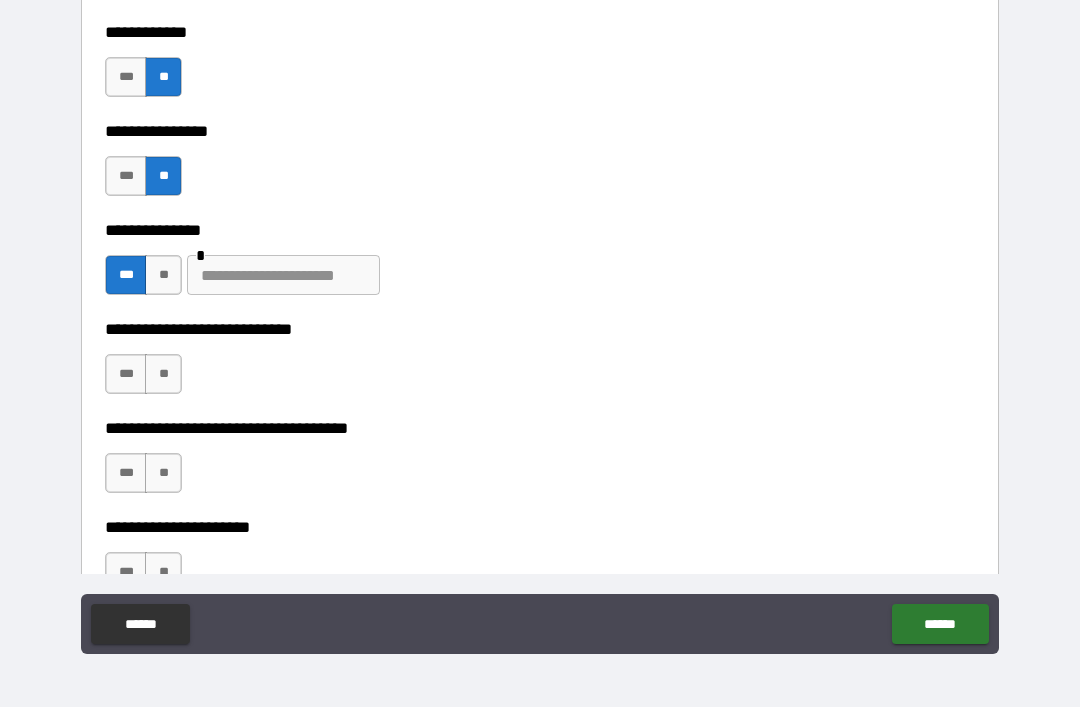 click at bounding box center [283, 275] 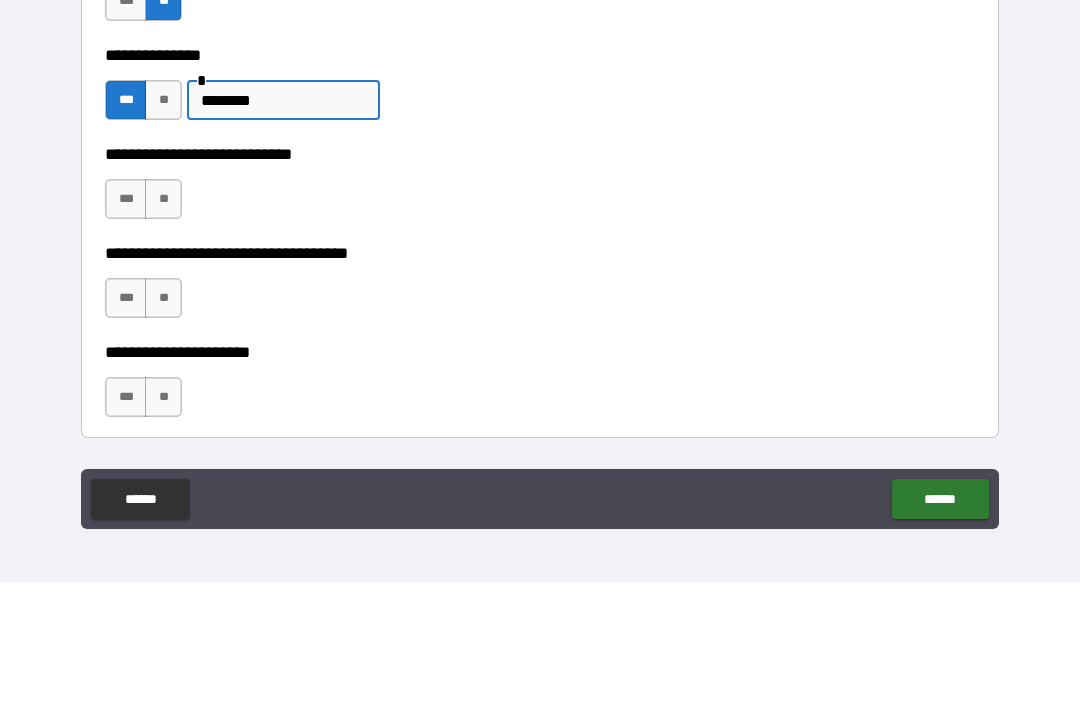 scroll, scrollTop: 5444, scrollLeft: 0, axis: vertical 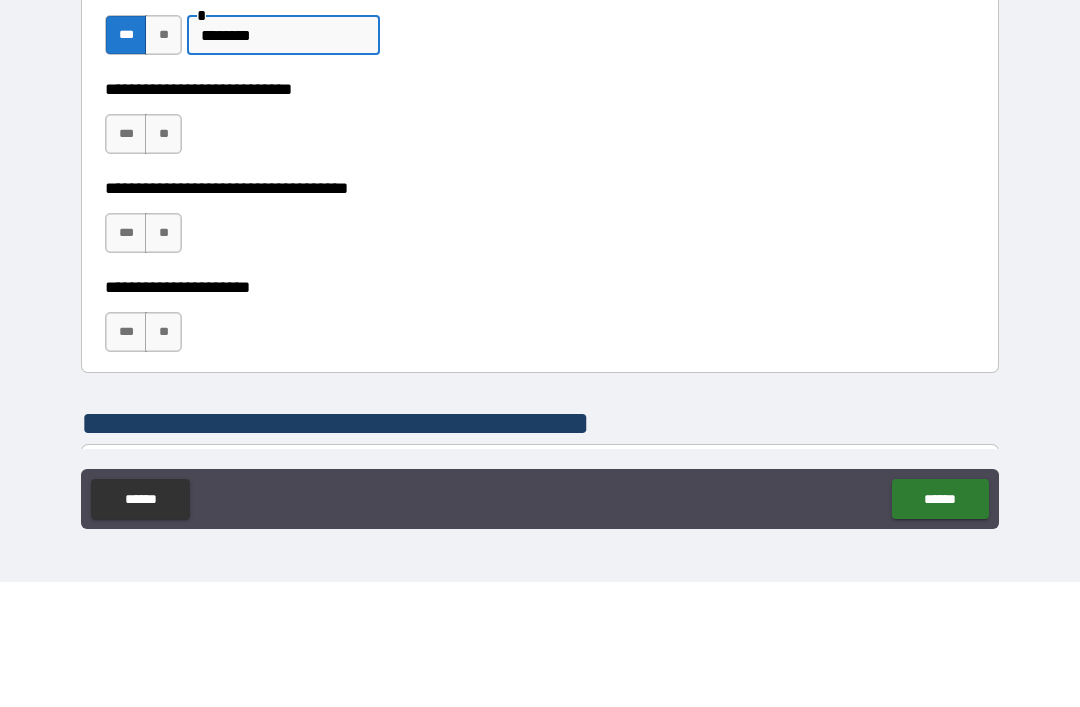 click on "**" at bounding box center (163, 259) 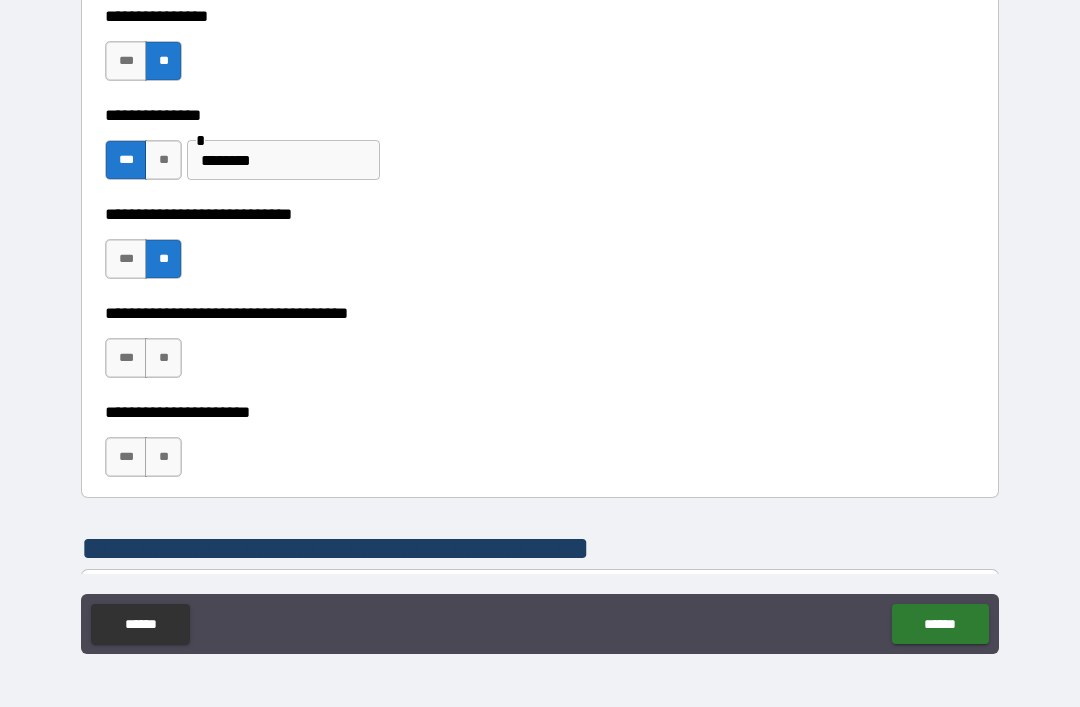 click on "**" at bounding box center (163, 358) 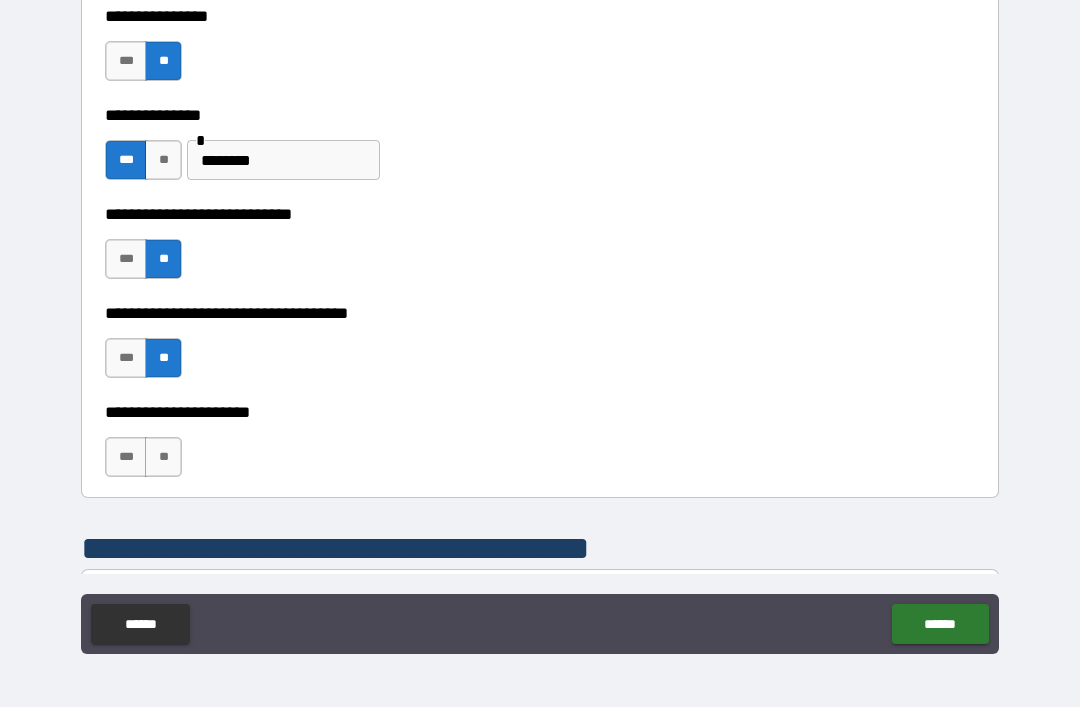 click on "**" at bounding box center [163, 457] 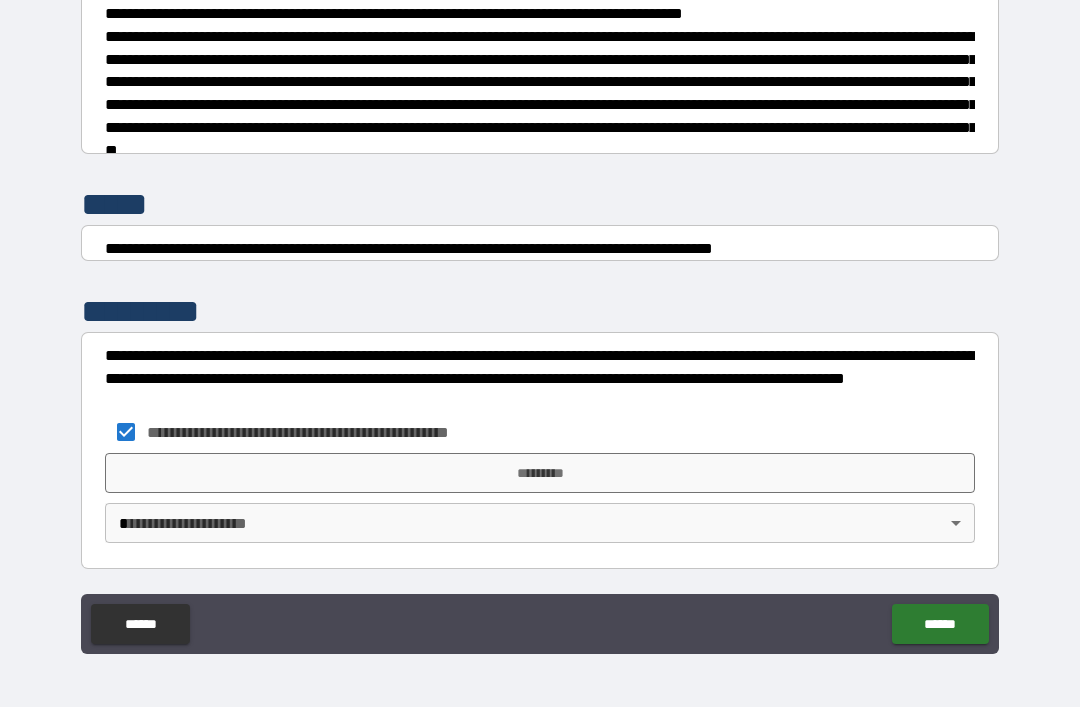 scroll, scrollTop: 7470, scrollLeft: 0, axis: vertical 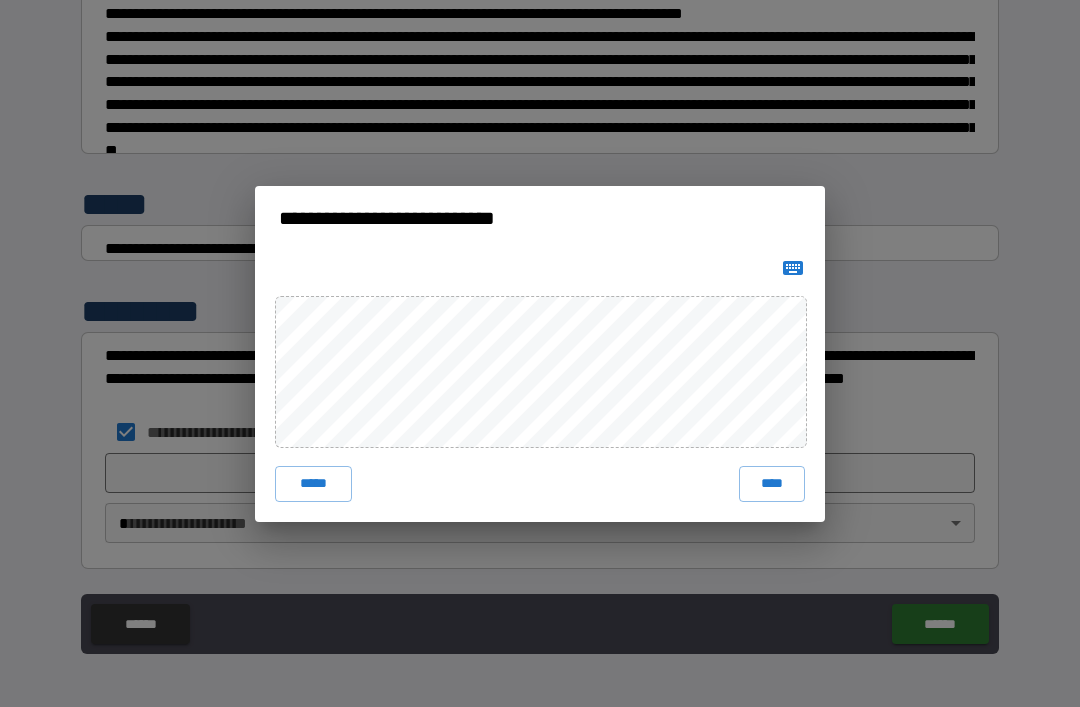 click on "****" at bounding box center (772, 484) 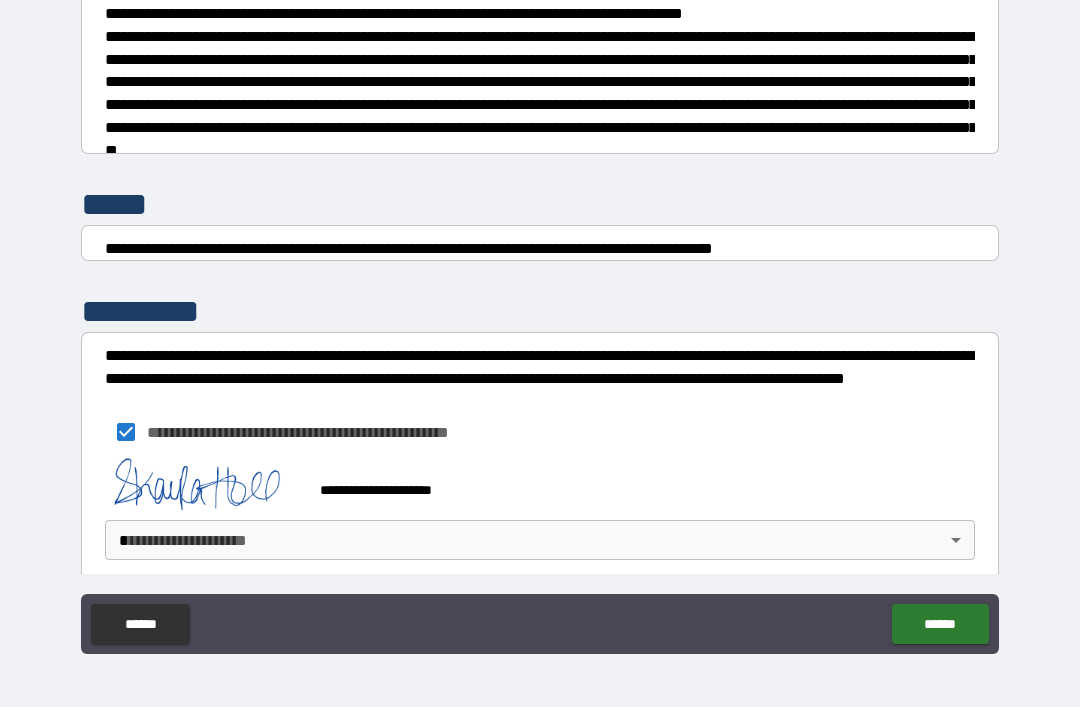 click on "**********" at bounding box center [540, 321] 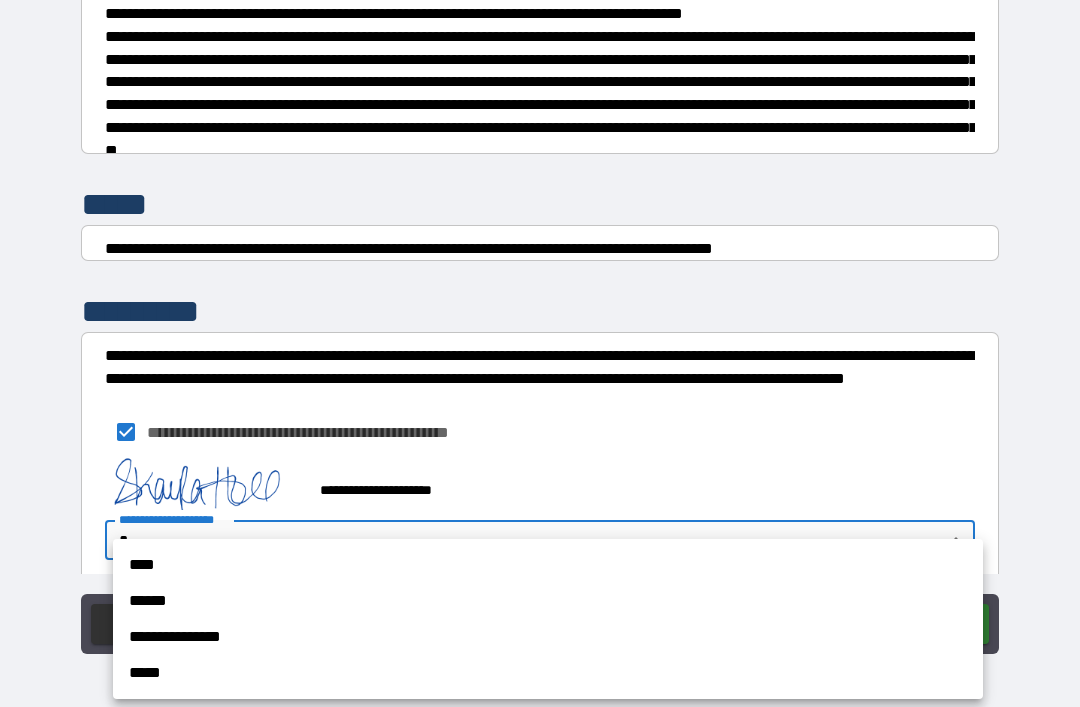 click on "**********" at bounding box center (548, 637) 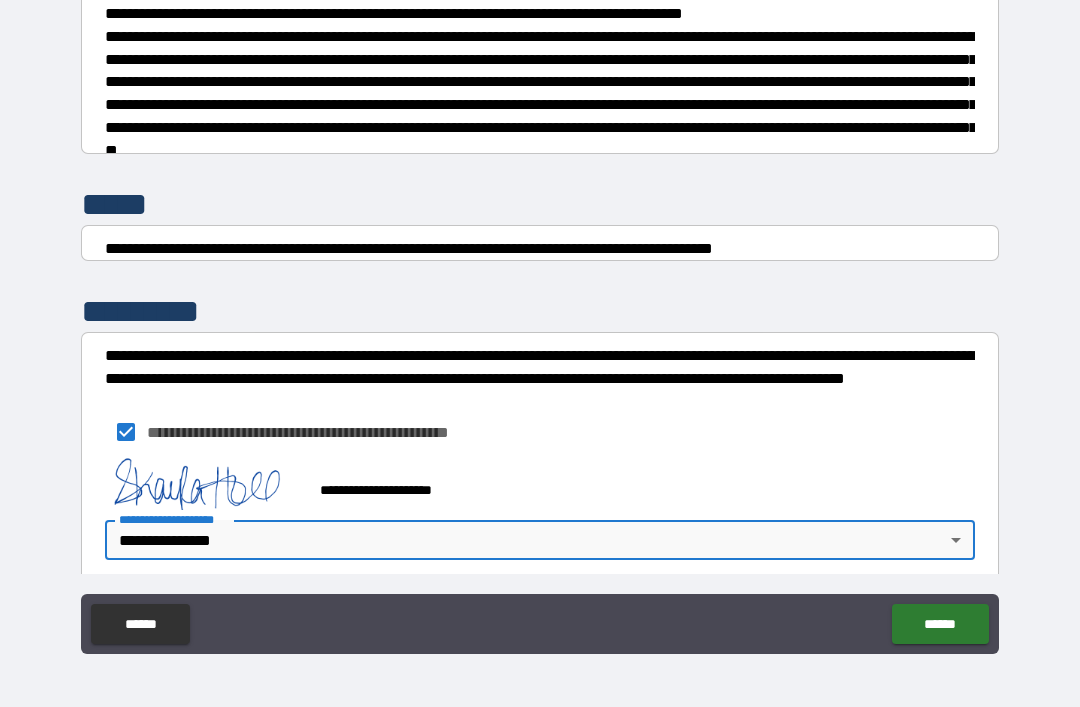 click on "******" at bounding box center [940, 624] 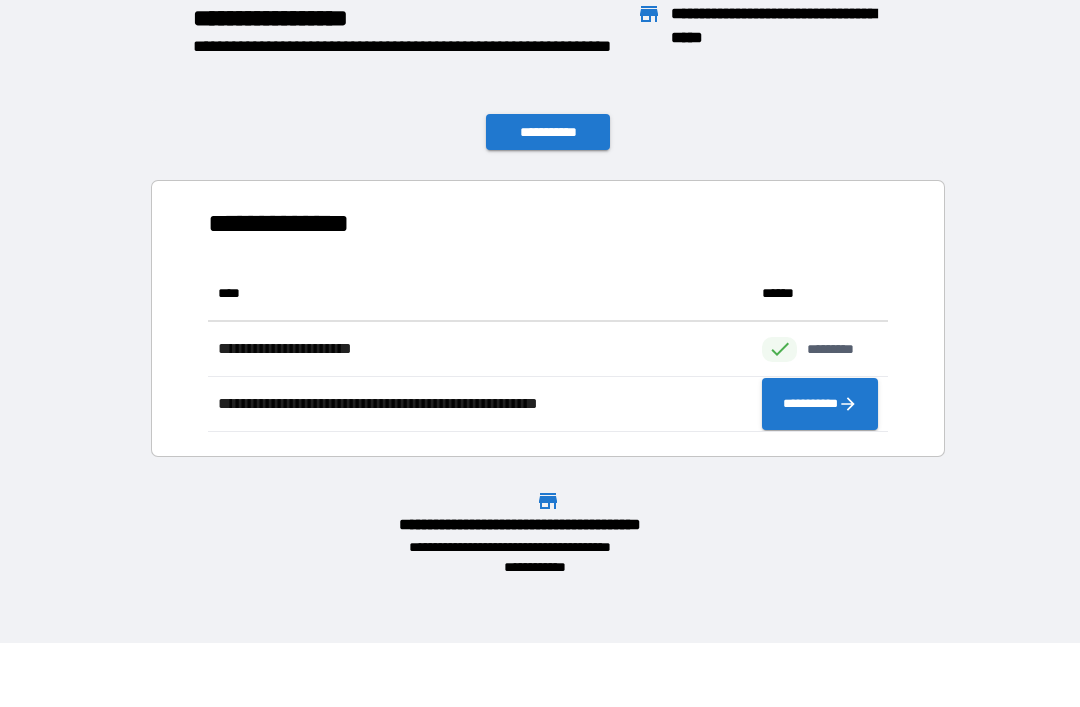 scroll, scrollTop: 166, scrollLeft: 680, axis: both 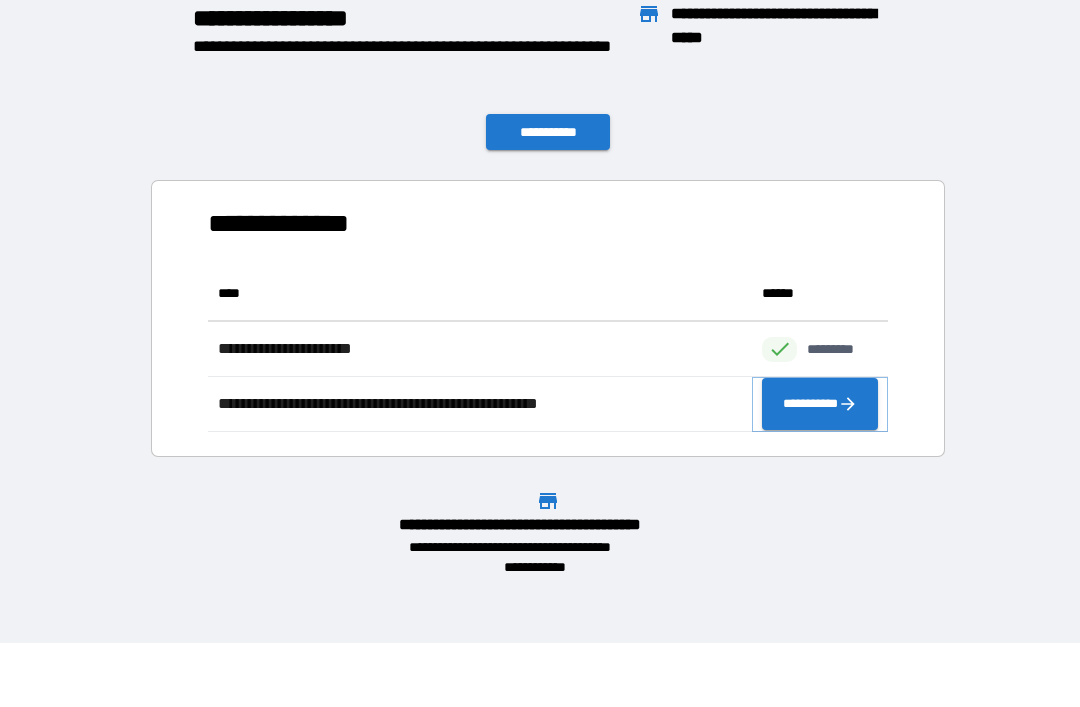 click on "**********" at bounding box center (820, 404) 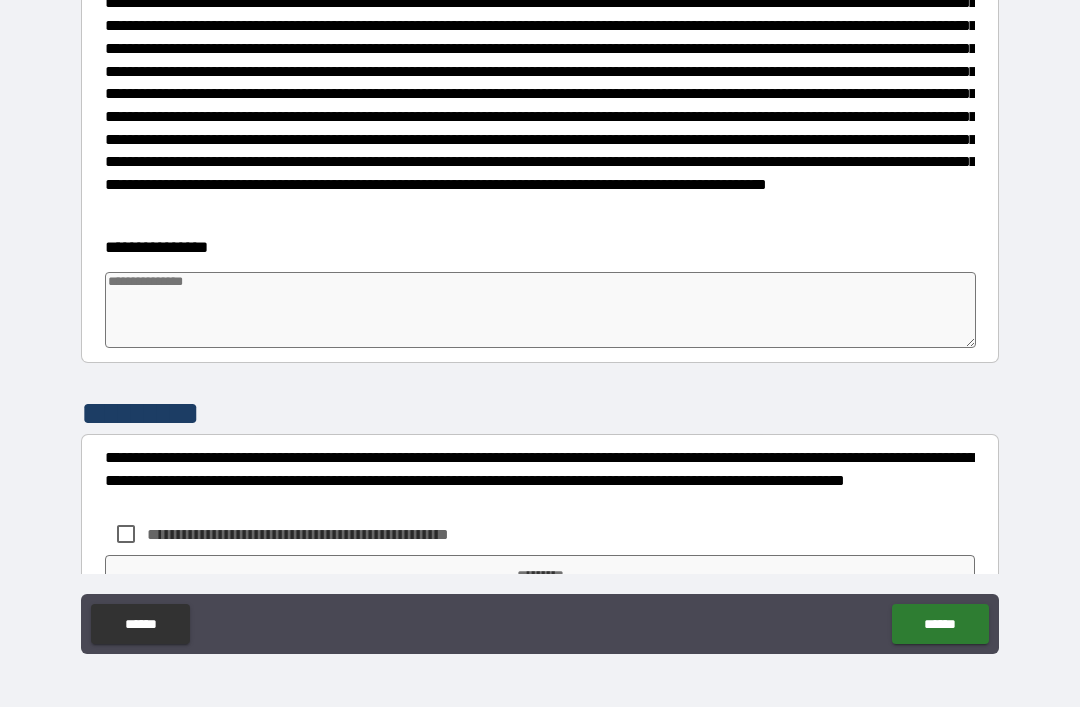 scroll, scrollTop: 366, scrollLeft: 0, axis: vertical 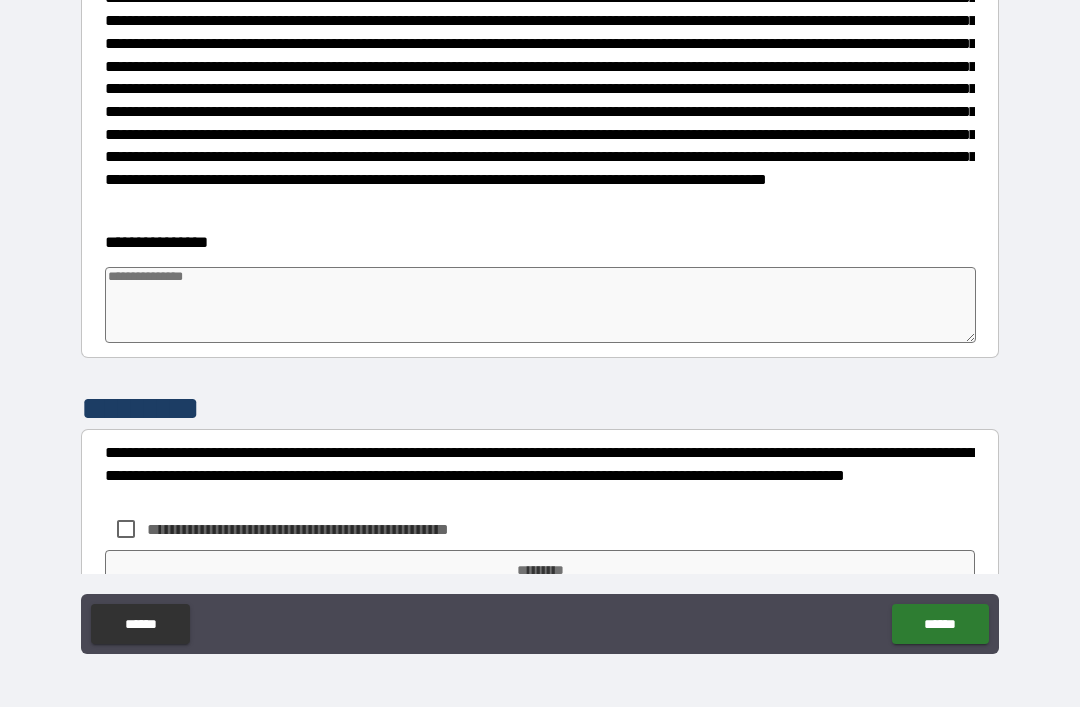 click at bounding box center (540, 305) 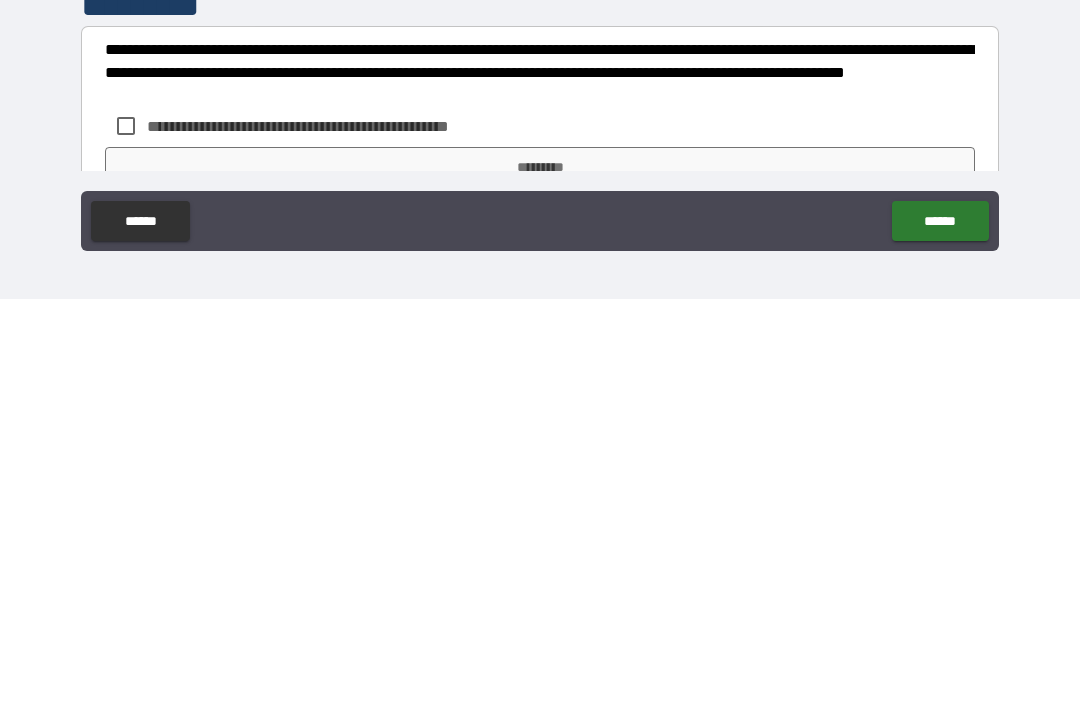 scroll, scrollTop: 64, scrollLeft: 0, axis: vertical 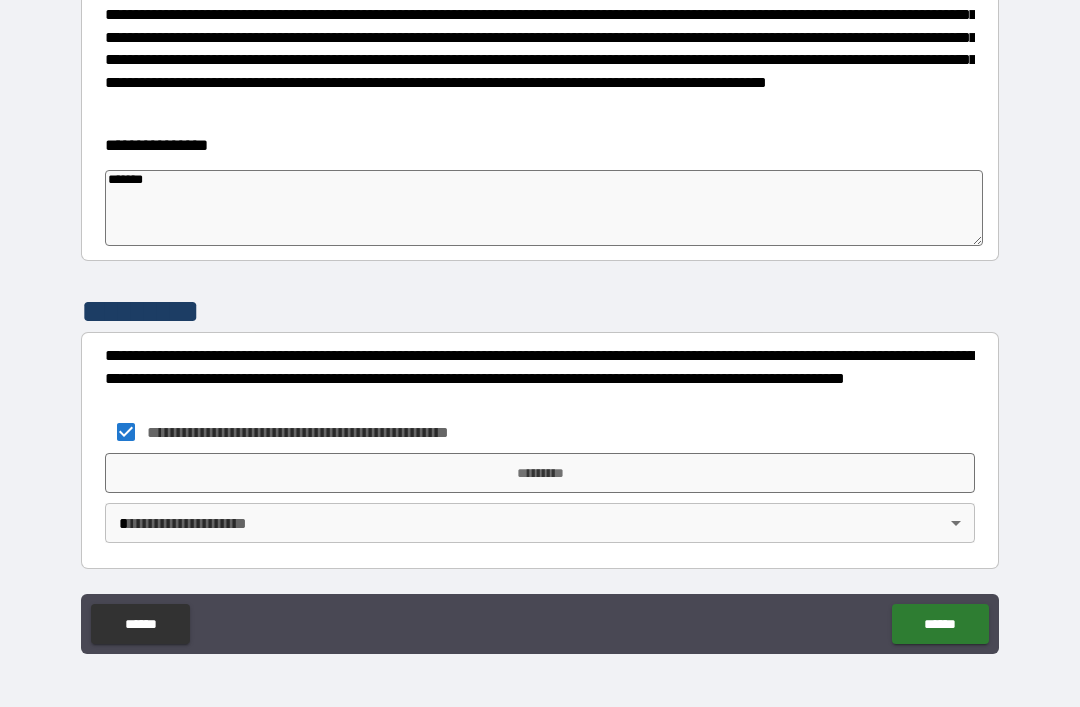 click on "*********" at bounding box center (540, 473) 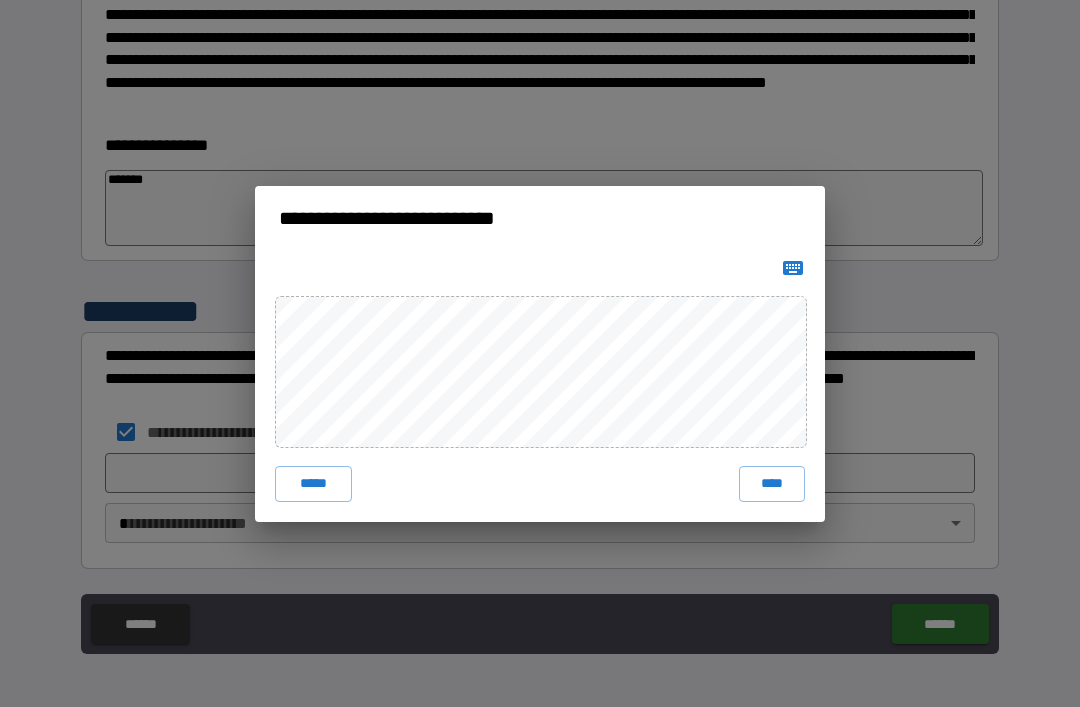 click on "****" at bounding box center (772, 484) 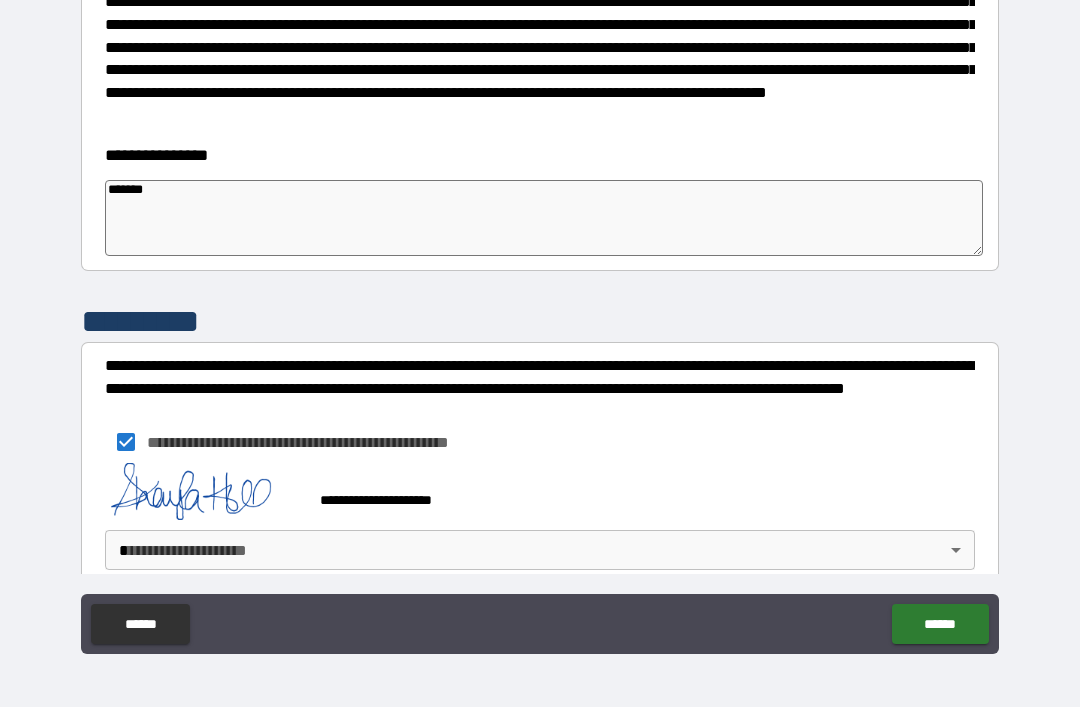 click on "**********" at bounding box center [540, 321] 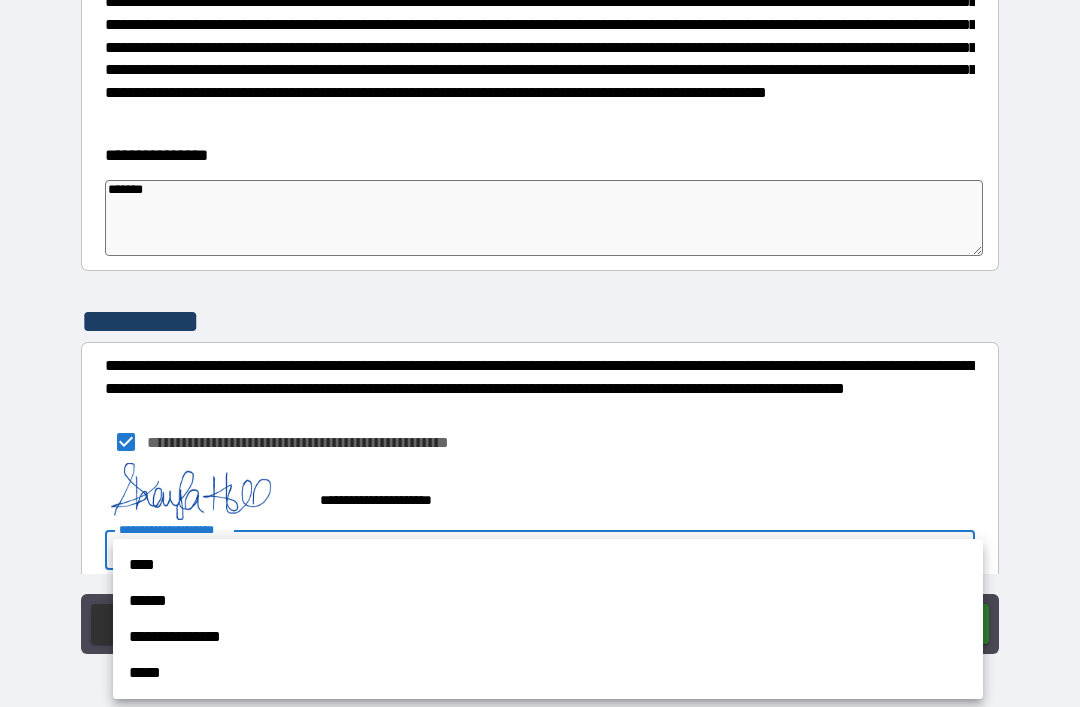 click on "**********" at bounding box center [548, 637] 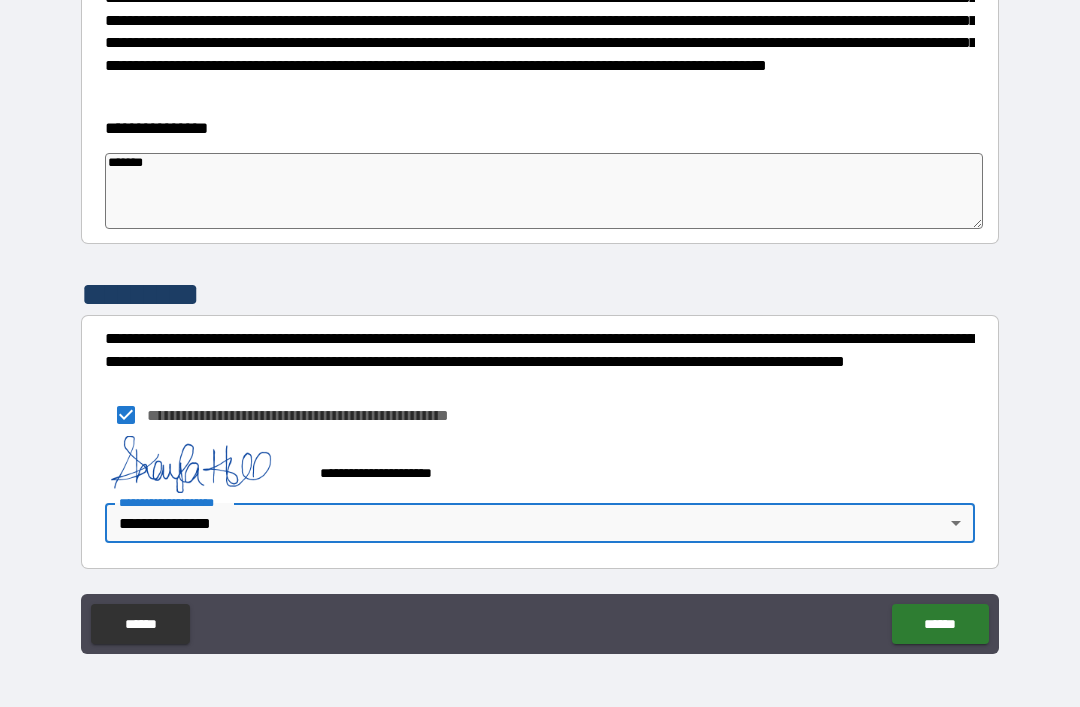scroll, scrollTop: 480, scrollLeft: 0, axis: vertical 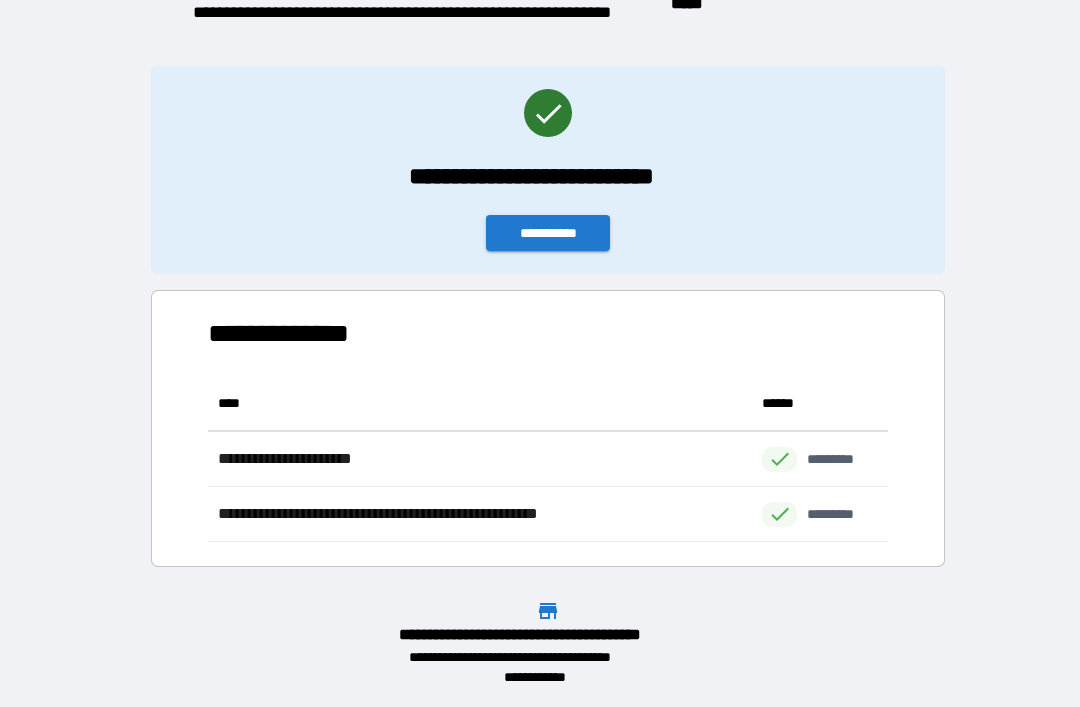 click on "**********" at bounding box center [548, 233] 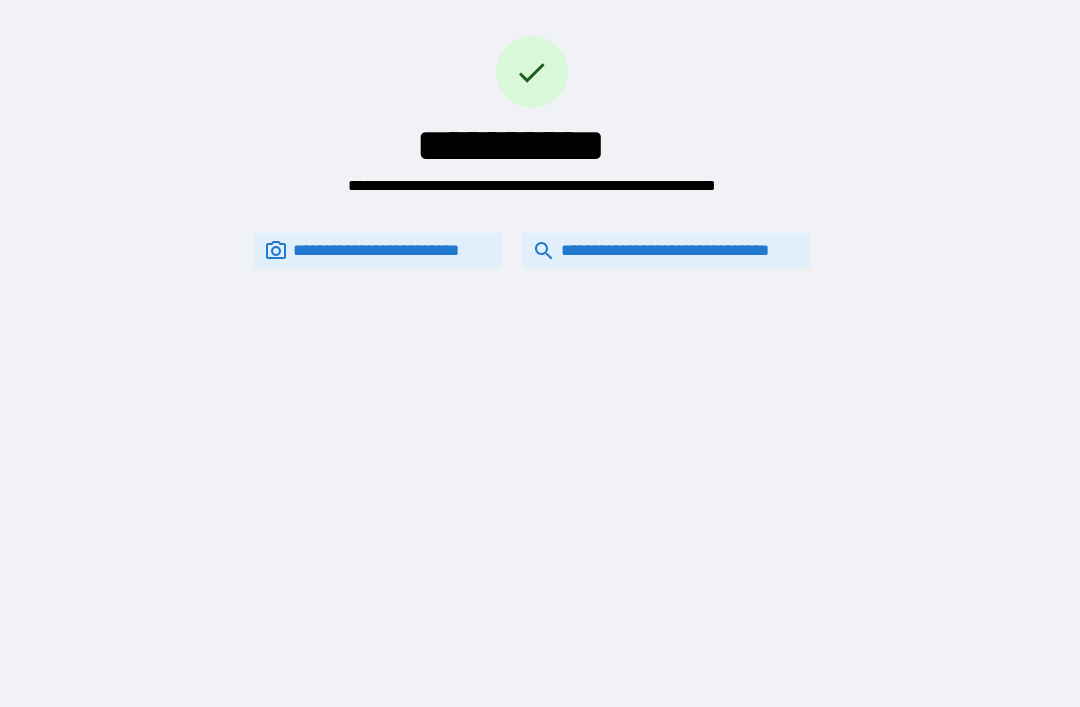 click on "**********" at bounding box center (666, 250) 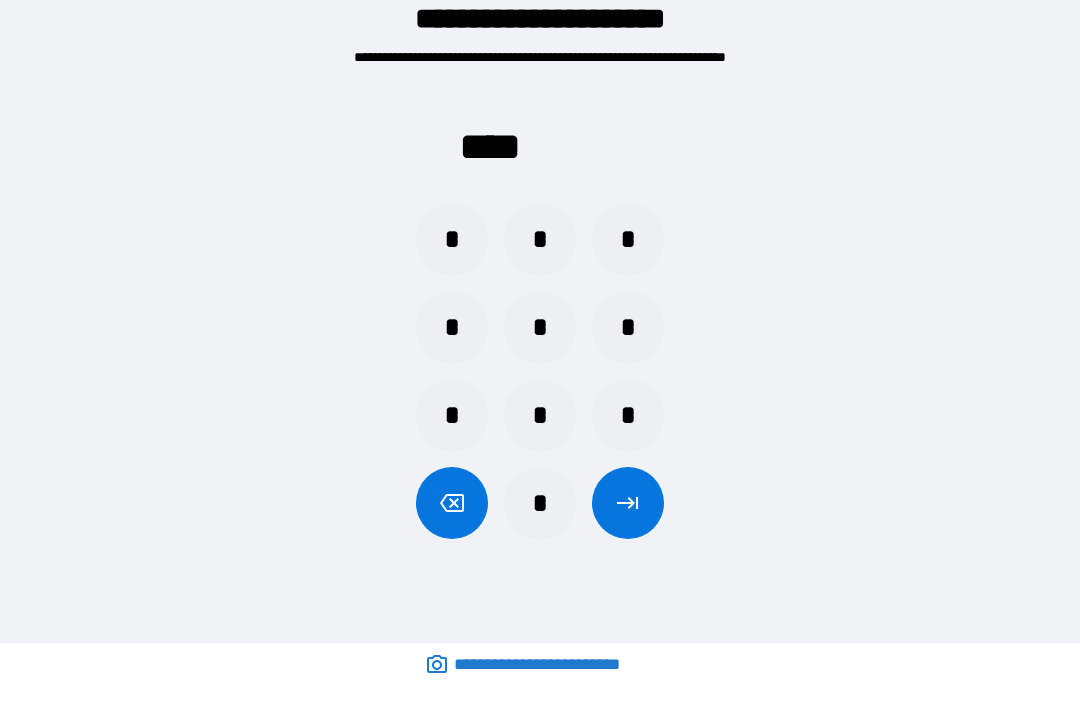 click on "*" at bounding box center [540, 503] 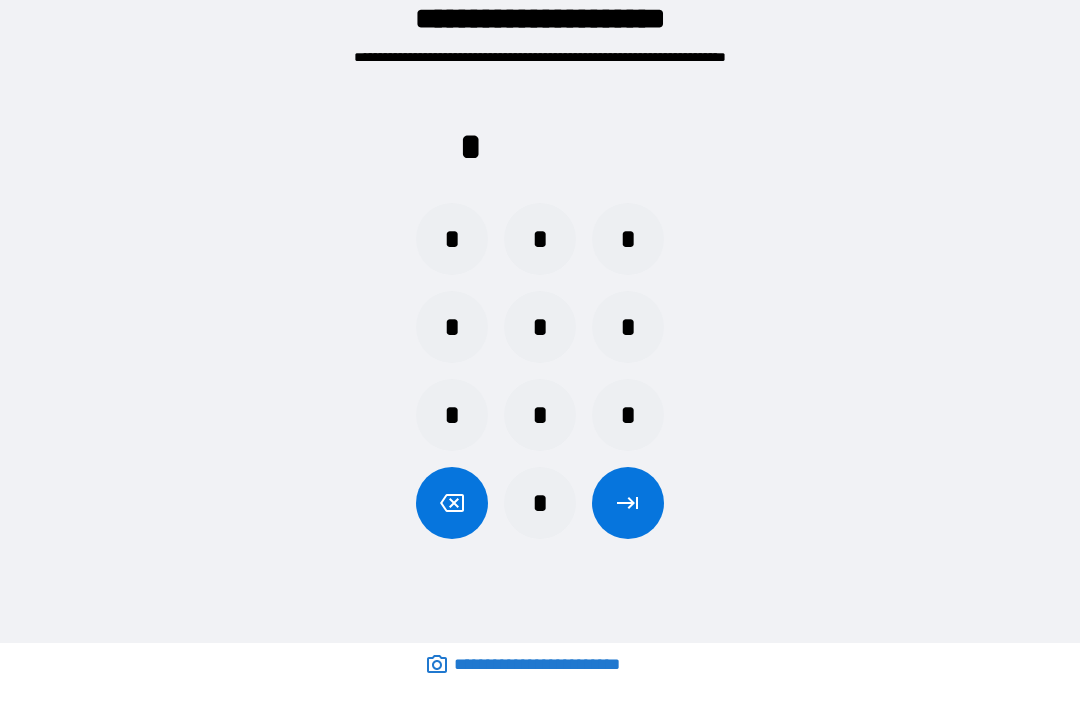 click on "*" at bounding box center [540, 415] 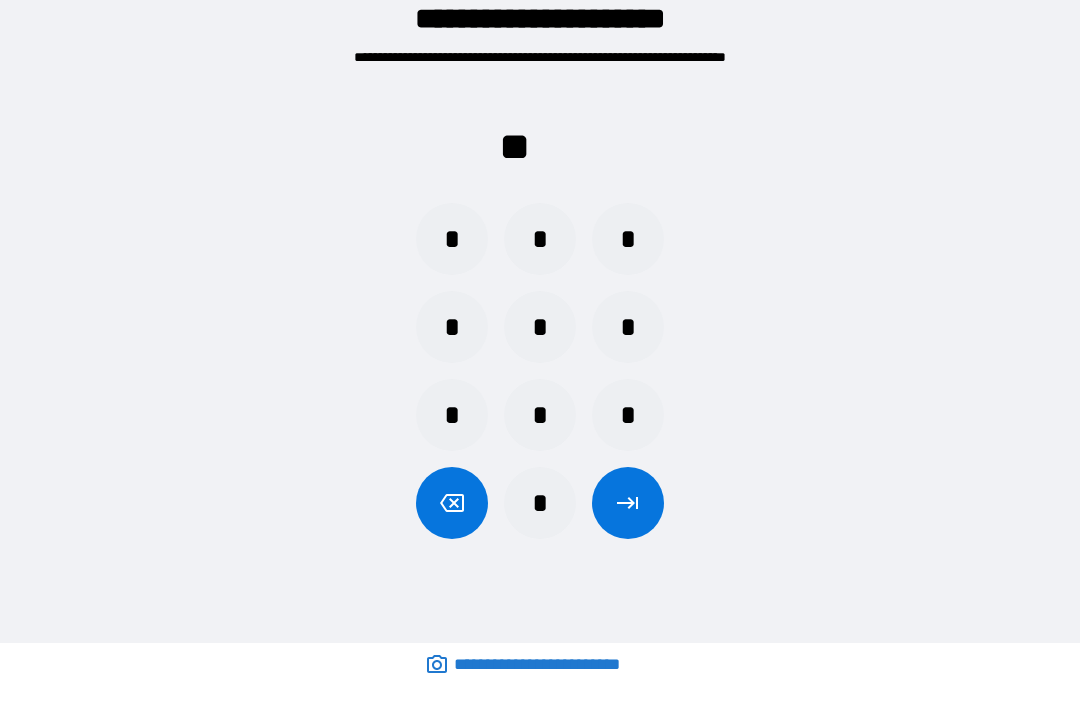 click on "*" at bounding box center (452, 327) 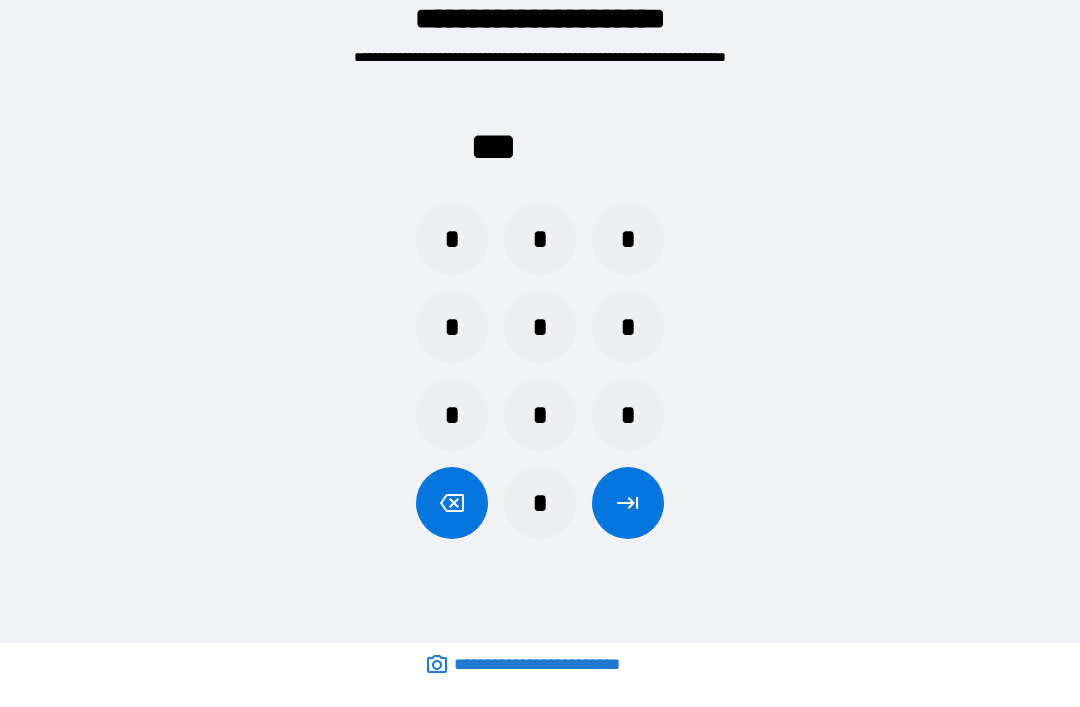 click on "*" at bounding box center (628, 239) 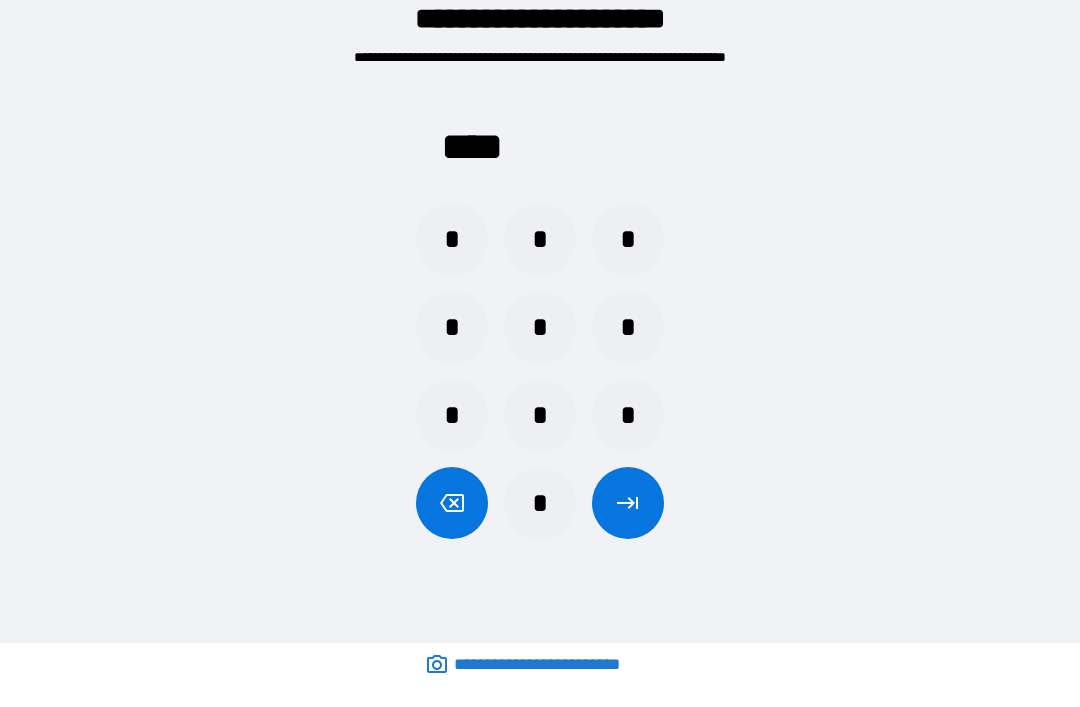 click 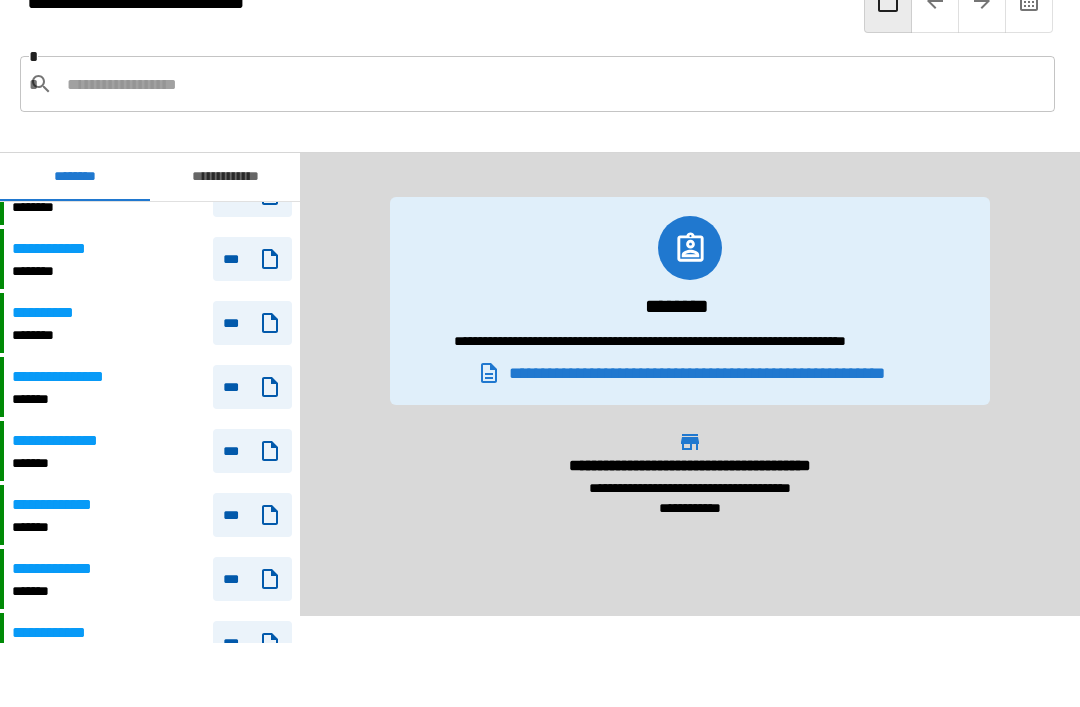 scroll, scrollTop: 1293, scrollLeft: 0, axis: vertical 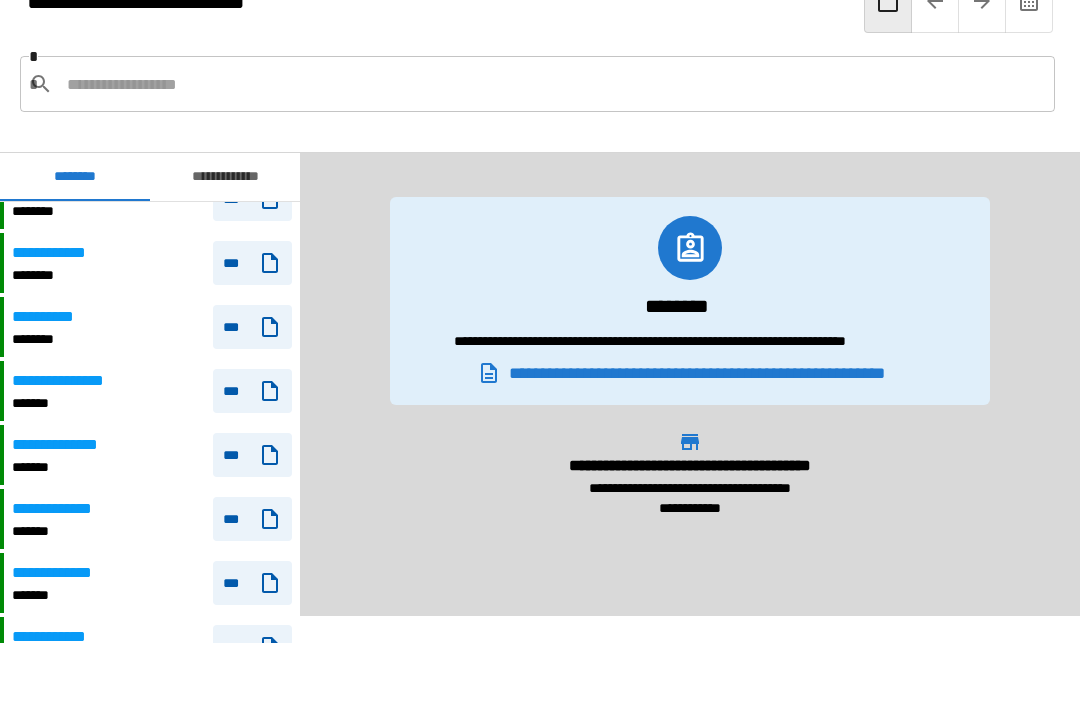 click on "********" at bounding box center [44, 339] 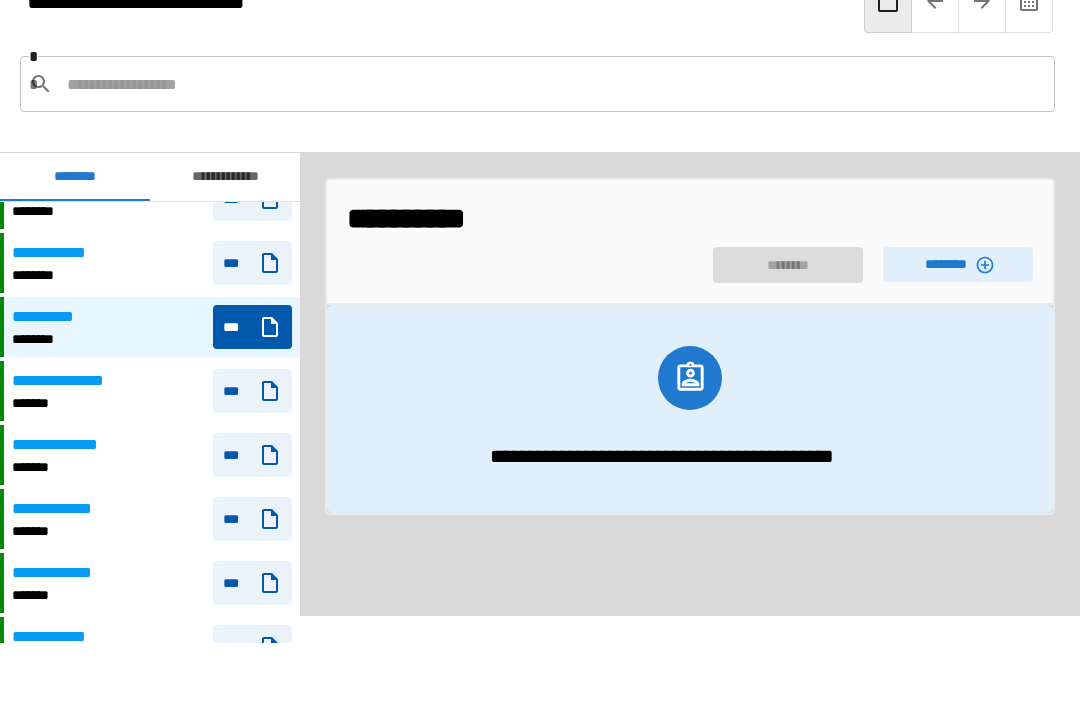 click on "********" at bounding box center [958, 264] 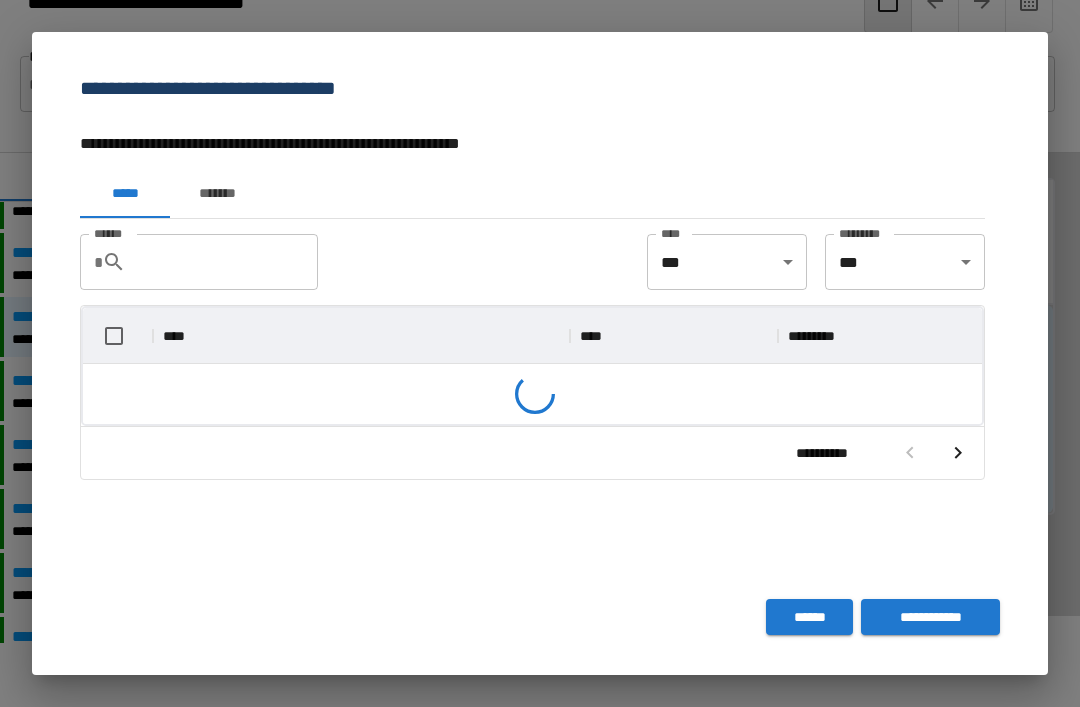 scroll, scrollTop: 356, scrollLeft: 899, axis: both 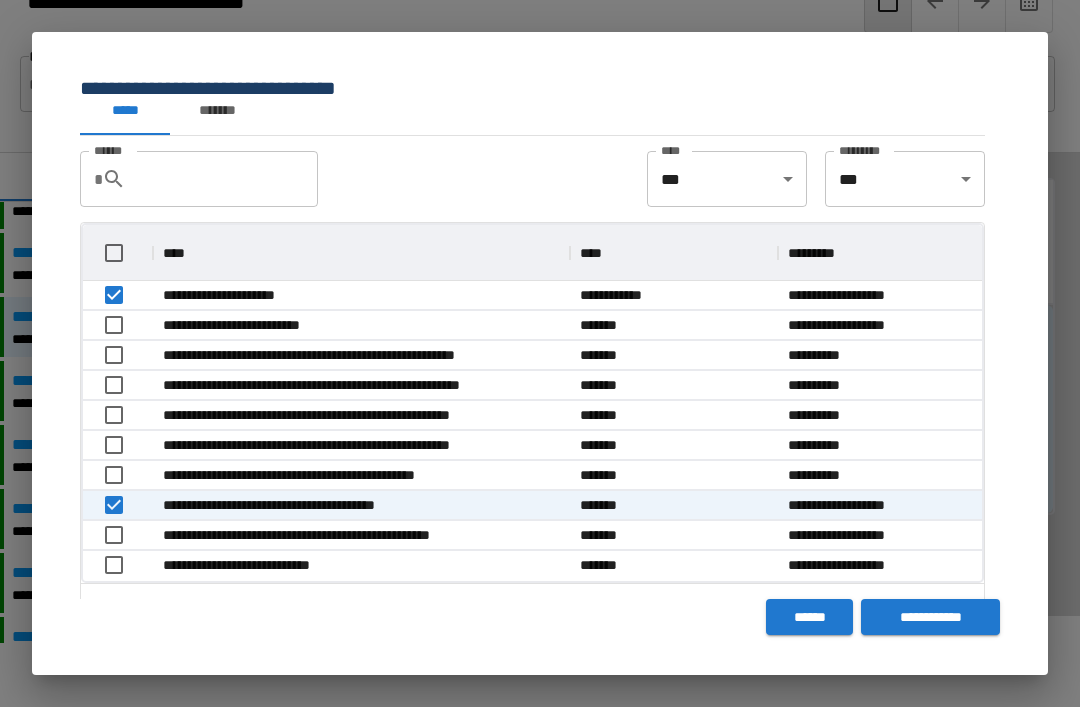 click on "**********" at bounding box center [930, 617] 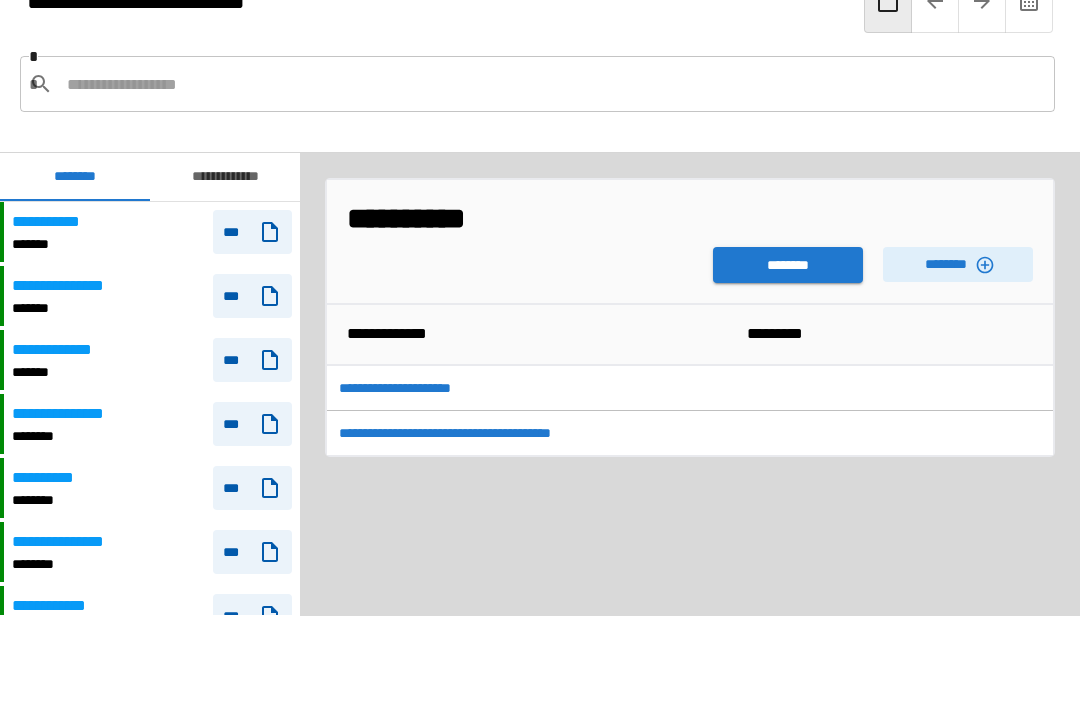 scroll, scrollTop: 300, scrollLeft: 0, axis: vertical 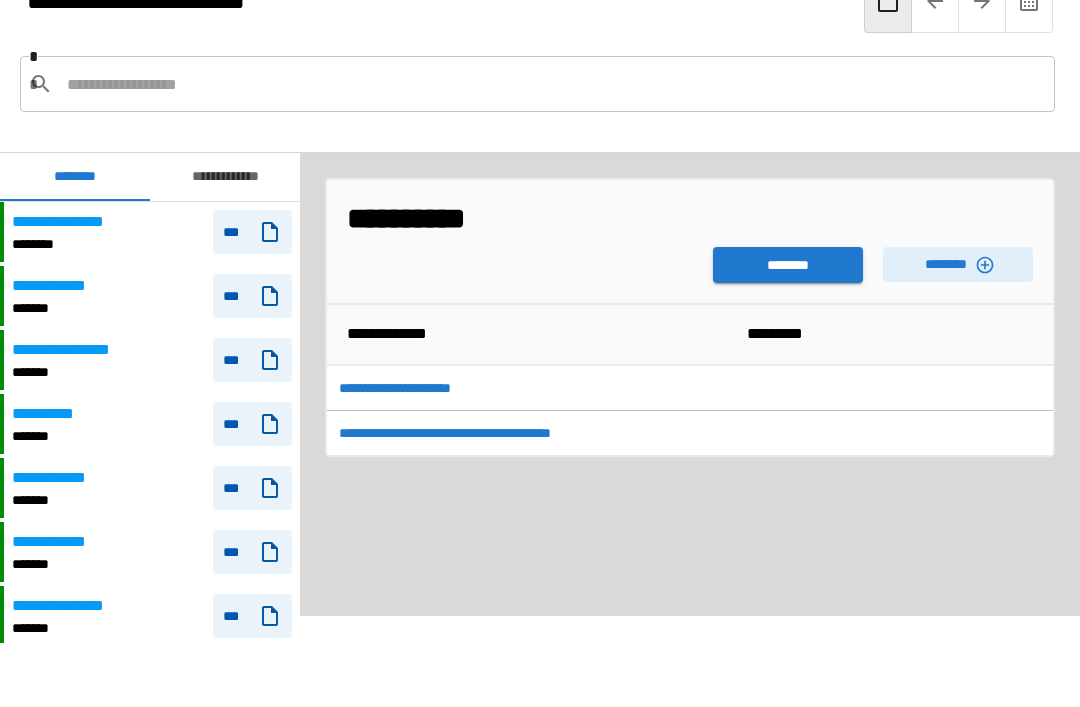 click on "********" at bounding box center [788, 265] 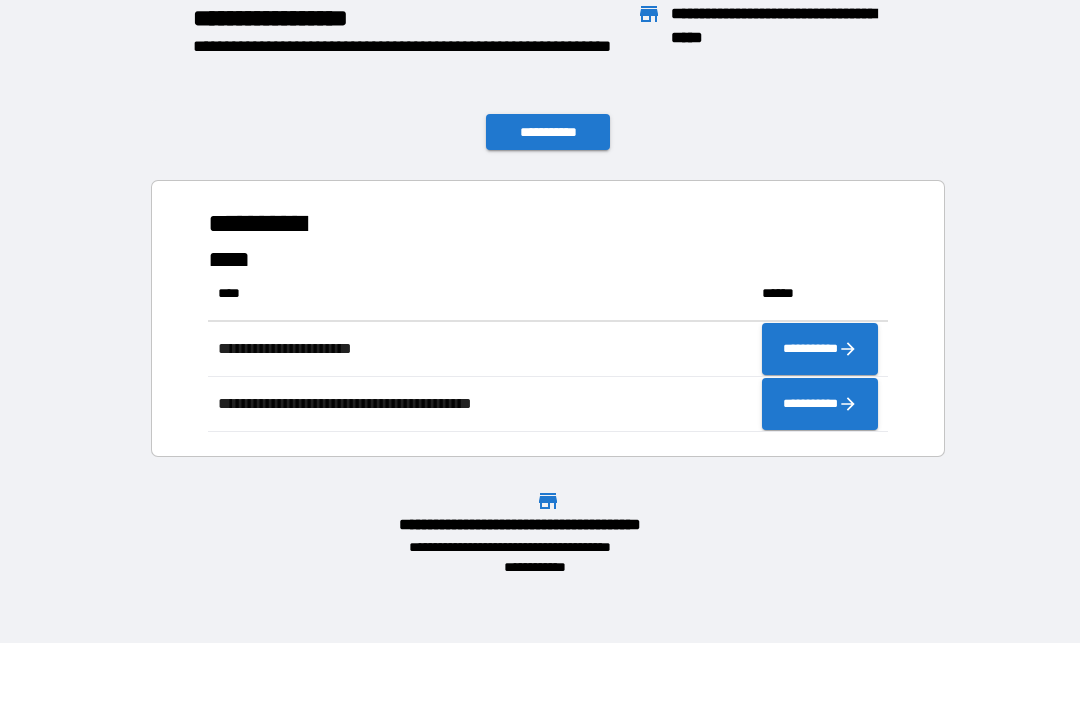 scroll, scrollTop: 166, scrollLeft: 680, axis: both 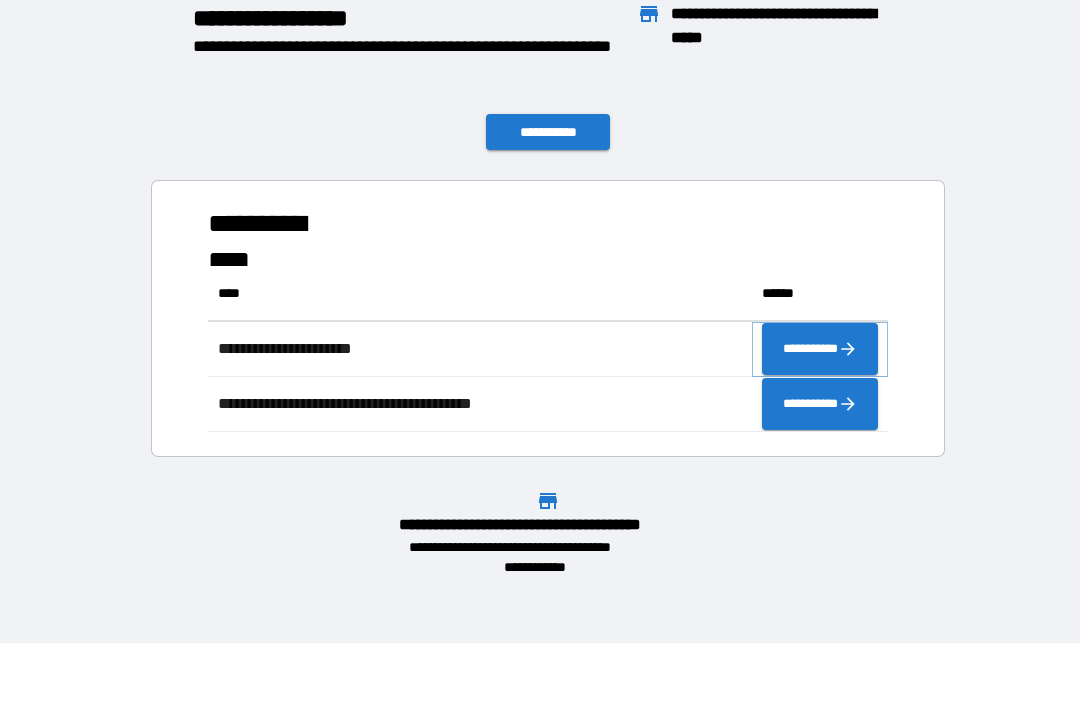 click on "**********" at bounding box center [820, 349] 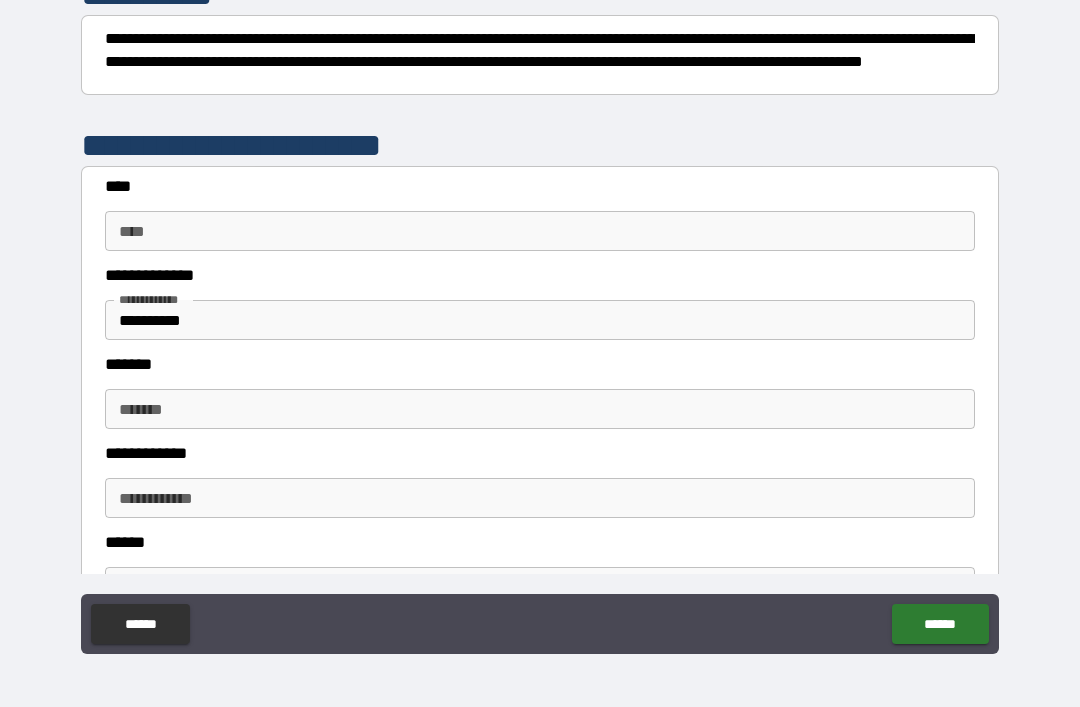 scroll, scrollTop: 290, scrollLeft: 0, axis: vertical 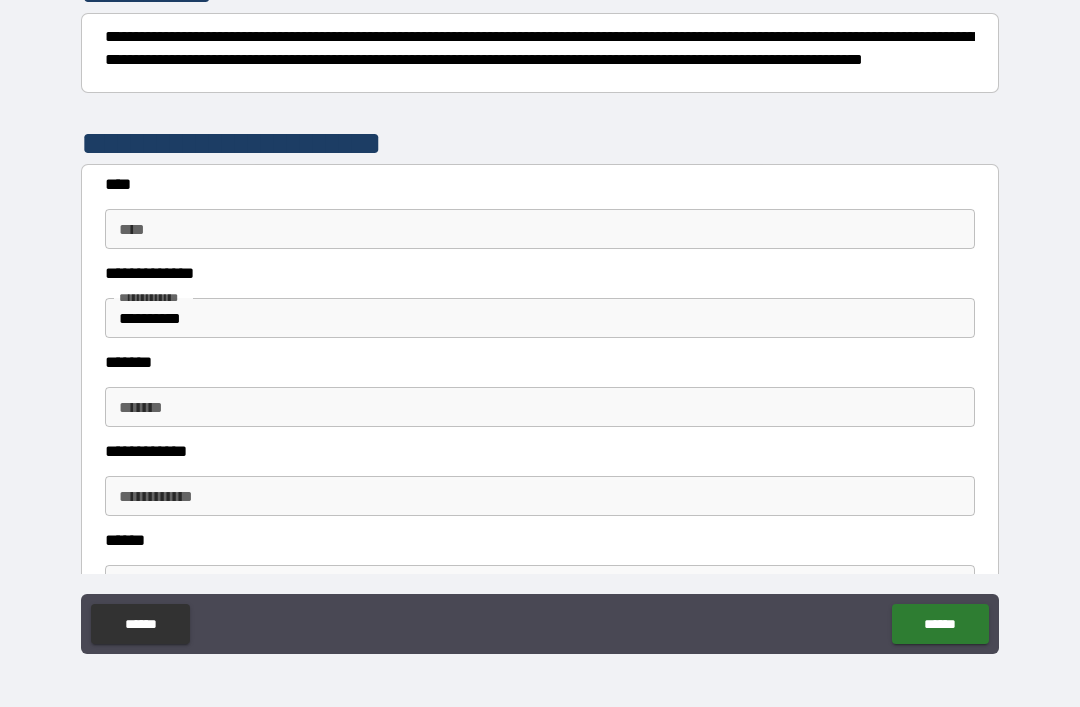 click on "****" at bounding box center [540, 229] 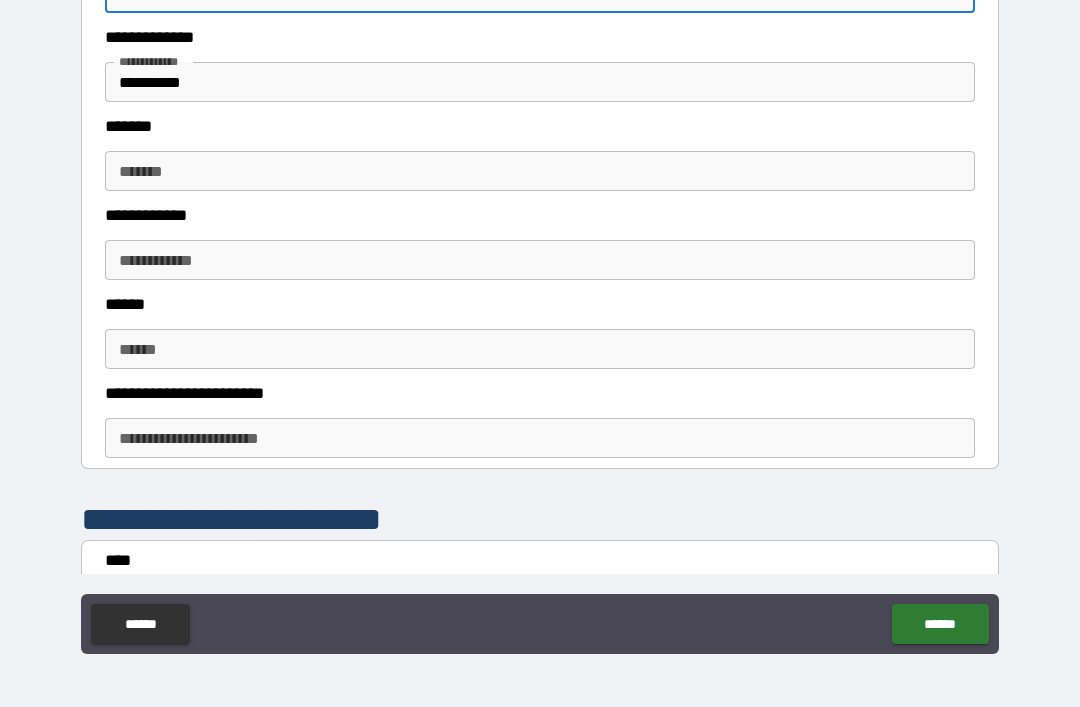 scroll, scrollTop: 527, scrollLeft: 0, axis: vertical 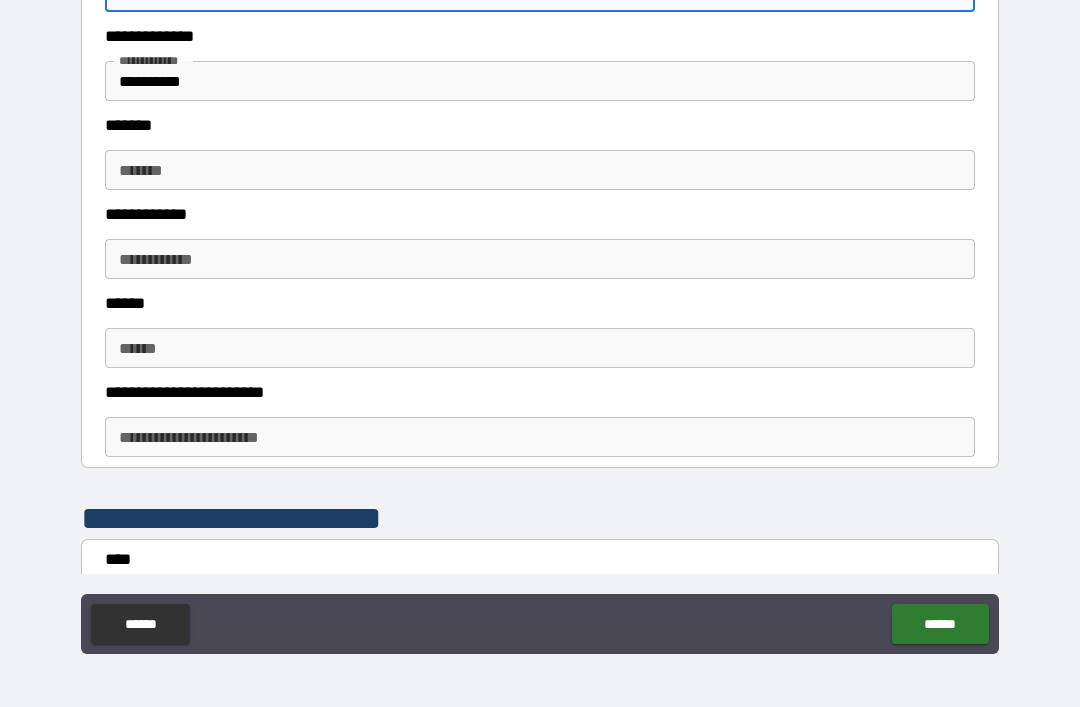 click on "*******" at bounding box center (540, 170) 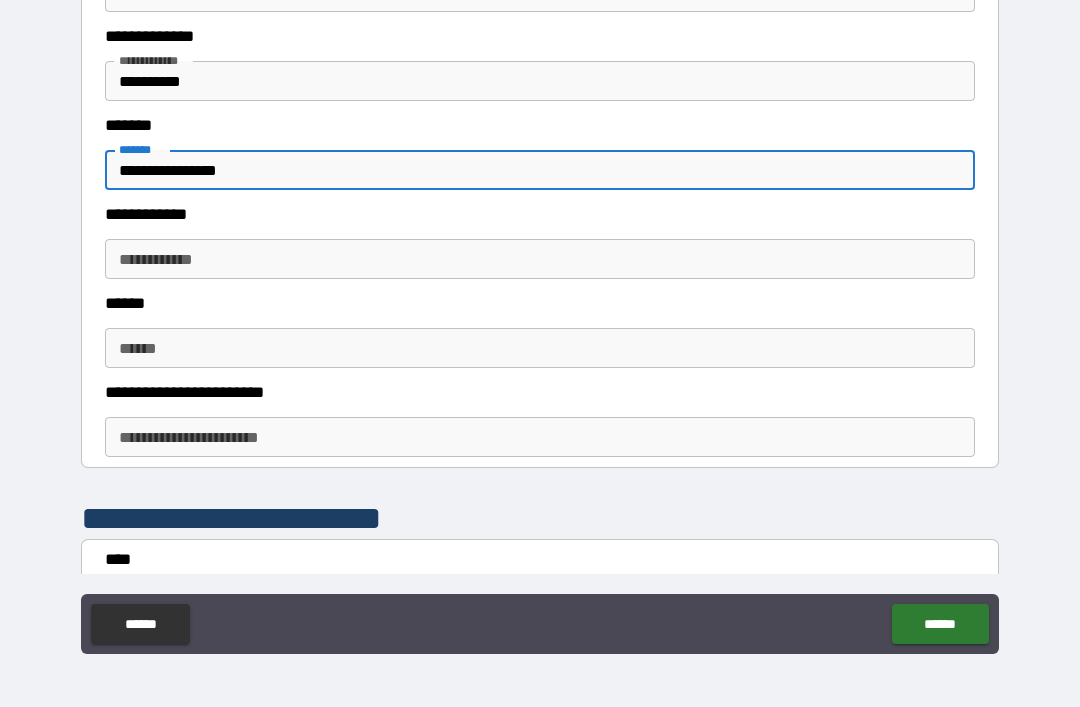click on "**********" at bounding box center (540, 259) 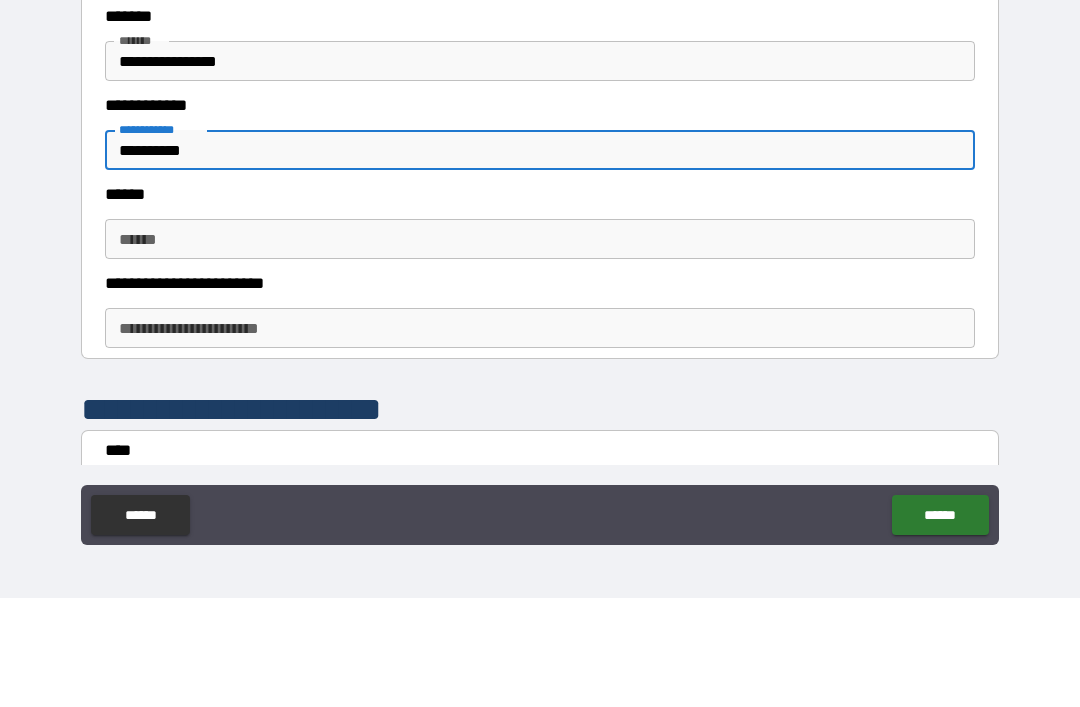 click on "******" at bounding box center [540, 348] 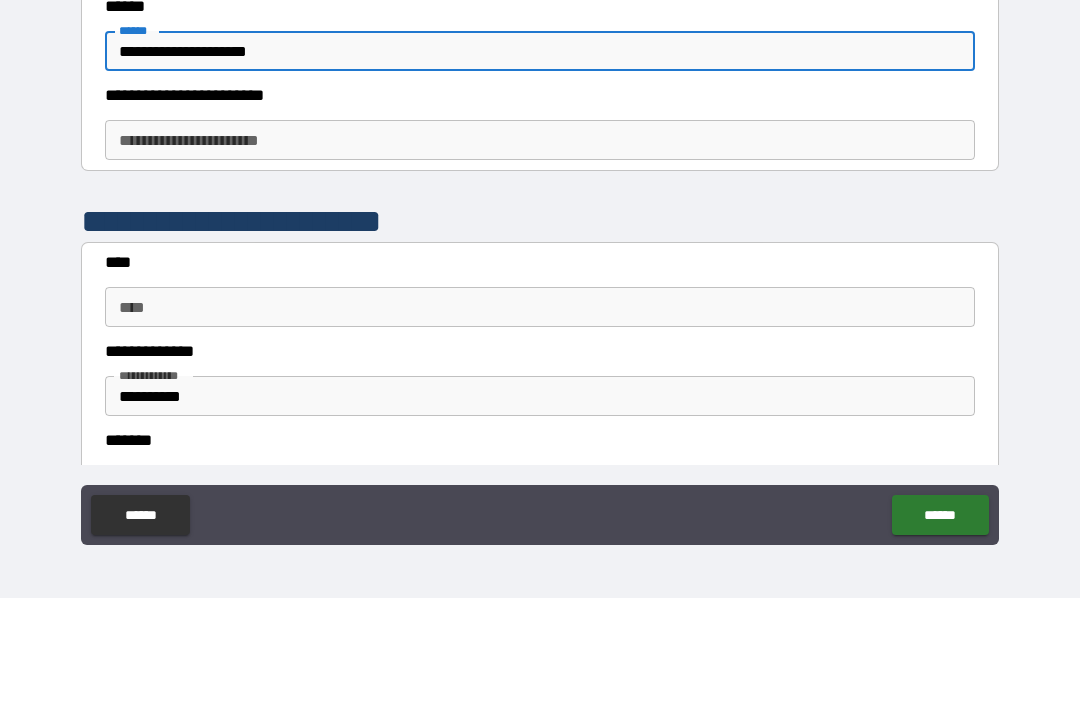 scroll, scrollTop: 716, scrollLeft: 0, axis: vertical 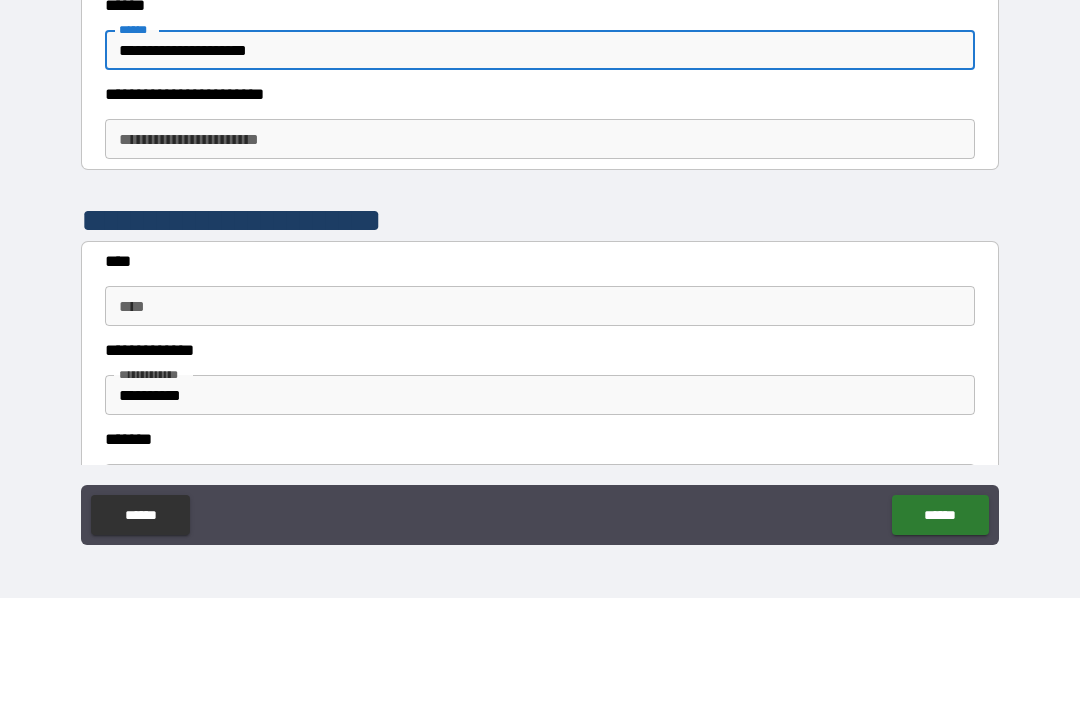 click on "**********" at bounding box center [540, 248] 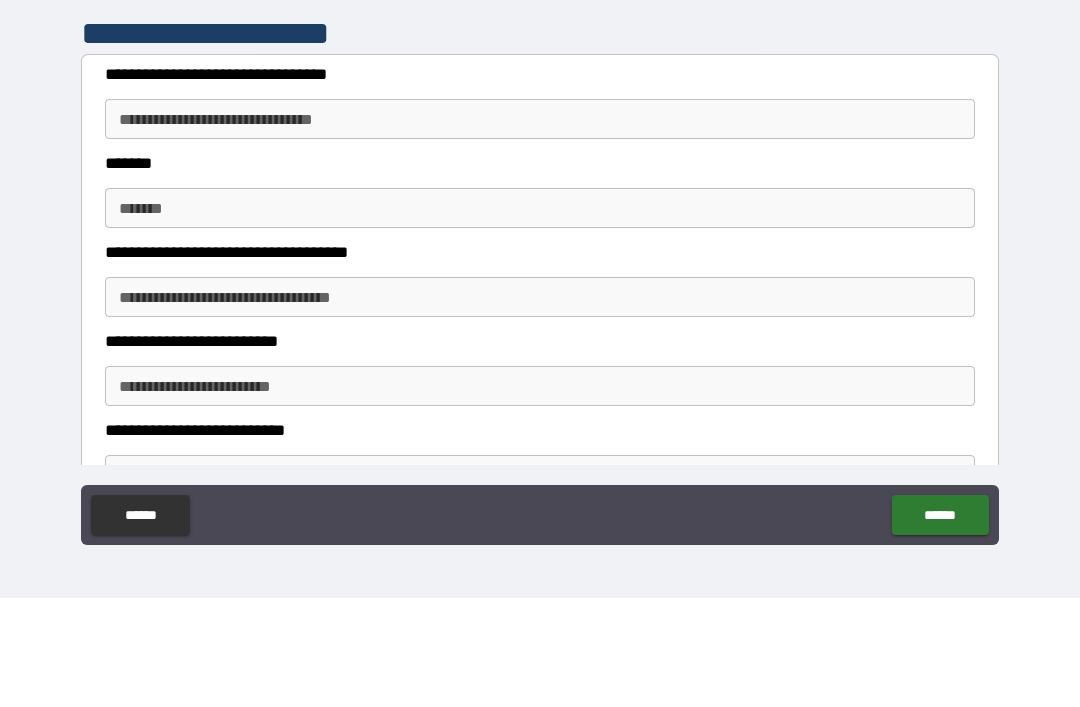 scroll, scrollTop: 1535, scrollLeft: 0, axis: vertical 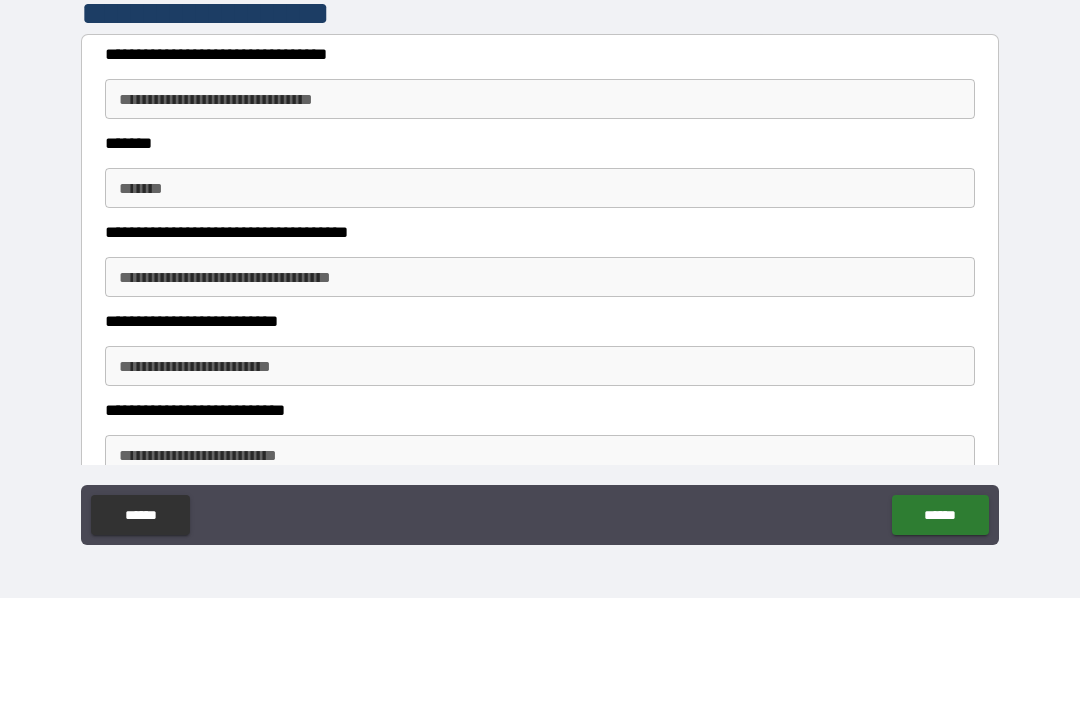 click on "**********" at bounding box center [540, 208] 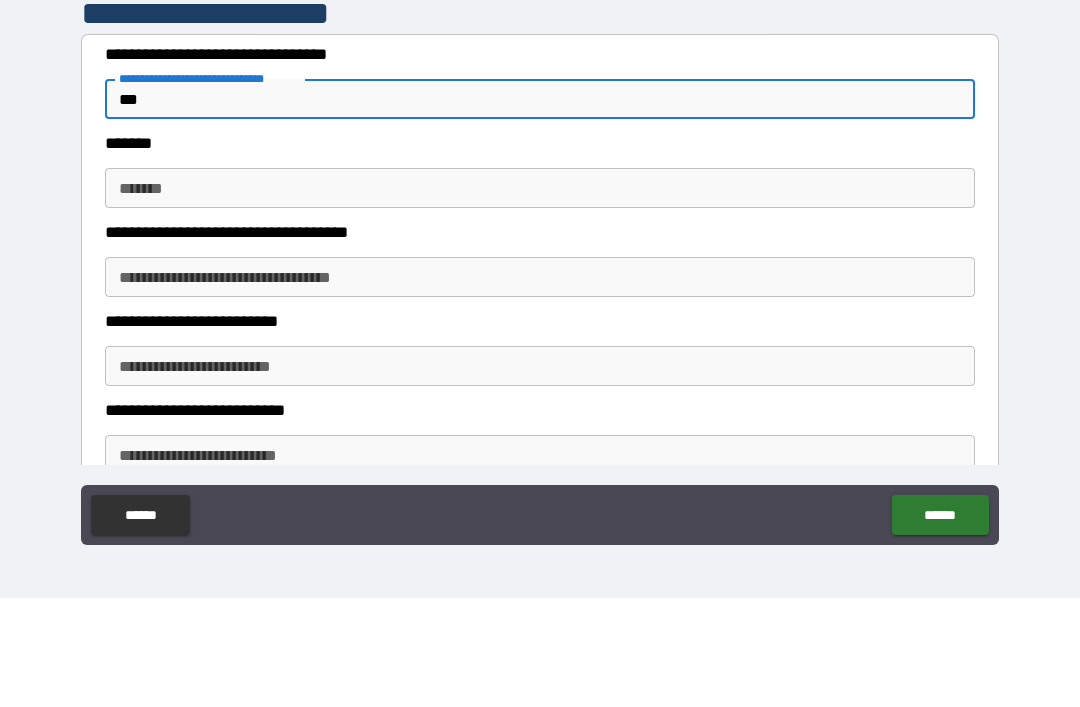 click on "*******" at bounding box center [540, 297] 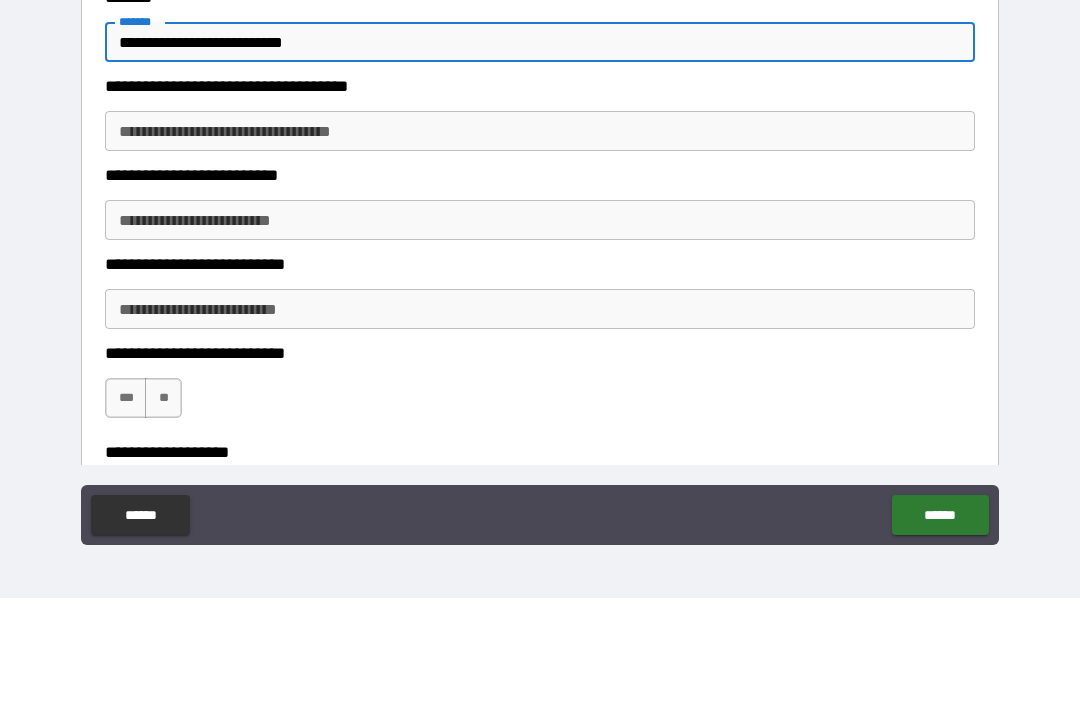 scroll, scrollTop: 1699, scrollLeft: 0, axis: vertical 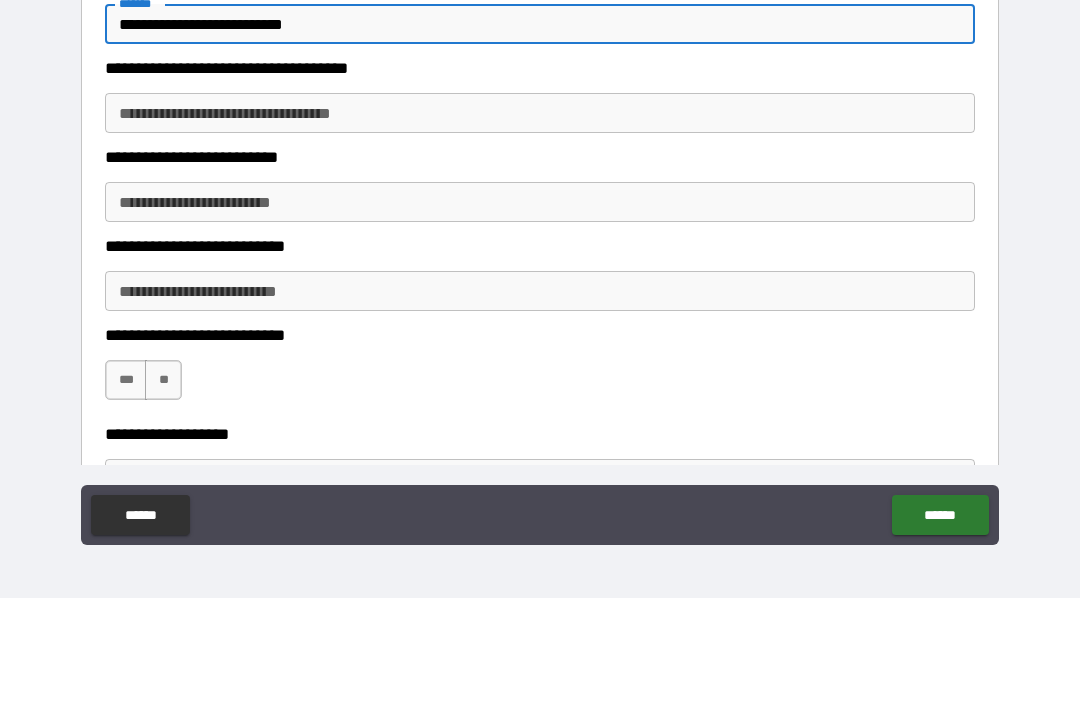 click on "**********" at bounding box center [540, 222] 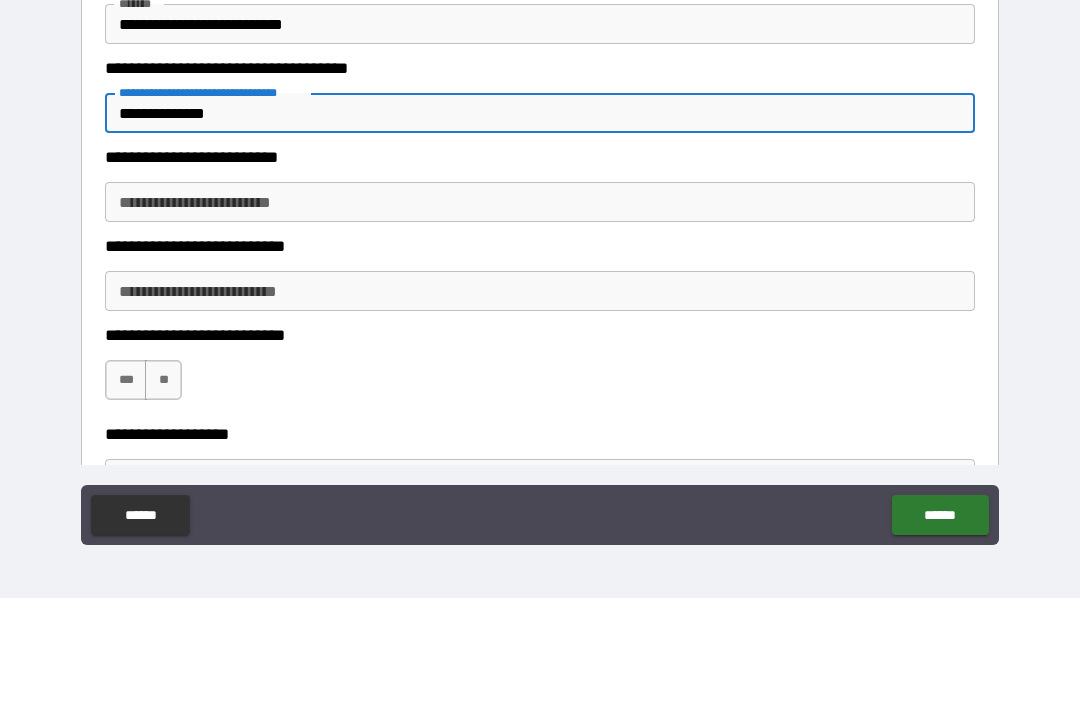 click on "**********" at bounding box center (540, 311) 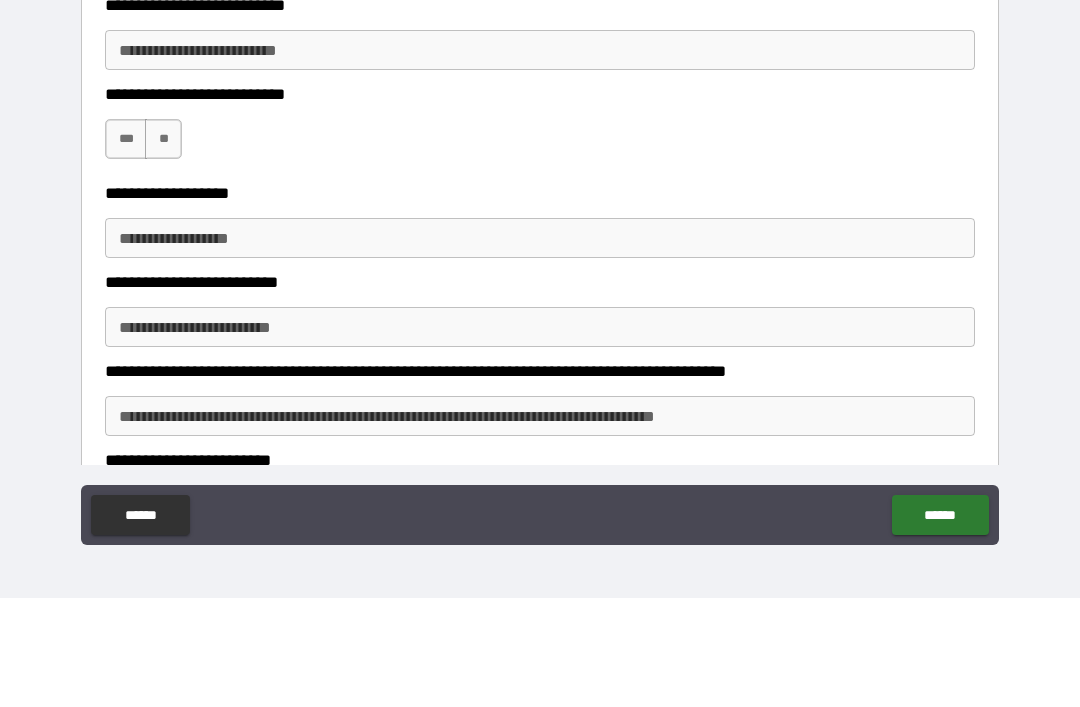 scroll, scrollTop: 1945, scrollLeft: 0, axis: vertical 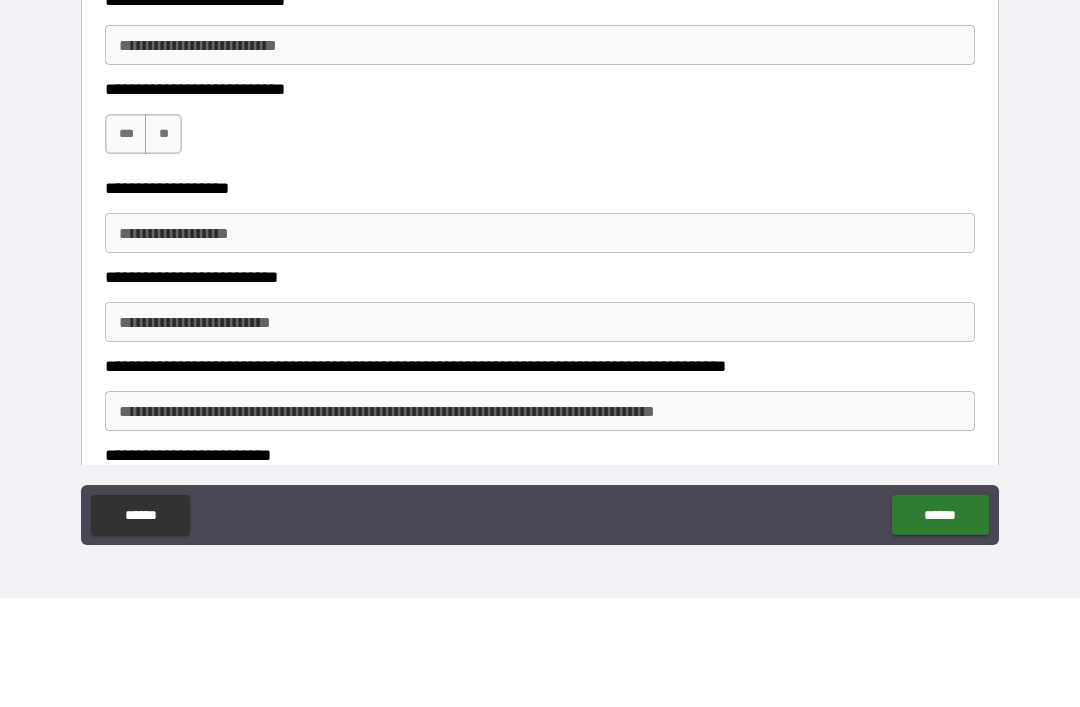 click on "***" at bounding box center [126, 243] 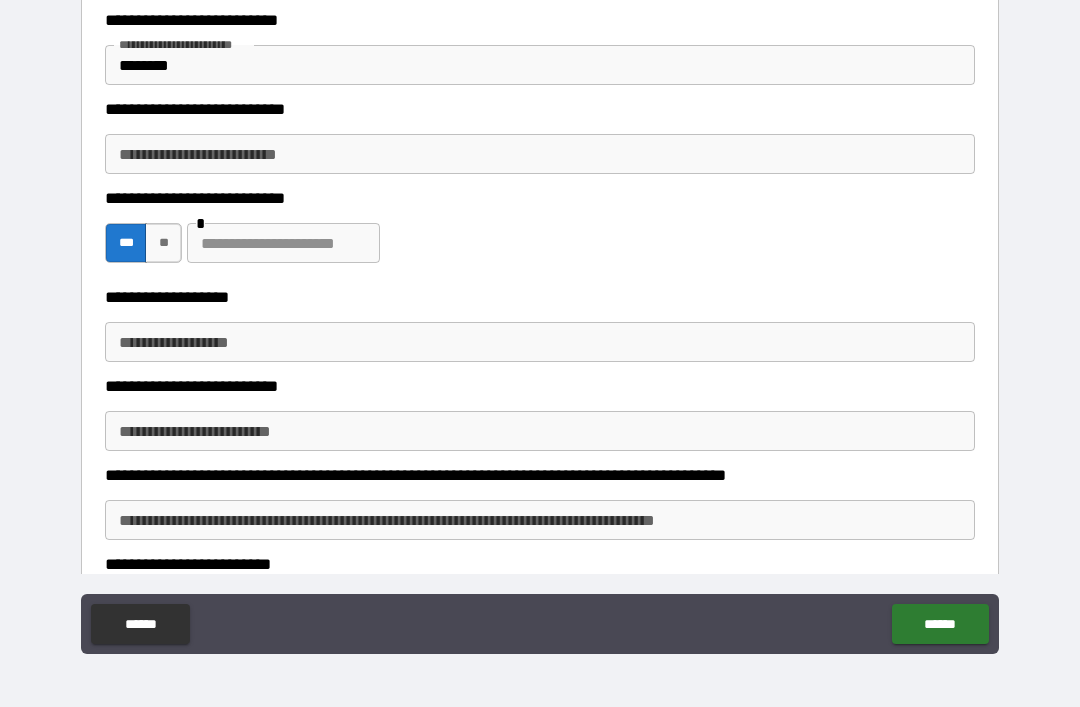 click at bounding box center [283, 243] 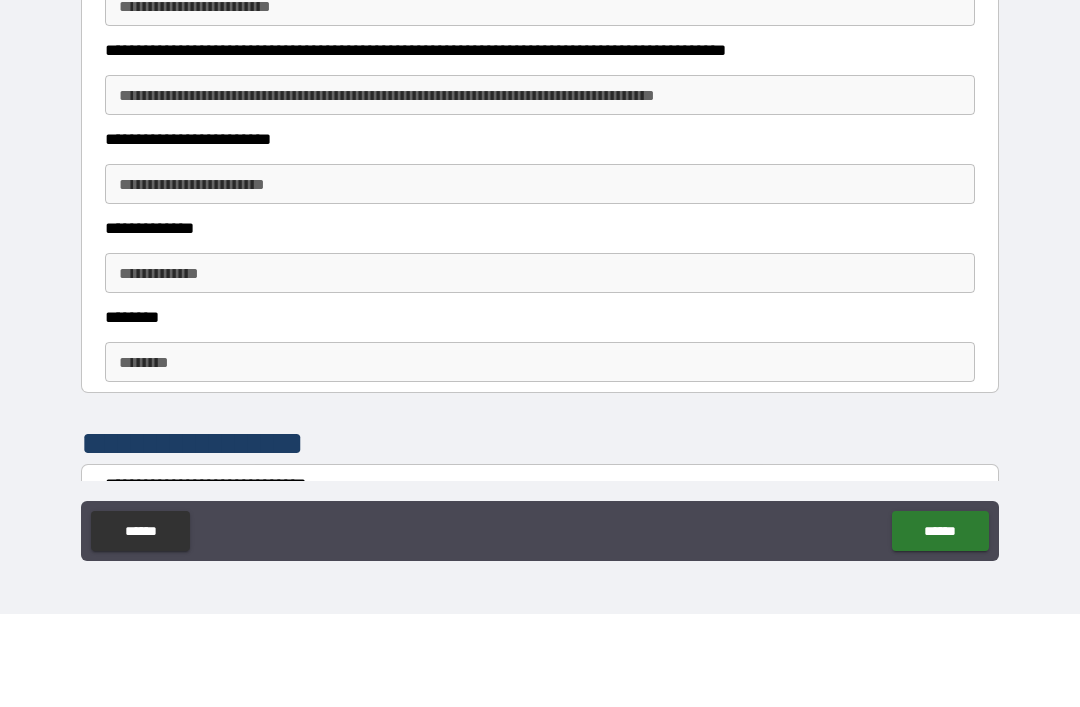 scroll, scrollTop: 2264, scrollLeft: 0, axis: vertical 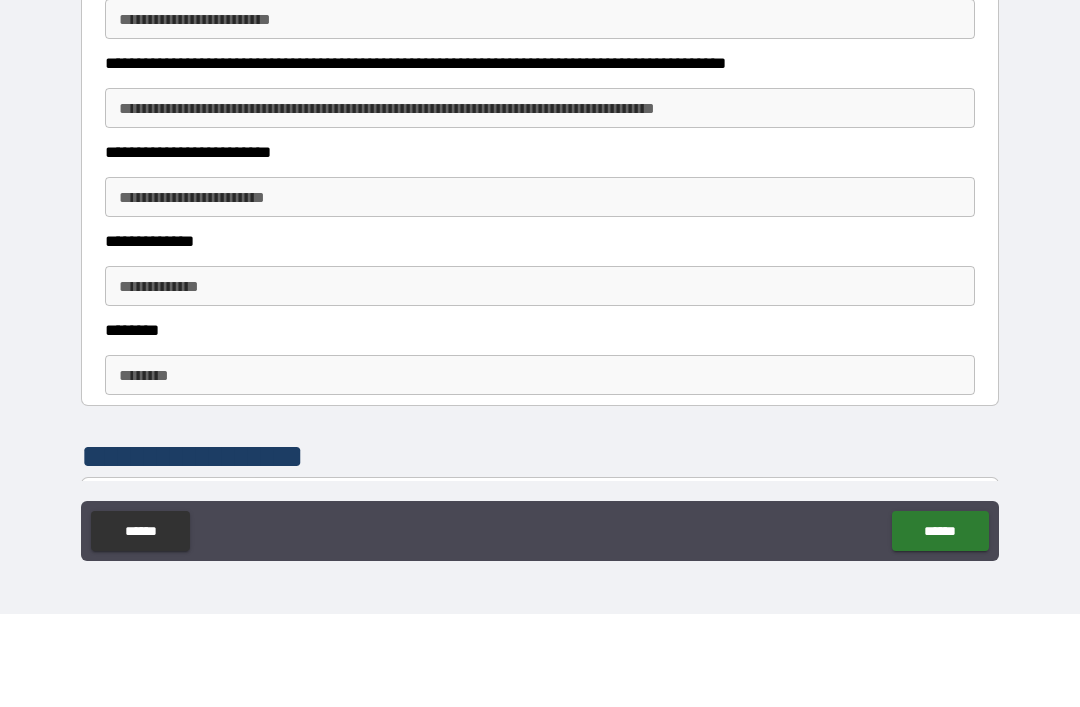 click on "**********" at bounding box center [540, 201] 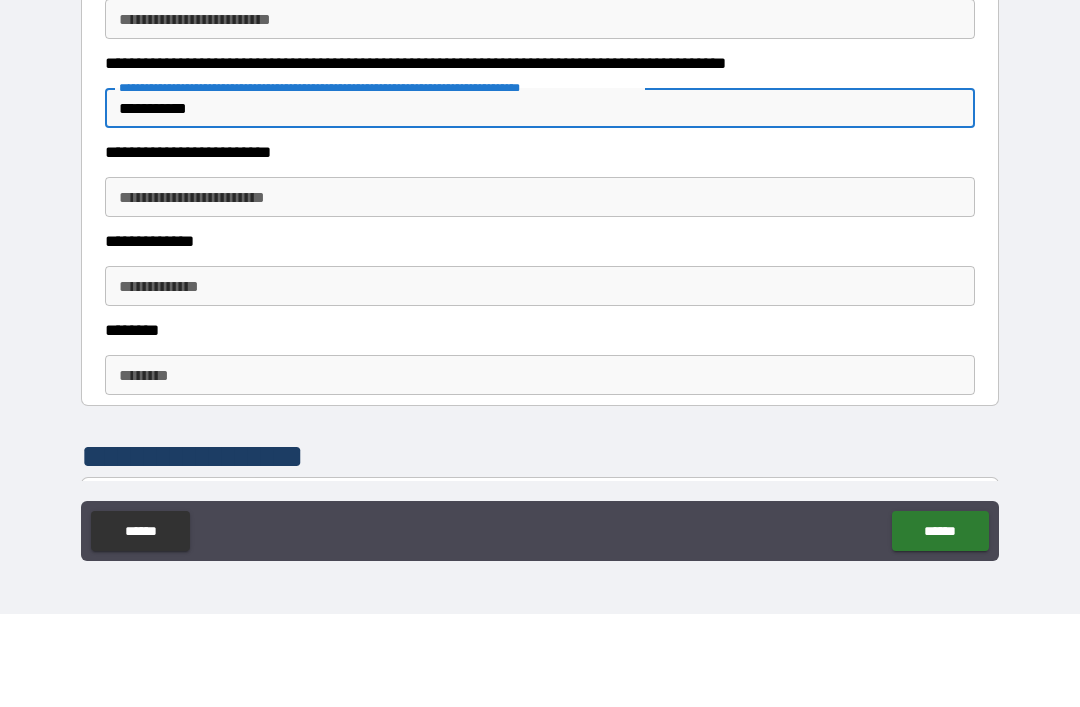 click on "**********" at bounding box center (540, 290) 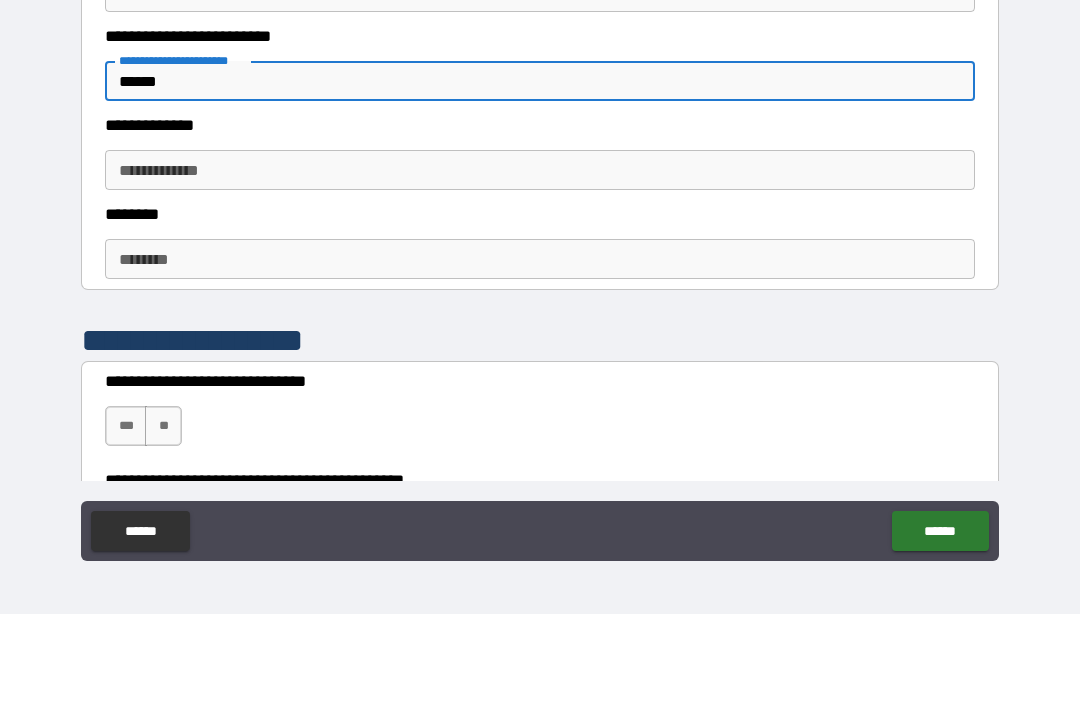 scroll, scrollTop: 2391, scrollLeft: 0, axis: vertical 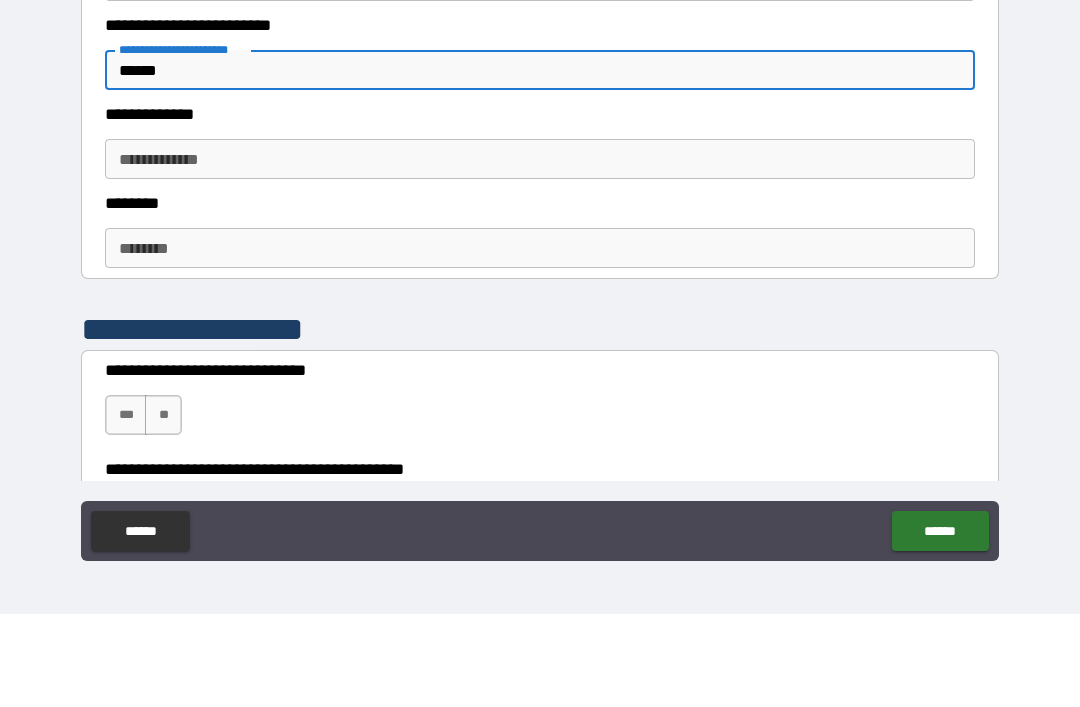 click on "**********" at bounding box center [540, 252] 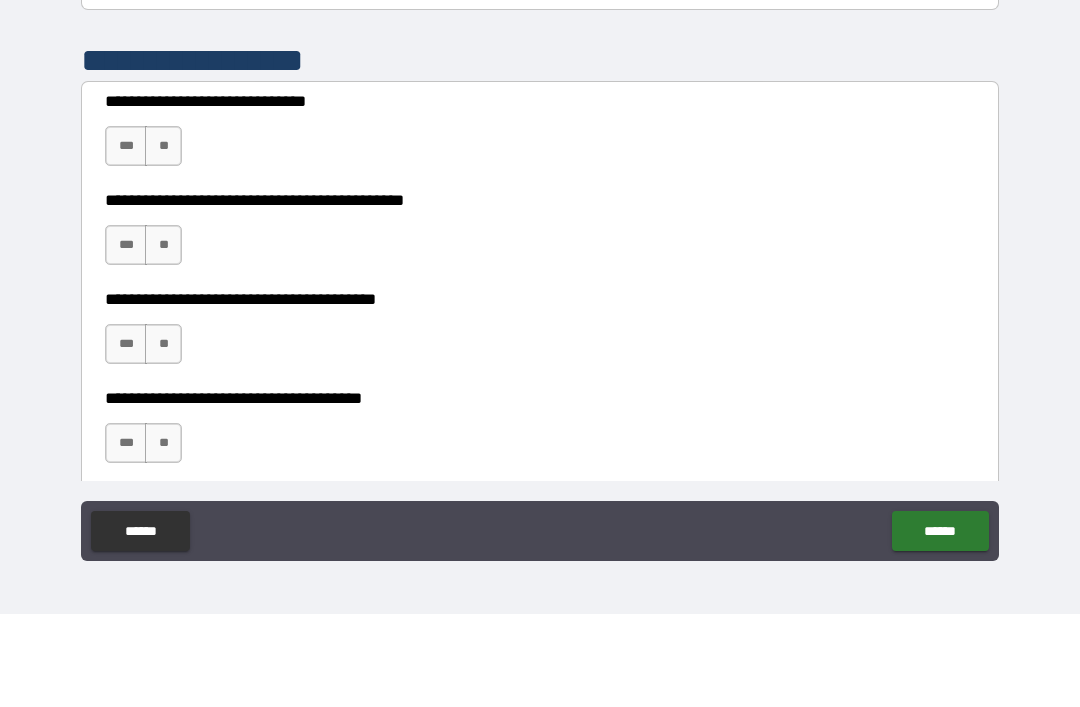 scroll, scrollTop: 2703, scrollLeft: 0, axis: vertical 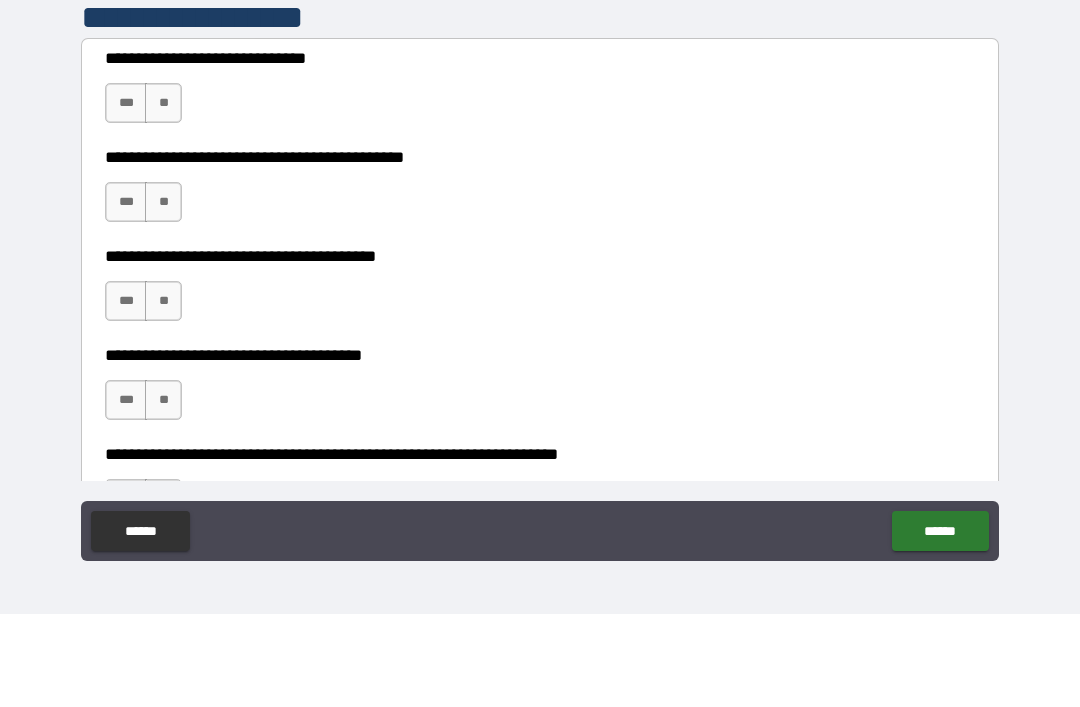 click on "***" at bounding box center (126, 196) 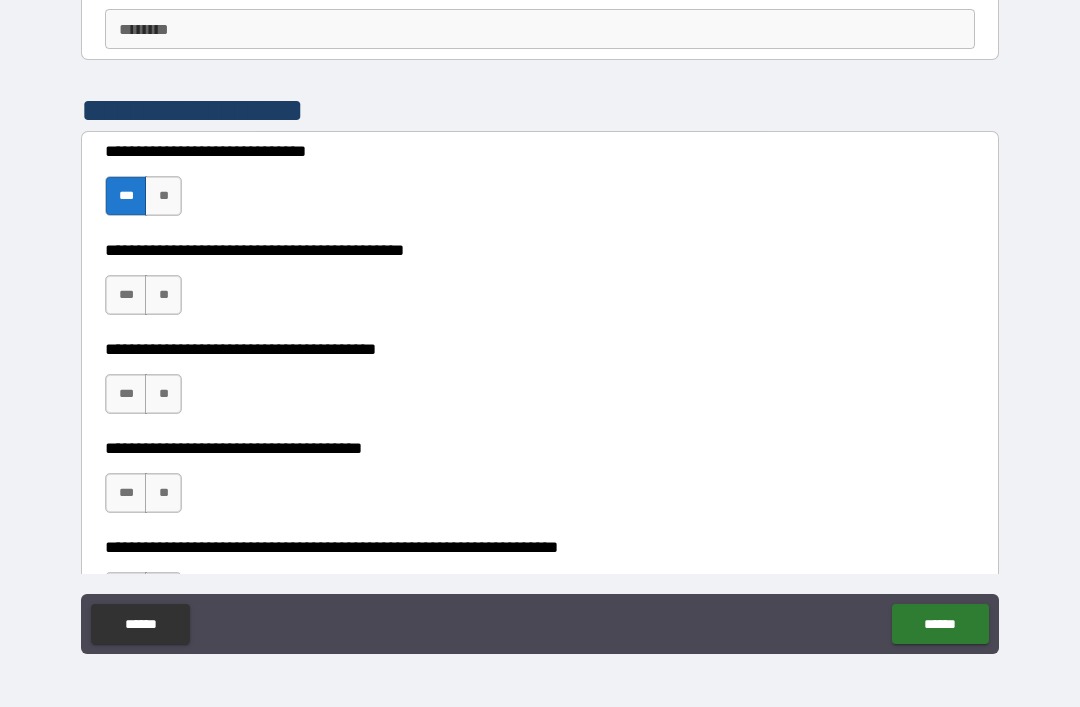 click on "***" at bounding box center (126, 295) 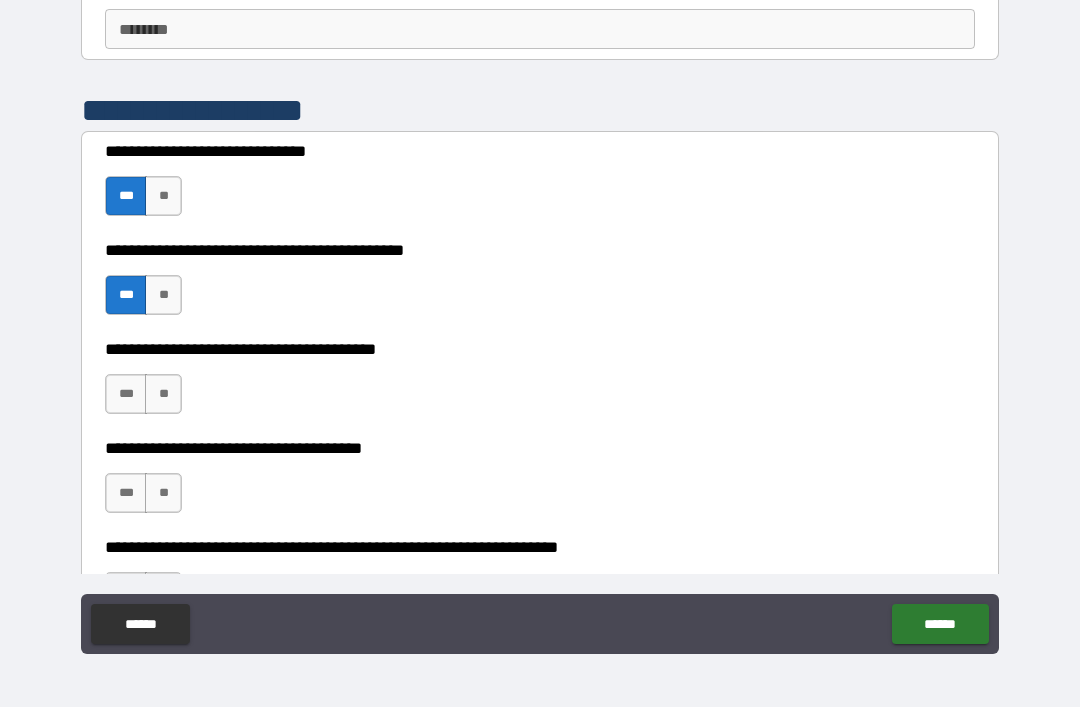 click on "***" at bounding box center (126, 394) 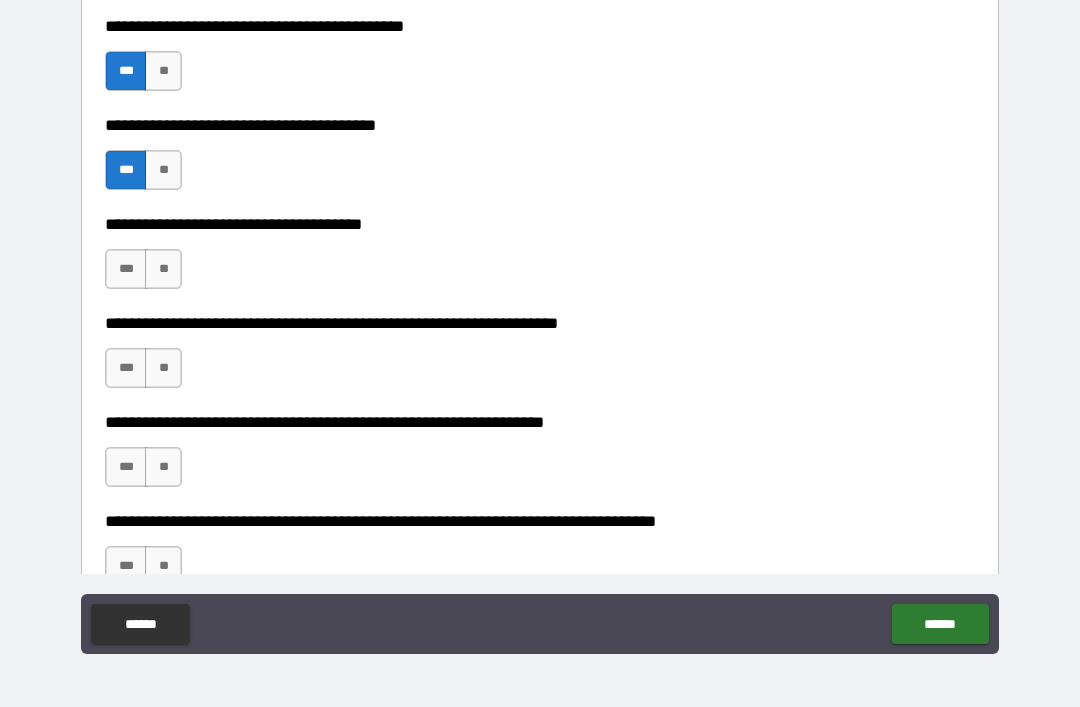 scroll, scrollTop: 2926, scrollLeft: 0, axis: vertical 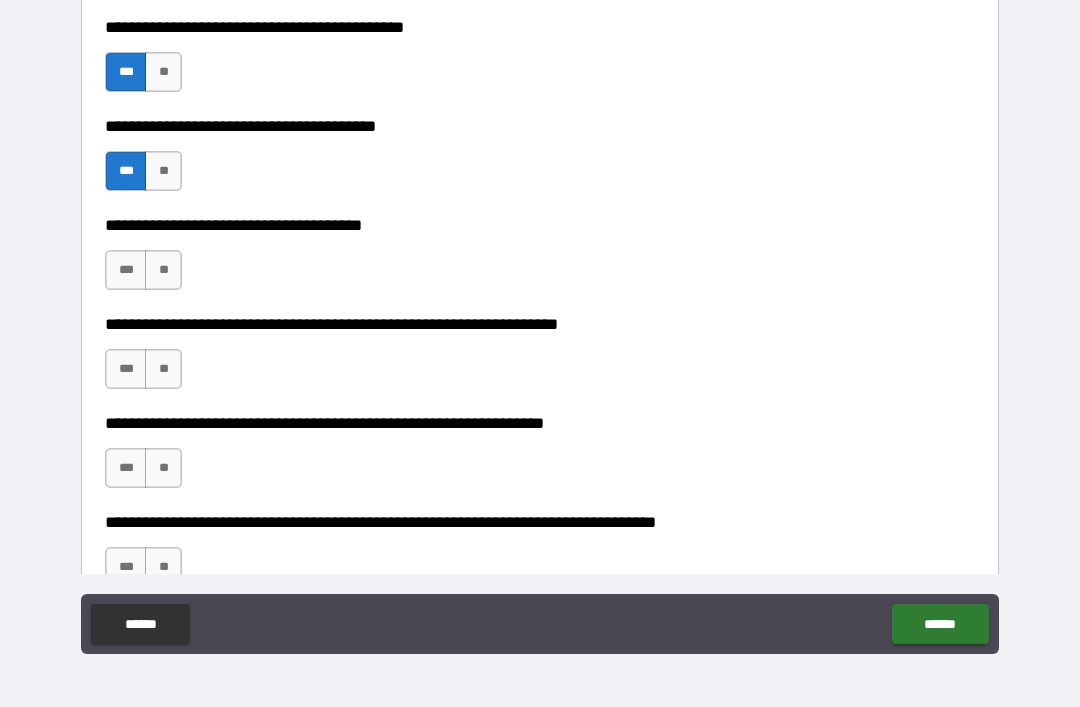 click on "**" at bounding box center (163, 270) 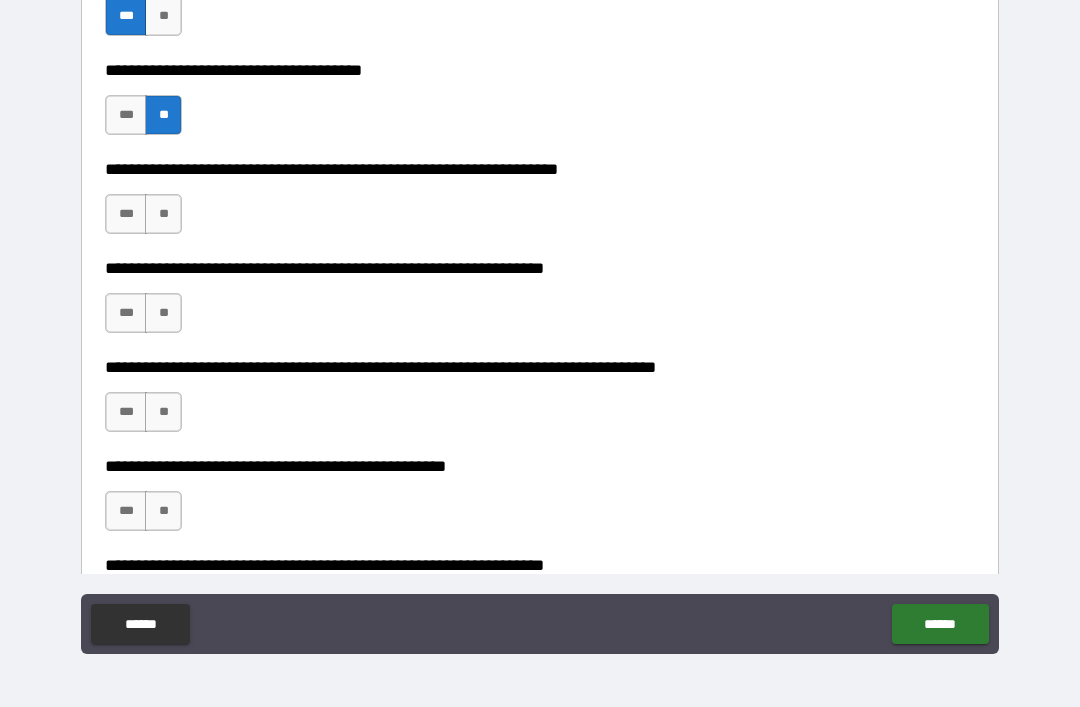 scroll, scrollTop: 3086, scrollLeft: 0, axis: vertical 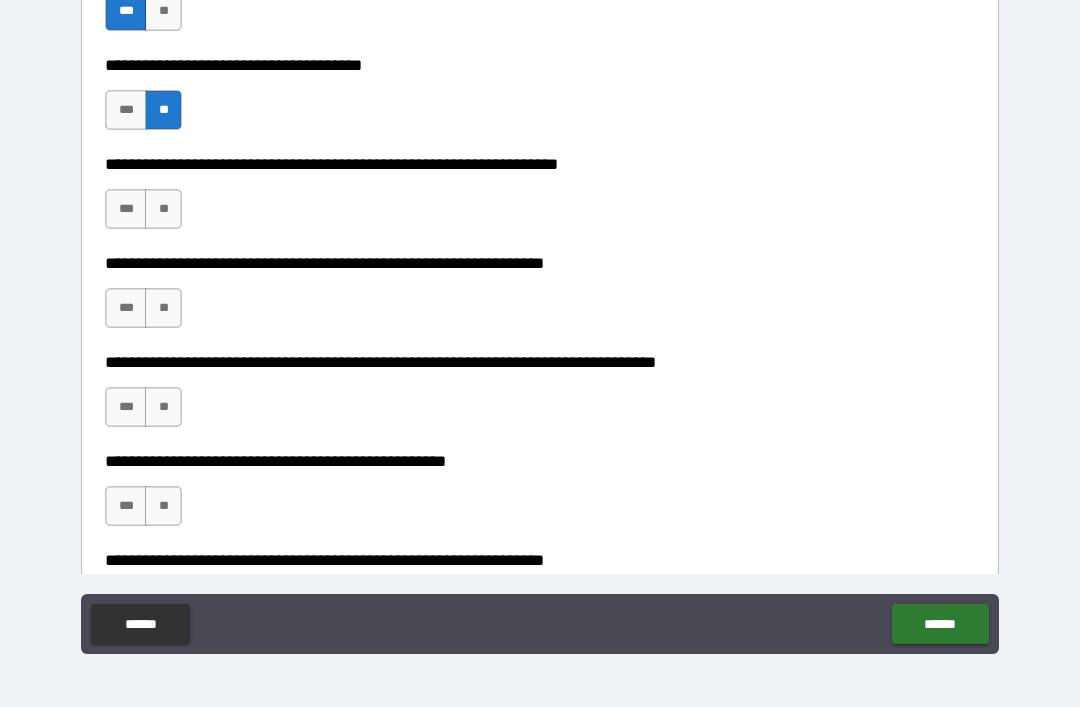 click on "***" at bounding box center (126, 209) 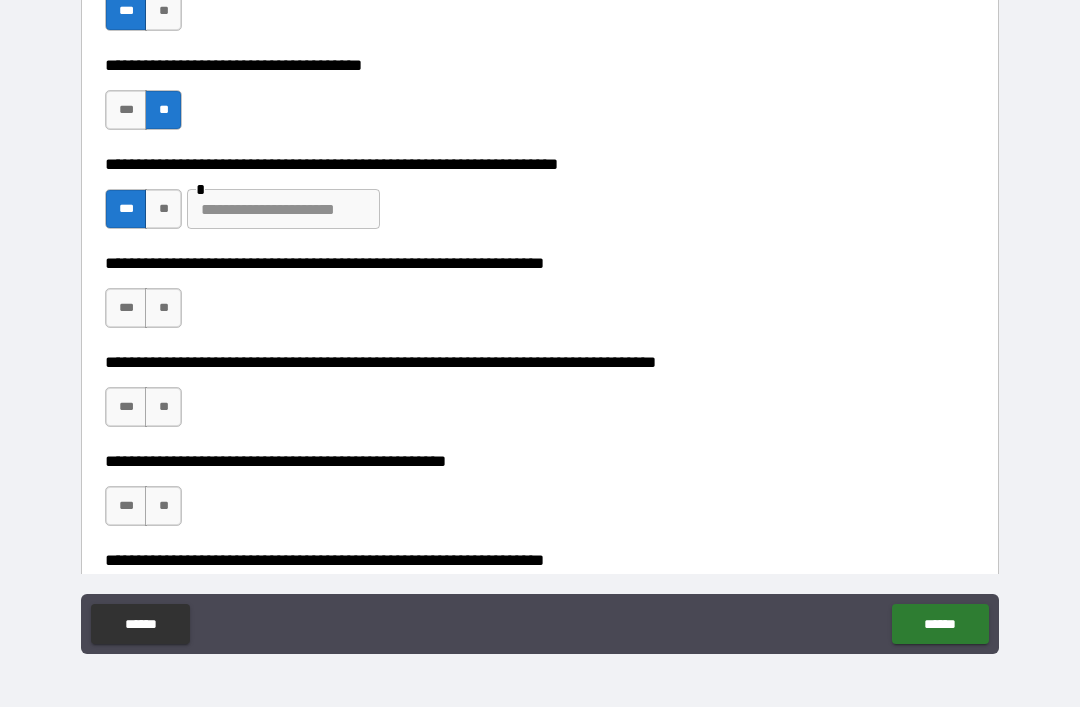 click at bounding box center (283, 209) 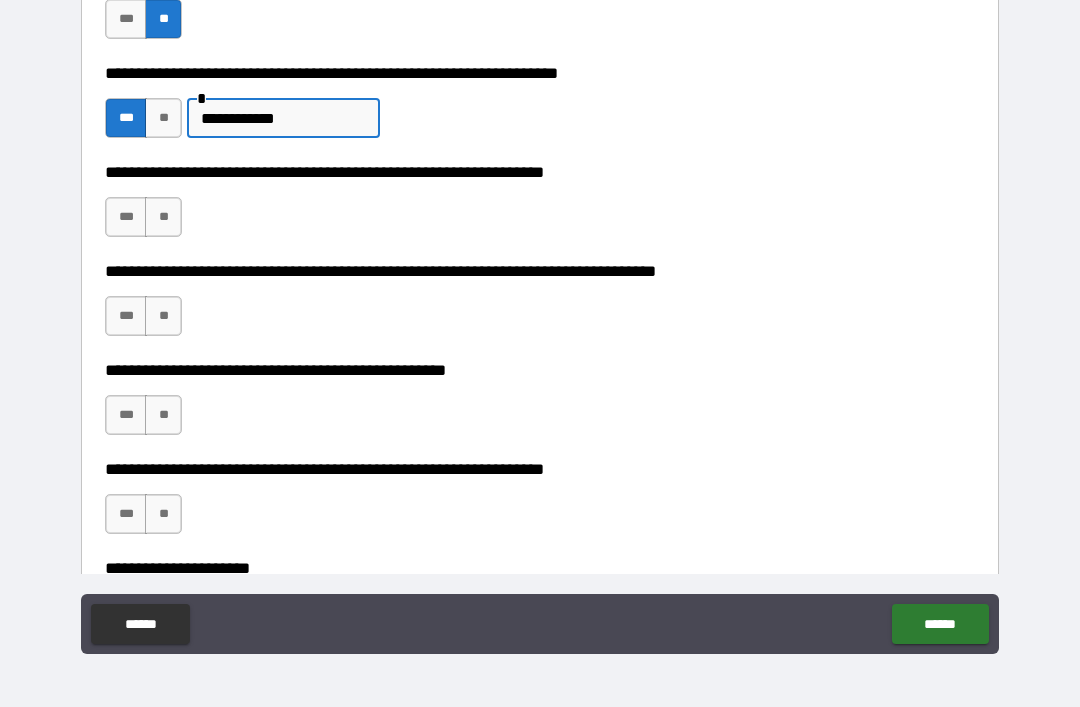 scroll, scrollTop: 3209, scrollLeft: 0, axis: vertical 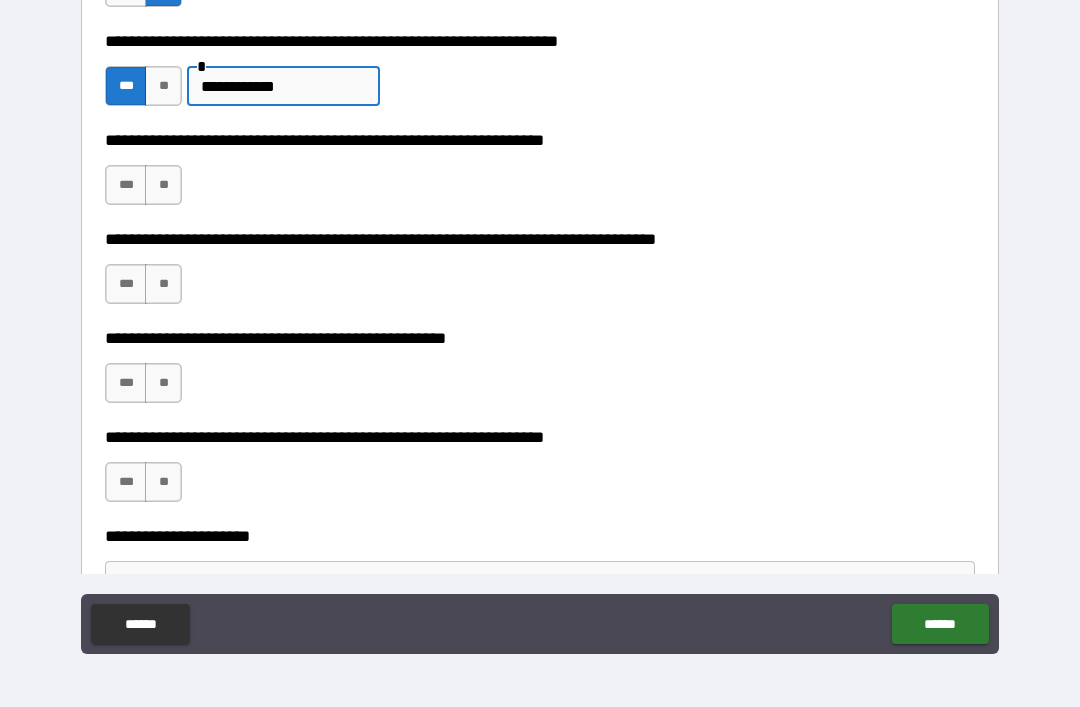click on "**" at bounding box center [163, 185] 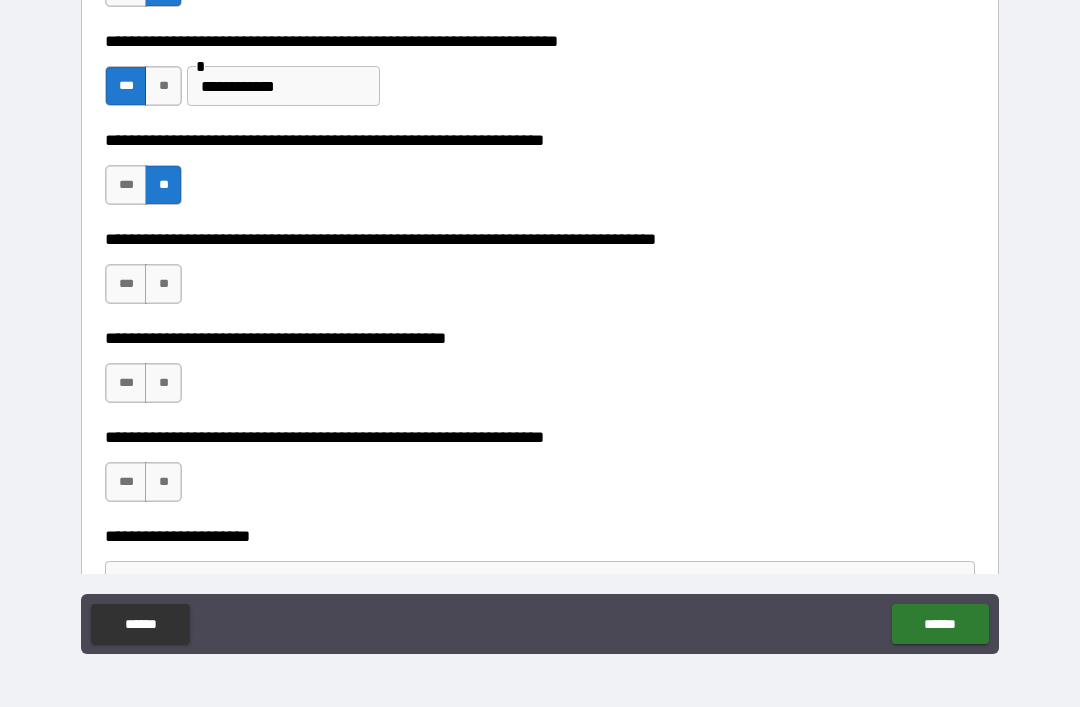 click on "**" at bounding box center [163, 284] 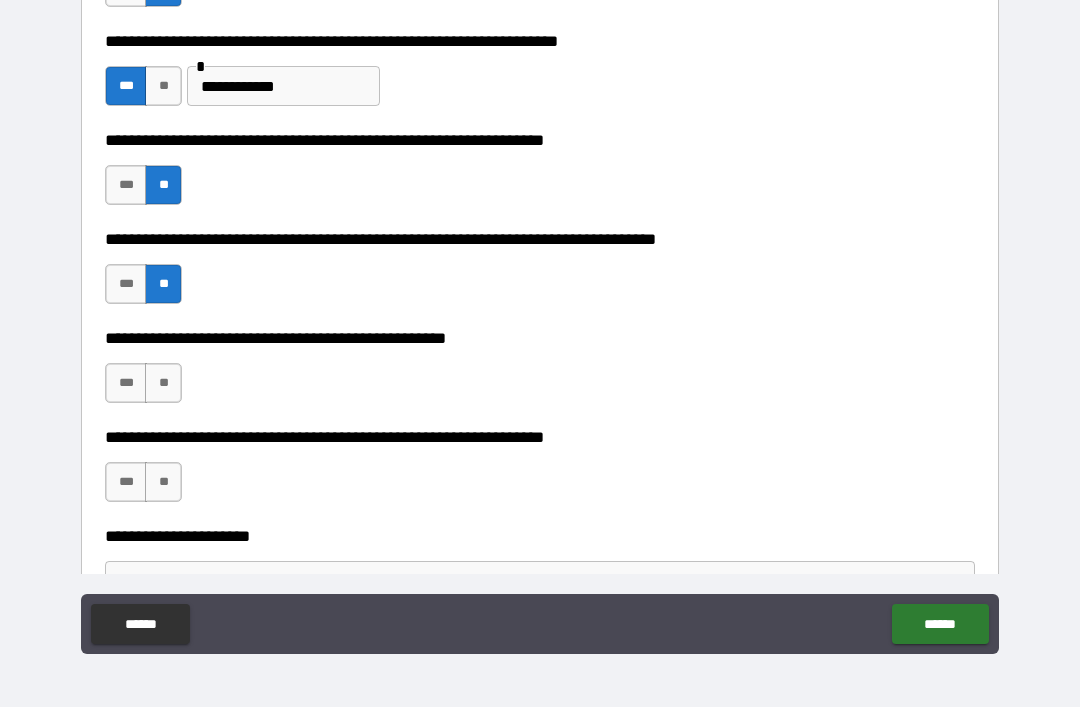 click on "**" at bounding box center (163, 383) 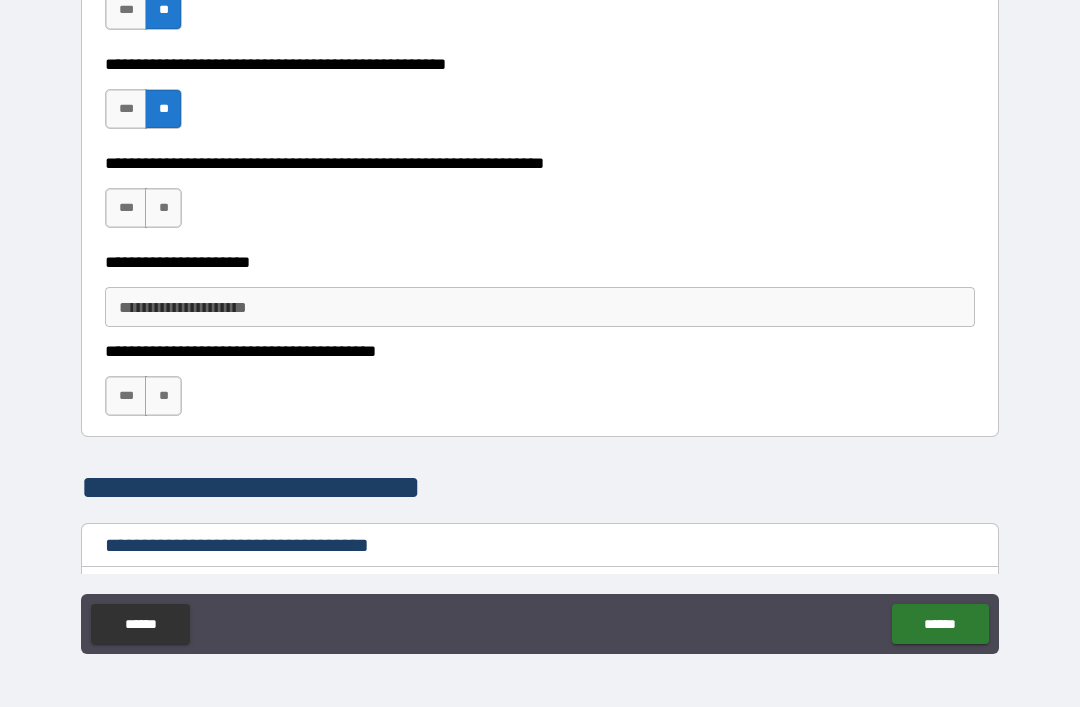 scroll, scrollTop: 3489, scrollLeft: 0, axis: vertical 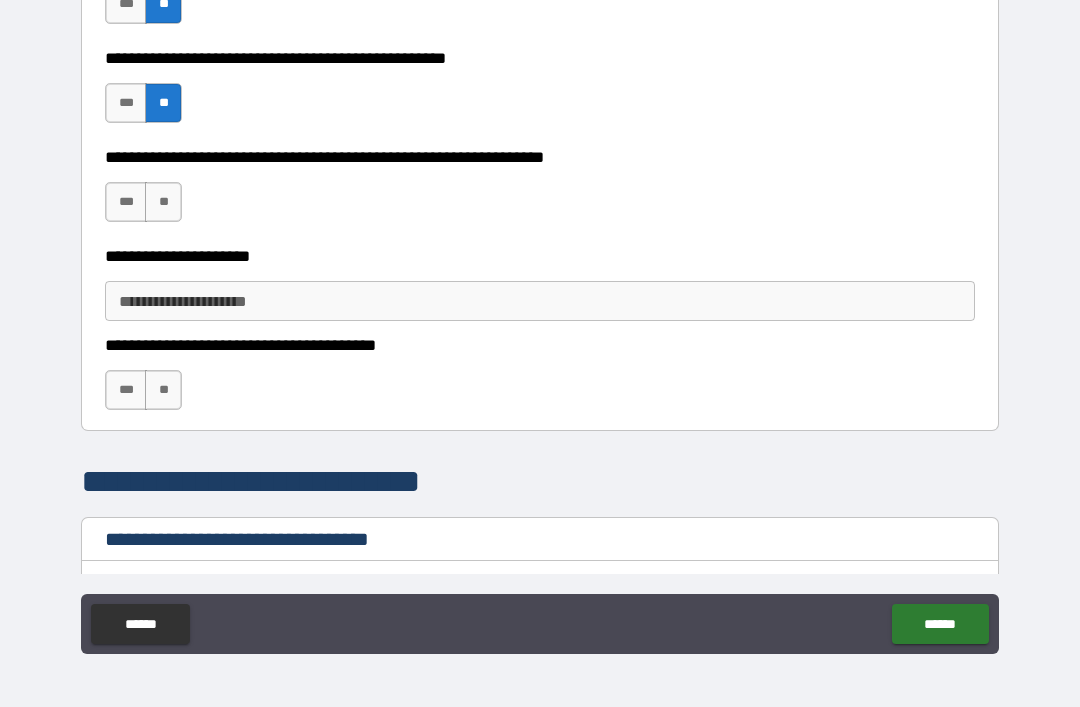 click on "**" at bounding box center (163, 202) 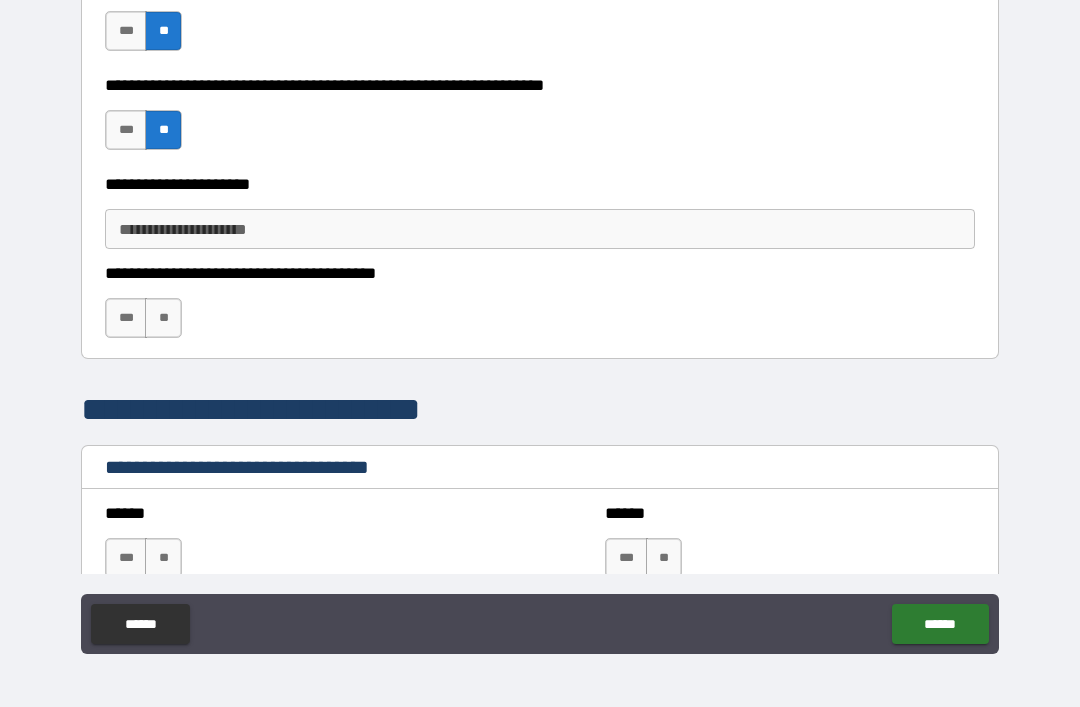 scroll, scrollTop: 3666, scrollLeft: 0, axis: vertical 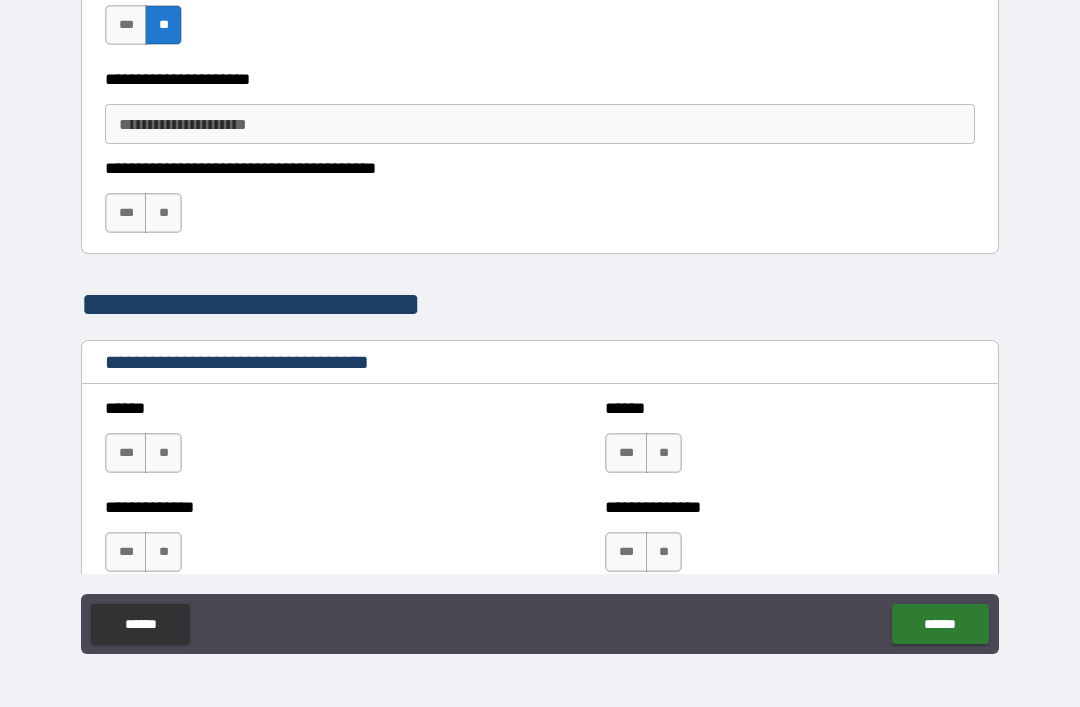 click on "***" at bounding box center (126, 213) 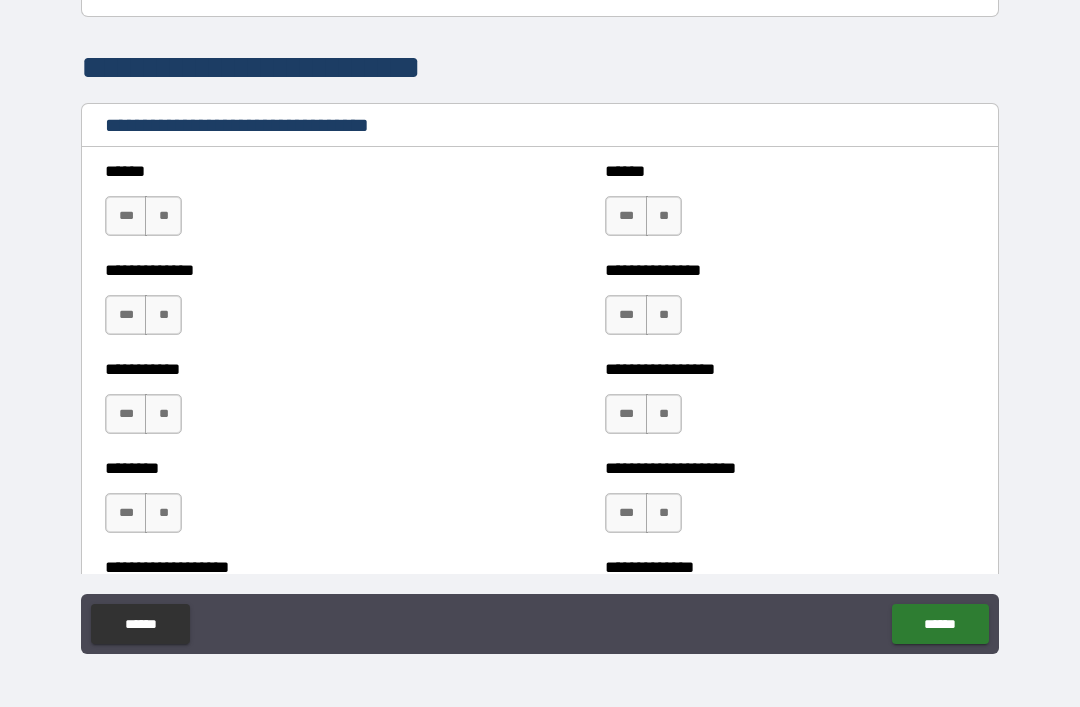 scroll, scrollTop: 3914, scrollLeft: 0, axis: vertical 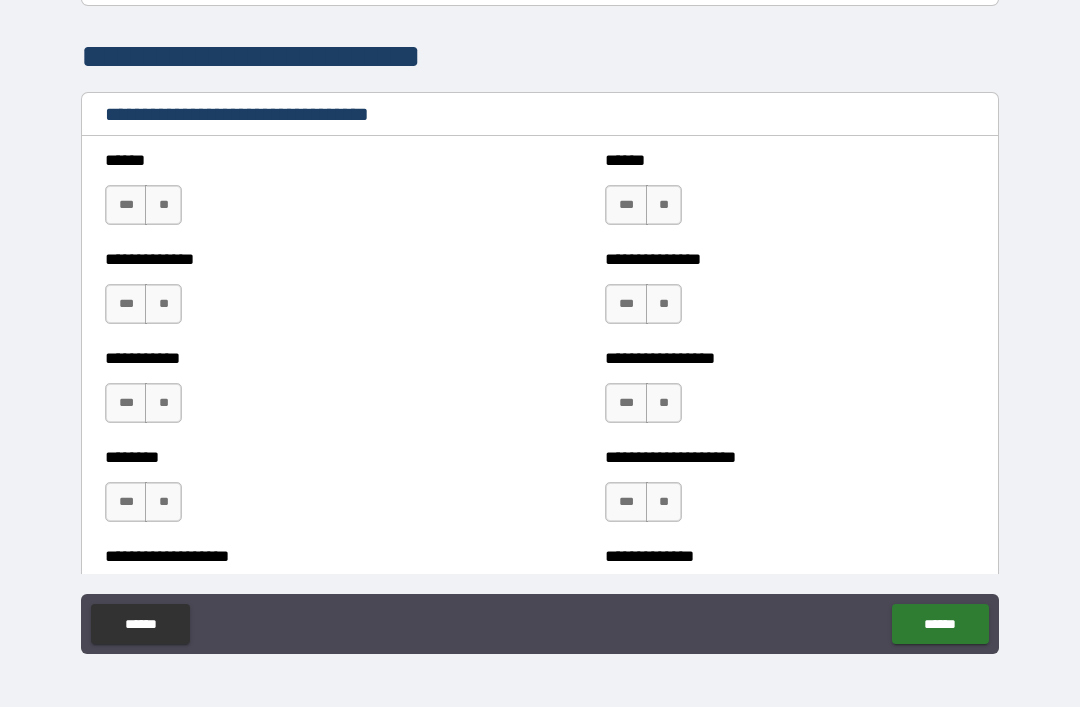 click on "***" at bounding box center [126, 205] 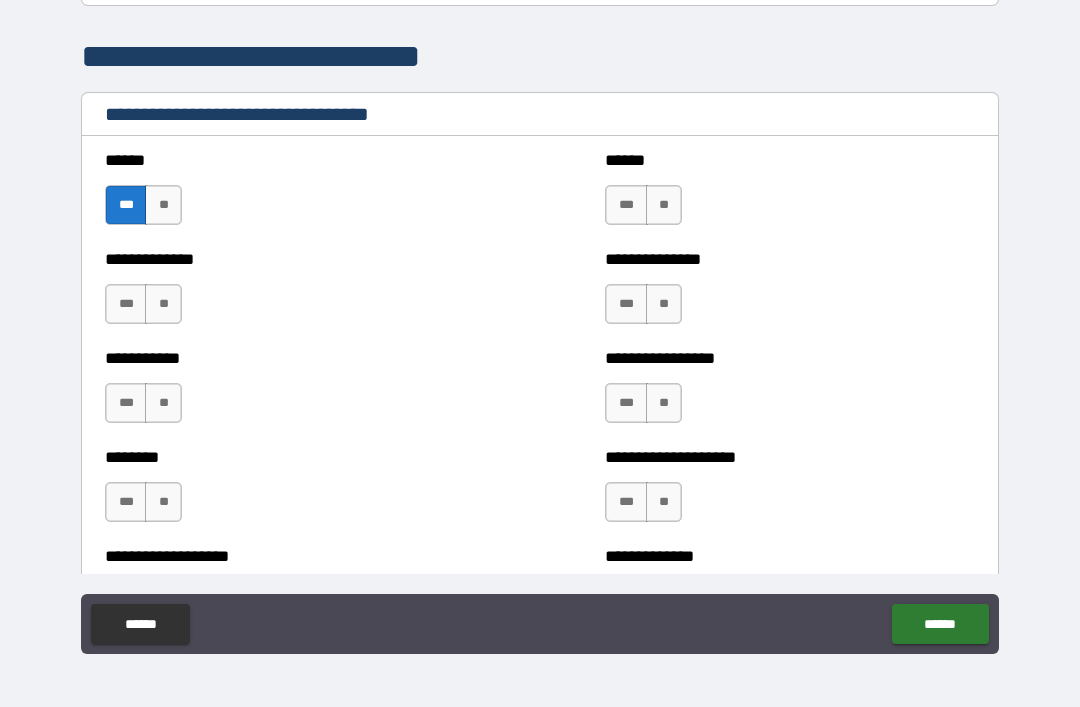 click on "**" at bounding box center (163, 304) 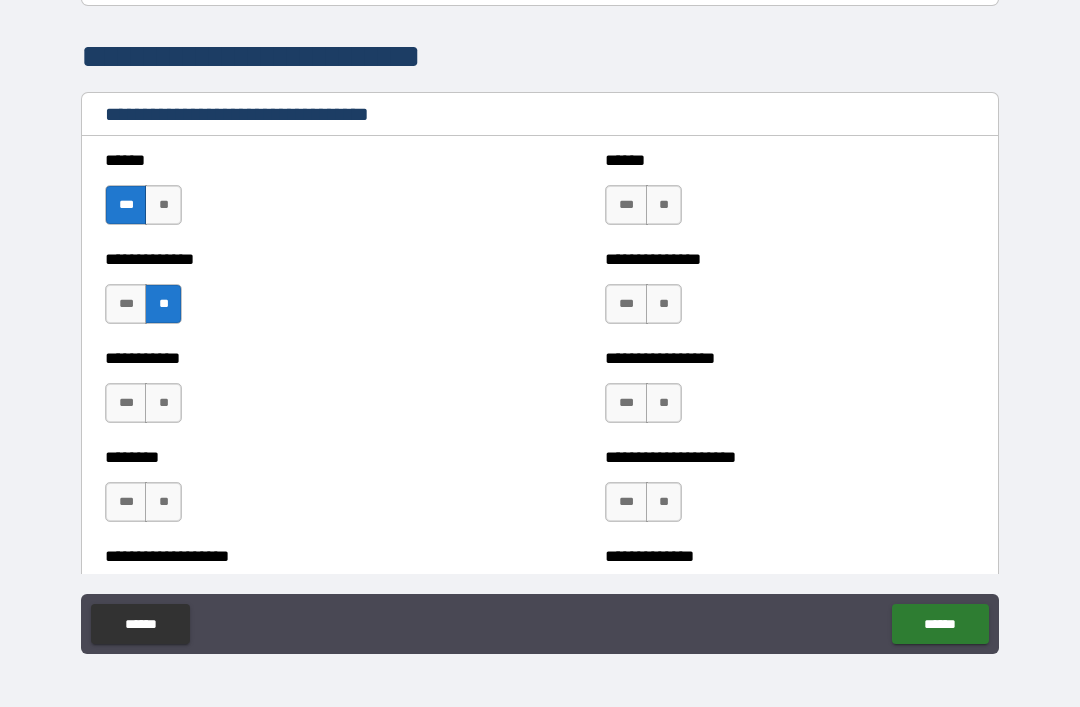 click on "**" at bounding box center (163, 403) 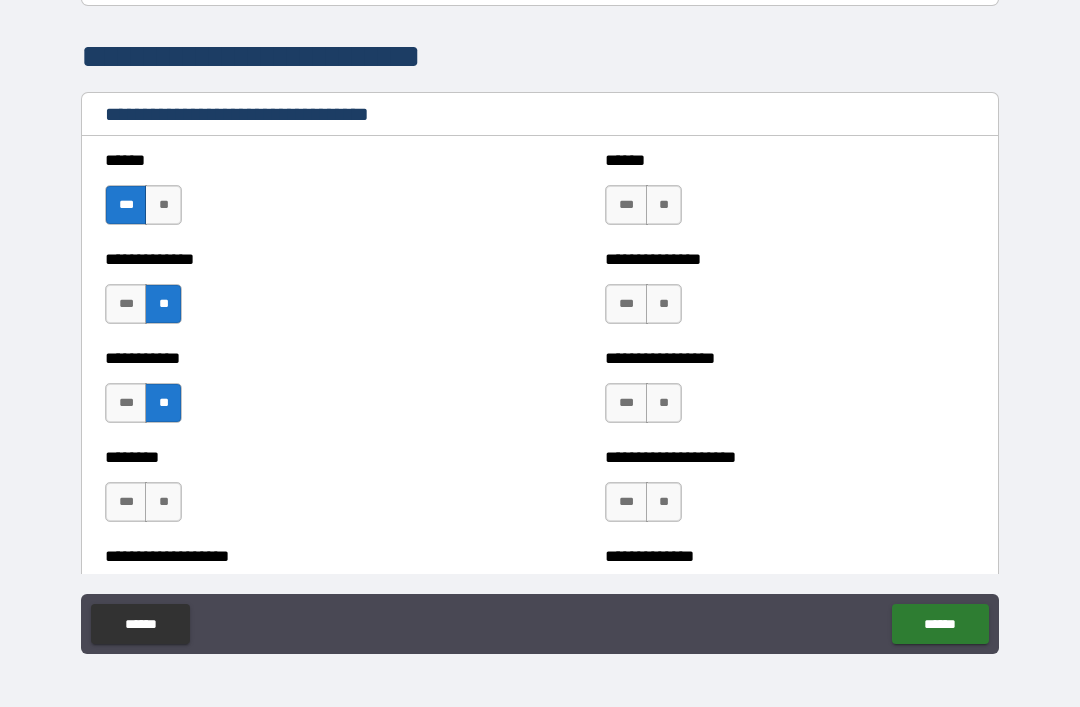 click on "**" at bounding box center (163, 502) 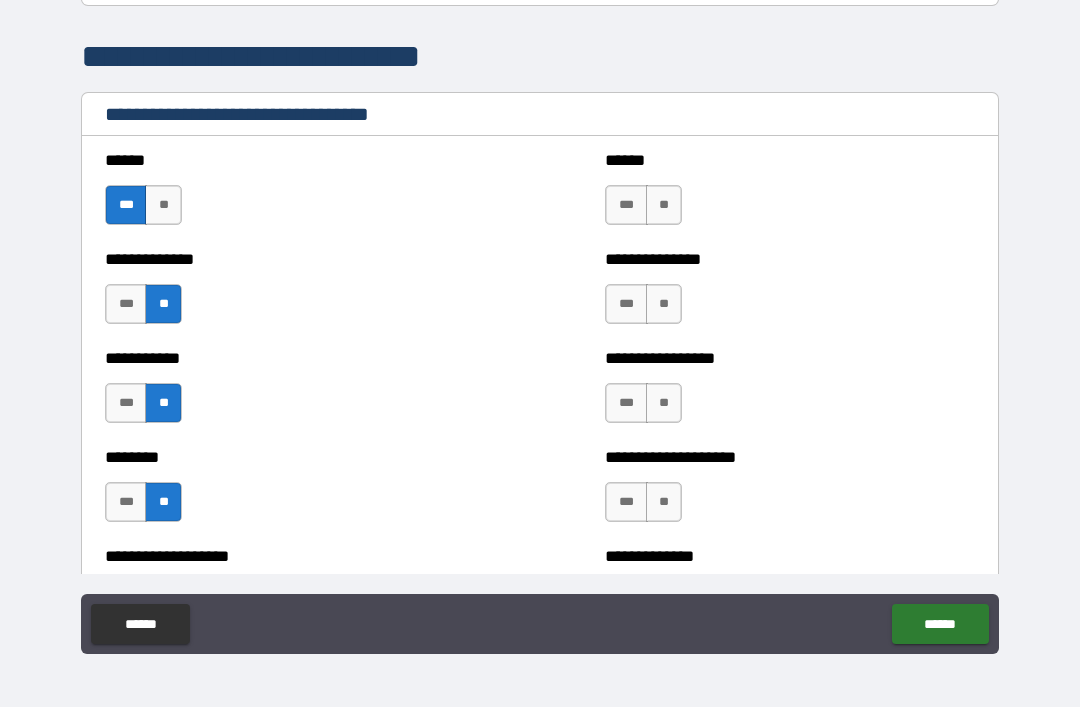 click on "**" at bounding box center [664, 205] 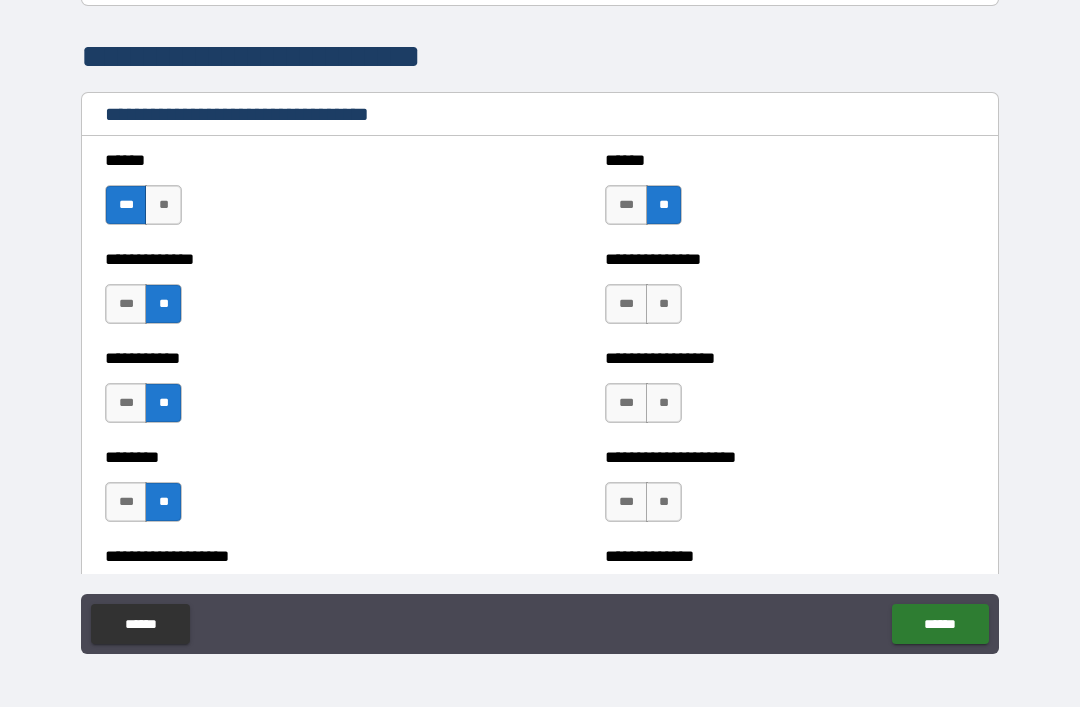 click on "**" at bounding box center (664, 304) 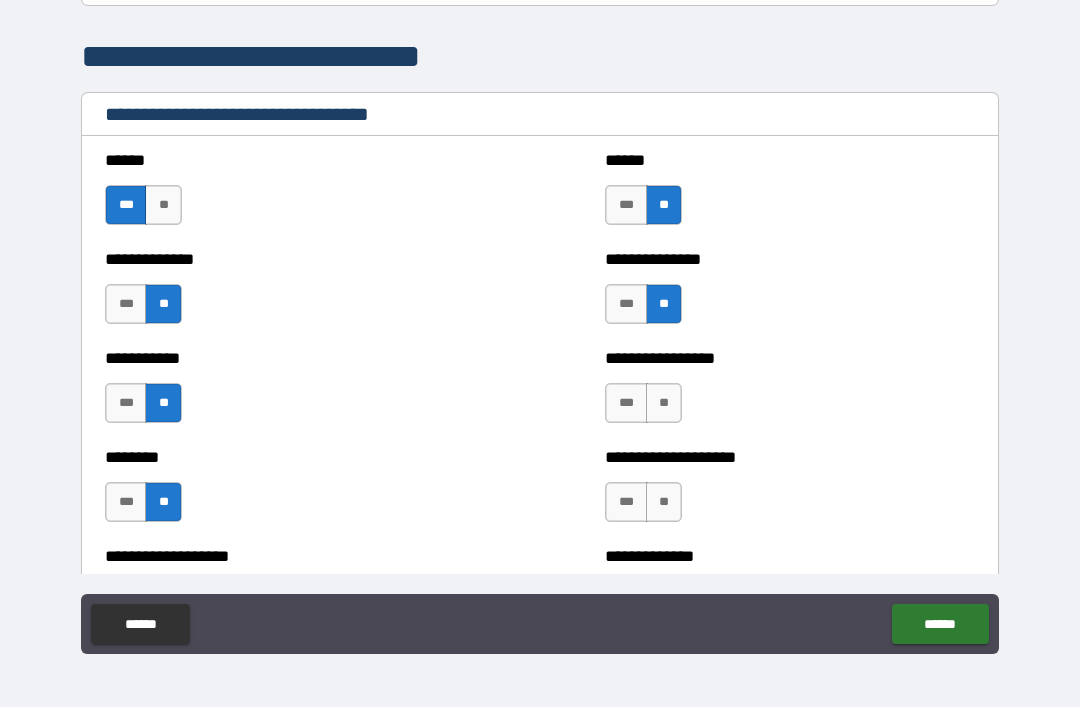 click on "**" at bounding box center [664, 403] 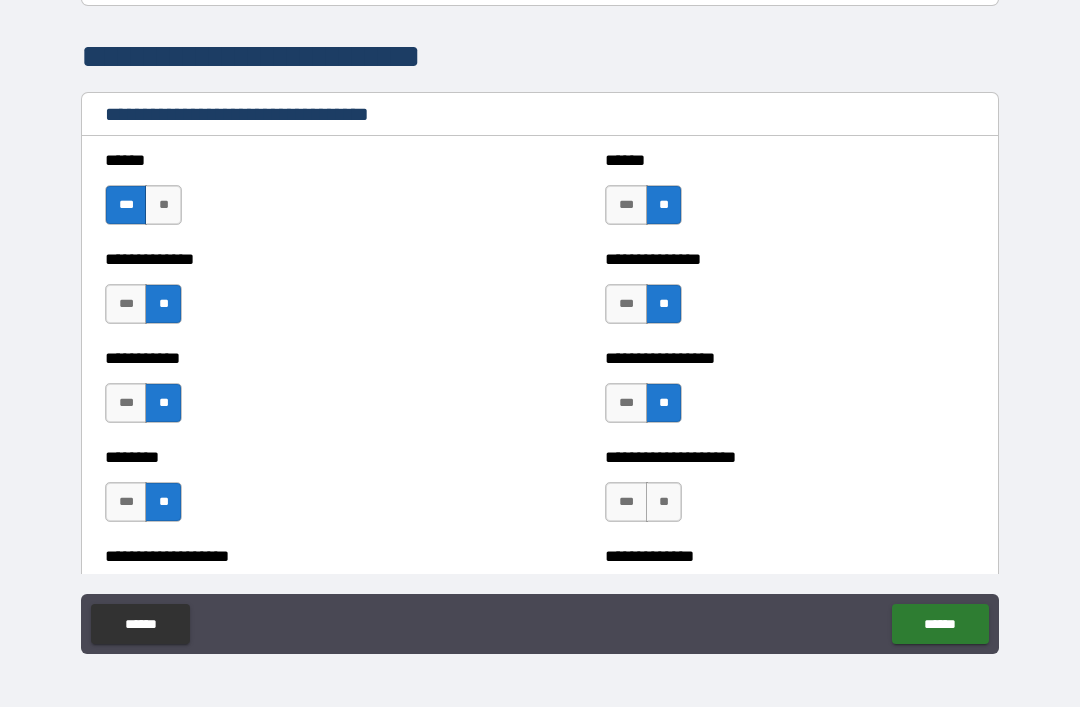 click on "**" at bounding box center [664, 502] 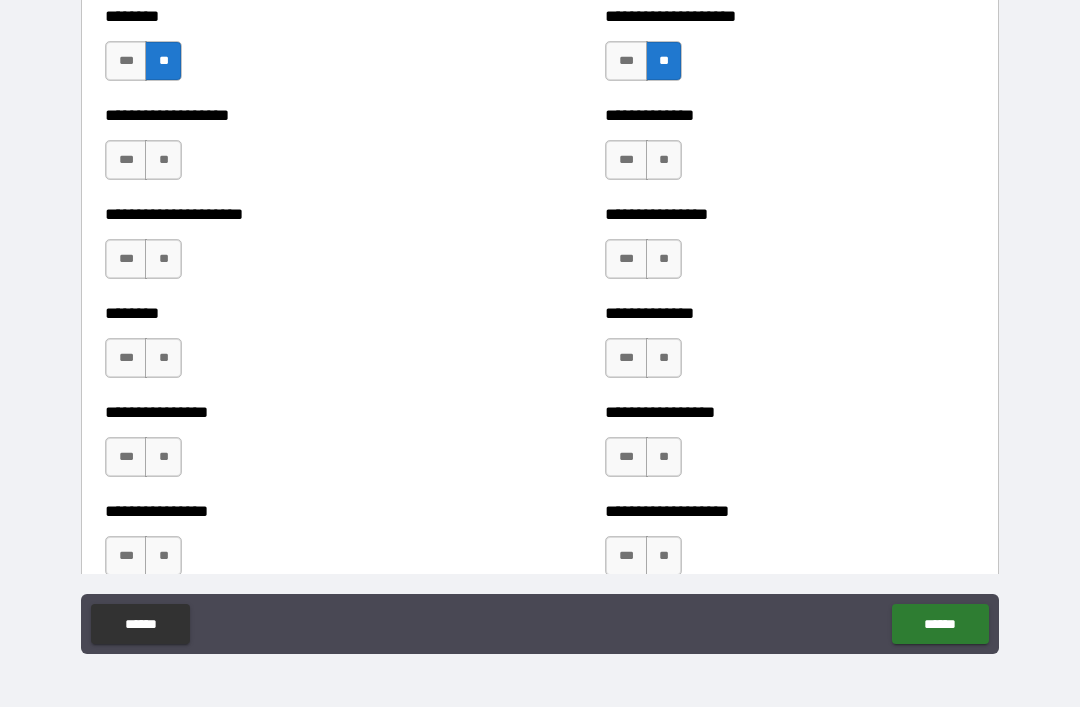 scroll, scrollTop: 4379, scrollLeft: 0, axis: vertical 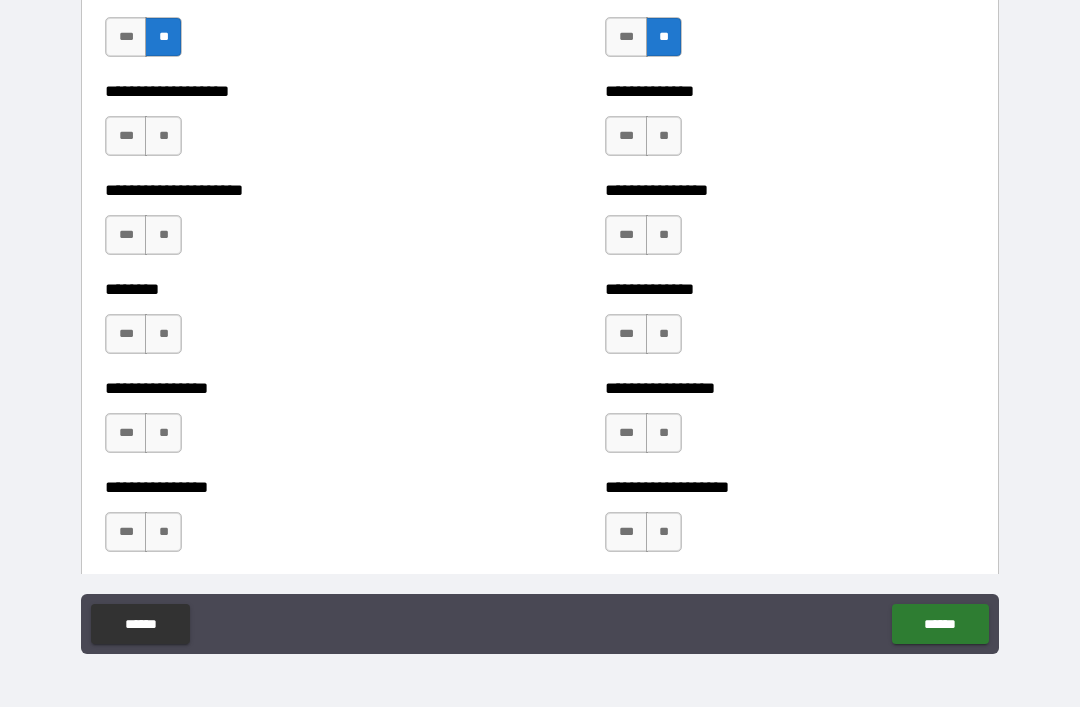 click on "**" at bounding box center (163, 136) 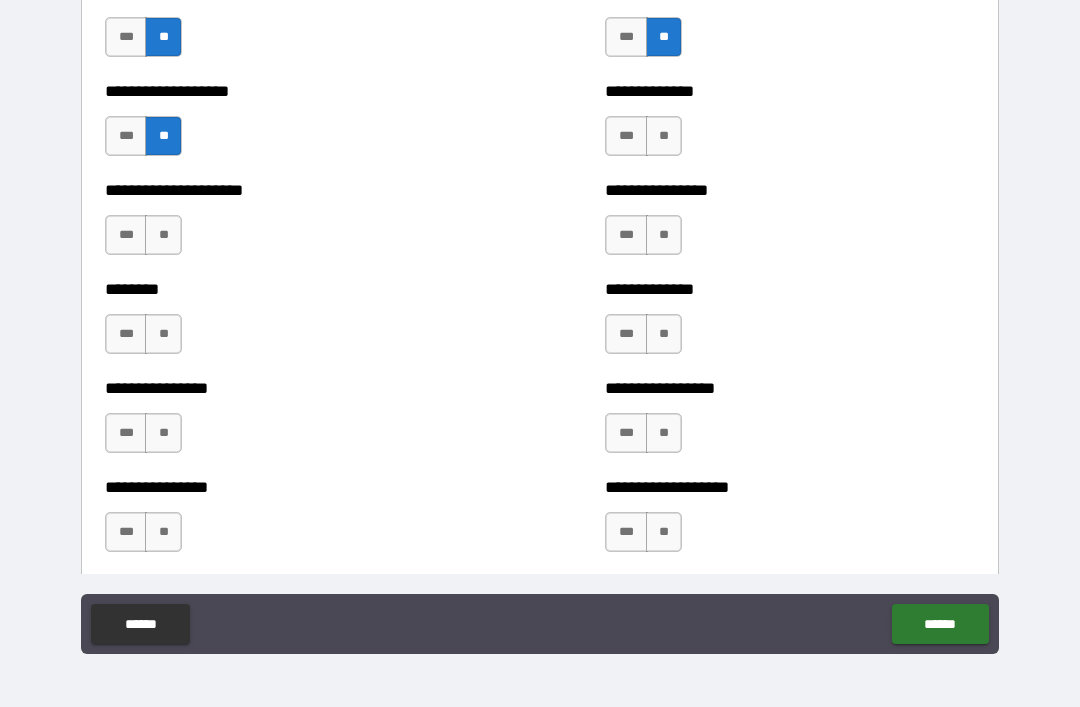 click on "**" at bounding box center (163, 235) 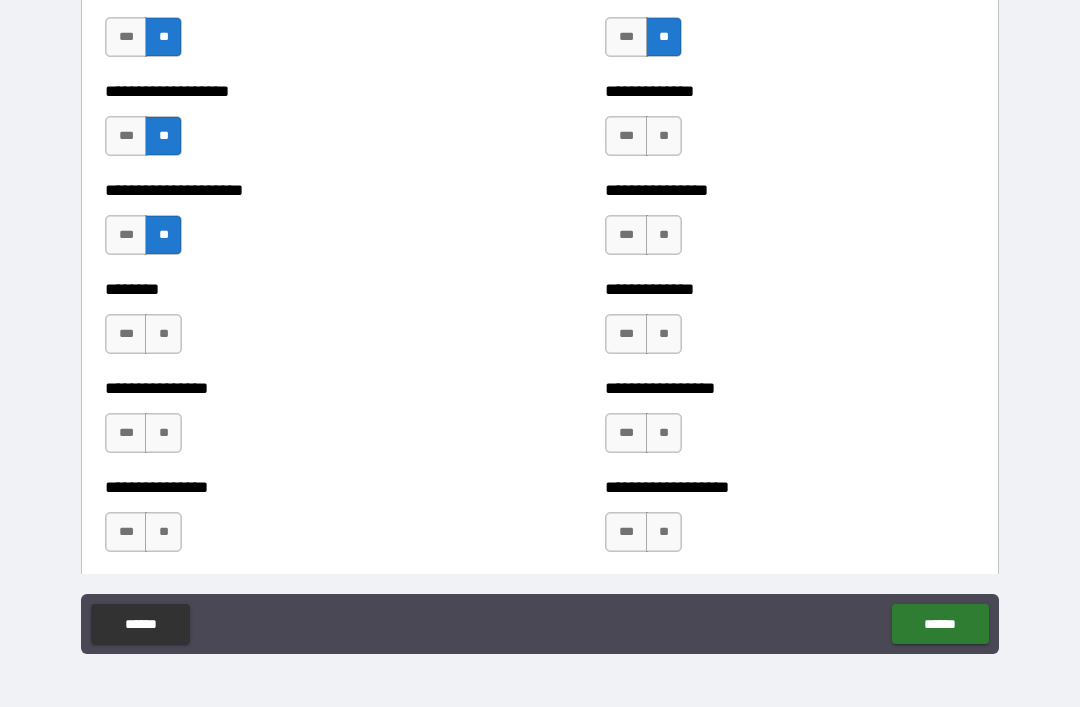 click on "**" at bounding box center [163, 334] 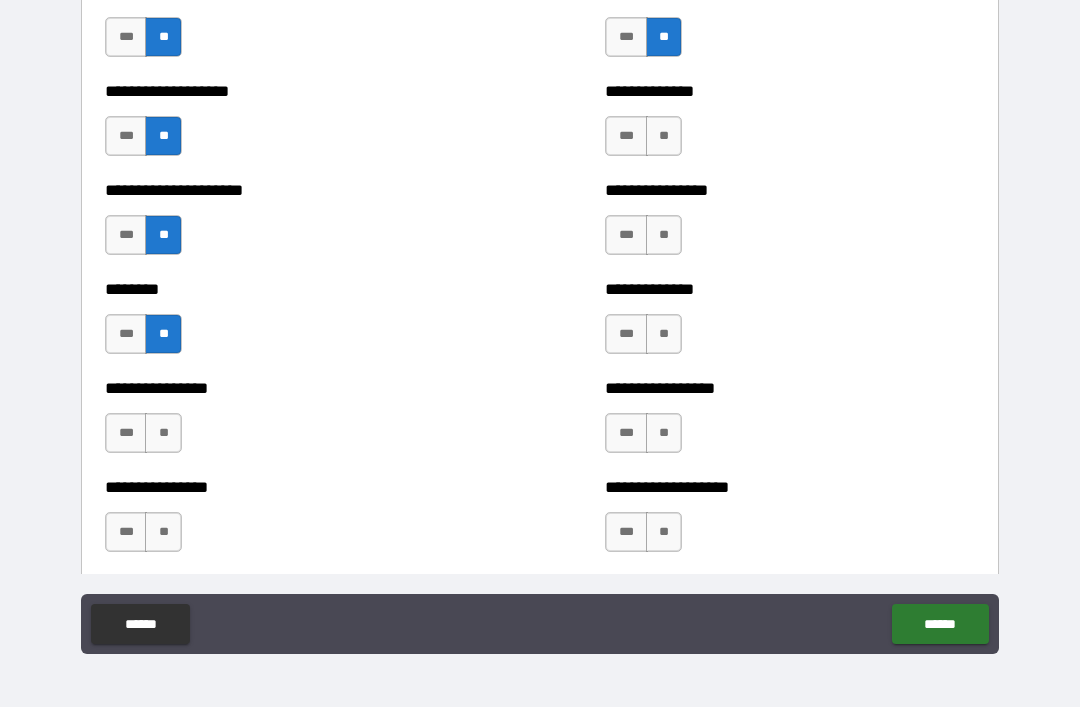 click on "**" at bounding box center [163, 433] 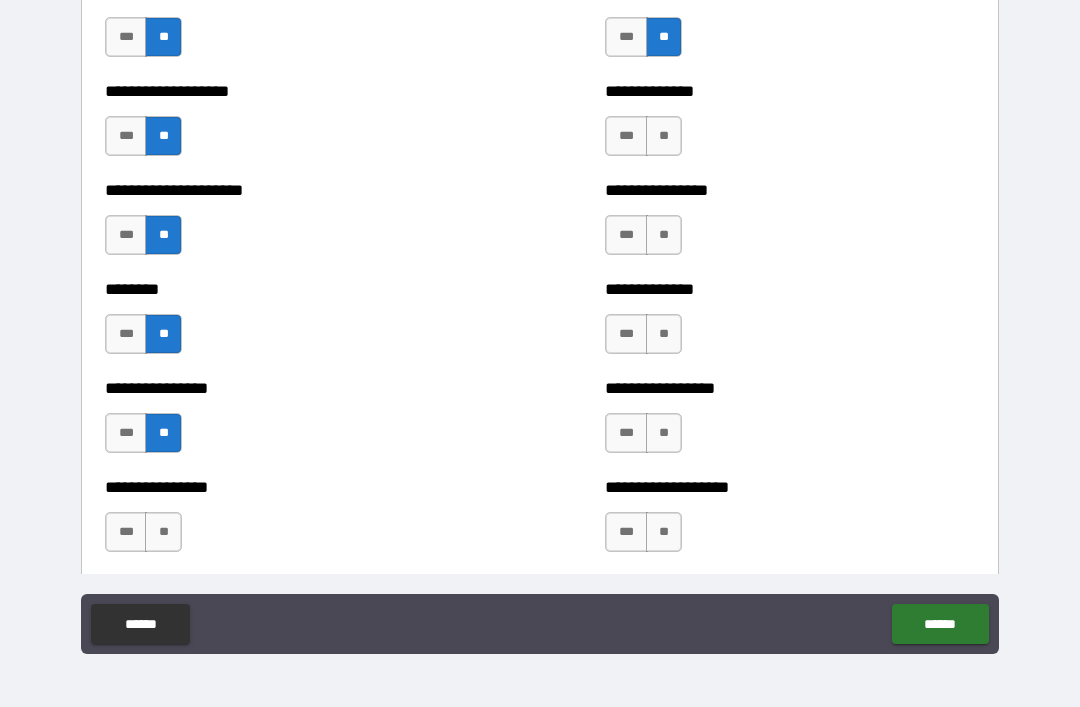 click on "**" at bounding box center [163, 532] 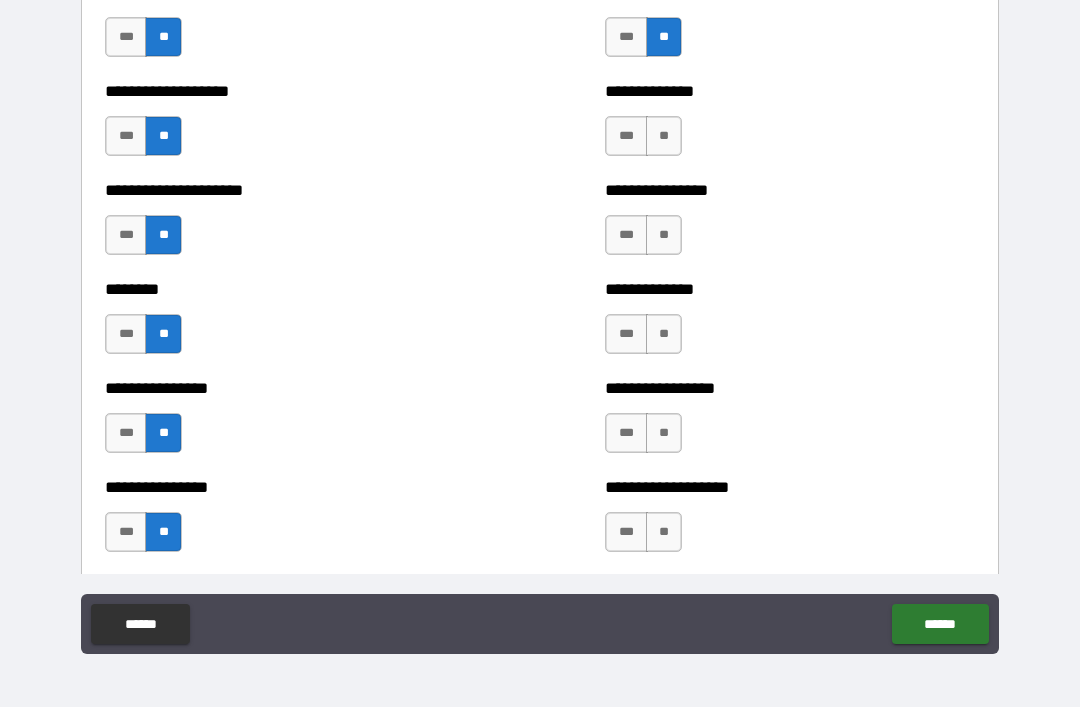click on "**" at bounding box center [664, 136] 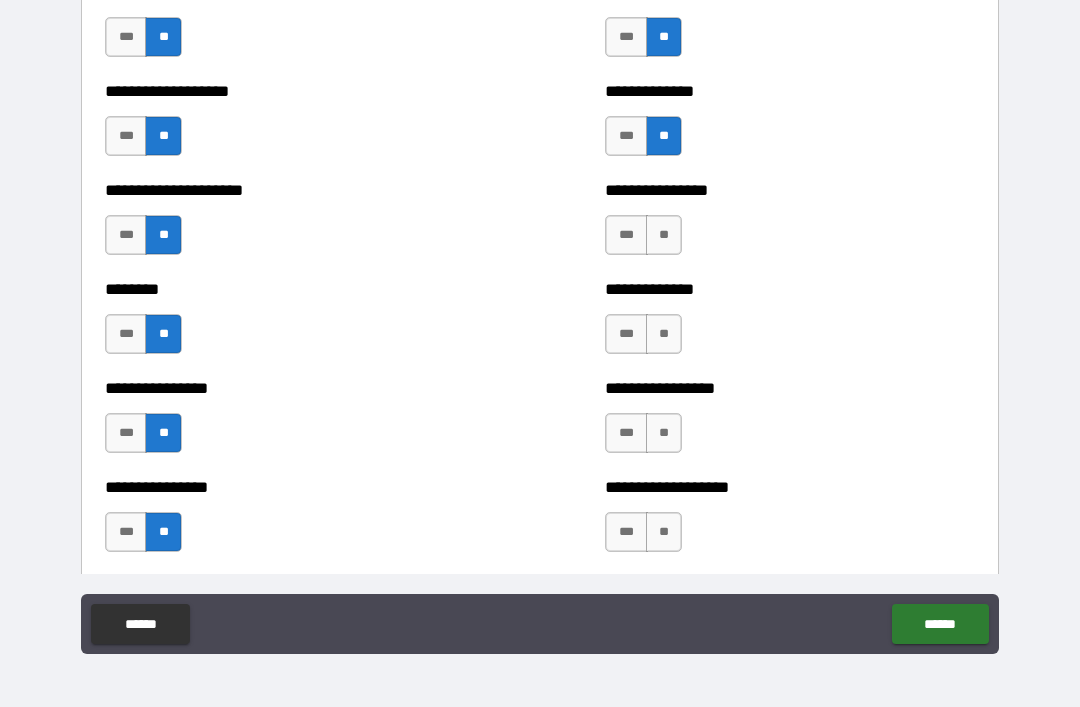 click on "**" at bounding box center [664, 235] 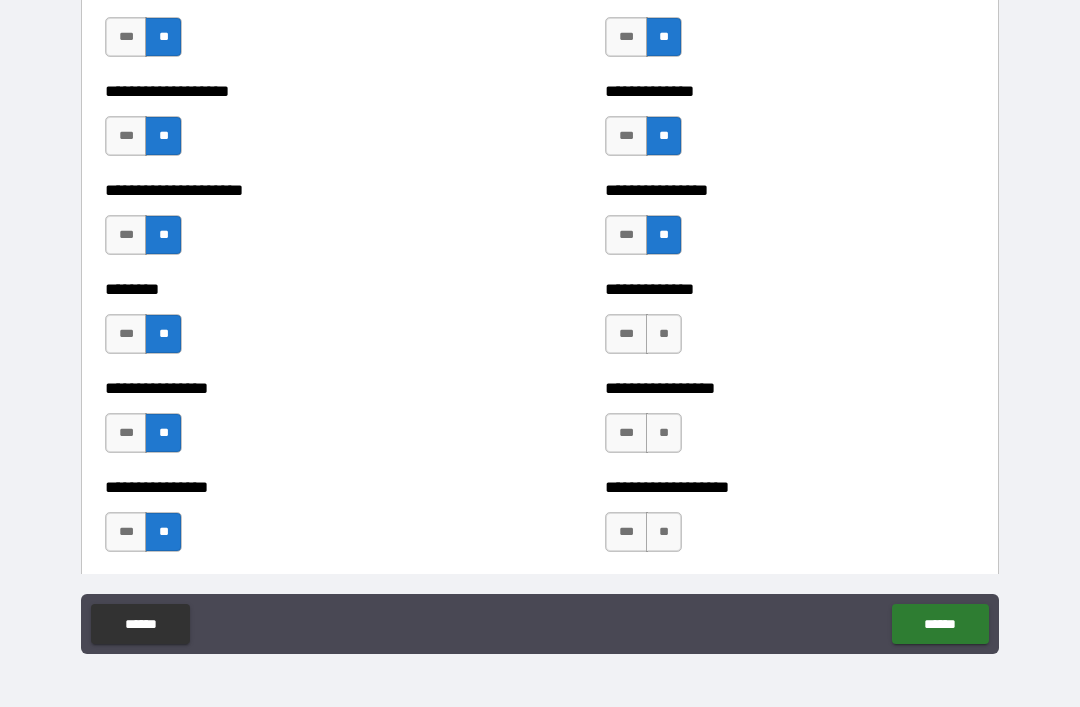 click on "**" at bounding box center (664, 334) 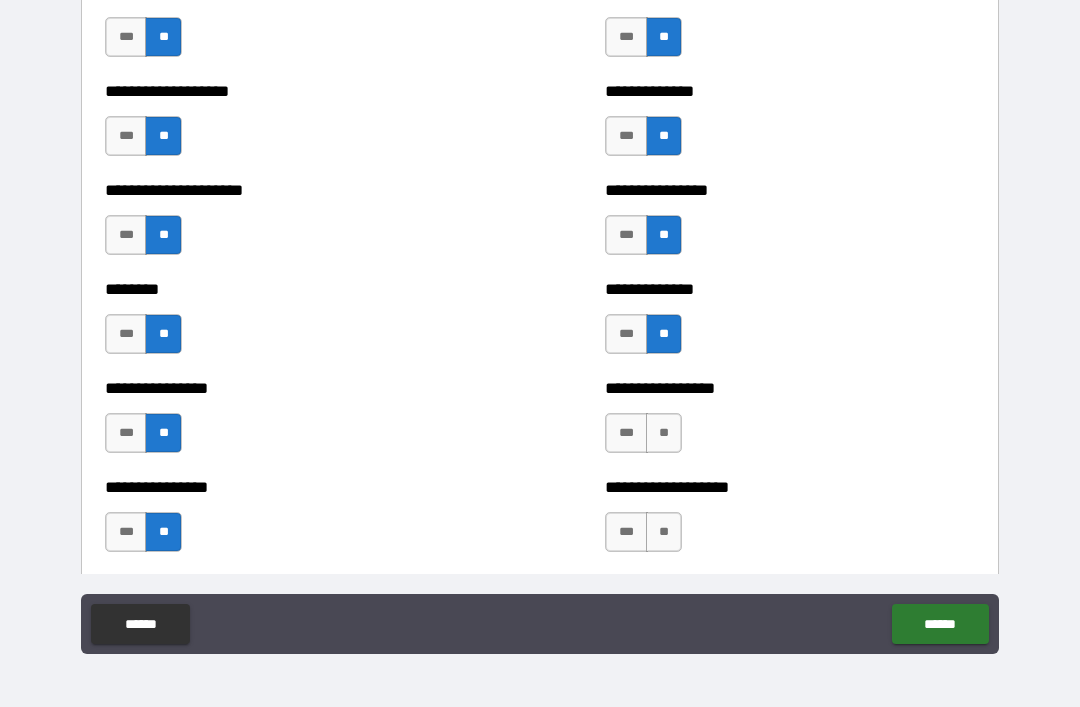 click on "**" at bounding box center [664, 433] 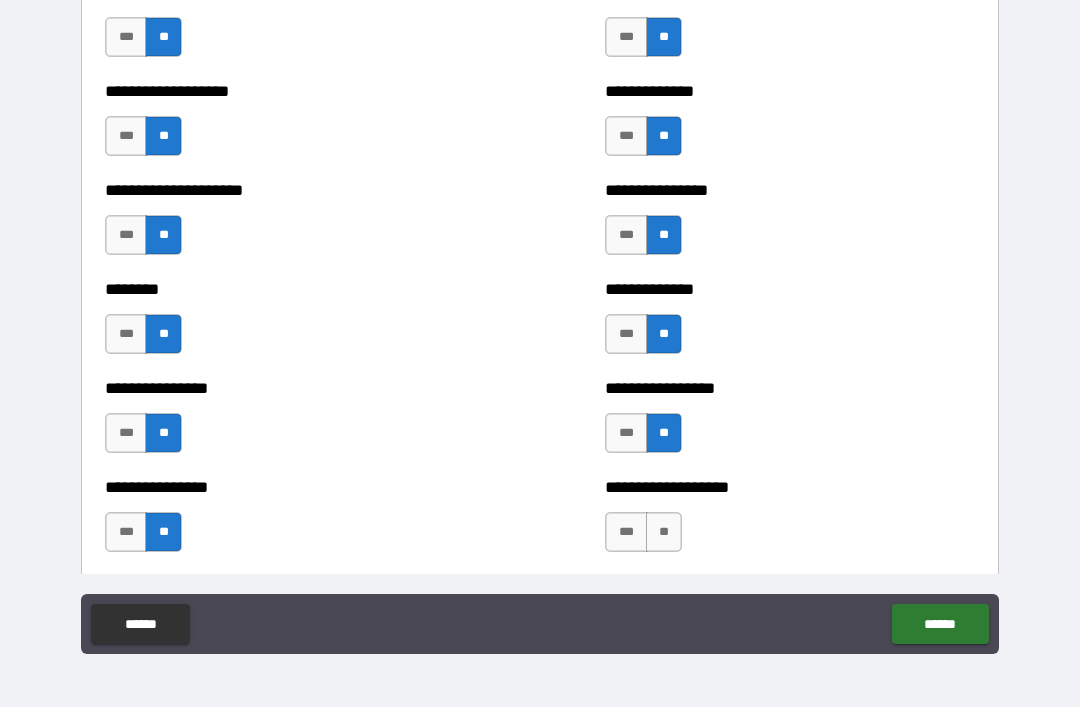 click on "**" at bounding box center (664, 532) 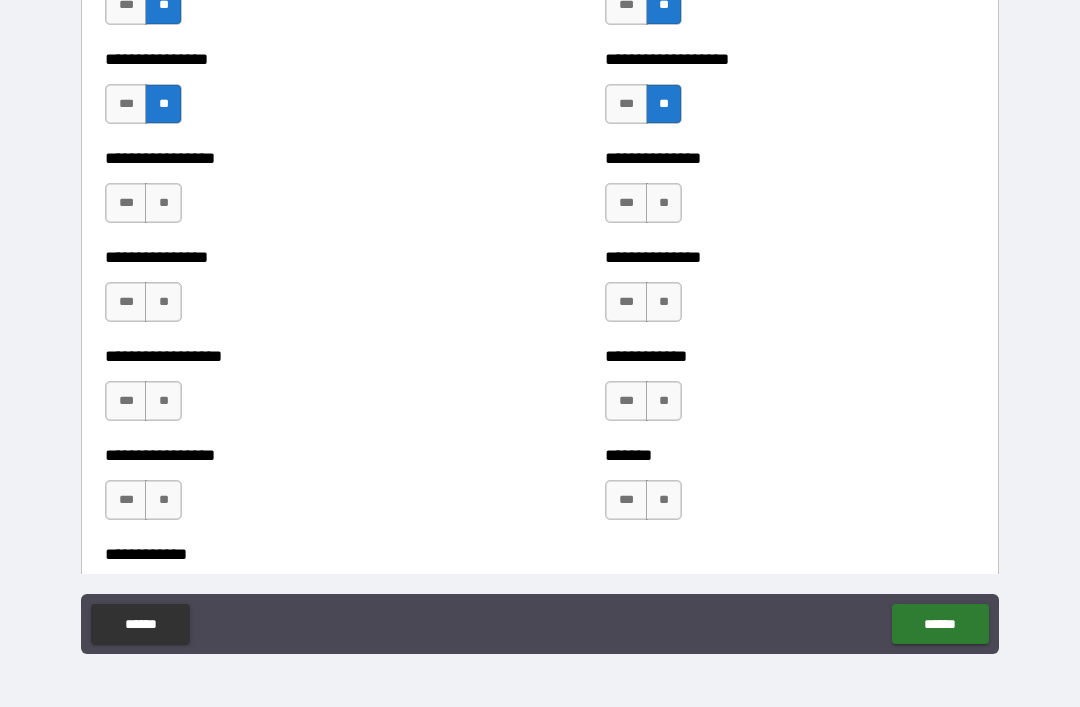 scroll, scrollTop: 4822, scrollLeft: 0, axis: vertical 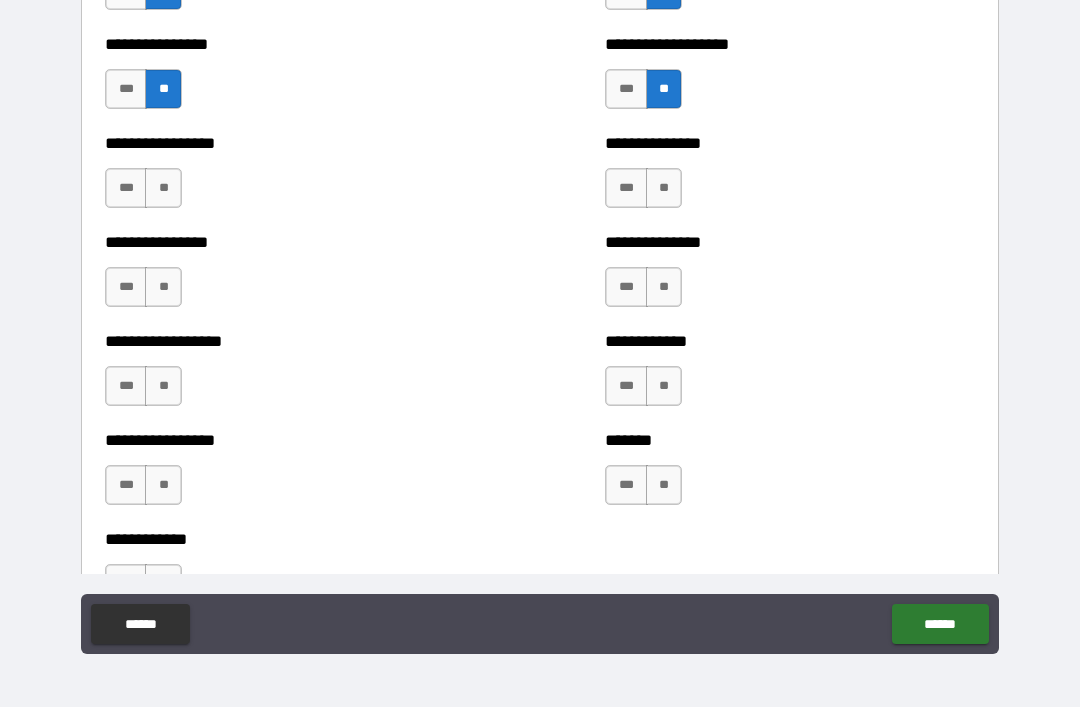 click on "**" at bounding box center (163, 188) 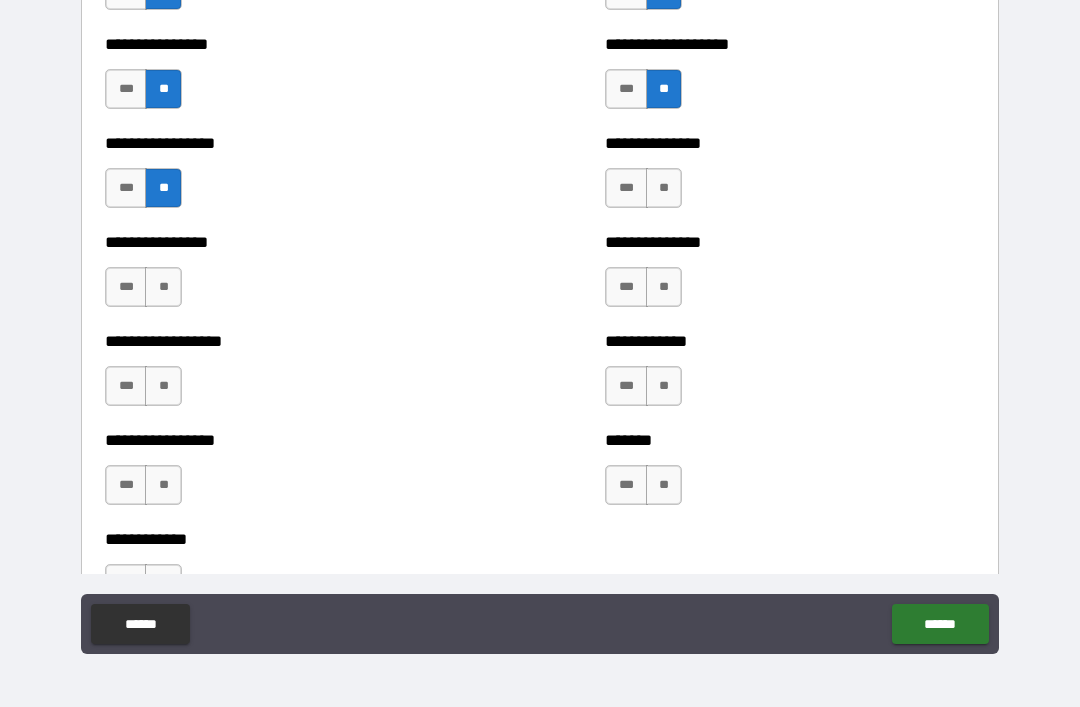 click on "**" at bounding box center (163, 287) 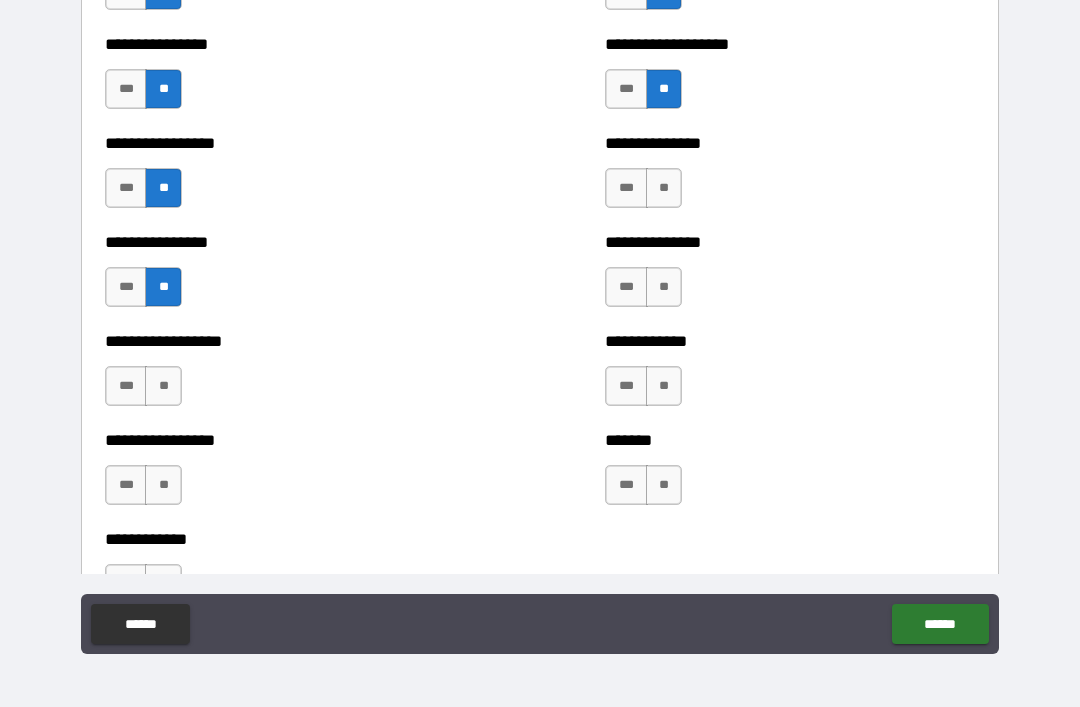 click on "**" at bounding box center [163, 386] 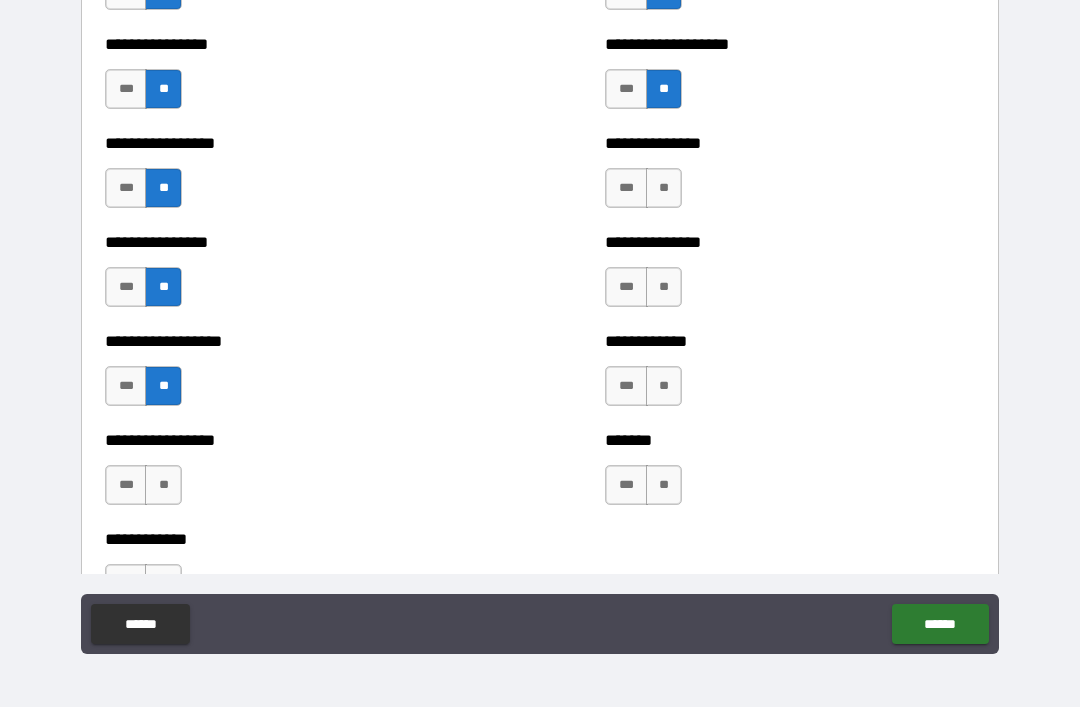 click on "**" at bounding box center [163, 485] 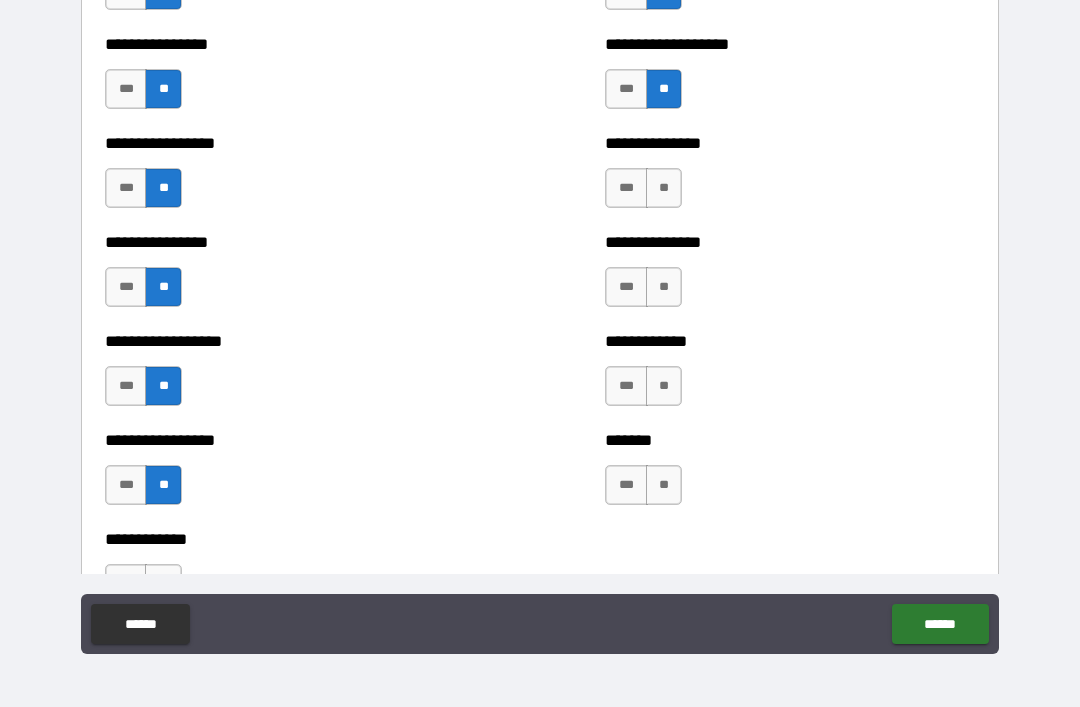 click on "**" at bounding box center (664, 188) 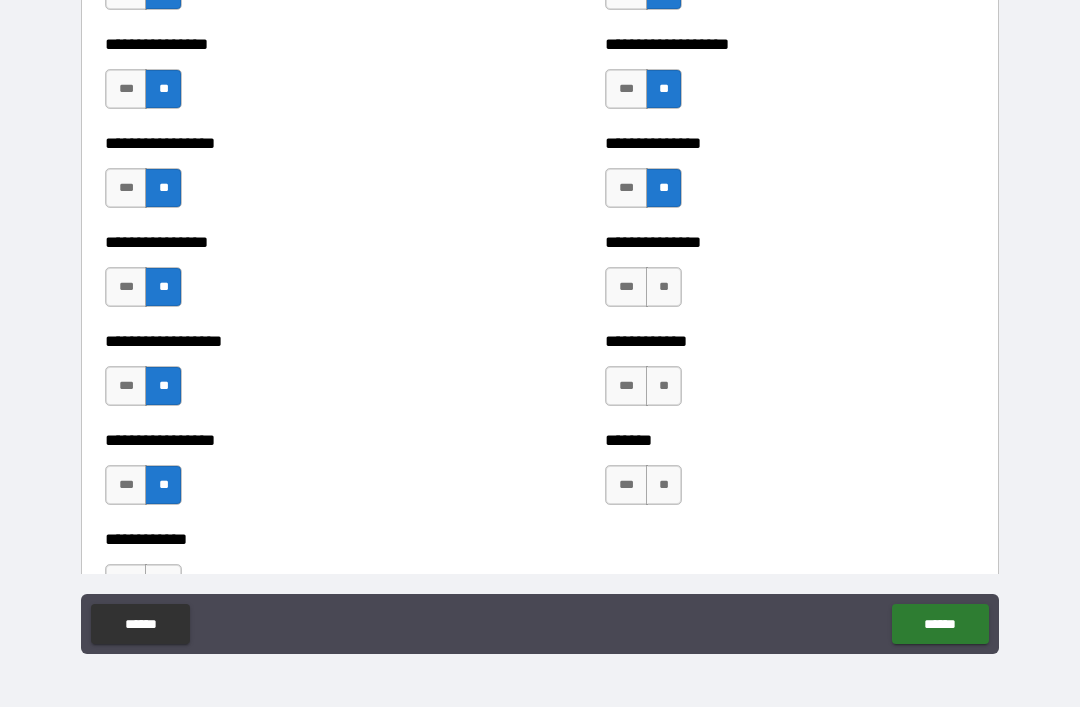 click on "**" at bounding box center (664, 287) 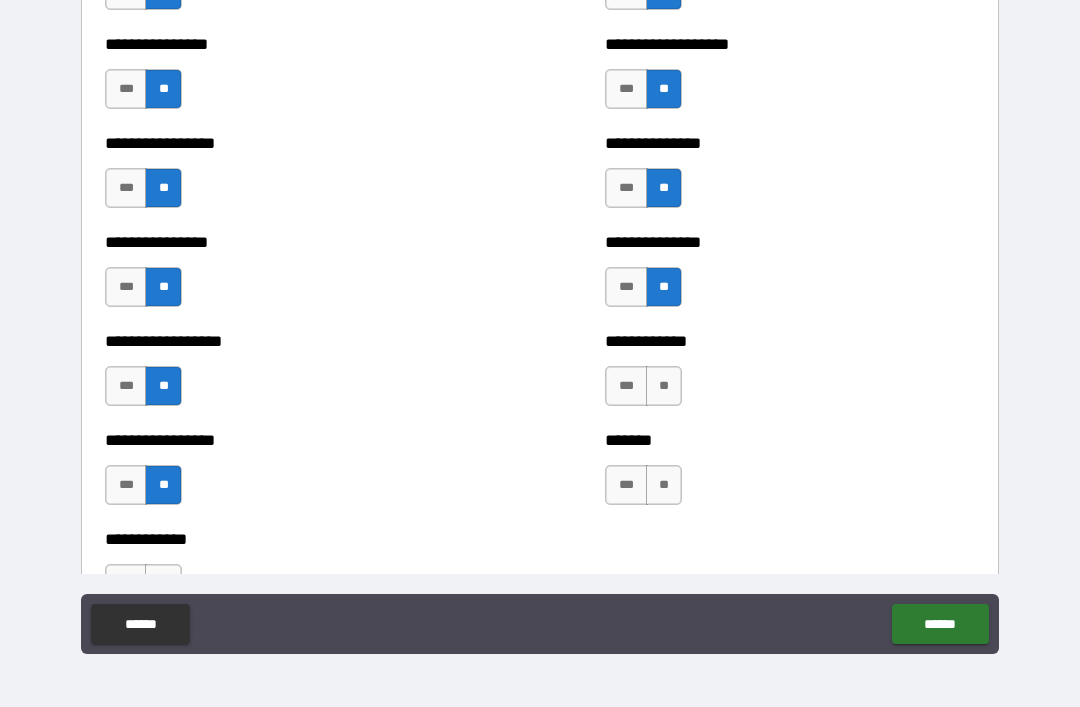 click on "**" at bounding box center [664, 386] 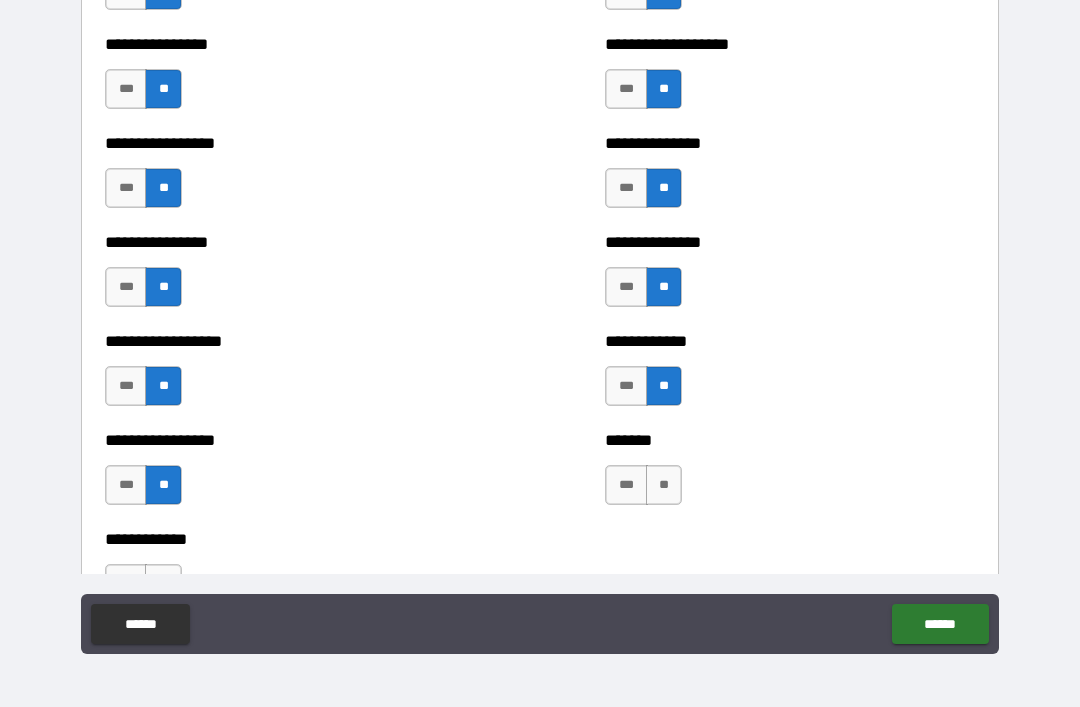 click on "**" at bounding box center (664, 485) 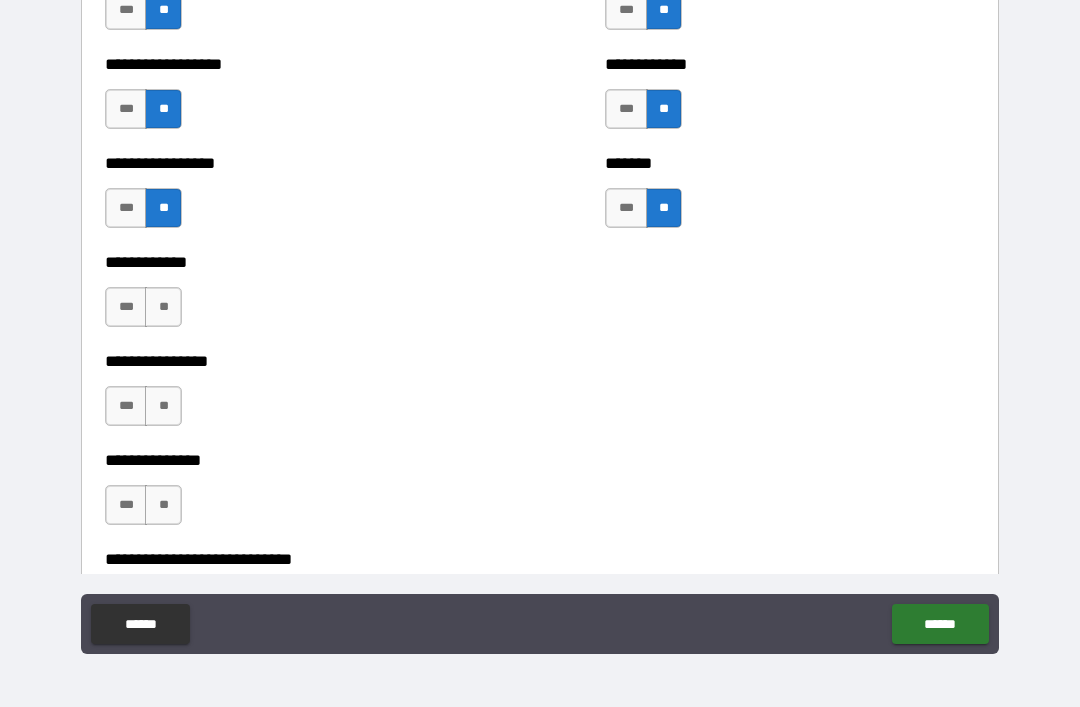 scroll, scrollTop: 5108, scrollLeft: 0, axis: vertical 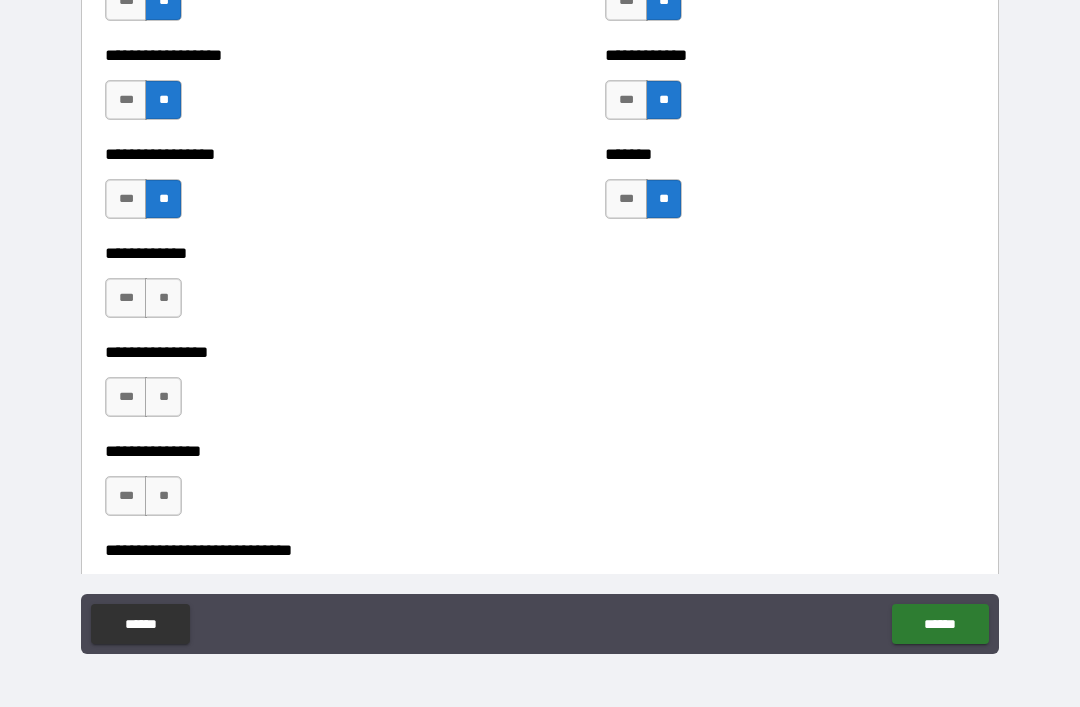 click on "**" at bounding box center [163, 298] 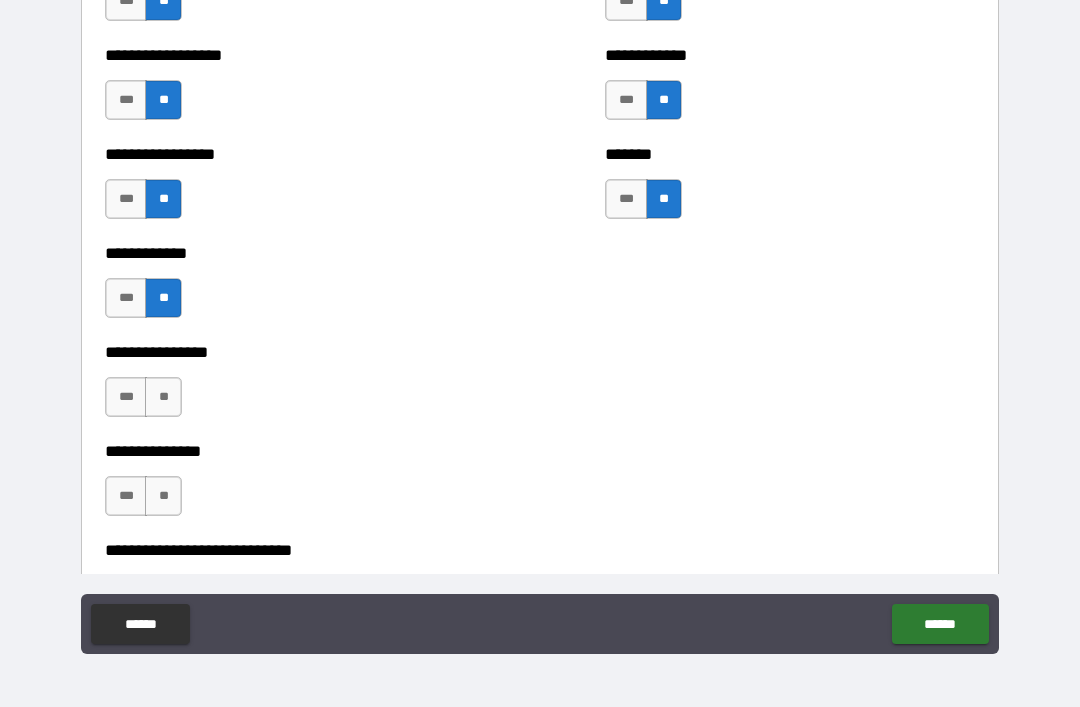 click on "**" at bounding box center (163, 397) 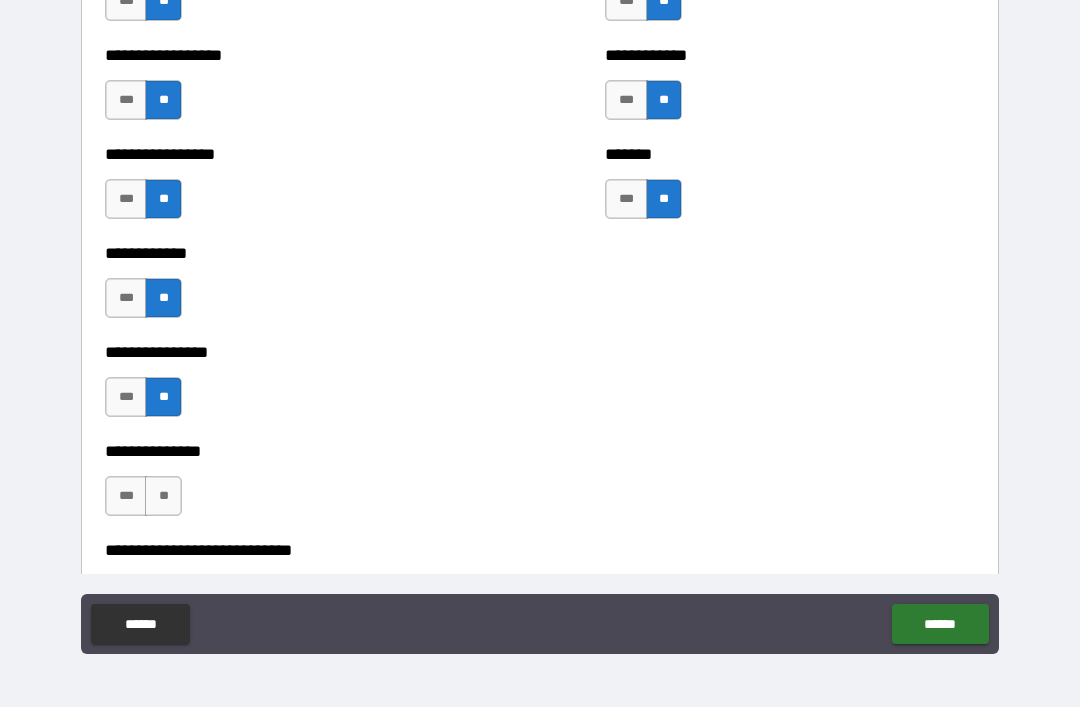 click on "**" at bounding box center (163, 496) 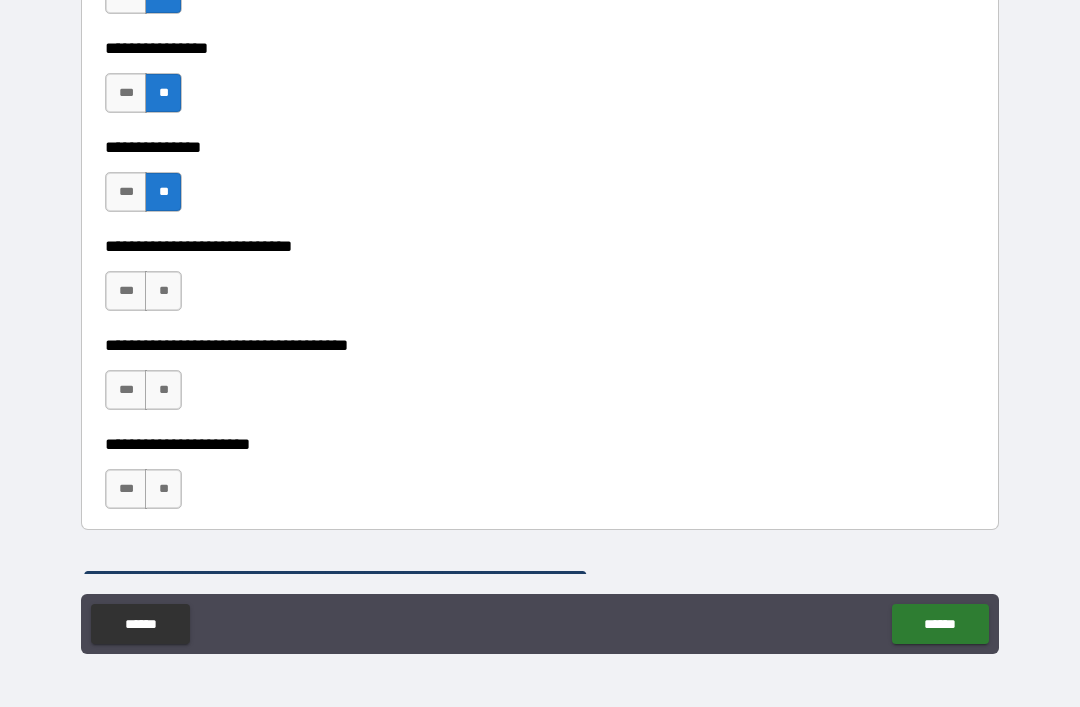 scroll, scrollTop: 5461, scrollLeft: 0, axis: vertical 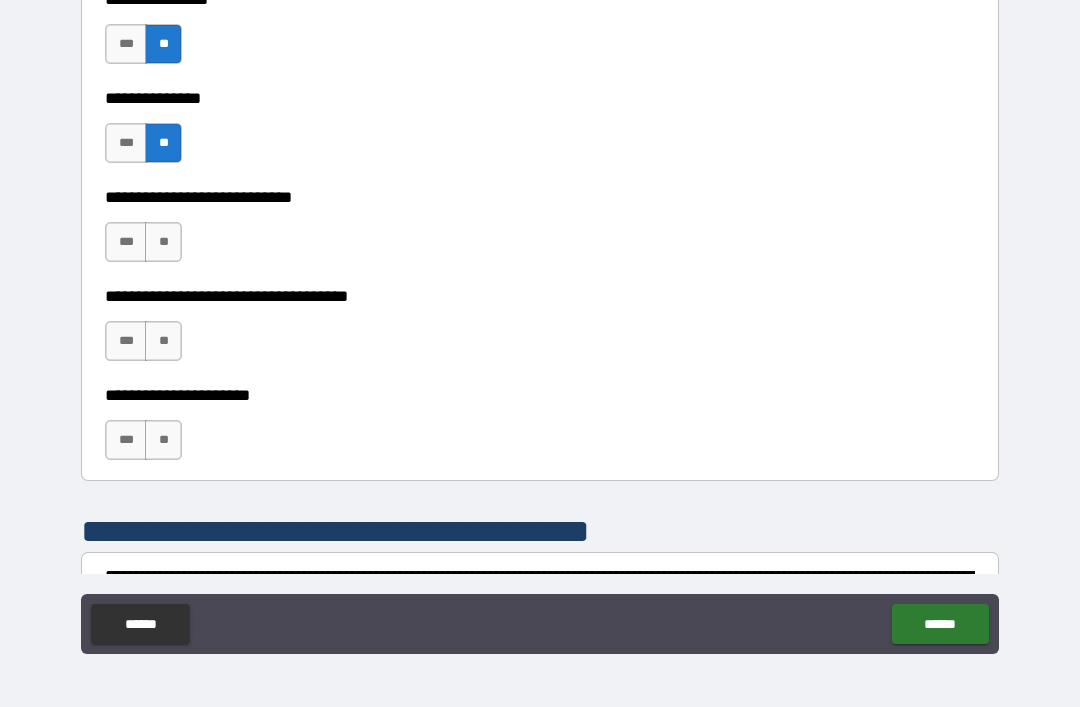 click on "**" at bounding box center (163, 242) 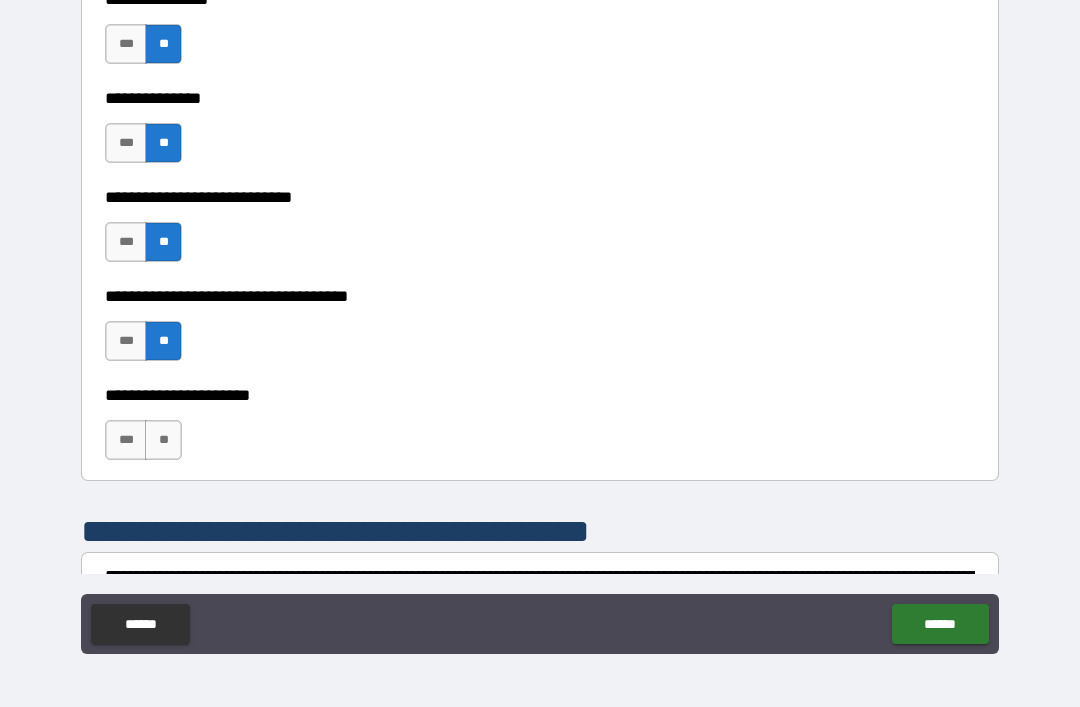 click on "**" at bounding box center (163, 440) 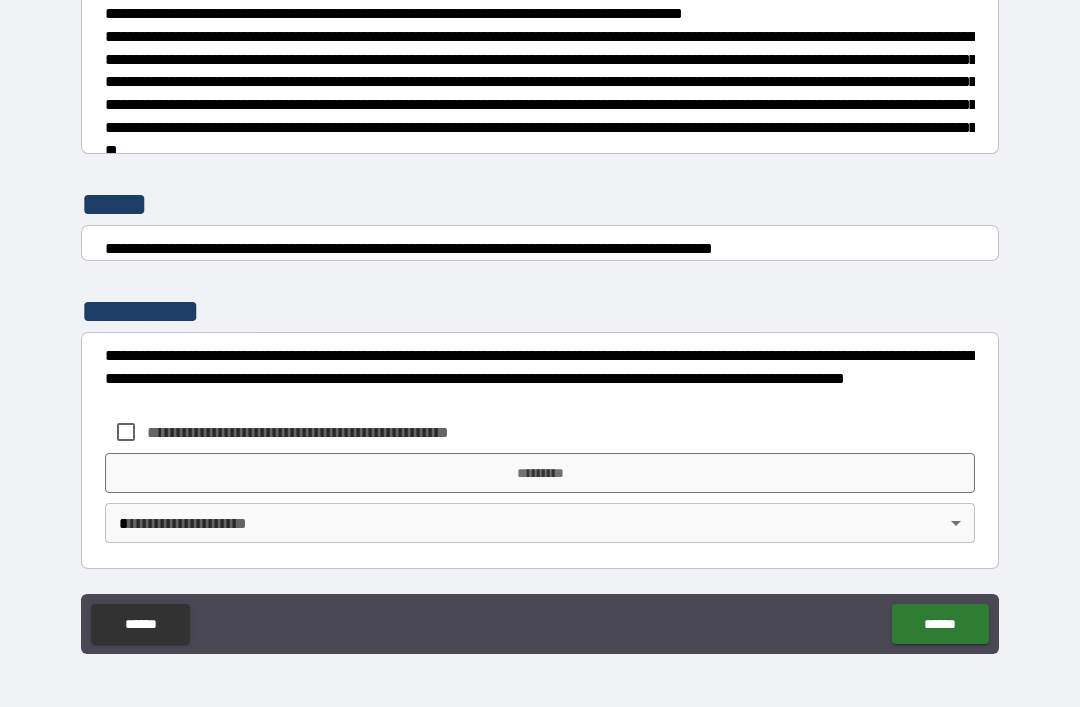 scroll, scrollTop: 7470, scrollLeft: 0, axis: vertical 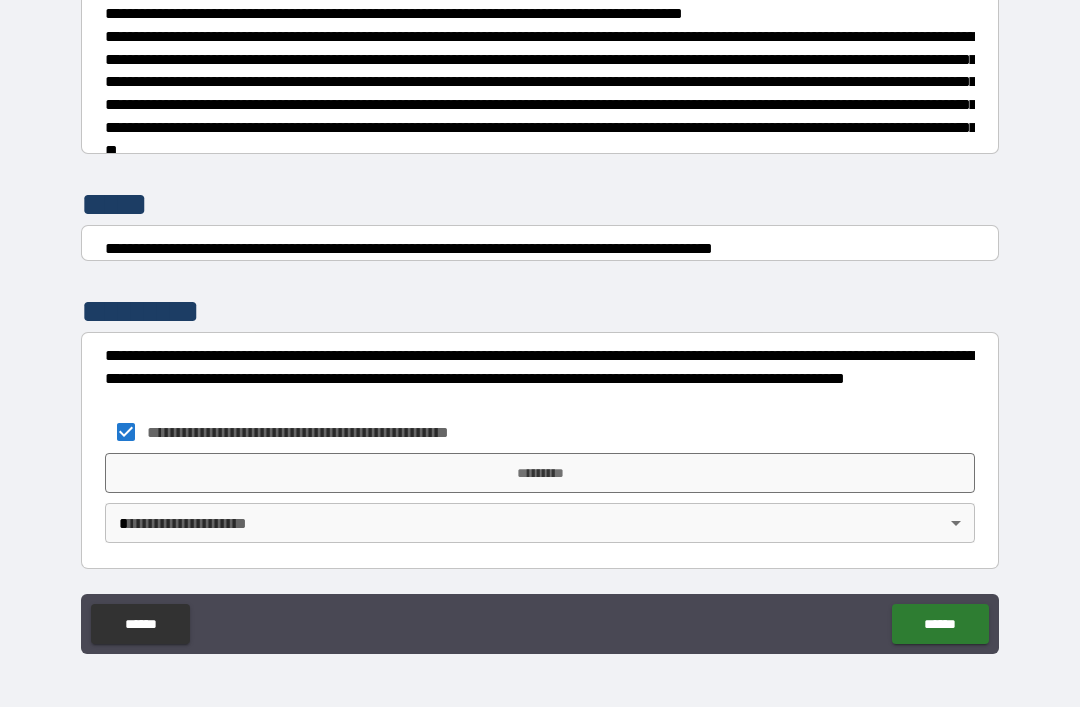 click on "*********" at bounding box center [540, 473] 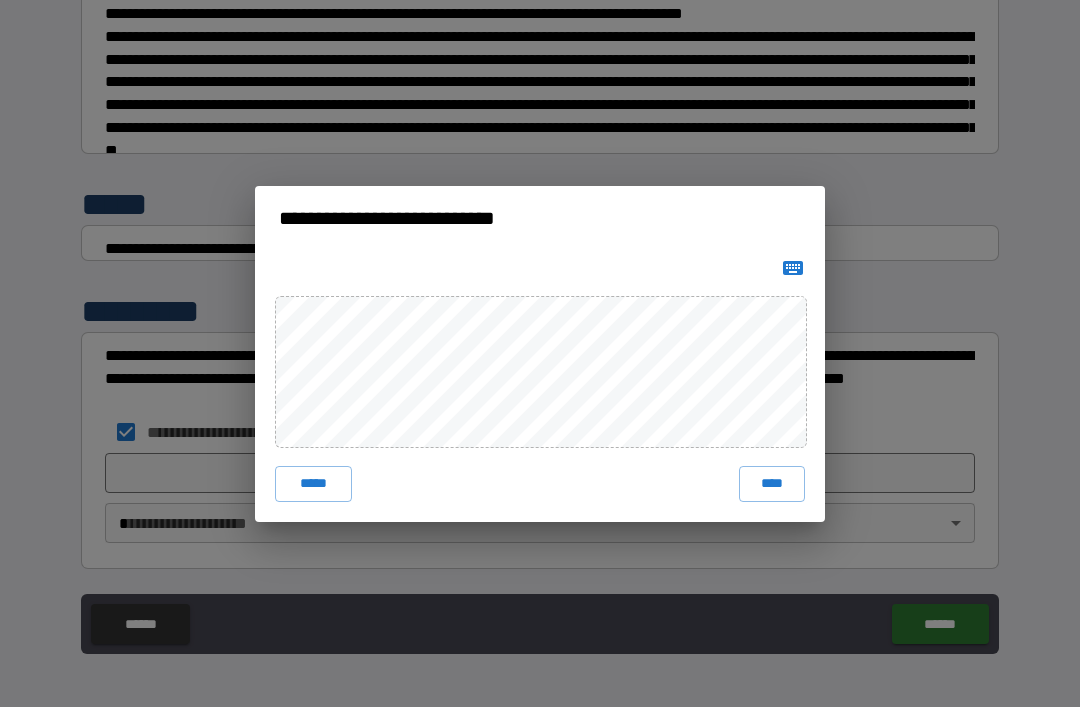 click on "****" at bounding box center [772, 484] 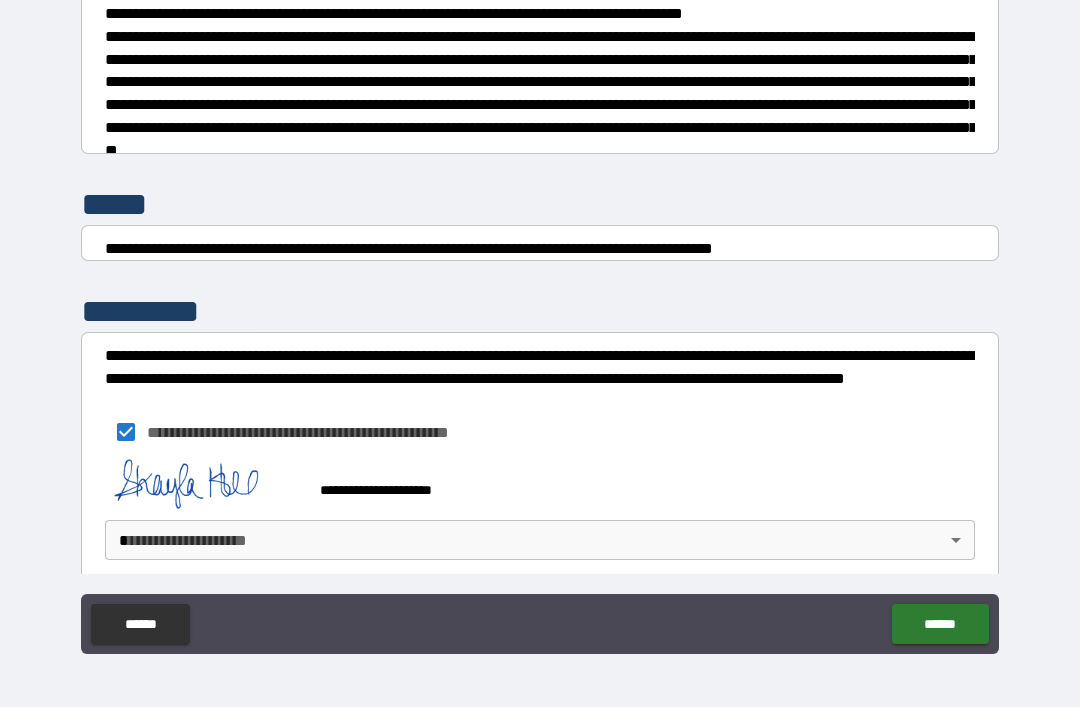 click on "**********" at bounding box center (540, 321) 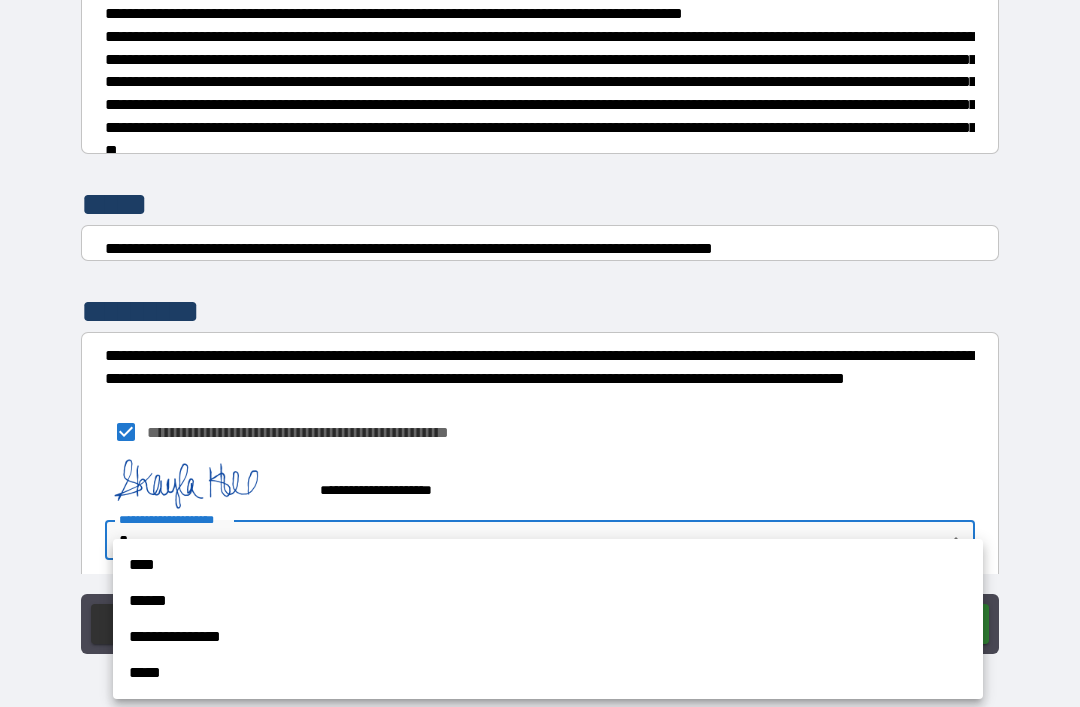 click on "**********" at bounding box center [548, 637] 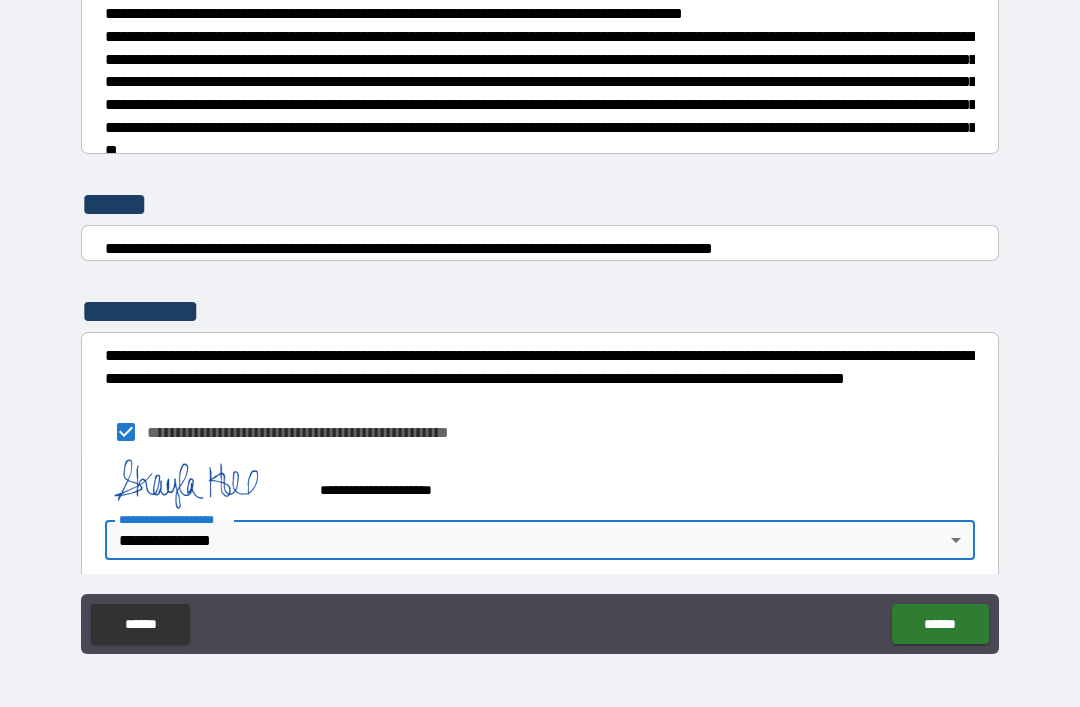 click on "******" at bounding box center [940, 624] 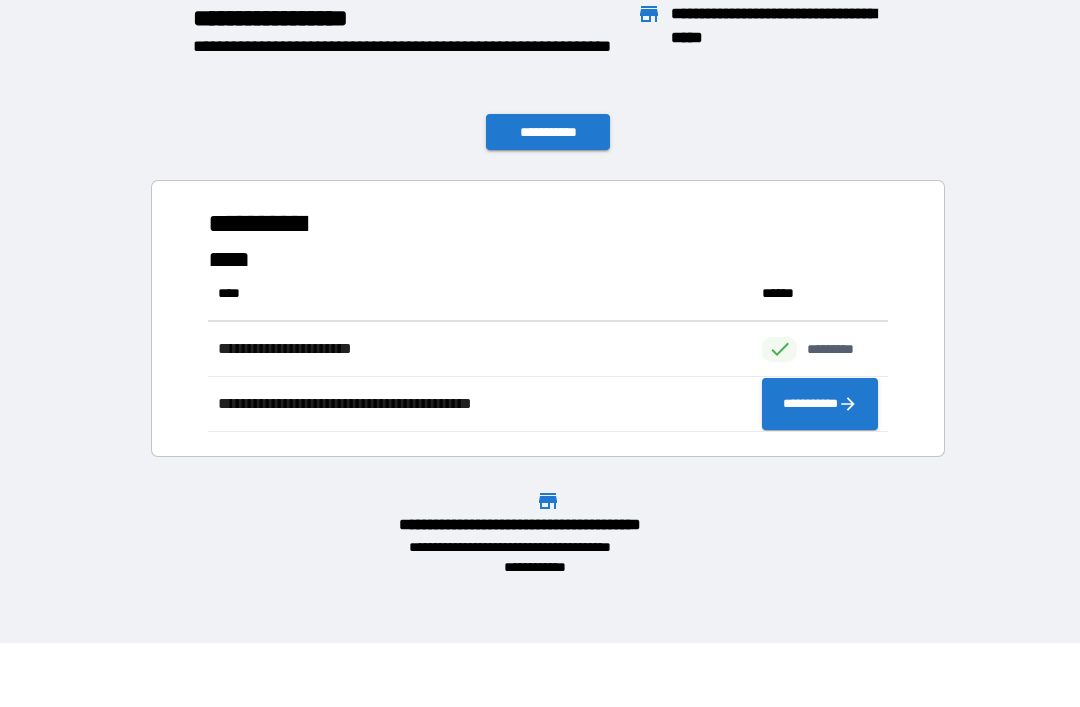 scroll, scrollTop: 166, scrollLeft: 680, axis: both 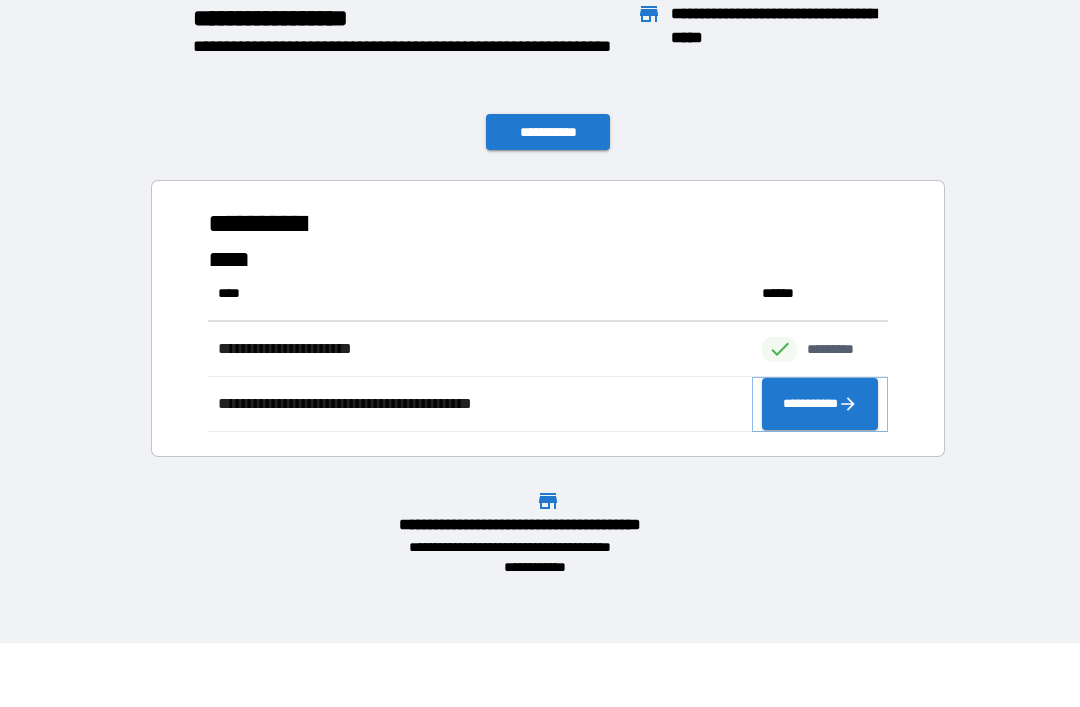 click on "**********" at bounding box center (820, 404) 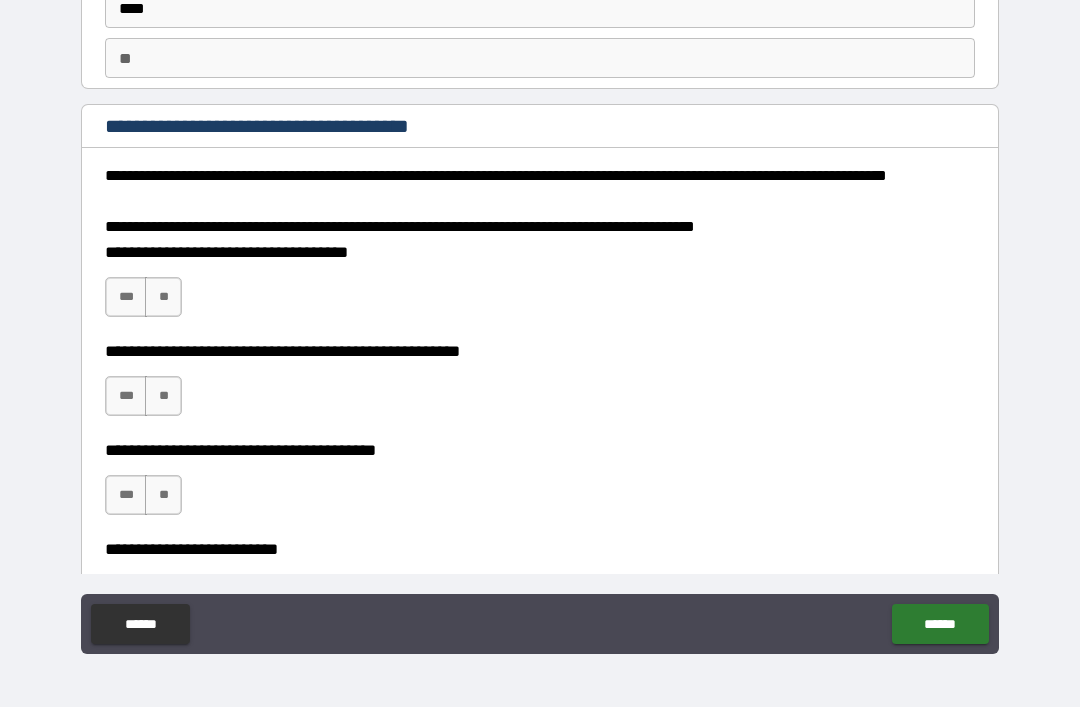 scroll, scrollTop: 145, scrollLeft: 0, axis: vertical 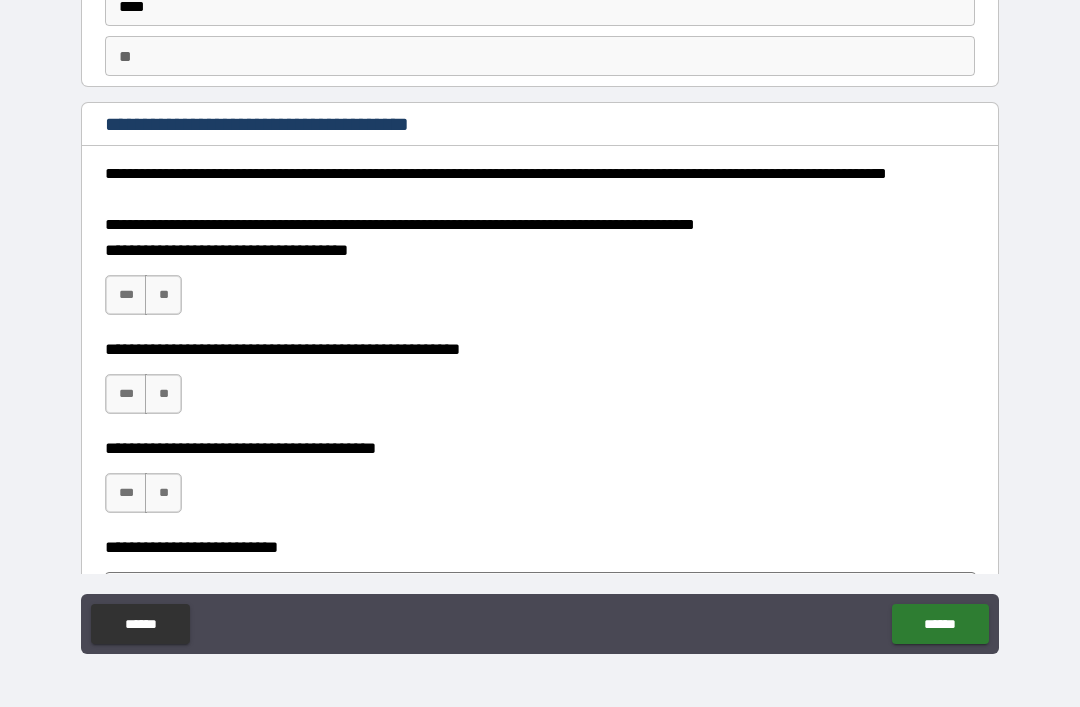click on "***" at bounding box center (126, 295) 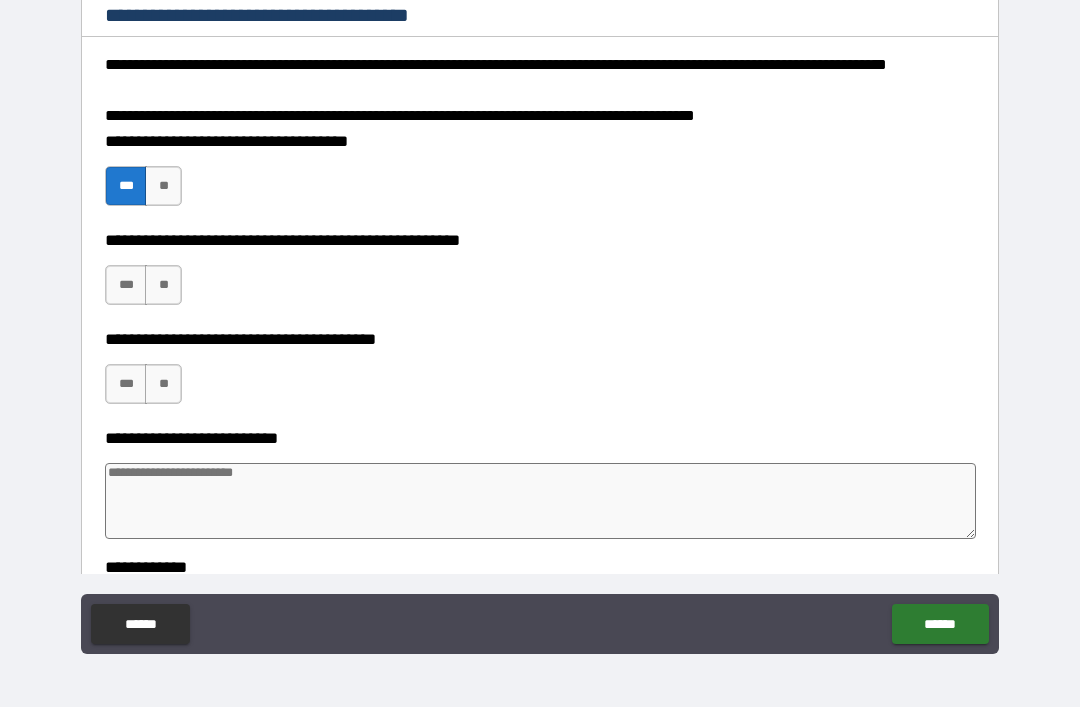 scroll, scrollTop: 266, scrollLeft: 0, axis: vertical 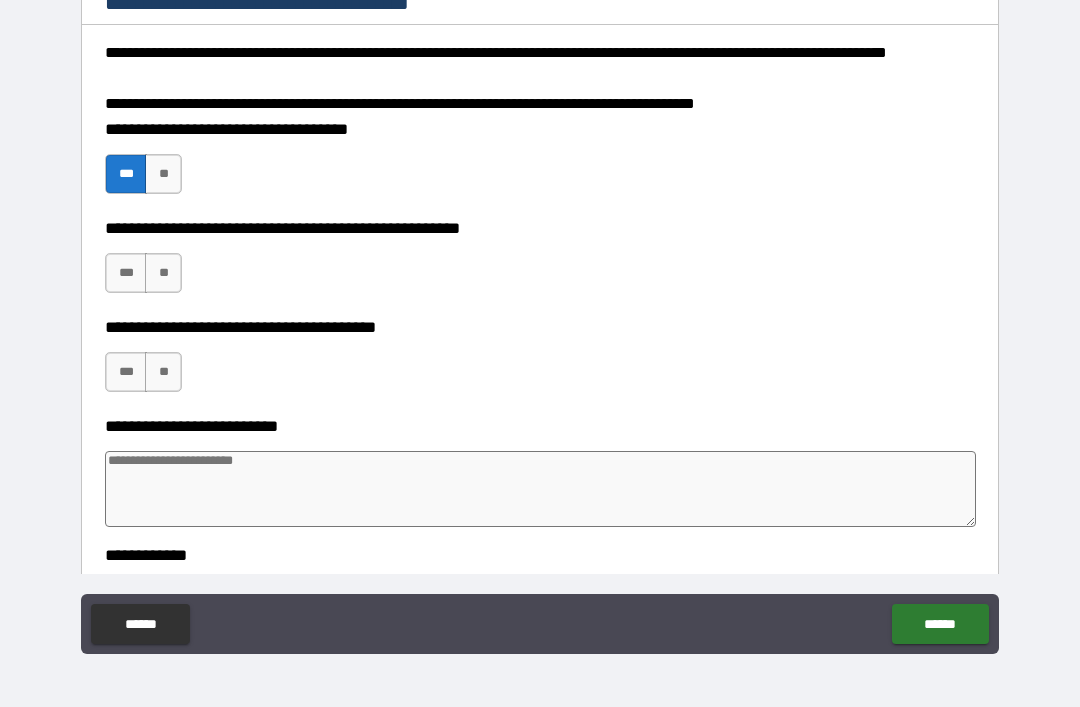 click on "***" at bounding box center (126, 273) 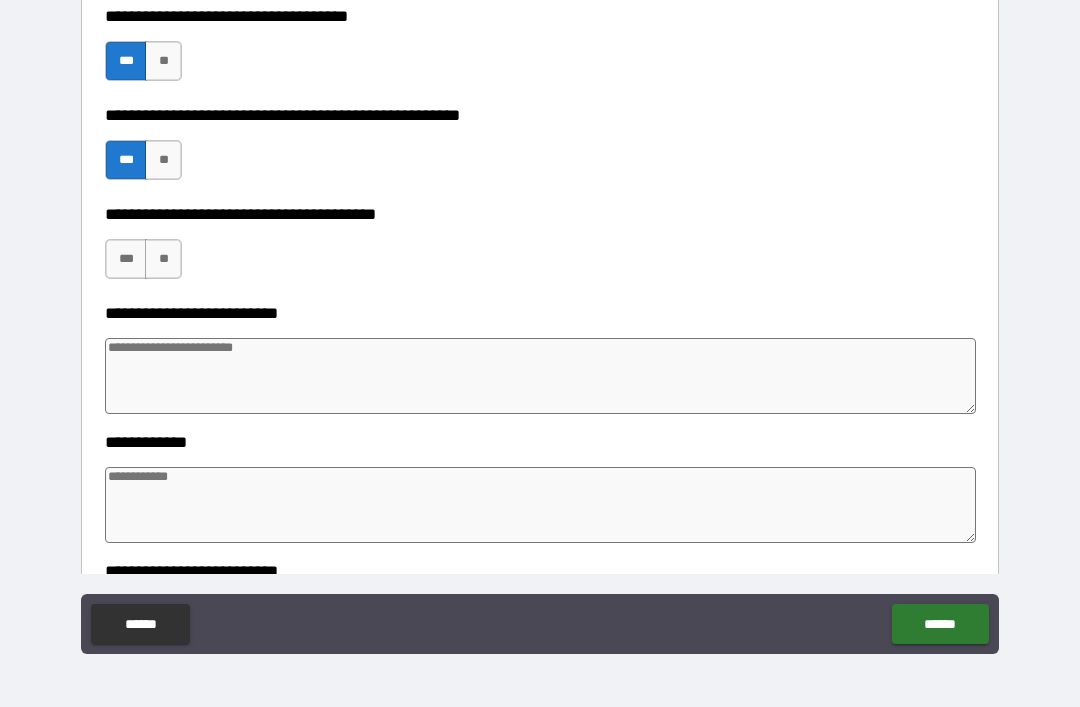 scroll, scrollTop: 380, scrollLeft: 0, axis: vertical 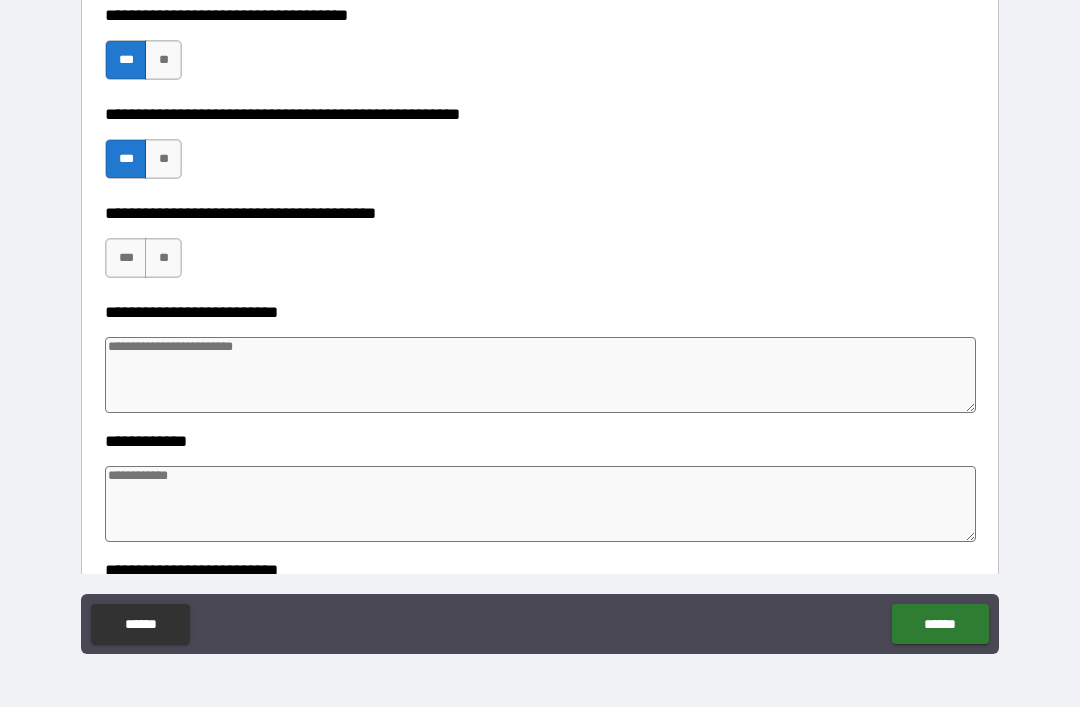 click on "***" at bounding box center (126, 258) 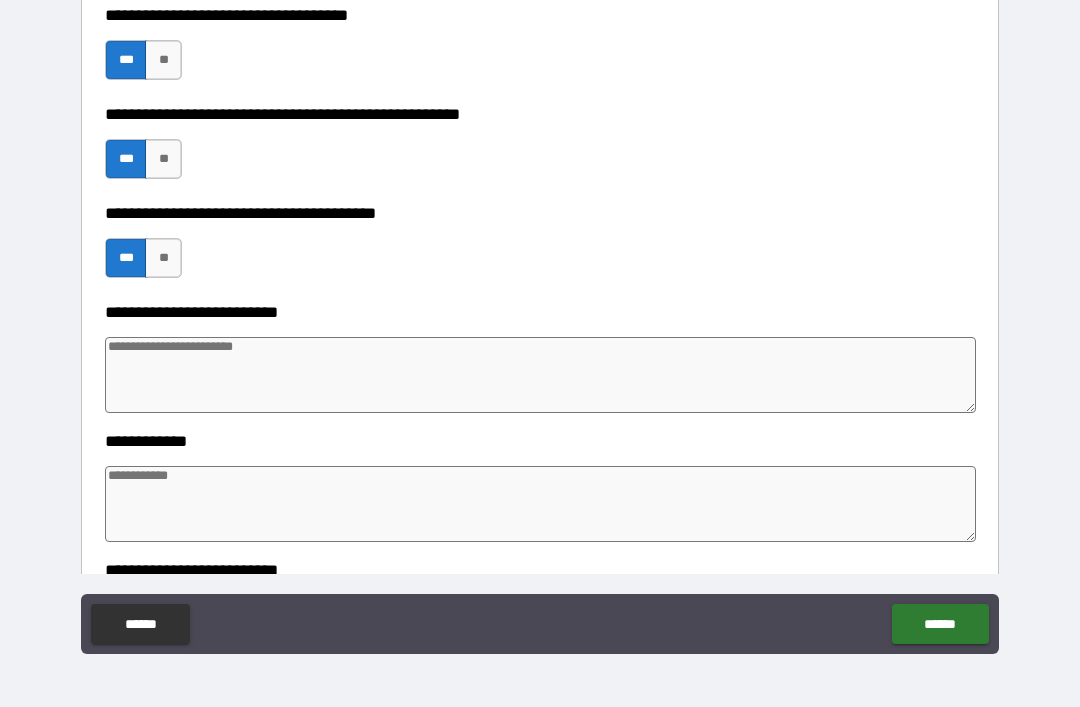 scroll, scrollTop: 379, scrollLeft: 0, axis: vertical 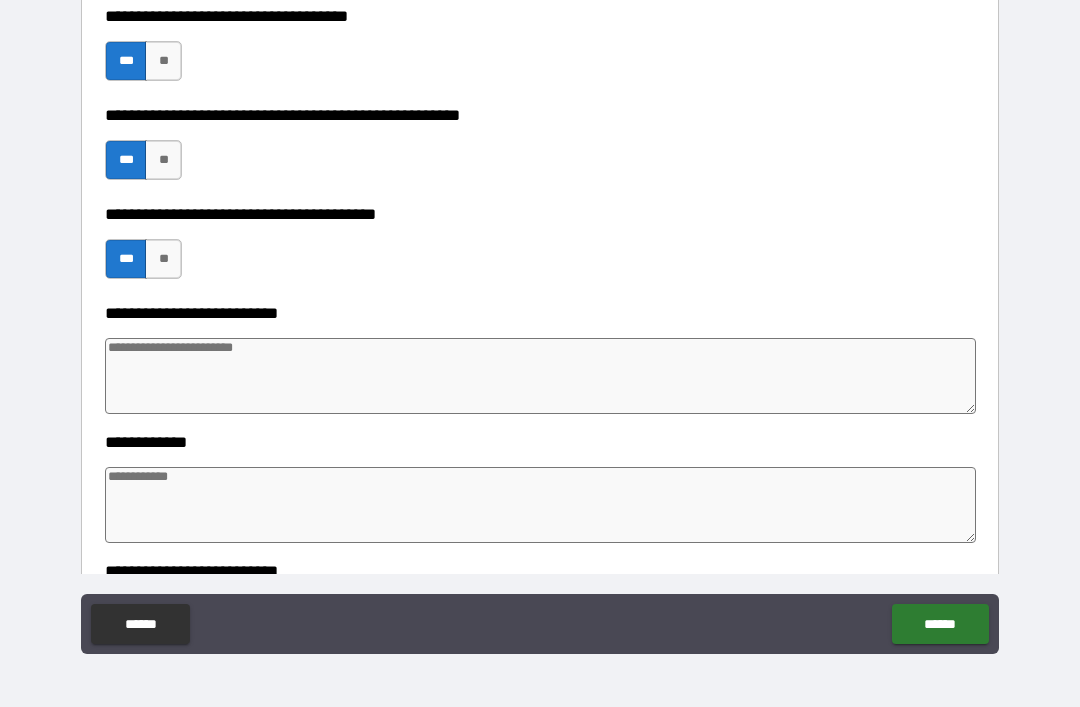 click on "**" at bounding box center [163, 61] 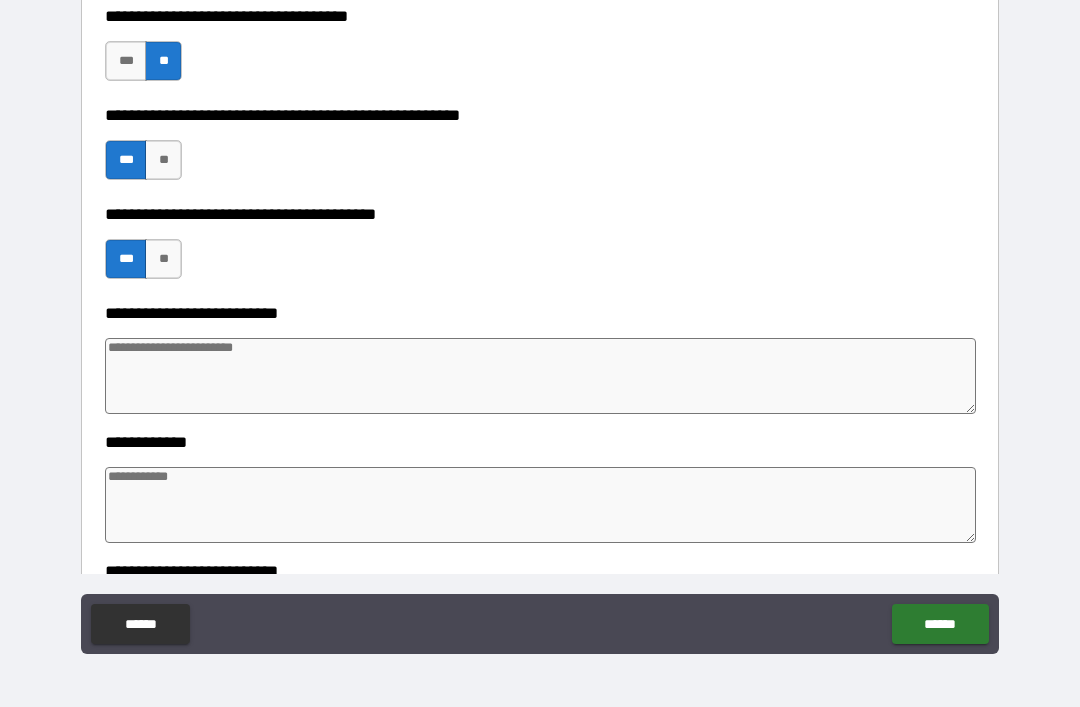 click on "**" at bounding box center (163, 160) 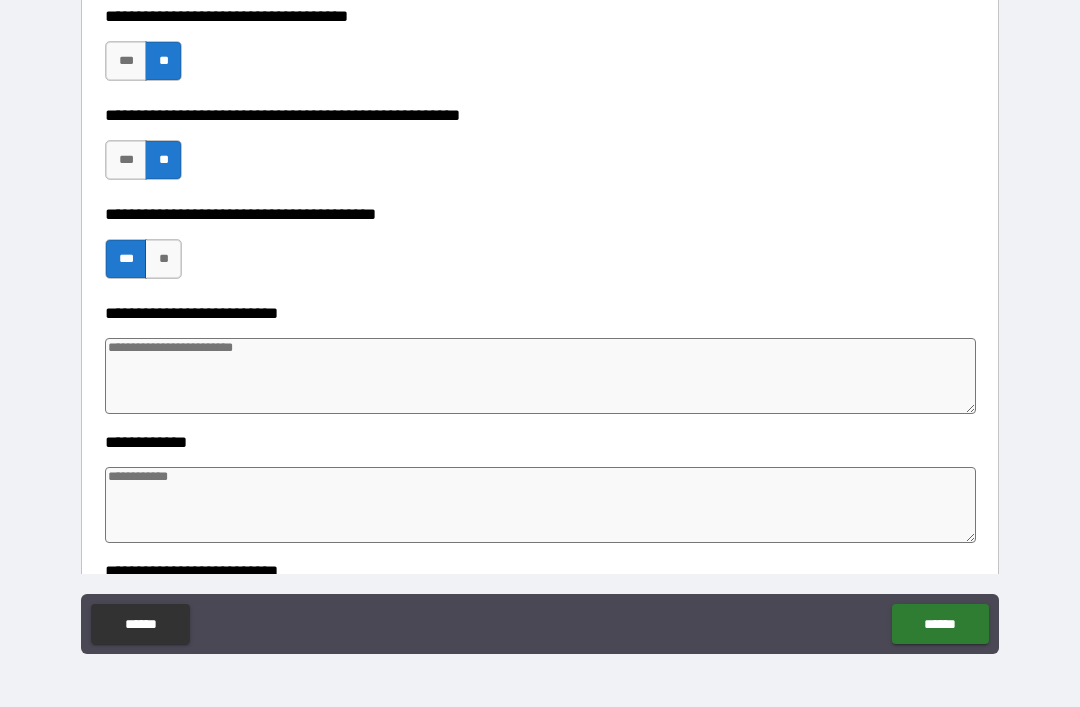 click on "**" at bounding box center [163, 259] 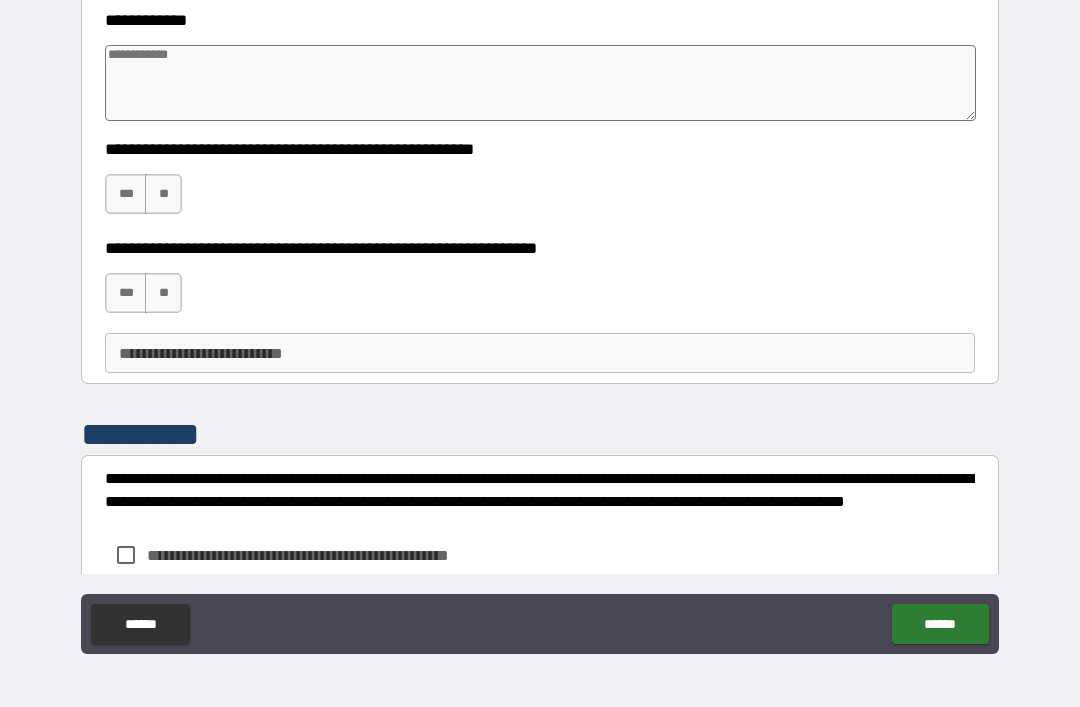 scroll, scrollTop: 1060, scrollLeft: 0, axis: vertical 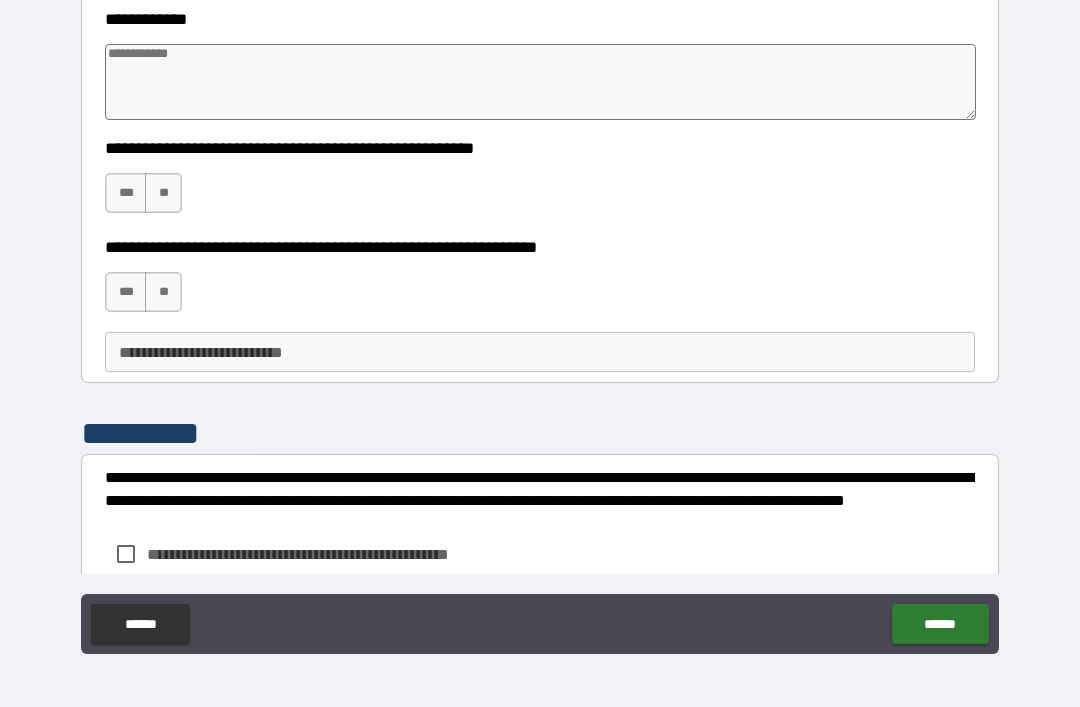 click on "***" at bounding box center [126, 193] 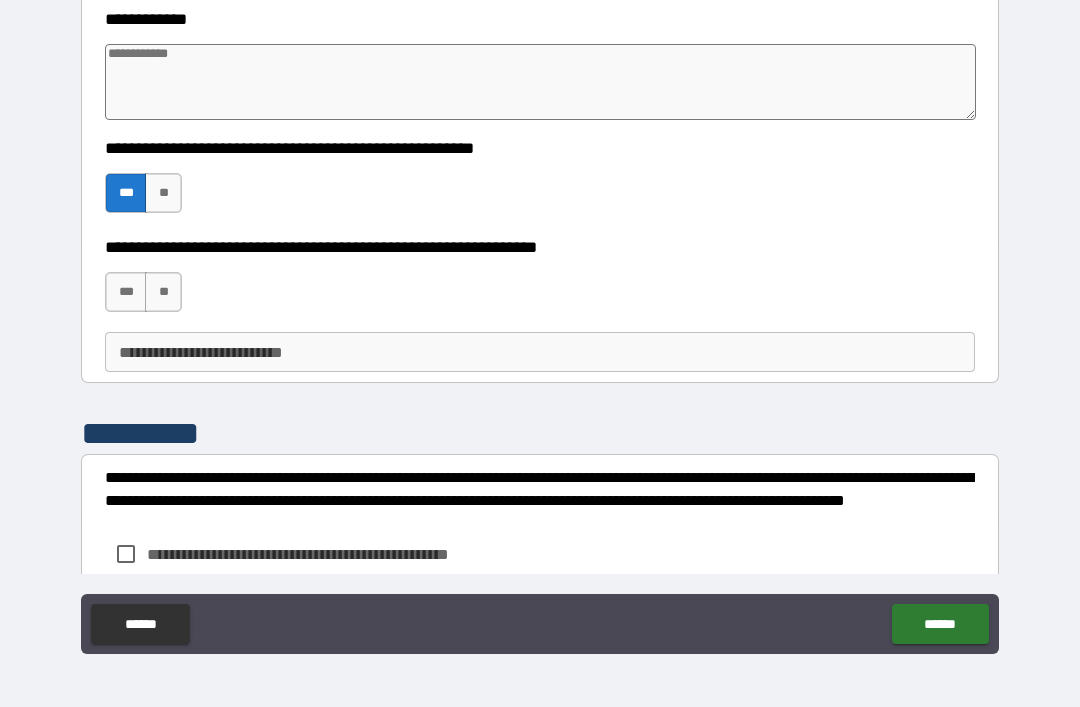 click on "***" at bounding box center (126, 292) 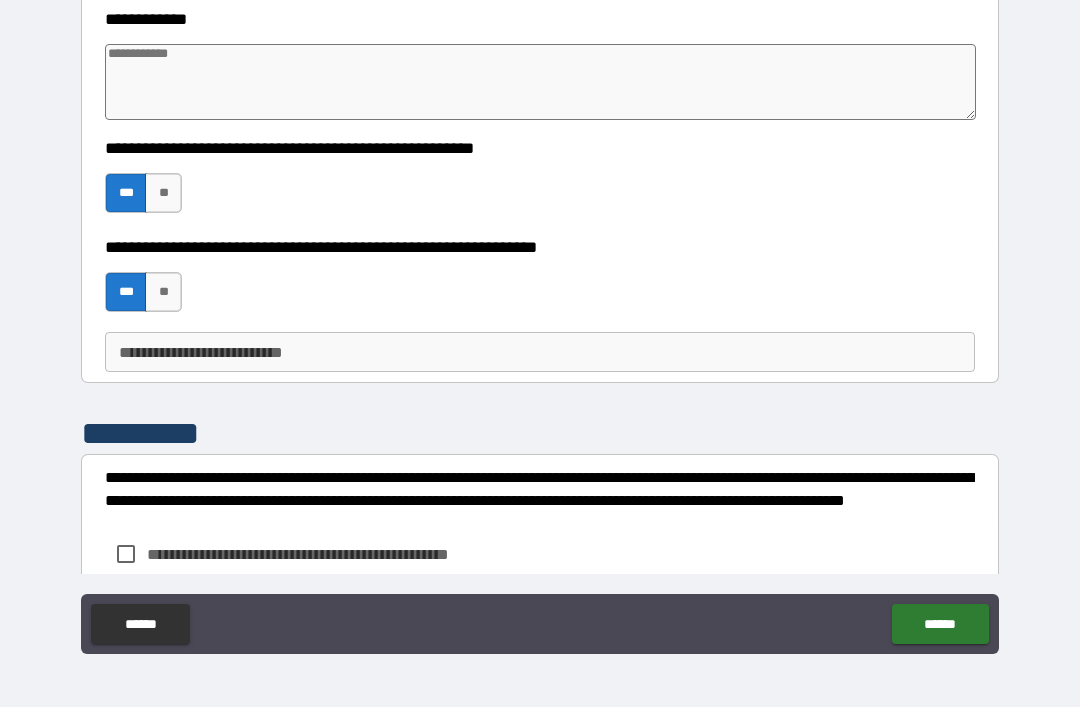 click on "**" at bounding box center [163, 292] 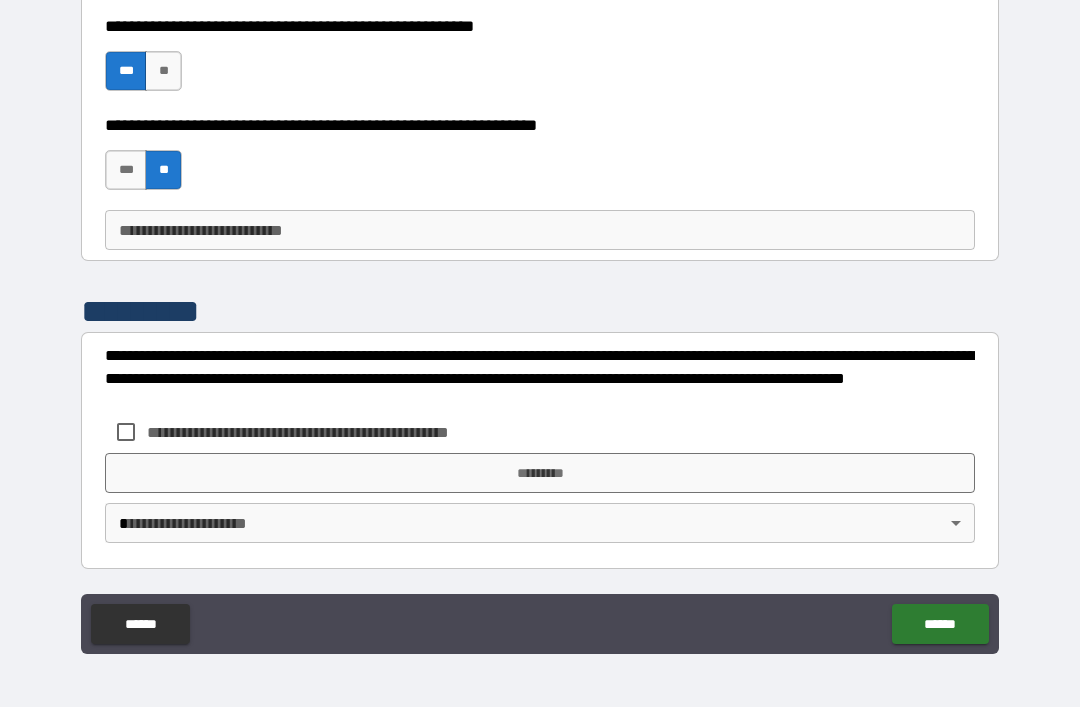 scroll, scrollTop: 1182, scrollLeft: 0, axis: vertical 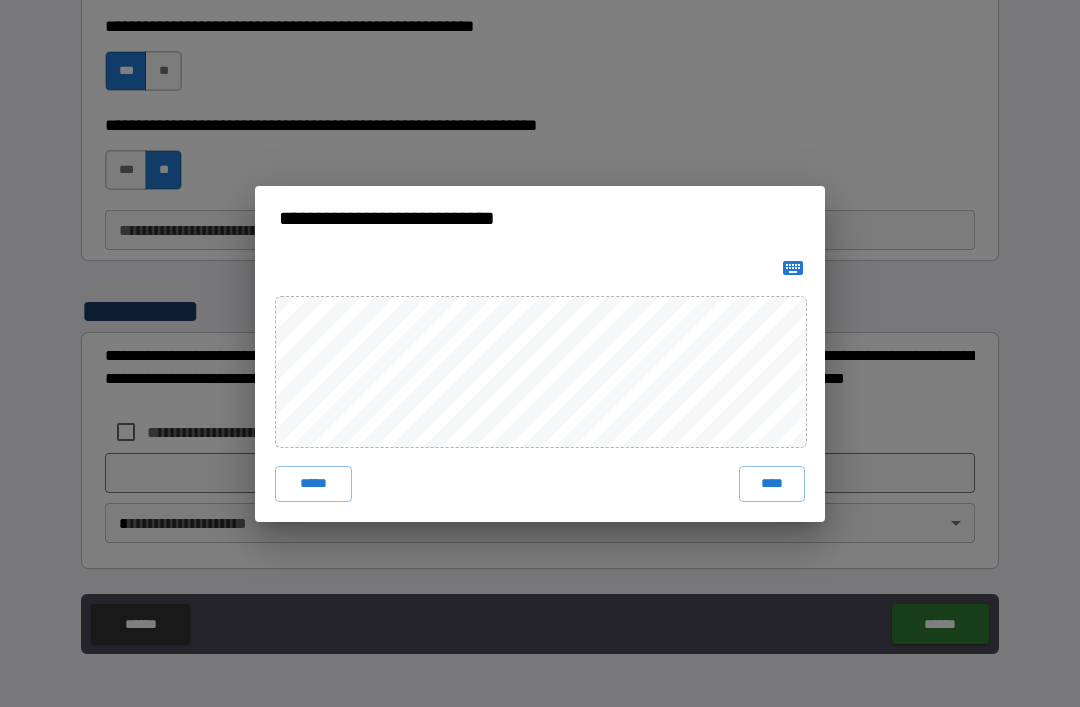 click on "****" at bounding box center (772, 484) 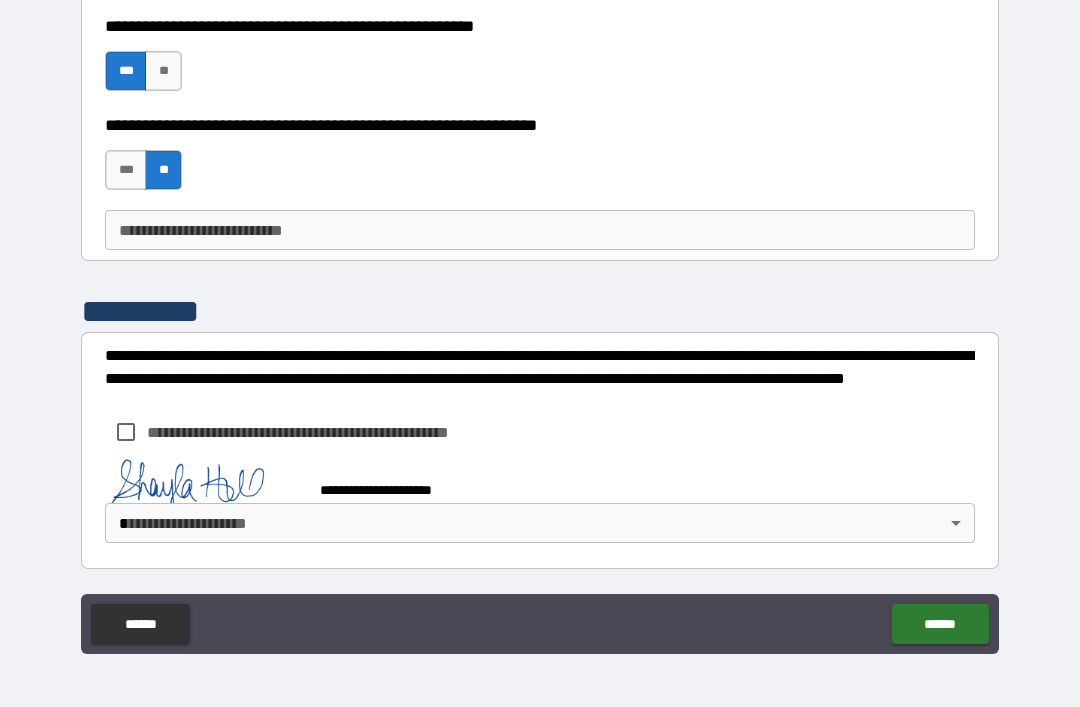 scroll, scrollTop: 1172, scrollLeft: 0, axis: vertical 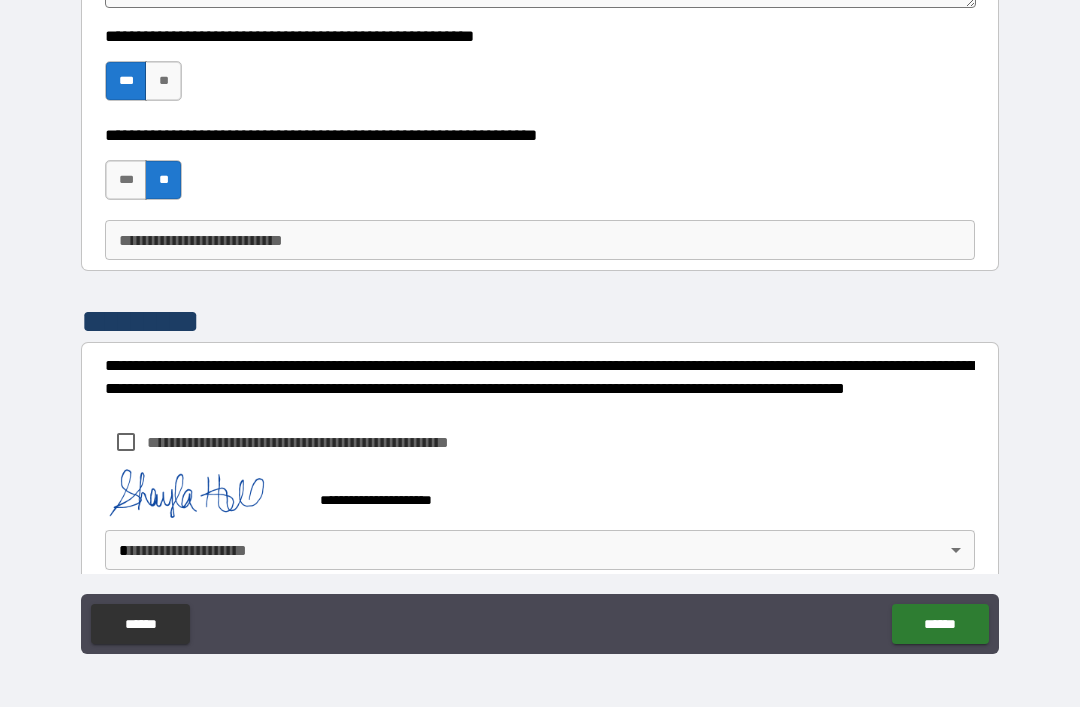click on "**********" at bounding box center [540, 321] 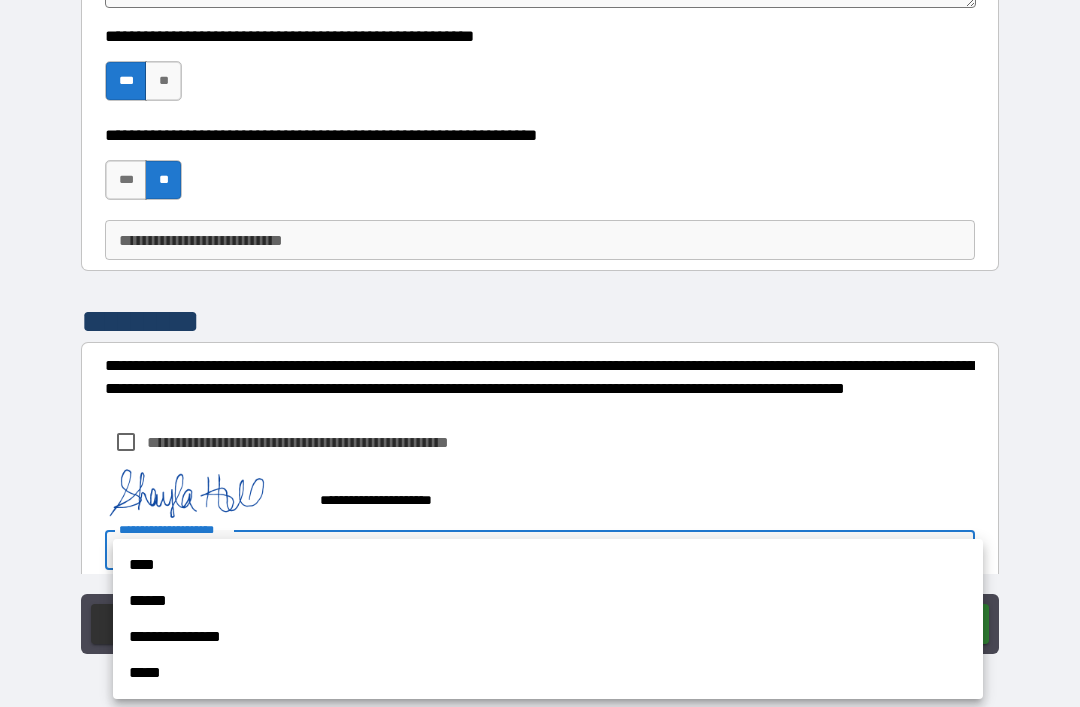click on "**********" at bounding box center (548, 637) 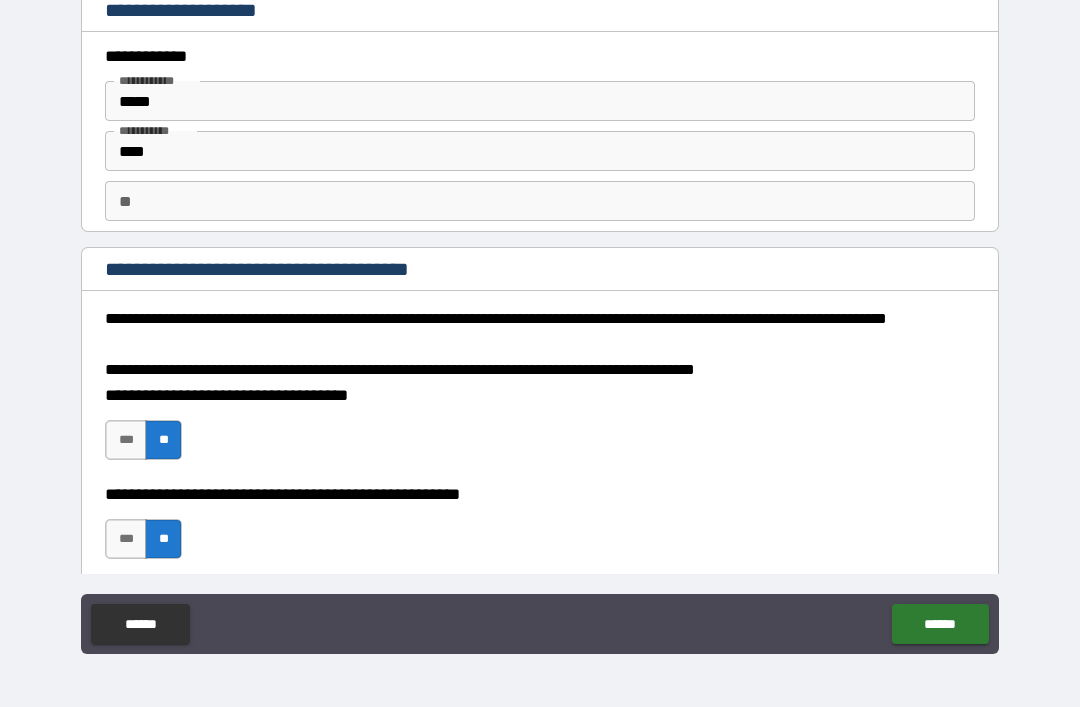 scroll, scrollTop: 0, scrollLeft: 0, axis: both 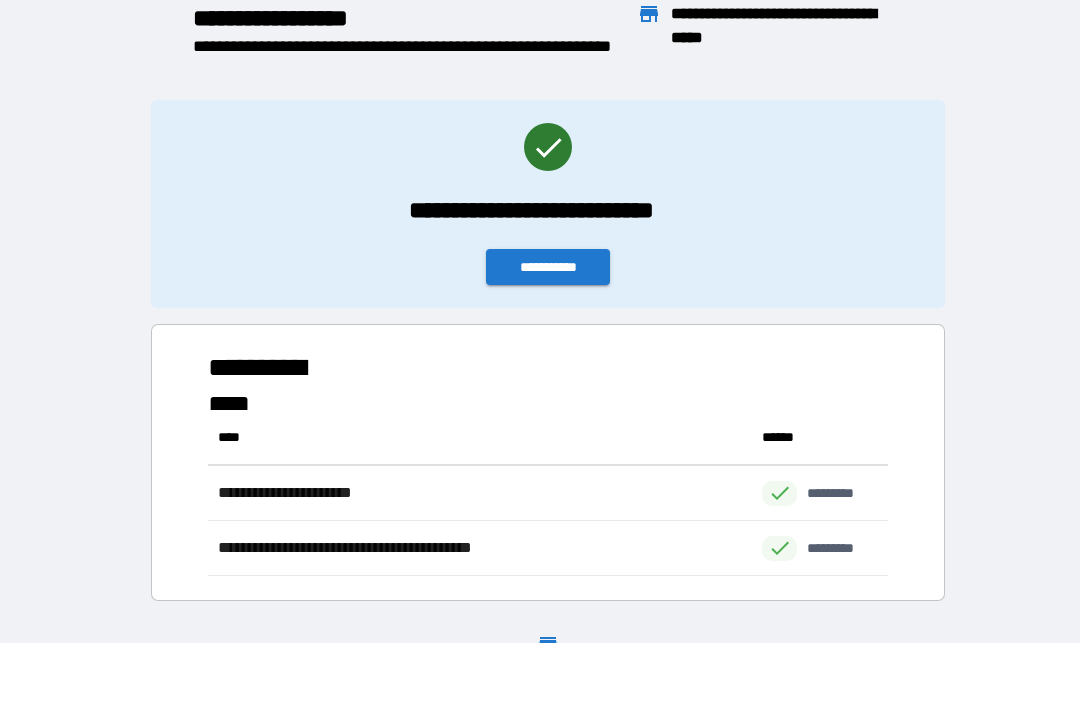 click on "**********" at bounding box center (548, 267) 